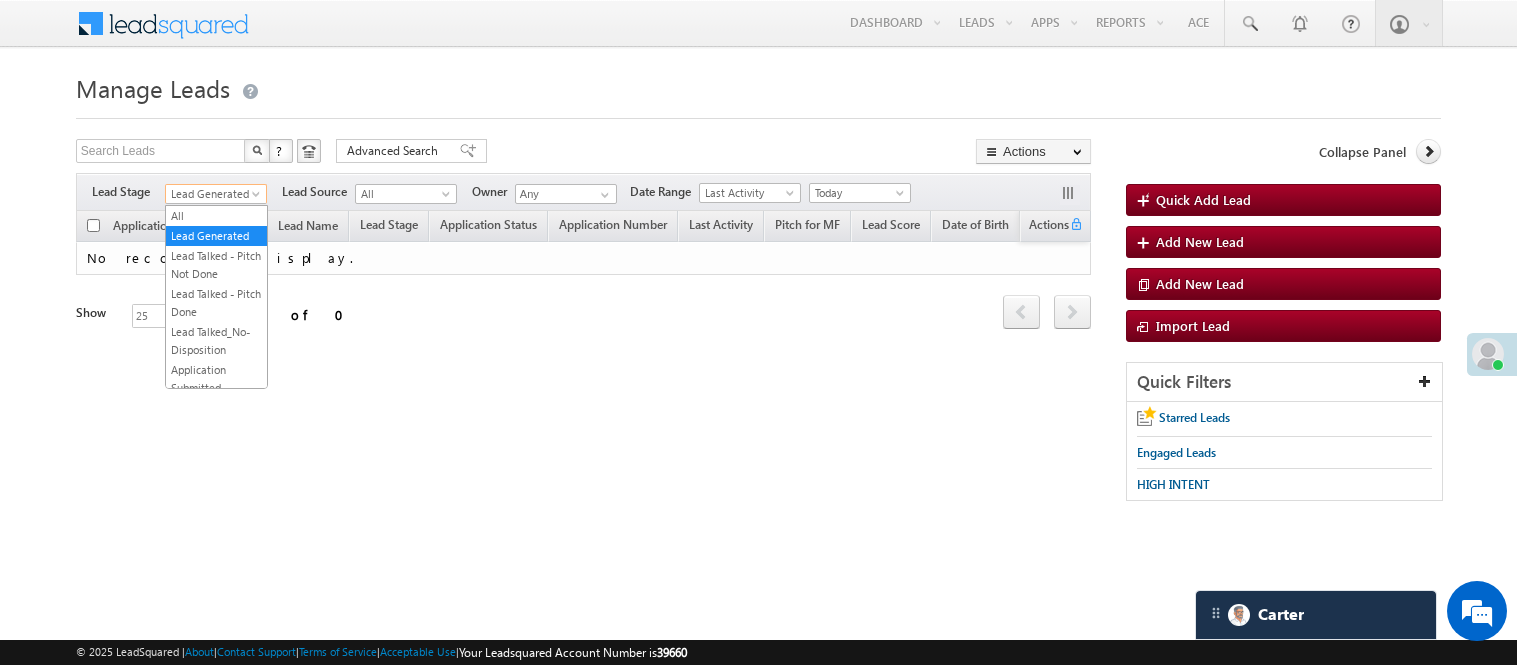 scroll, scrollTop: 0, scrollLeft: 0, axis: both 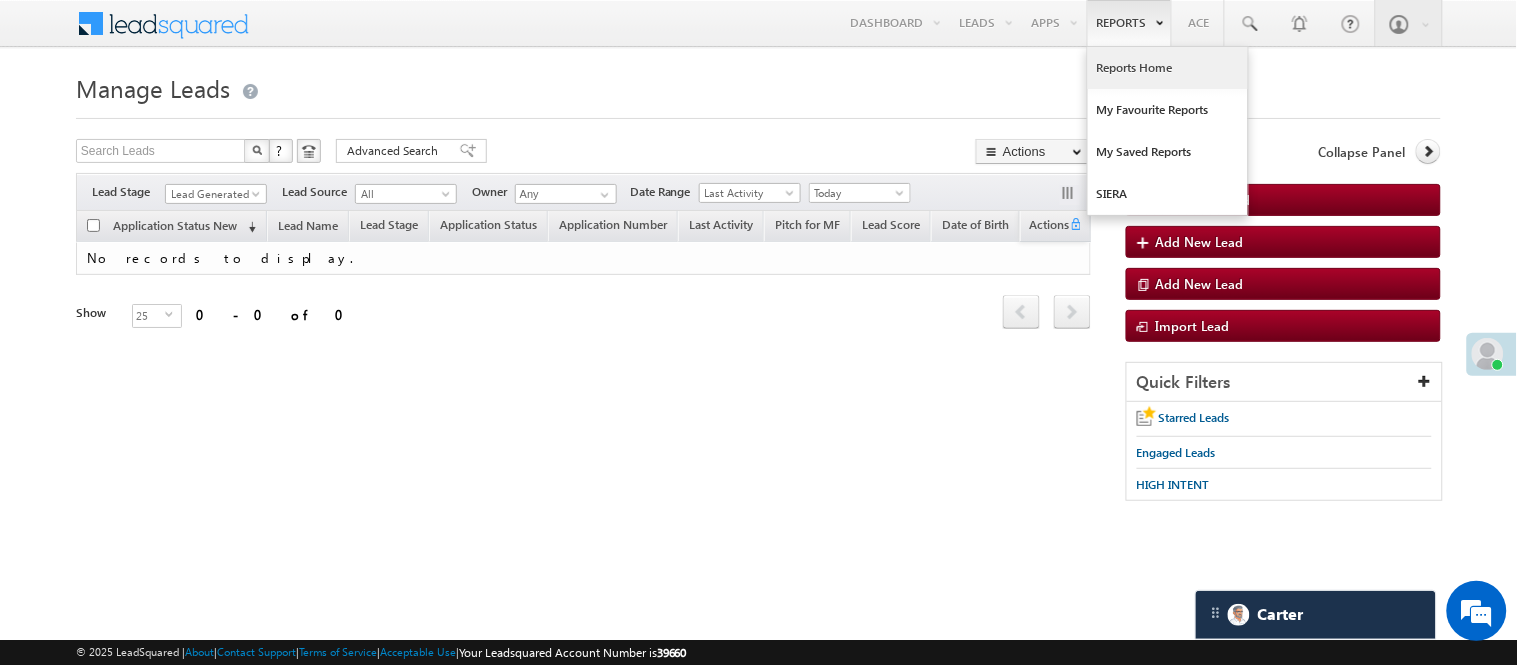click on "Reports Home" at bounding box center (1168, 68) 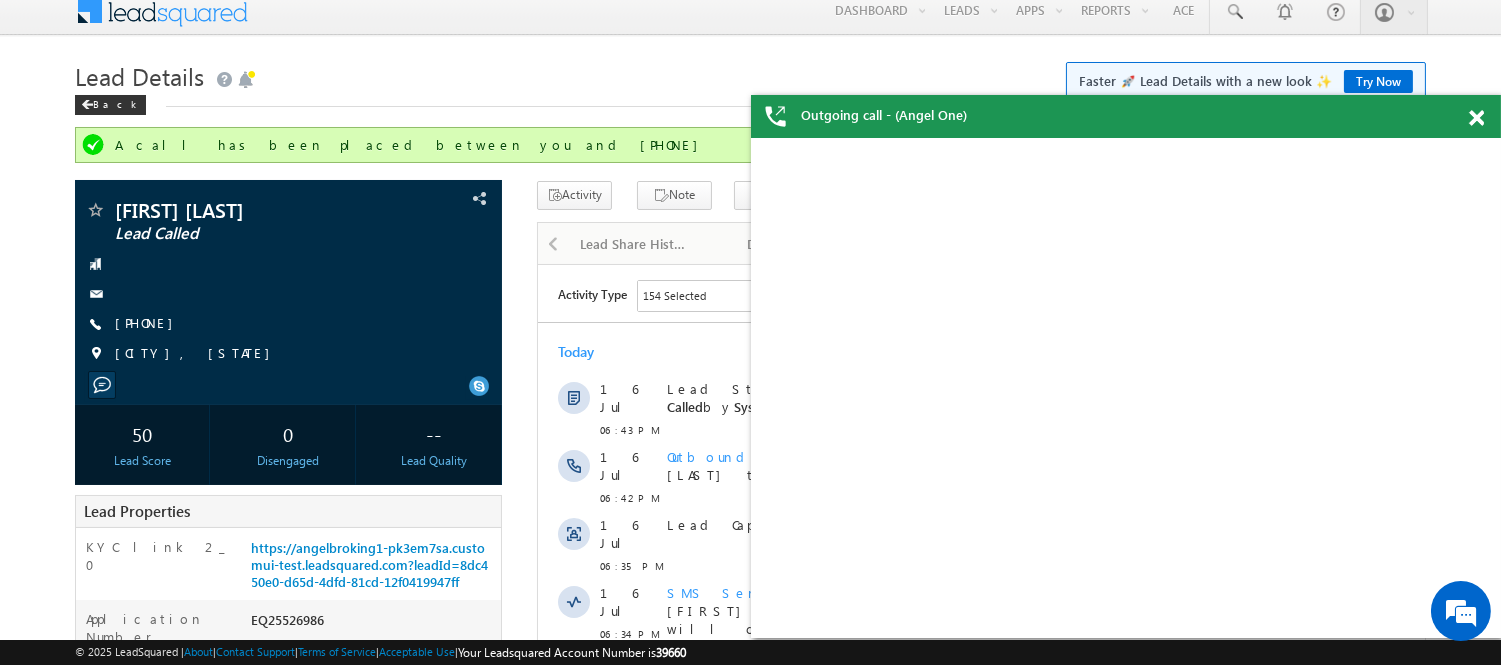 scroll, scrollTop: 0, scrollLeft: 0, axis: both 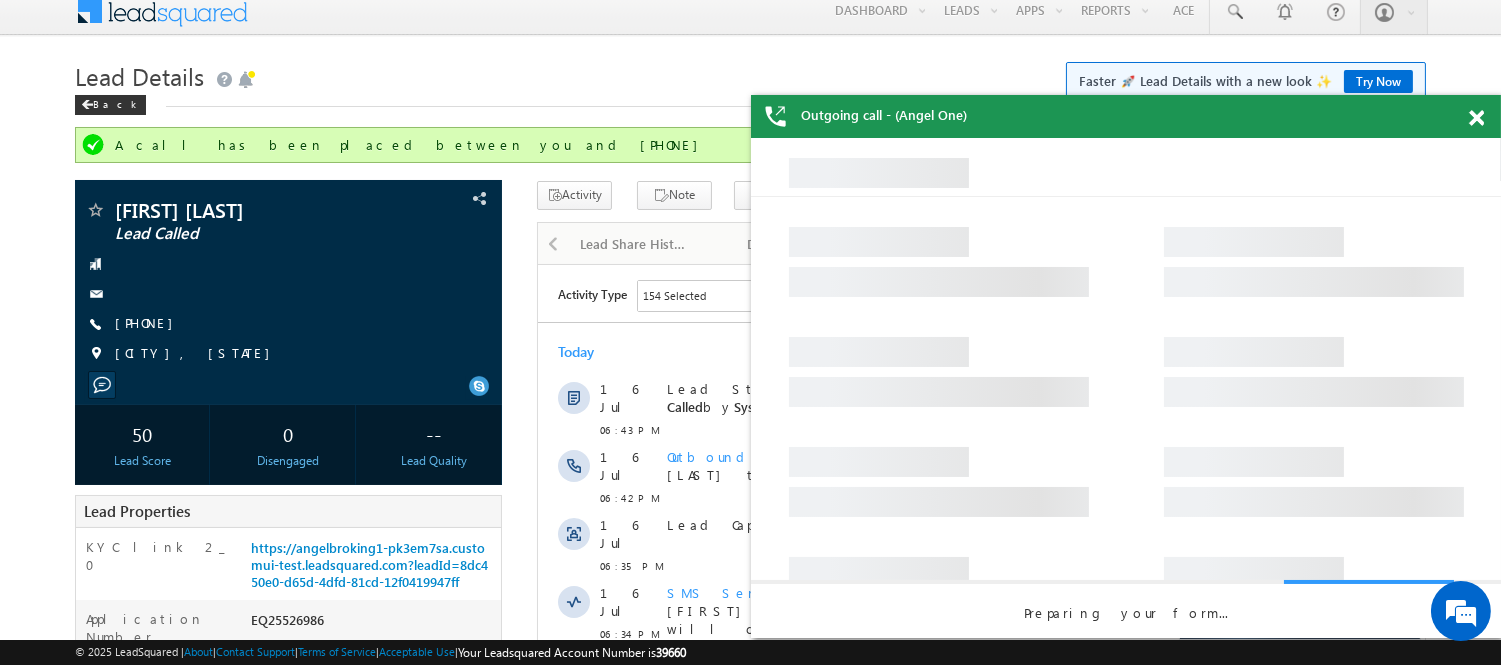 click on "Outgoing call -  (Angel One)" at bounding box center (1126, 116) 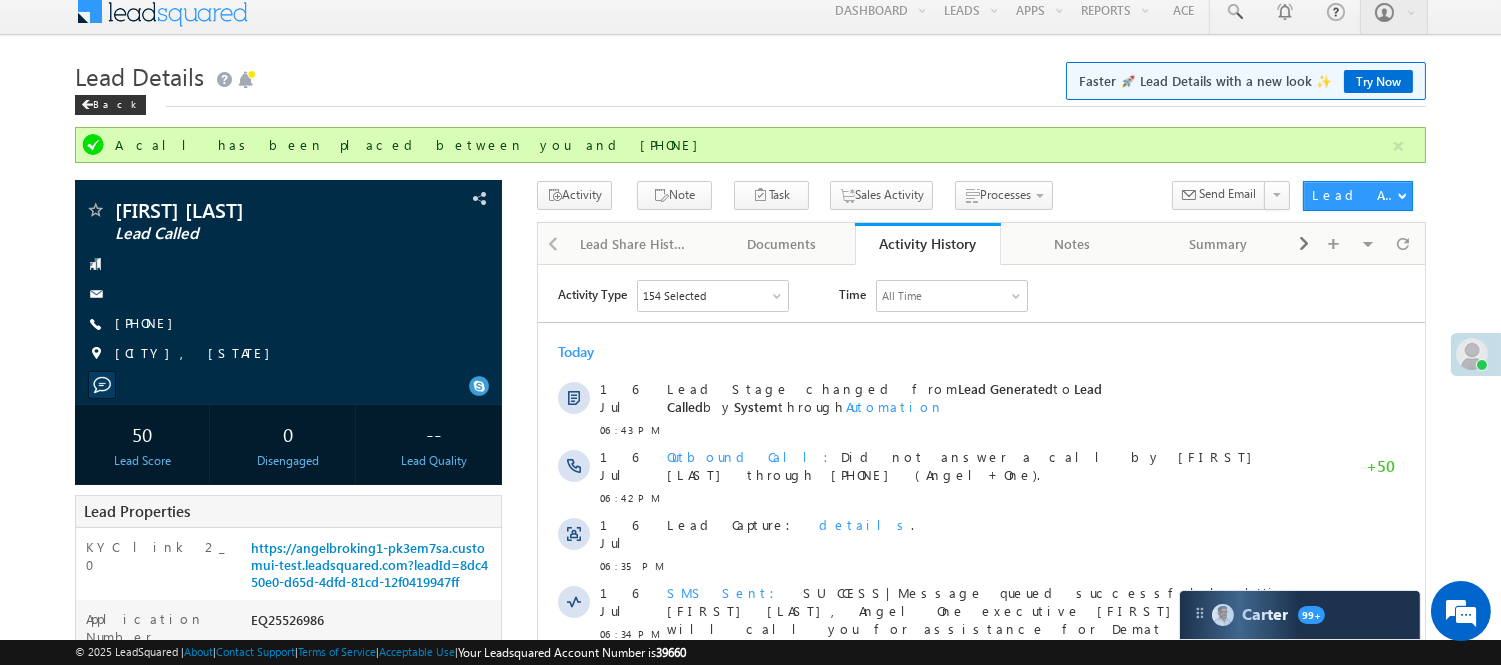 scroll, scrollTop: 0, scrollLeft: 0, axis: both 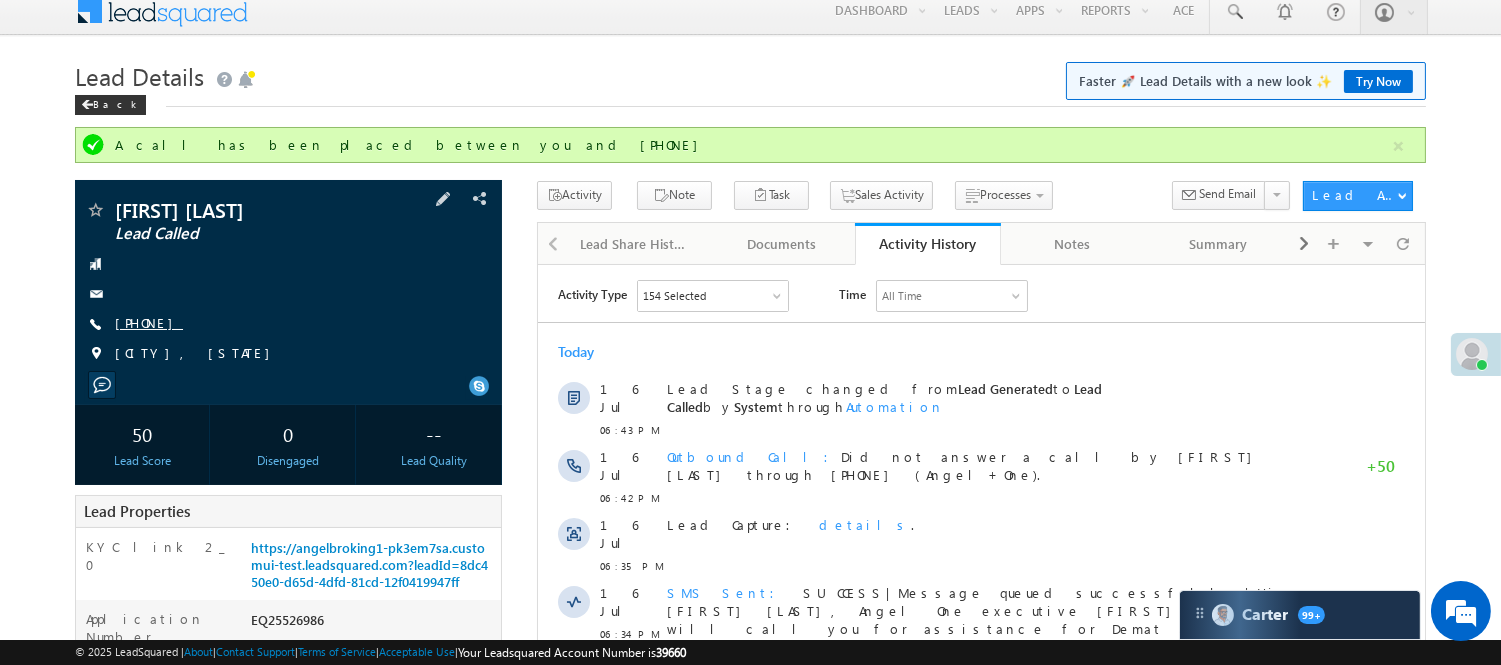 click on "[PHONE]" at bounding box center [149, 322] 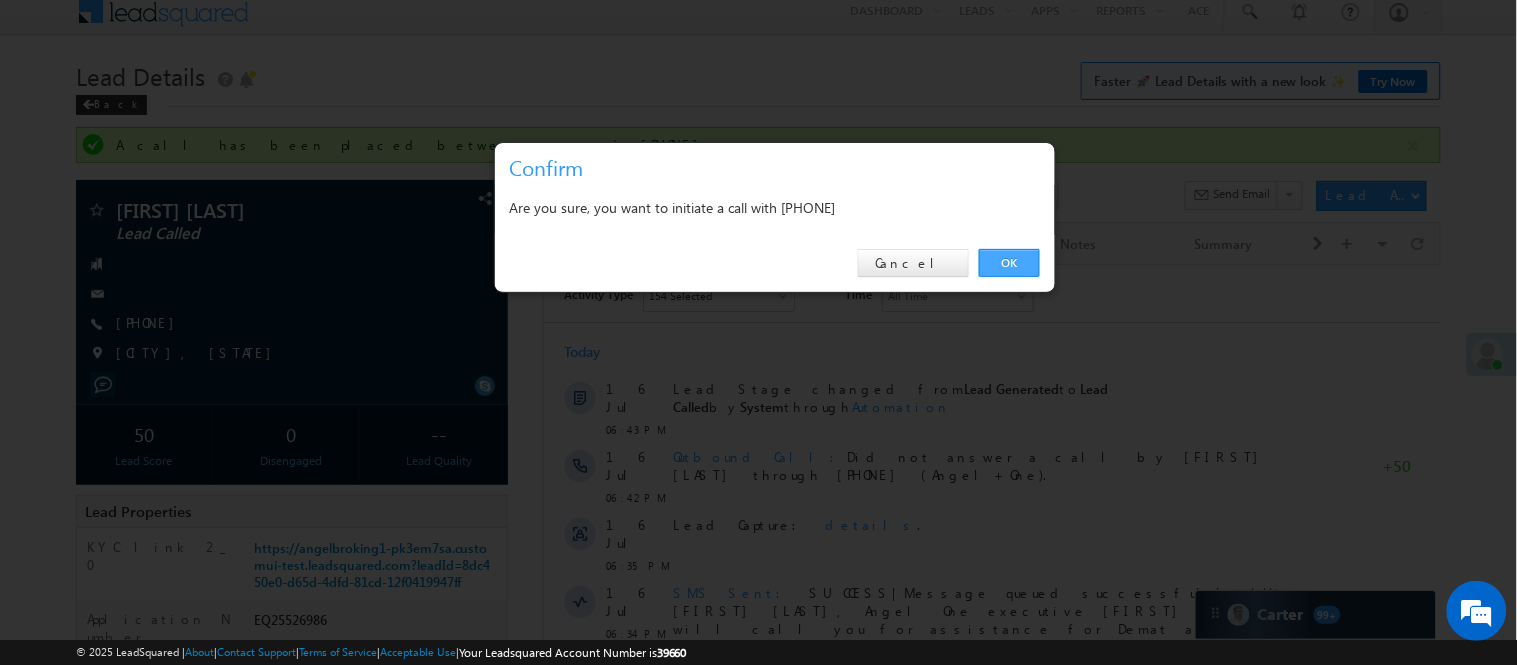 click on "OK" at bounding box center [1009, 263] 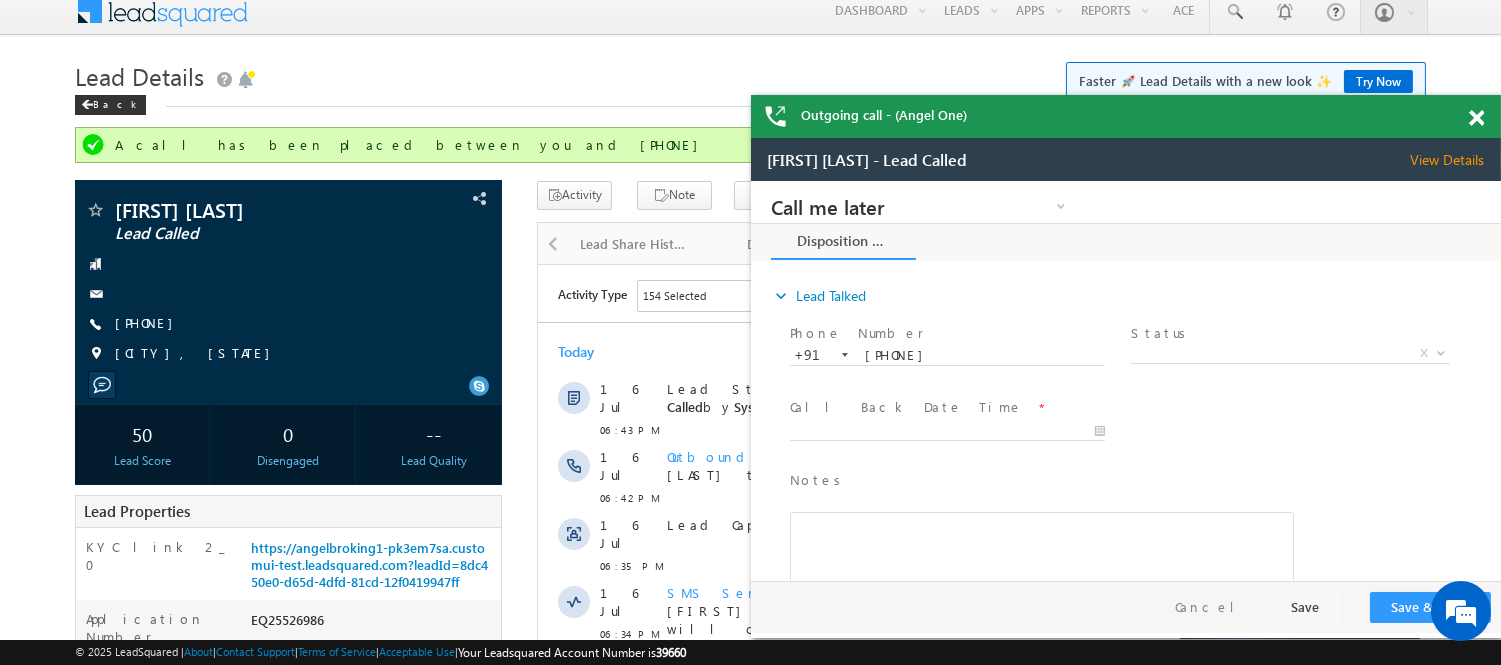 scroll, scrollTop: 0, scrollLeft: 0, axis: both 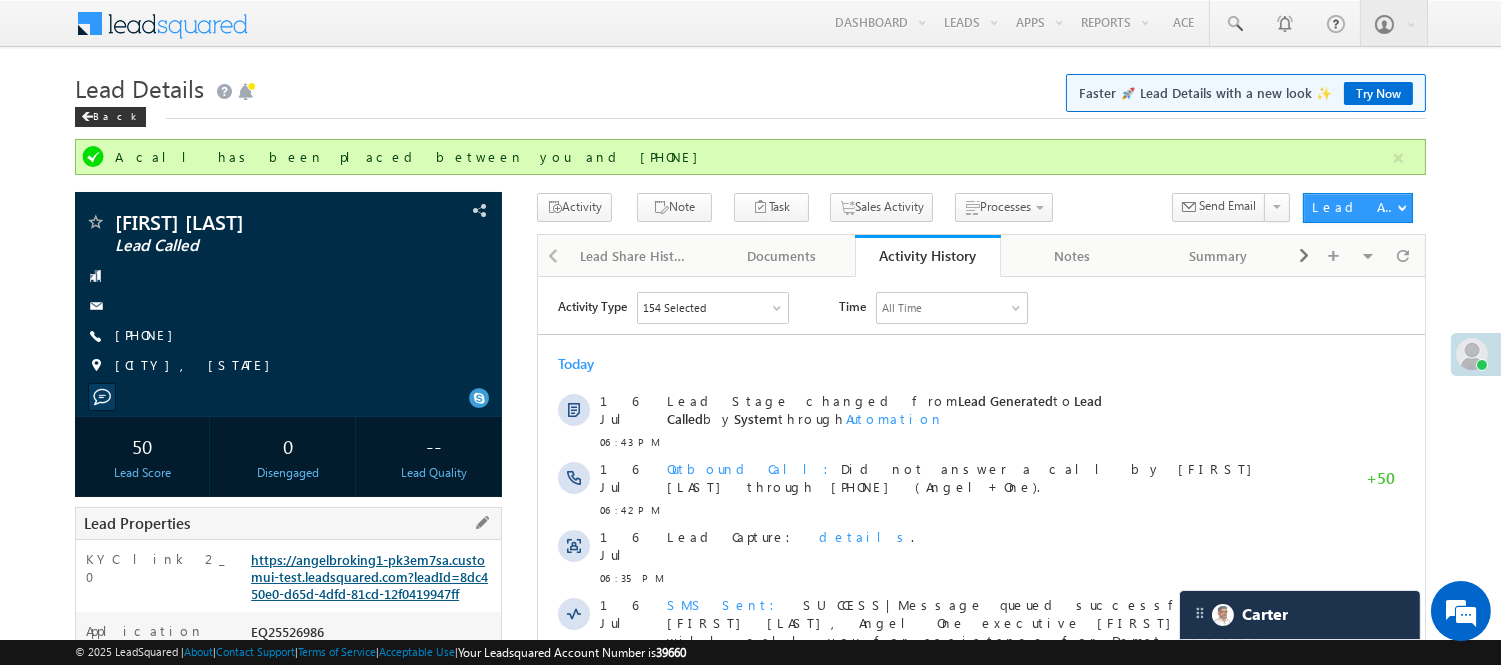 click on "https://angelbroking1-pk3em7sa.customui-test.leadsquared.com?leadId=8dc450e0-d65d-4dfd-81cd-12f0419947ff" at bounding box center [369, 576] 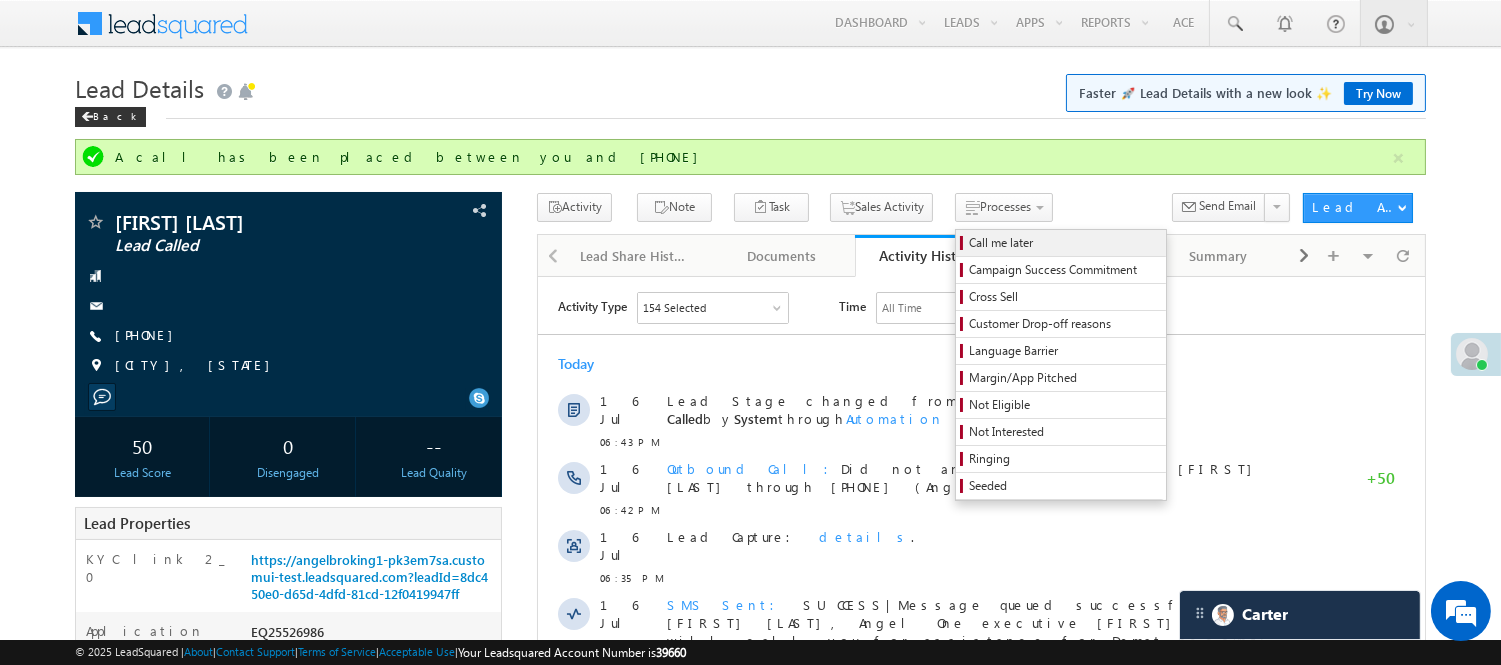 click on "Call me later" at bounding box center (1064, 243) 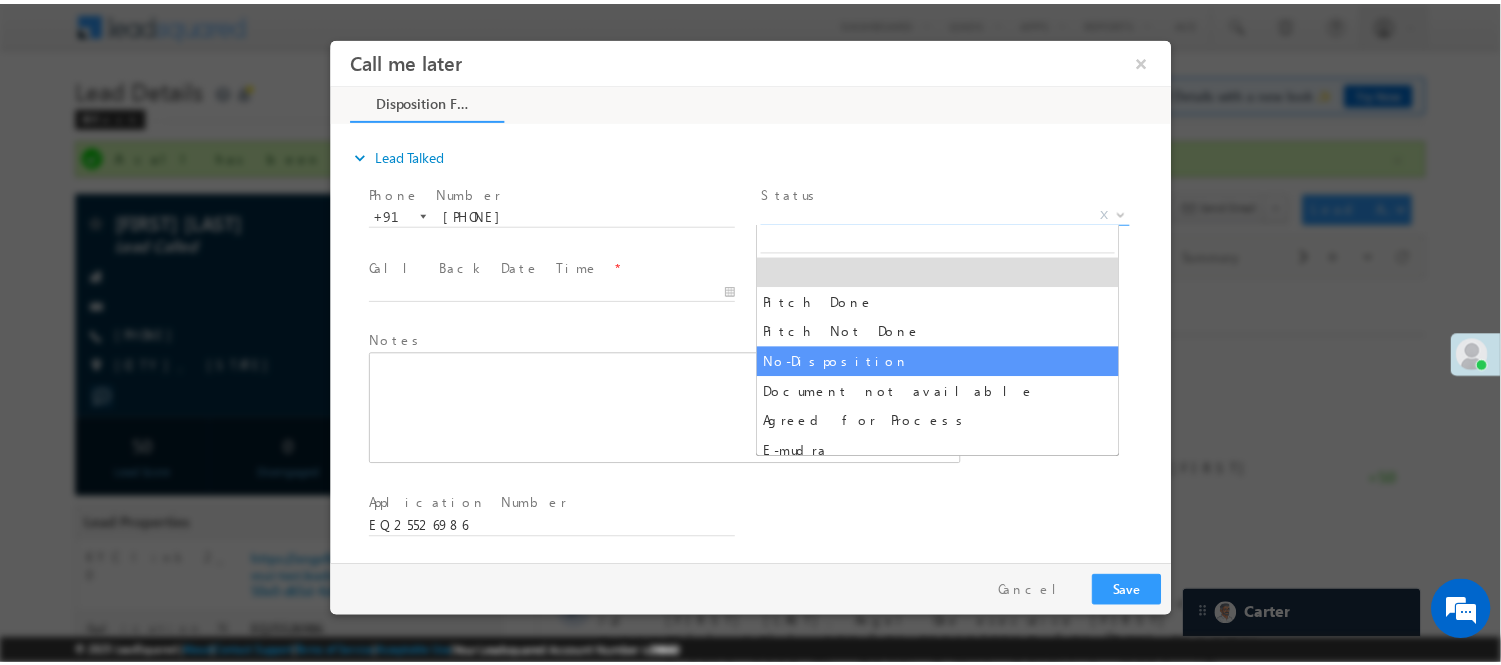 scroll, scrollTop: 0, scrollLeft: 0, axis: both 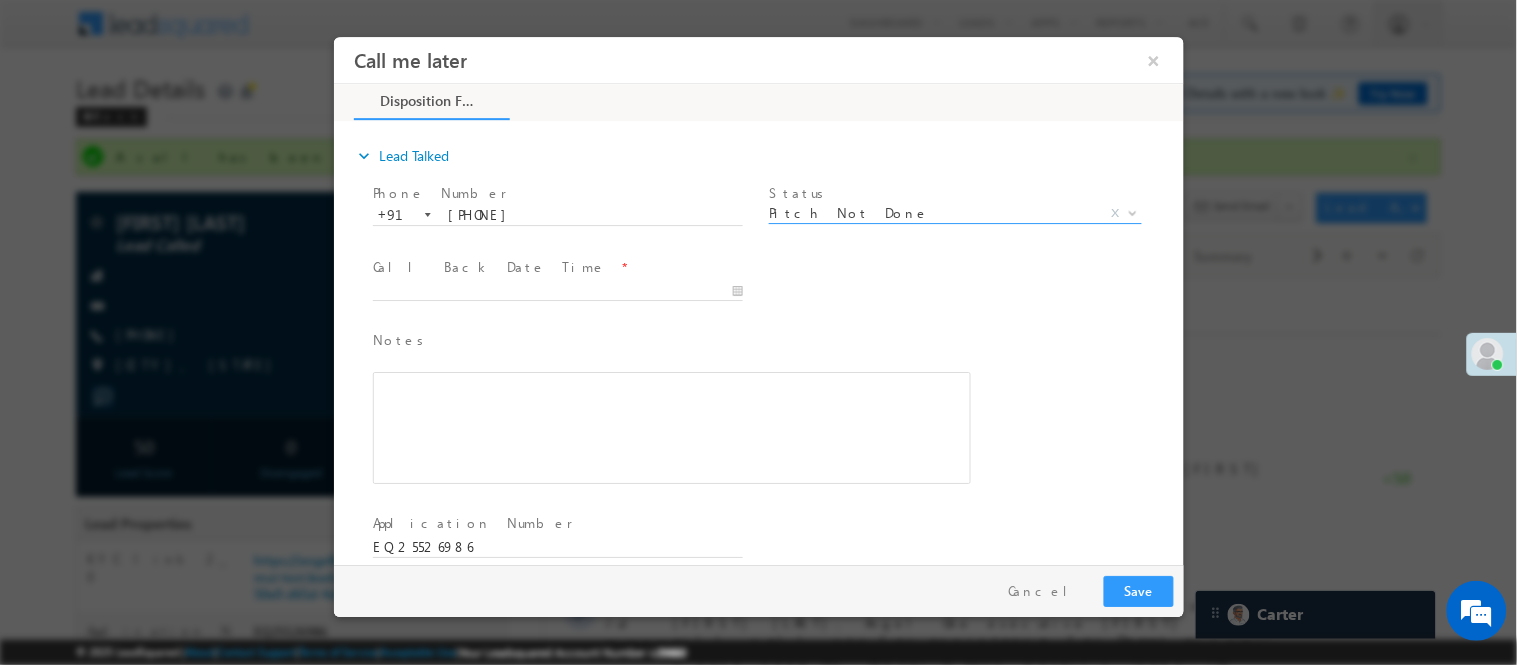 select on "Pitch Not Done" 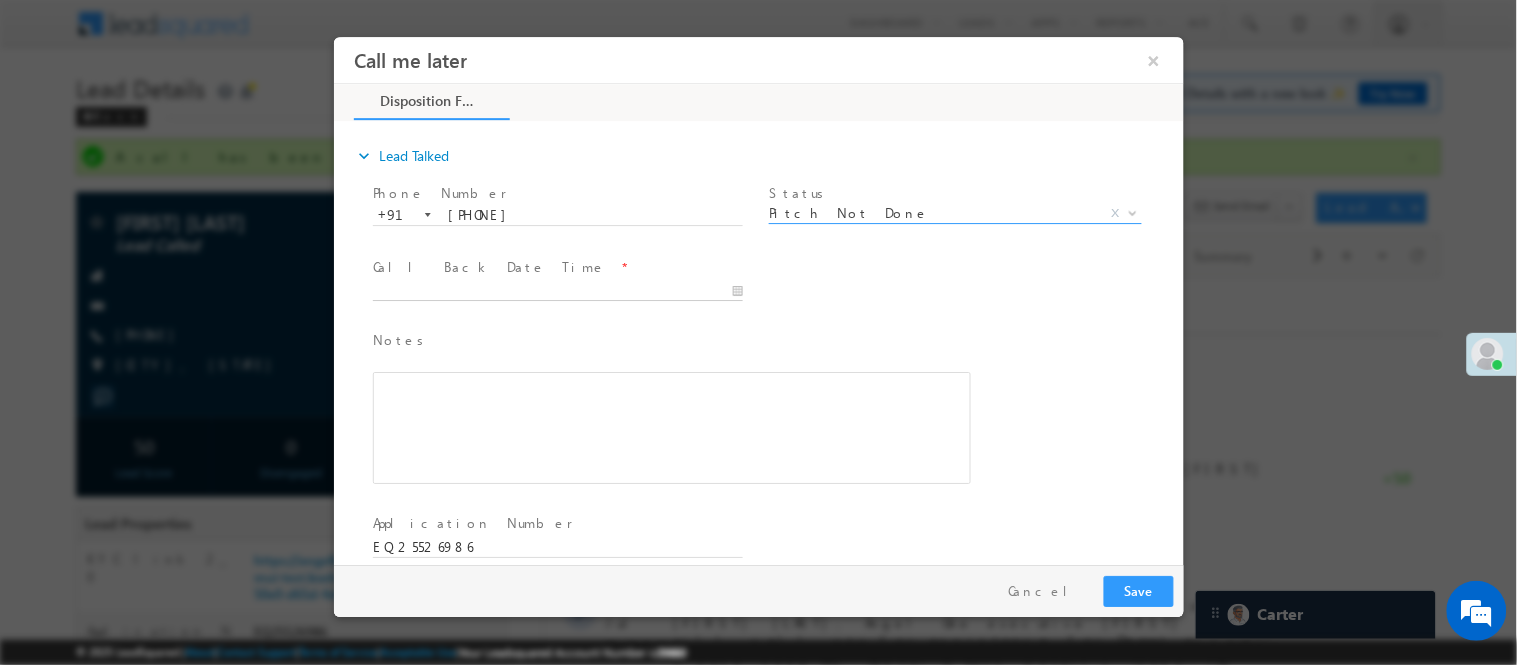 click at bounding box center [557, 291] 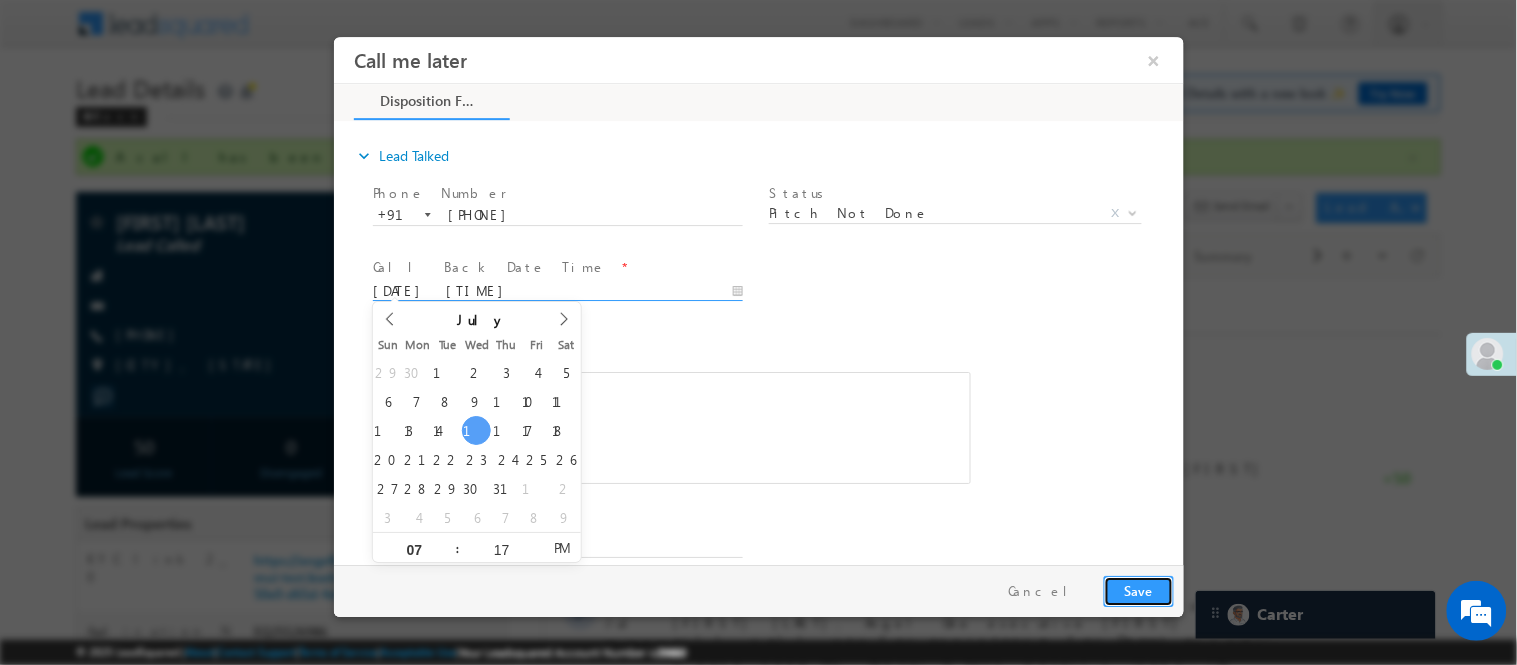 click on "Save" at bounding box center (1138, 590) 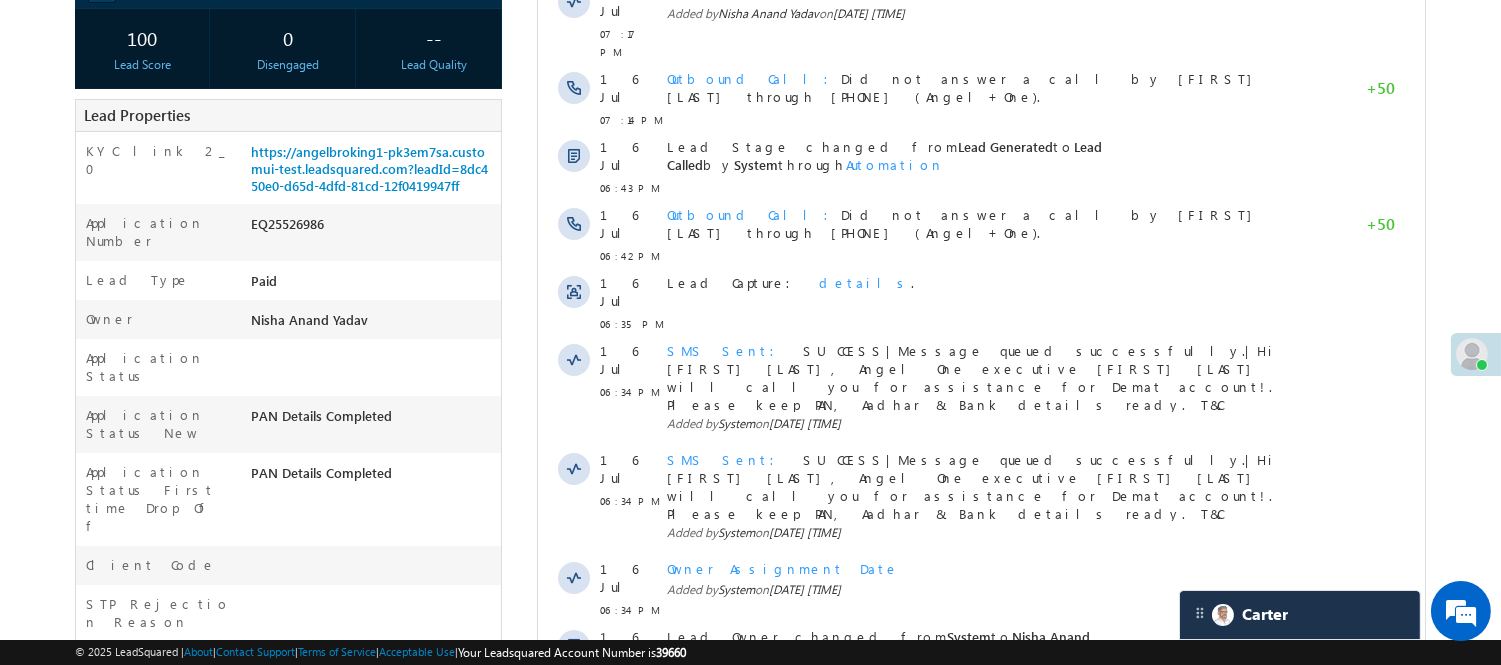 scroll, scrollTop: 0, scrollLeft: 0, axis: both 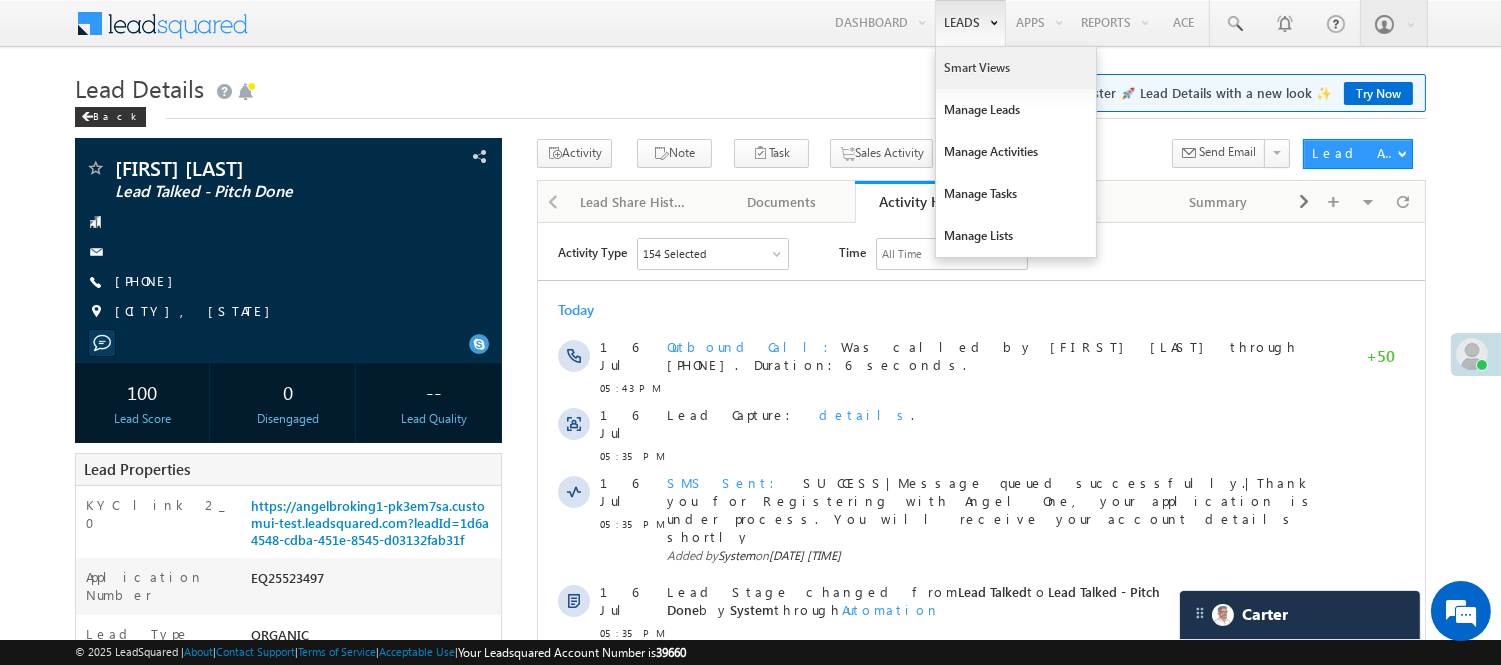 click on "Smart Views" at bounding box center (1016, 68) 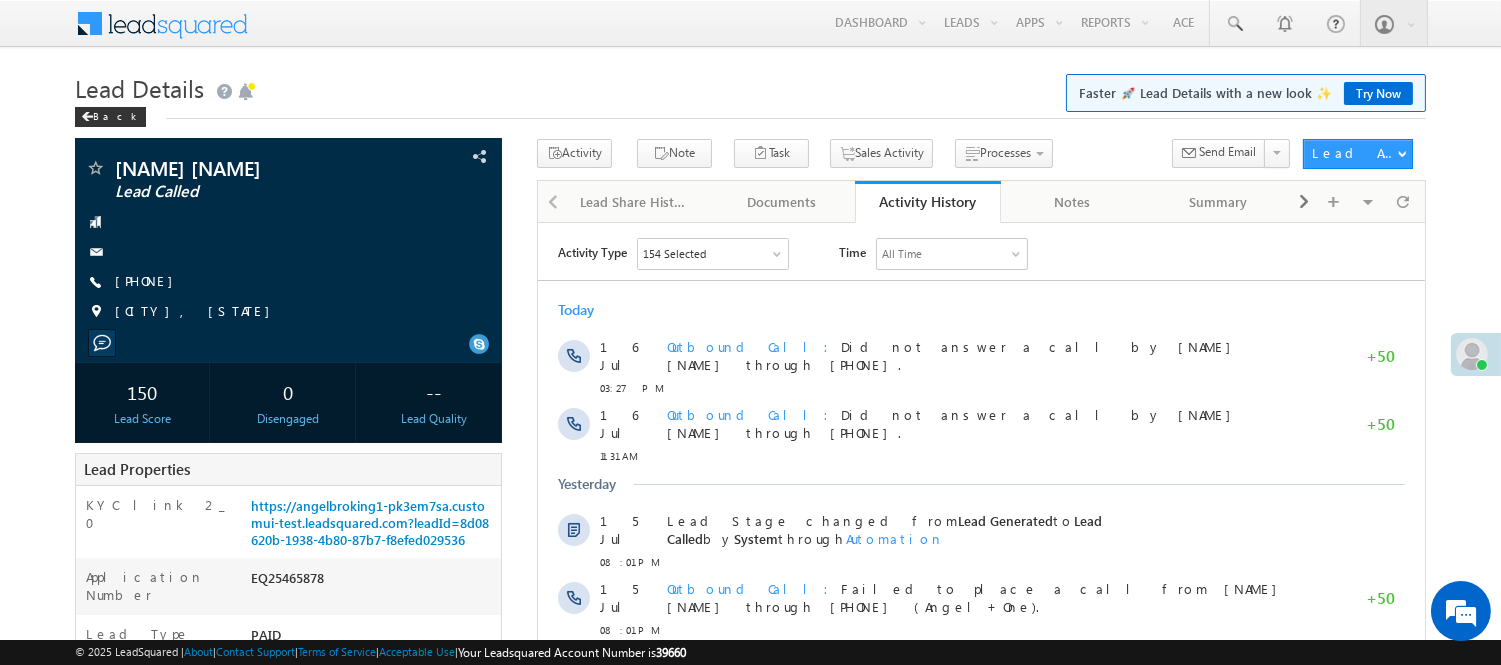 scroll, scrollTop: 0, scrollLeft: 0, axis: both 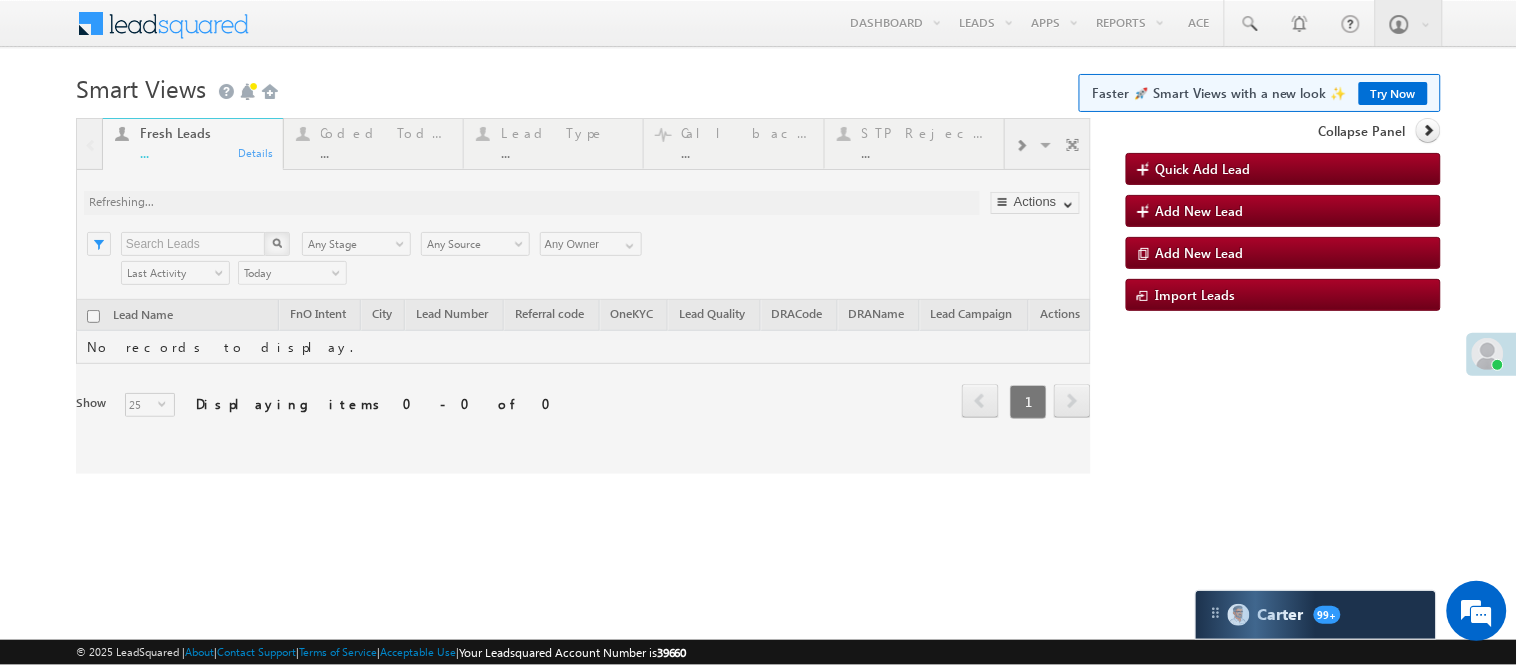 drag, startPoint x: 412, startPoint y: 126, endPoint x: 413, endPoint y: 148, distance: 22.022715 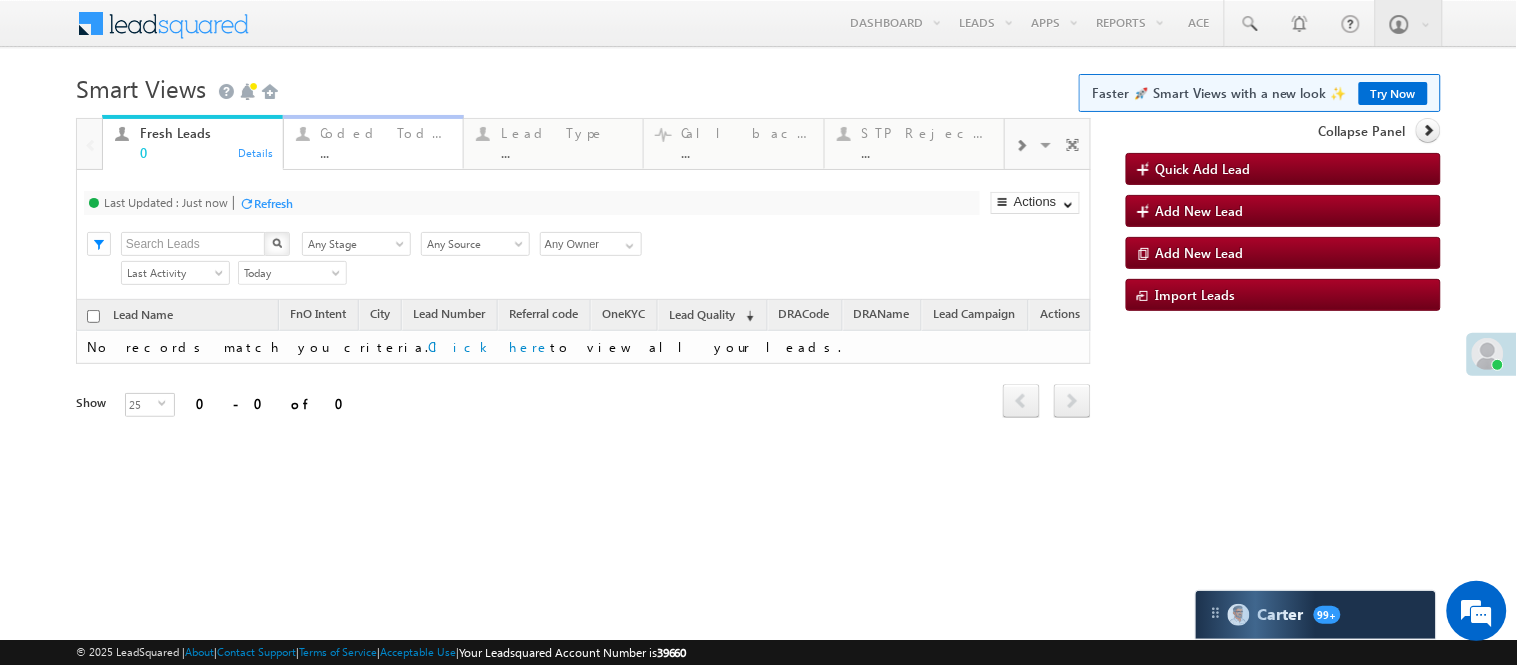 scroll, scrollTop: 0, scrollLeft: 0, axis: both 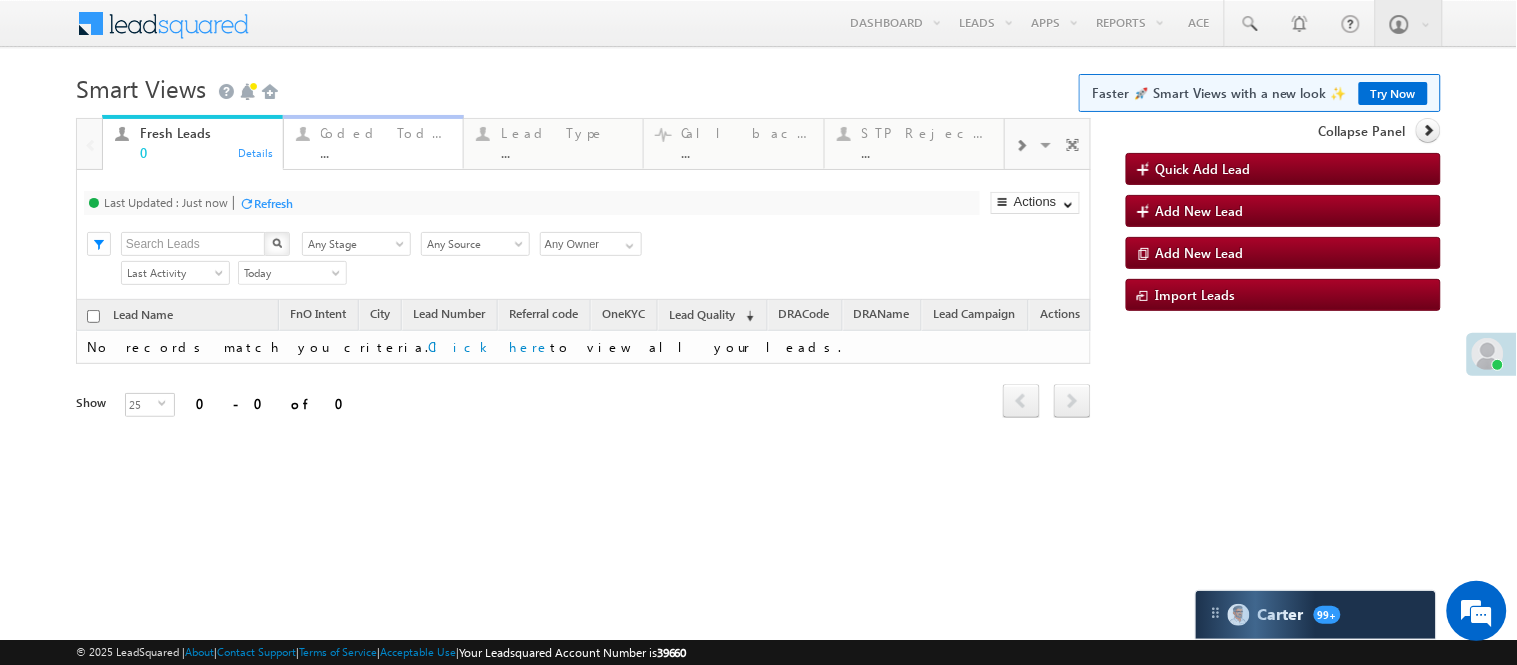 click on "..." at bounding box center (386, 152) 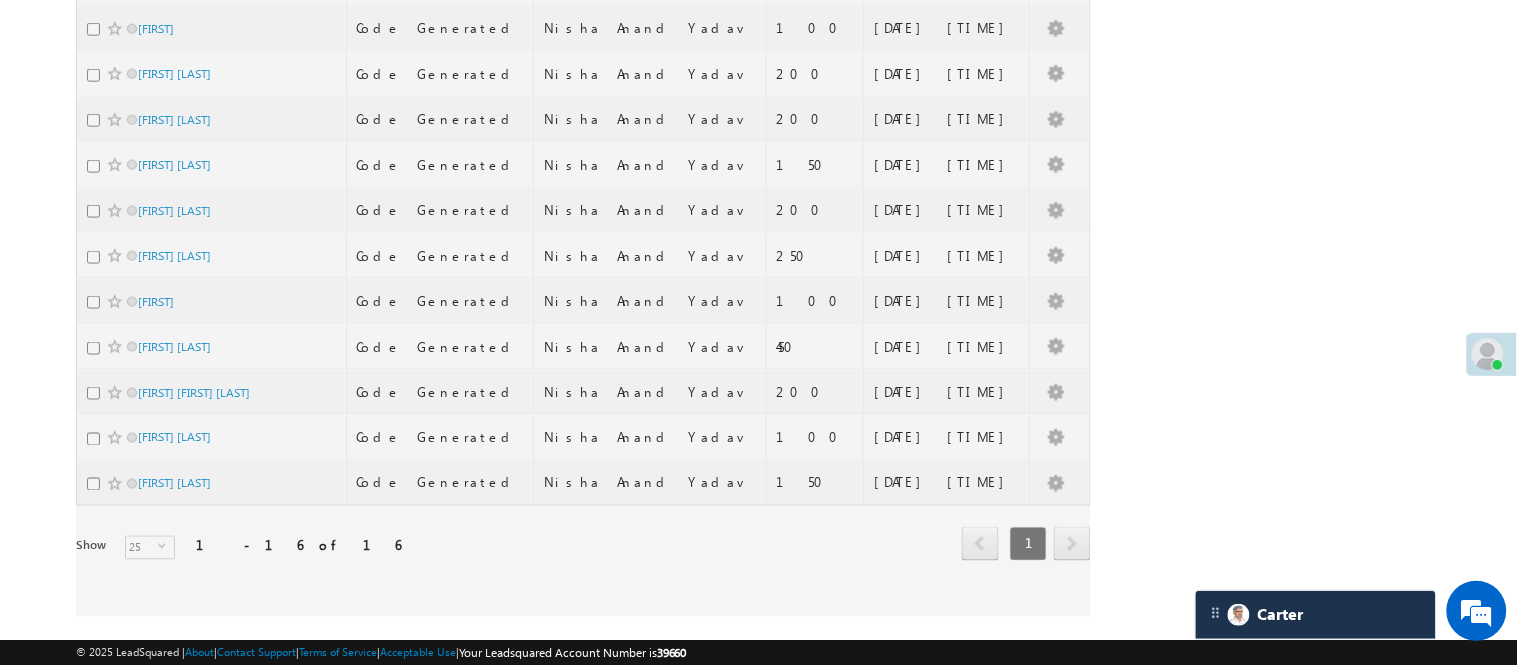 scroll, scrollTop: 0, scrollLeft: 0, axis: both 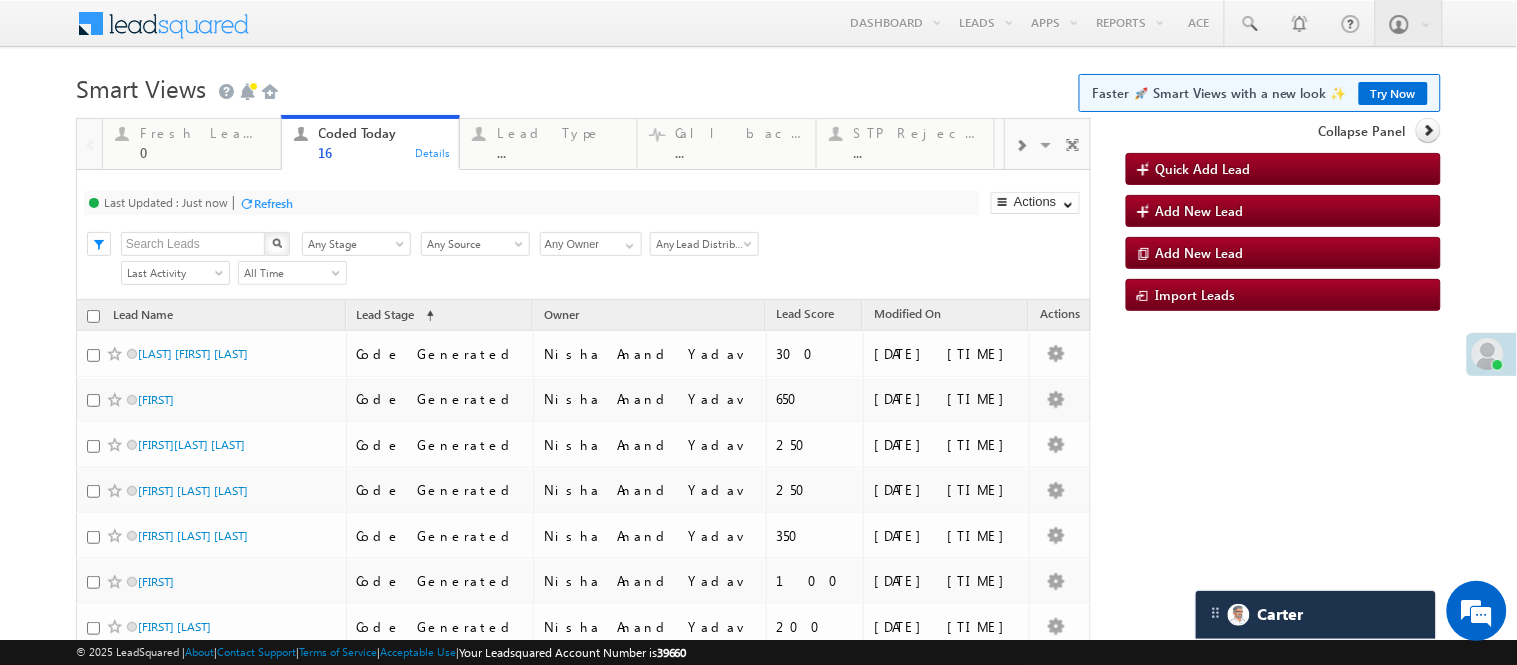 click on "Smart Views Getting Started Faster 🚀 Smart Views with a new look ✨ Try Now" at bounding box center [758, 86] 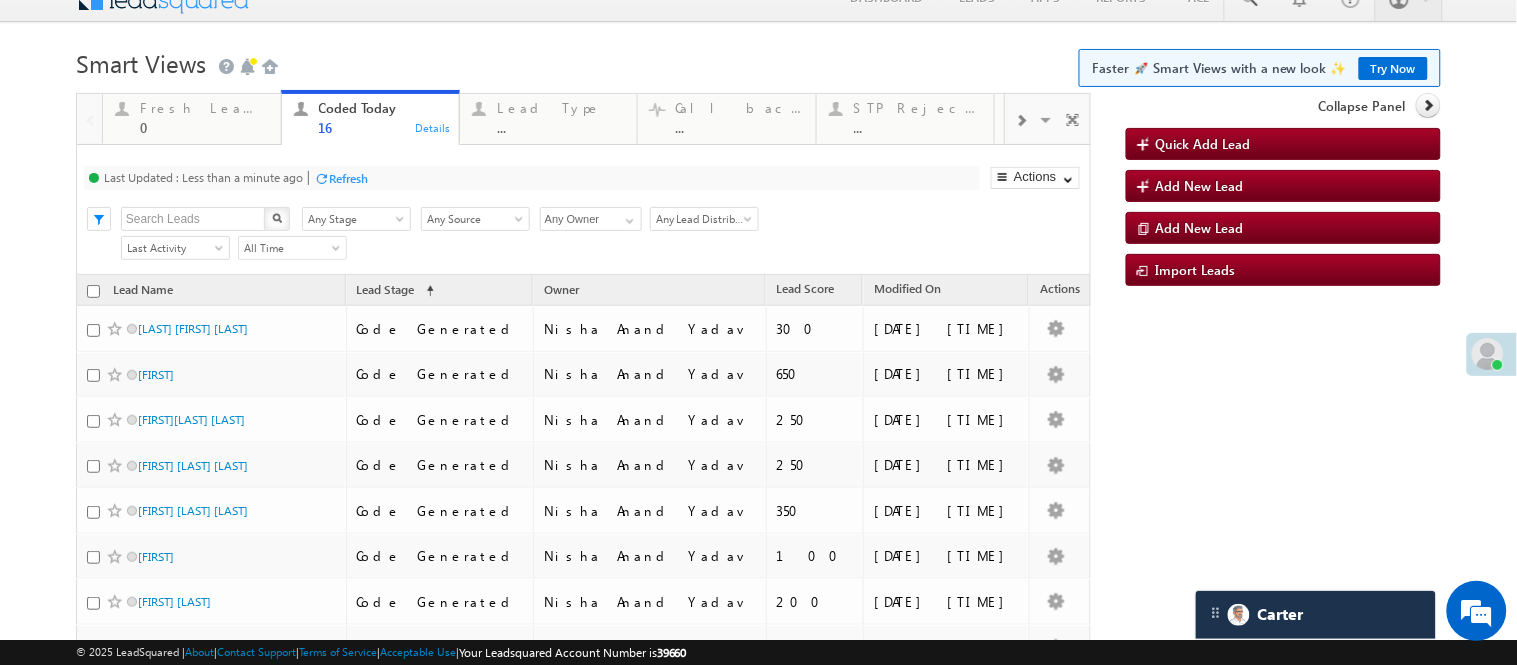 scroll, scrollTop: 0, scrollLeft: 0, axis: both 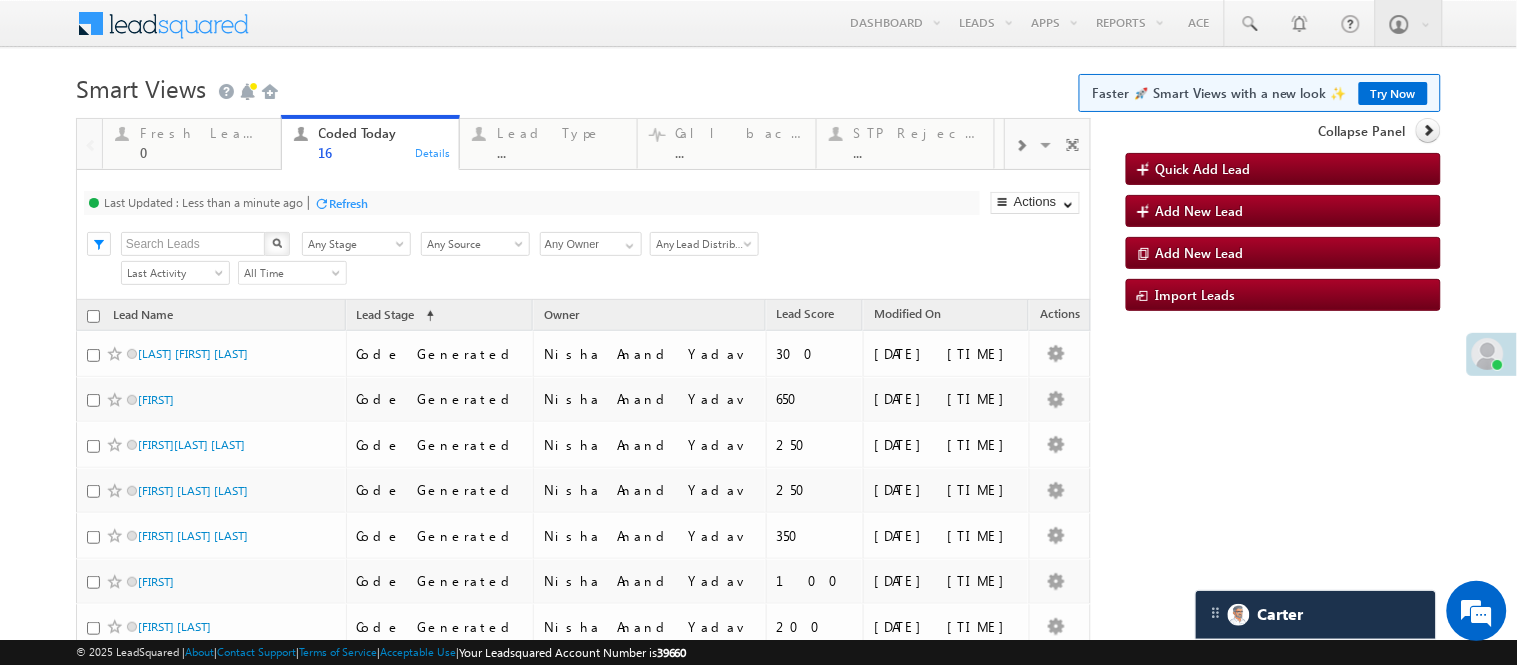 click on "Smart Views Getting Started Faster 🚀 Smart Views with a new look ✨ Try Now" at bounding box center [758, 86] 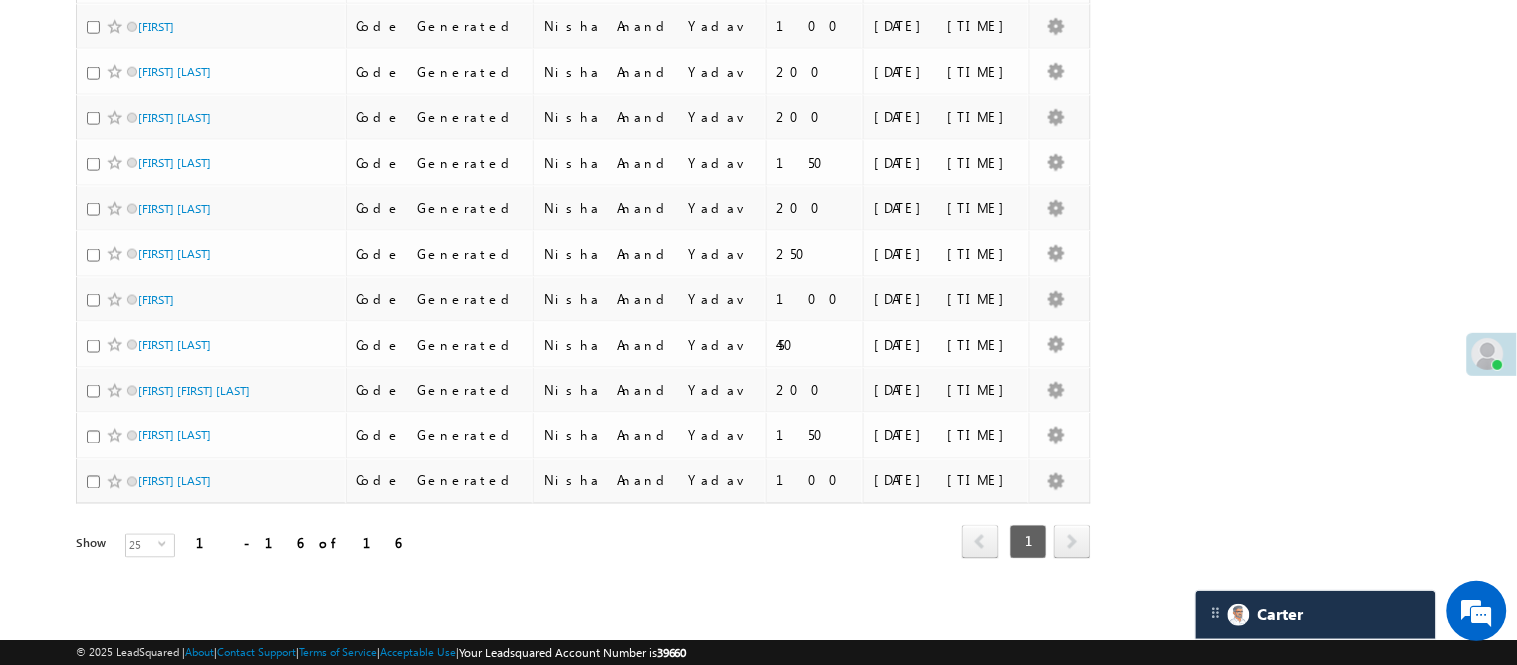 scroll, scrollTop: 0, scrollLeft: 0, axis: both 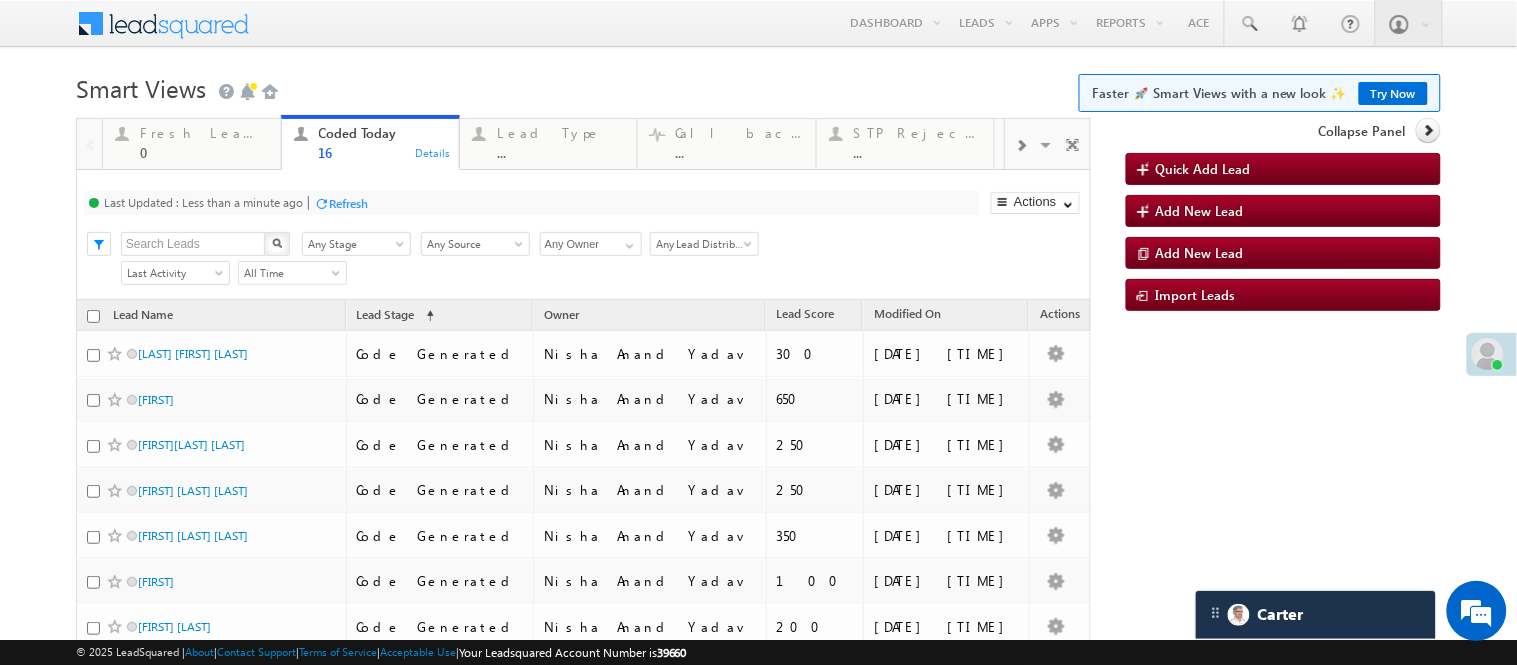 click on "Smart Views Getting Started Faster 🚀 Smart Views with a new look ✨ Try Now" at bounding box center [758, 86] 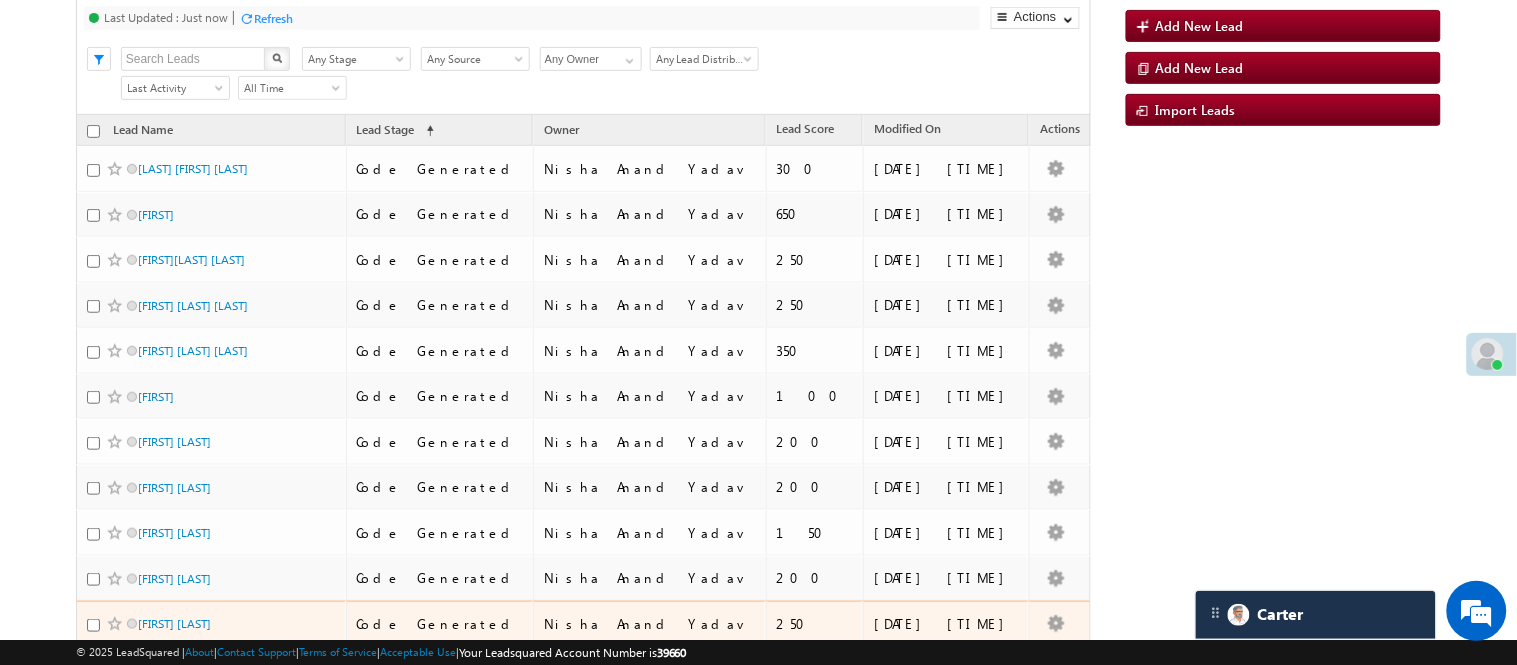 scroll, scrollTop: 73, scrollLeft: 0, axis: vertical 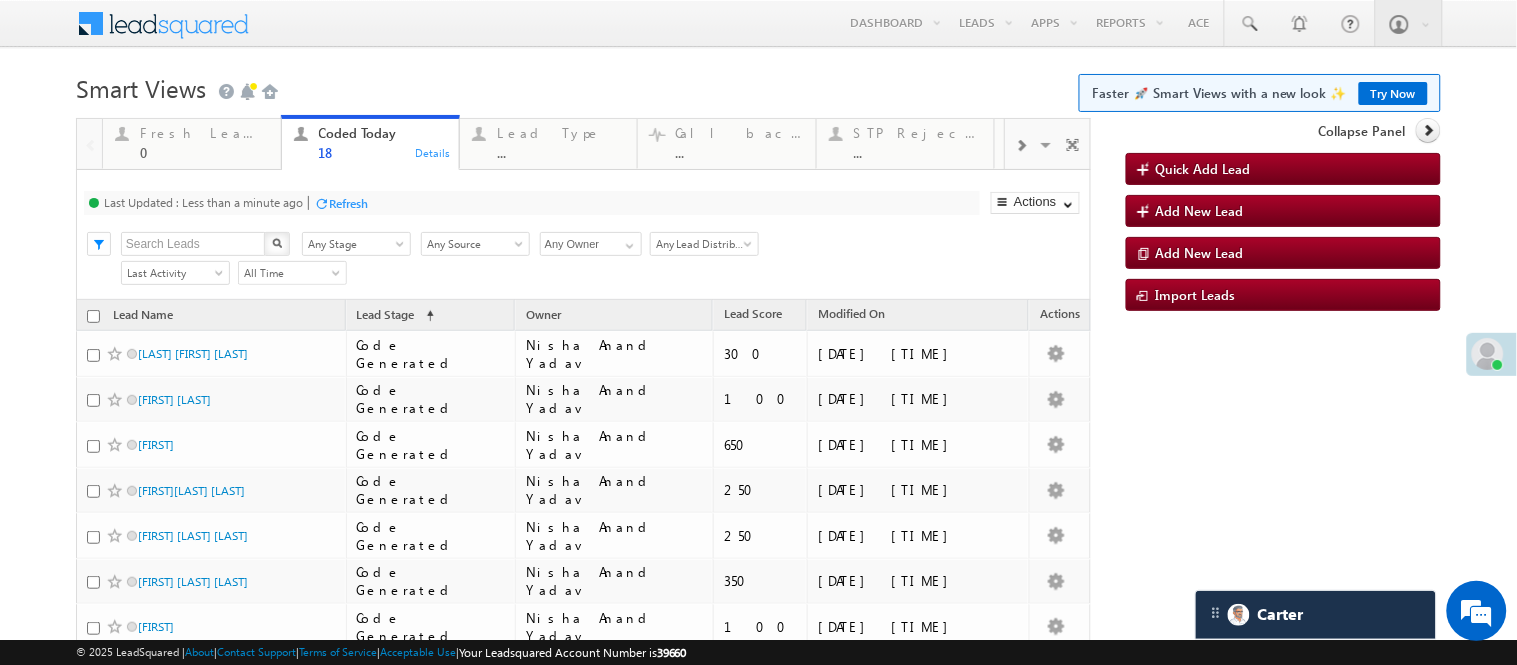 click on "Smart Views Getting Started Faster 🚀 Smart Views with a new look ✨ Try Now" at bounding box center [758, 86] 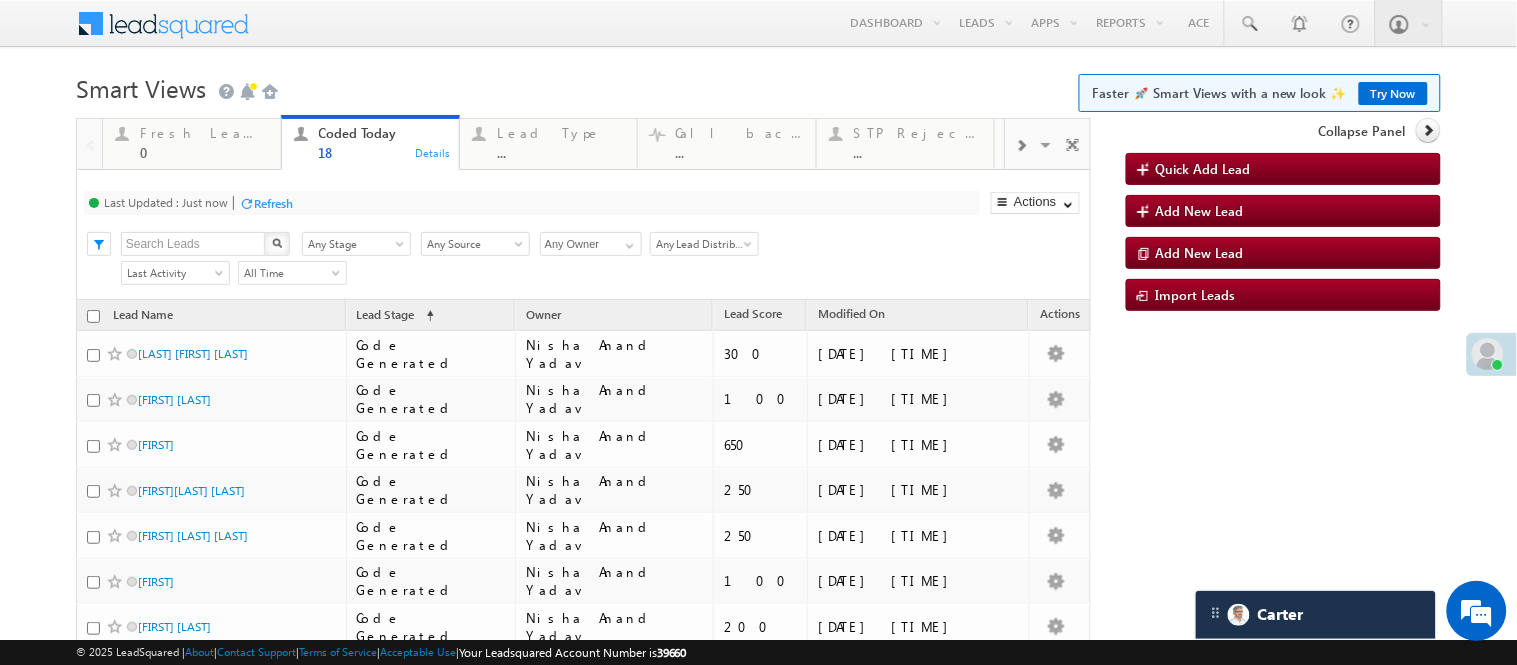 click on "Smart Views Getting Started Faster 🚀 Smart Views with a new look ✨ Try Now" at bounding box center [758, 86] 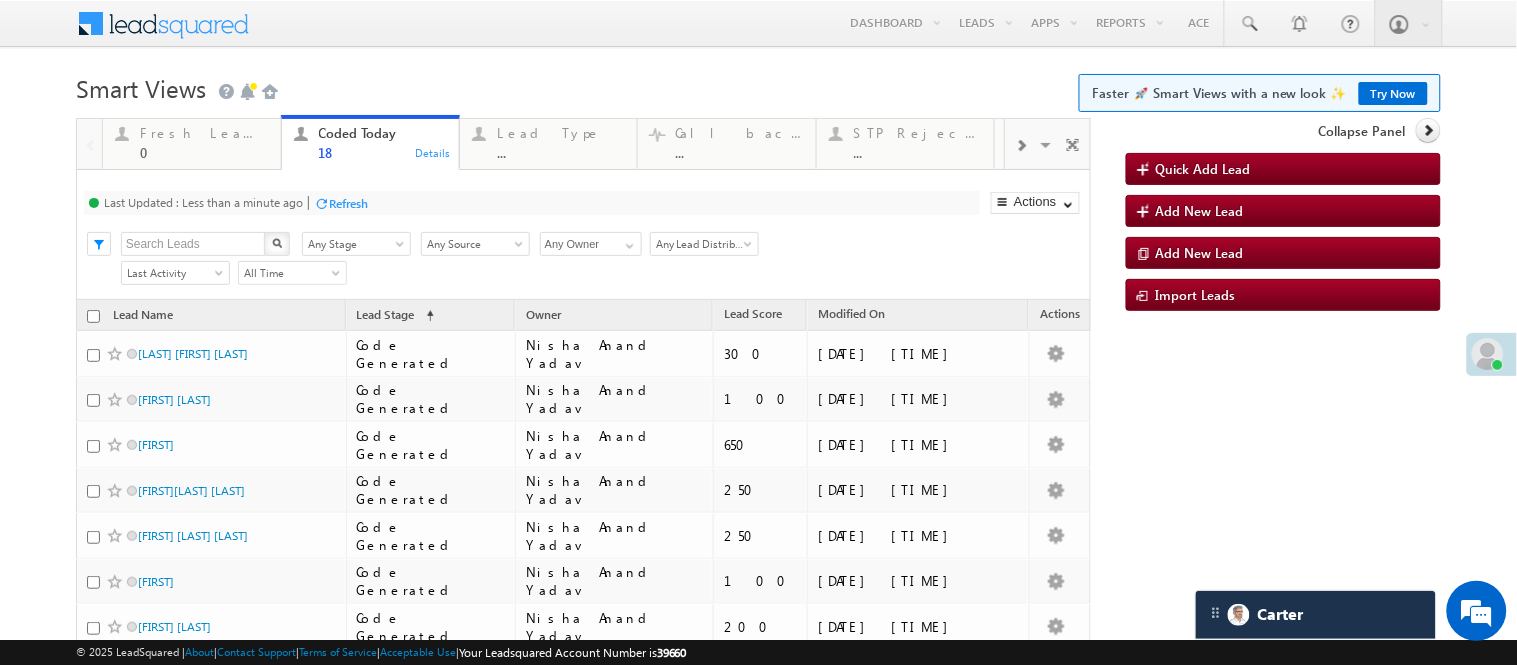 click on "Smart Views Getting Started Faster 🚀 Smart Views with a new look ✨ Try Now" at bounding box center [758, 86] 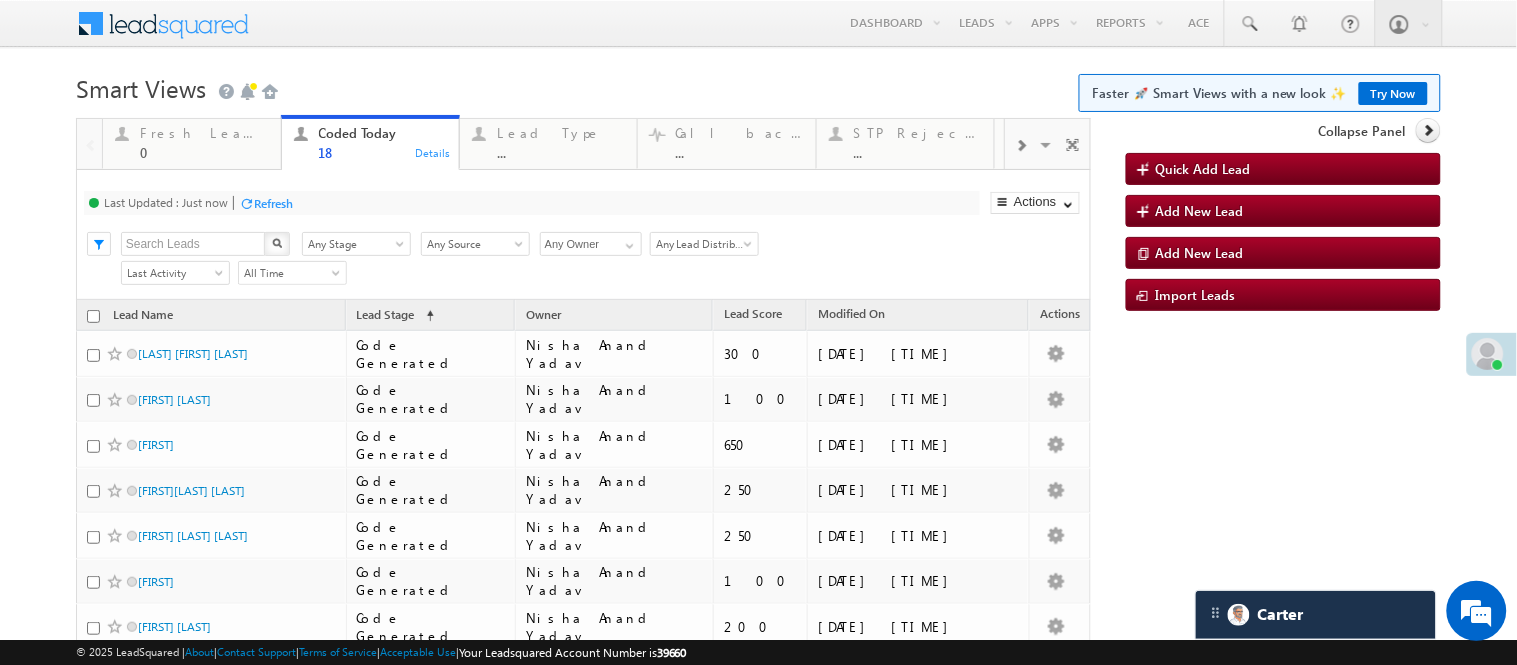 scroll, scrollTop: 582, scrollLeft: 0, axis: vertical 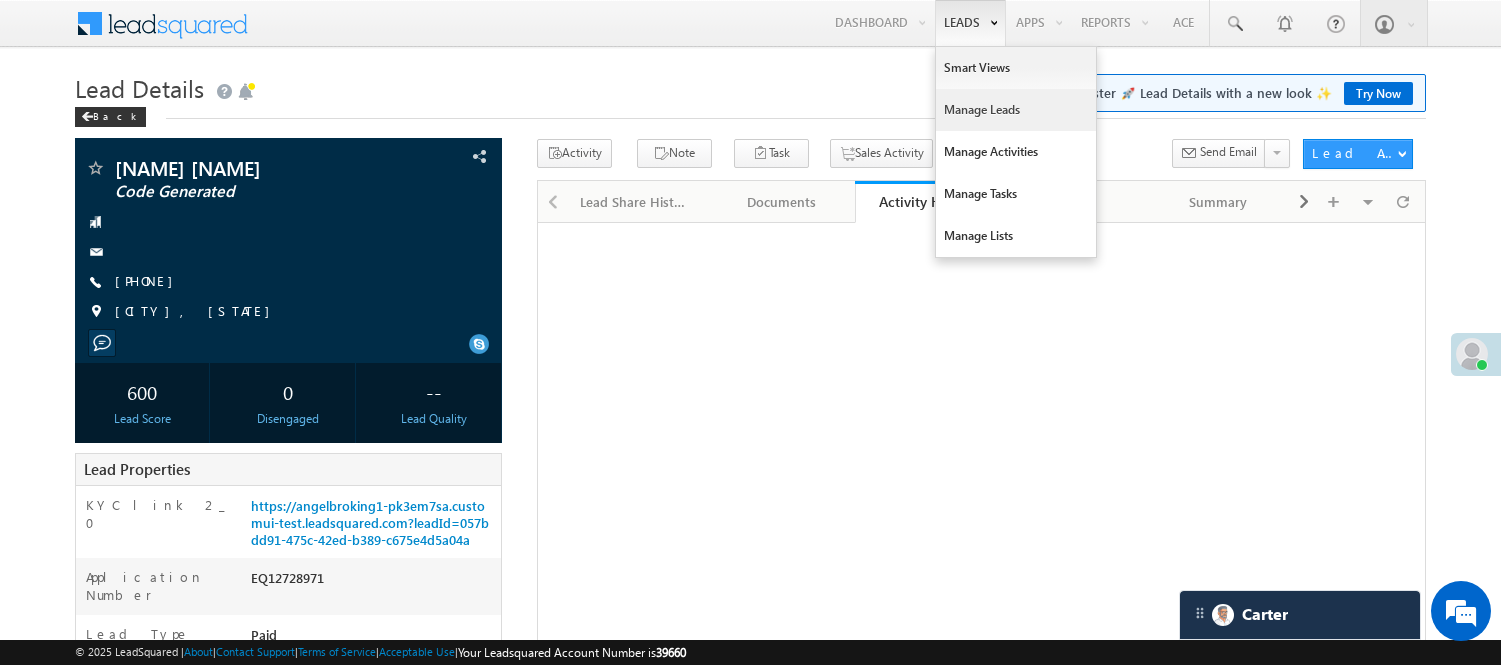 click on "Manage Leads" at bounding box center (1016, 110) 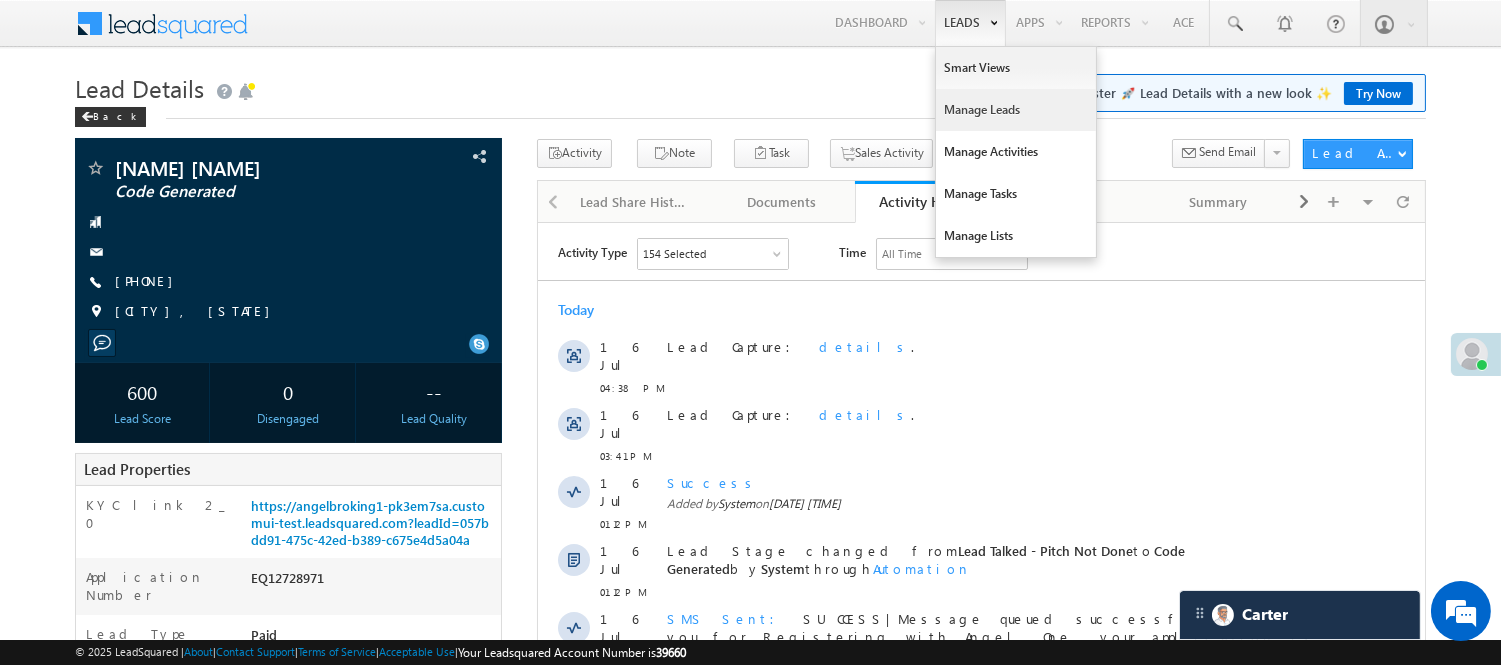 scroll, scrollTop: 0, scrollLeft: 0, axis: both 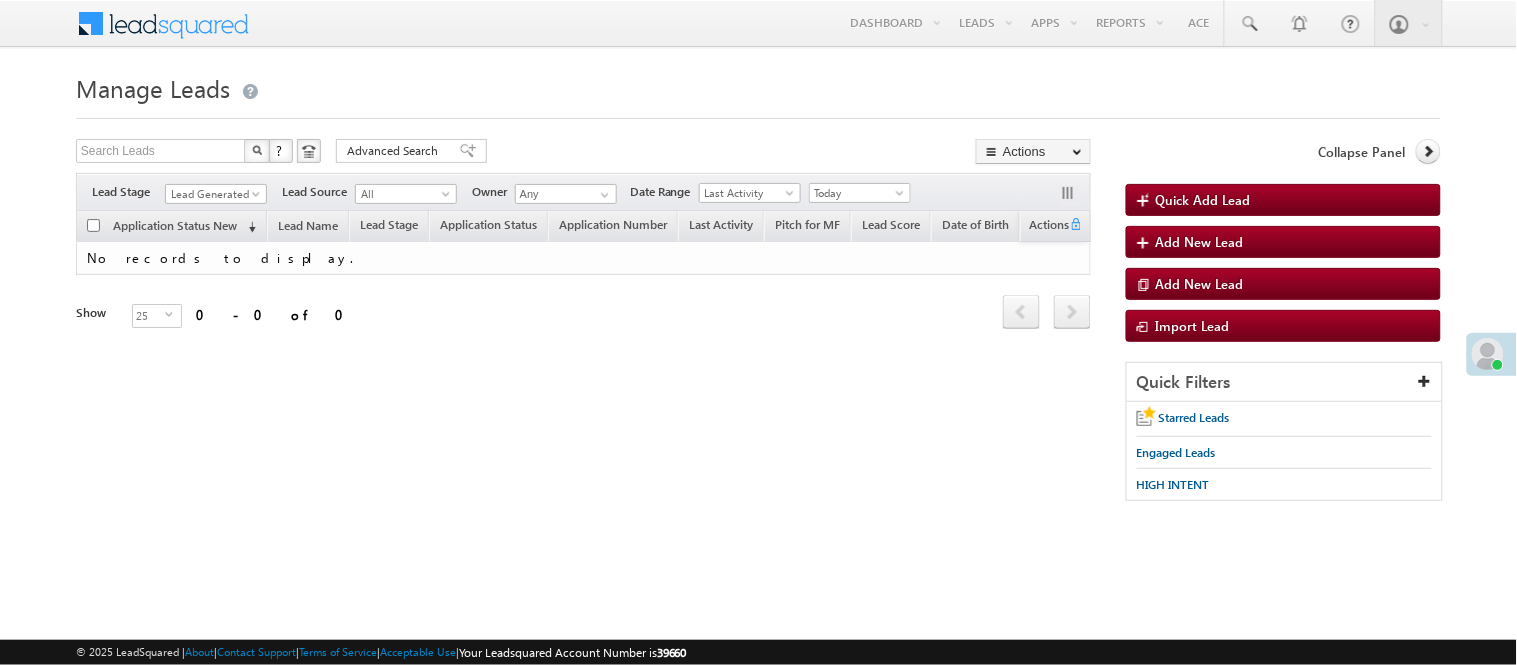 click on "Lead Generated" at bounding box center [213, 194] 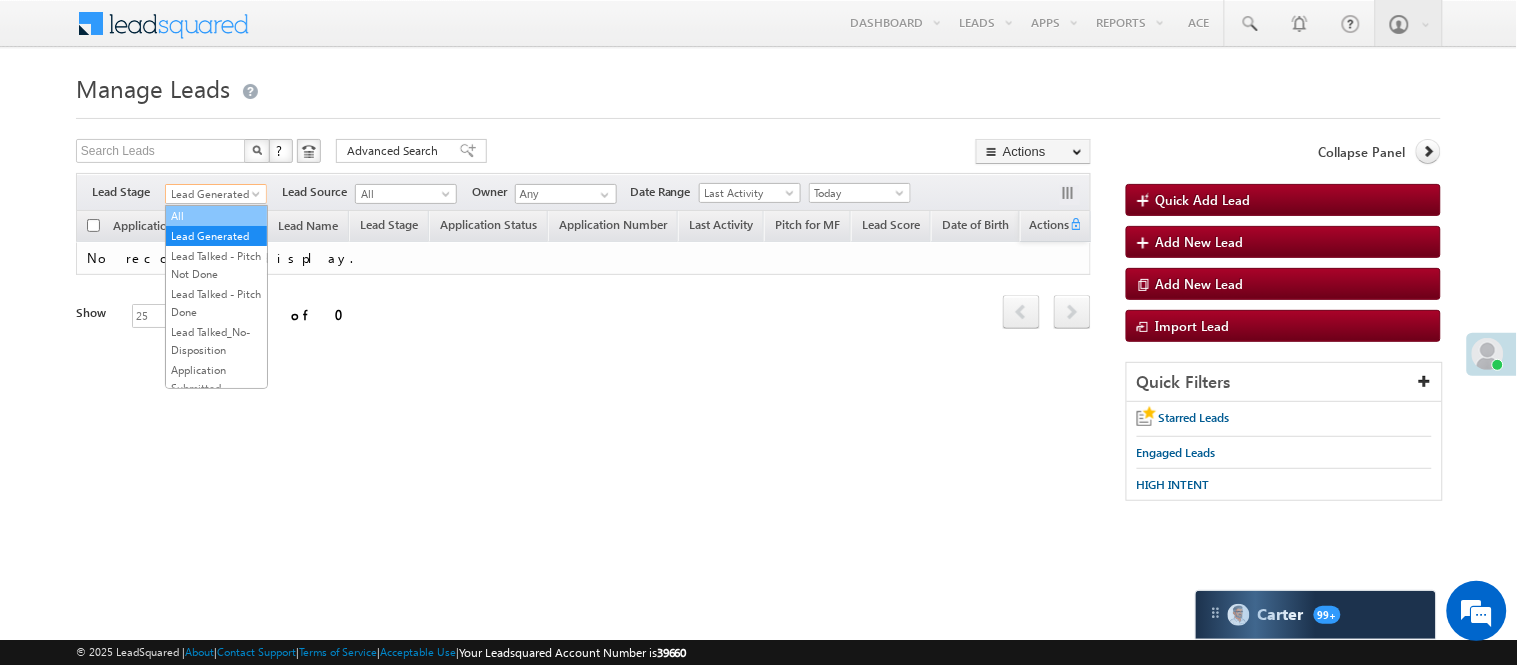 scroll, scrollTop: 0, scrollLeft: 0, axis: both 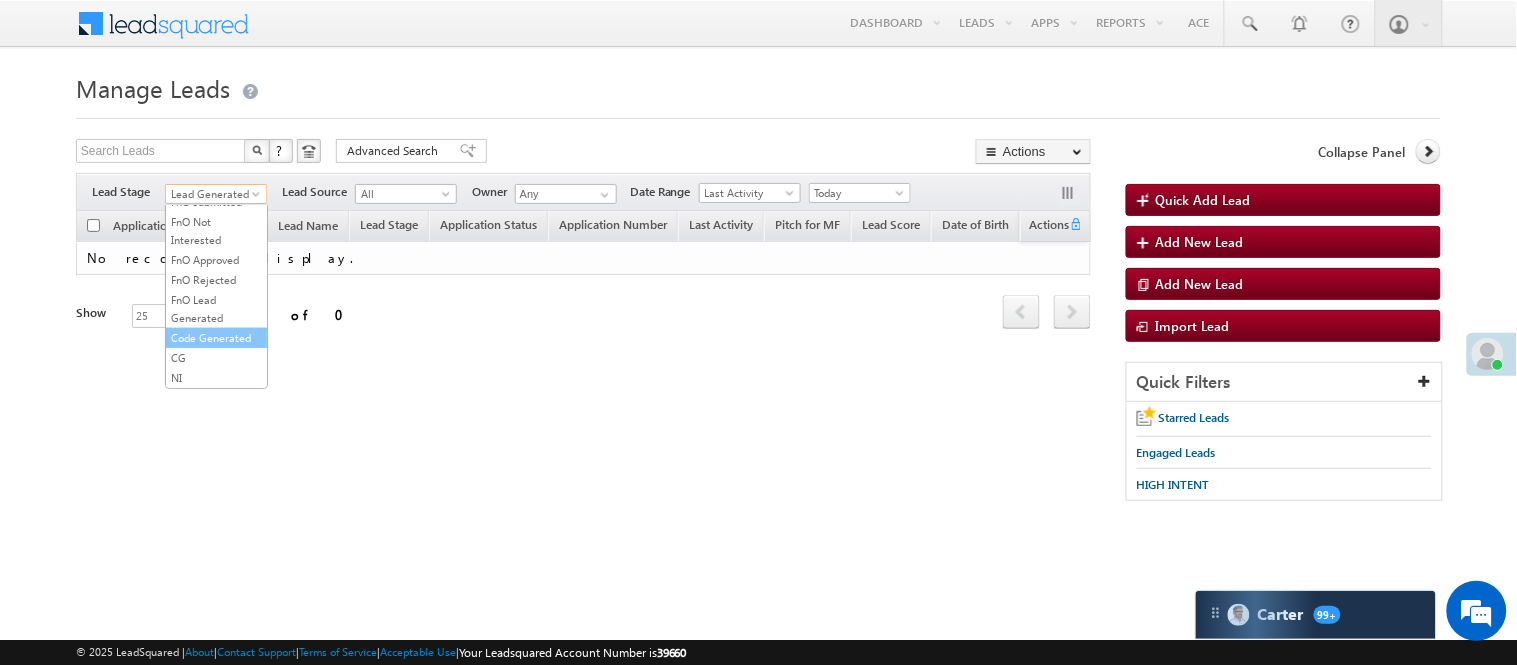 click on "Code Generated" at bounding box center (216, 338) 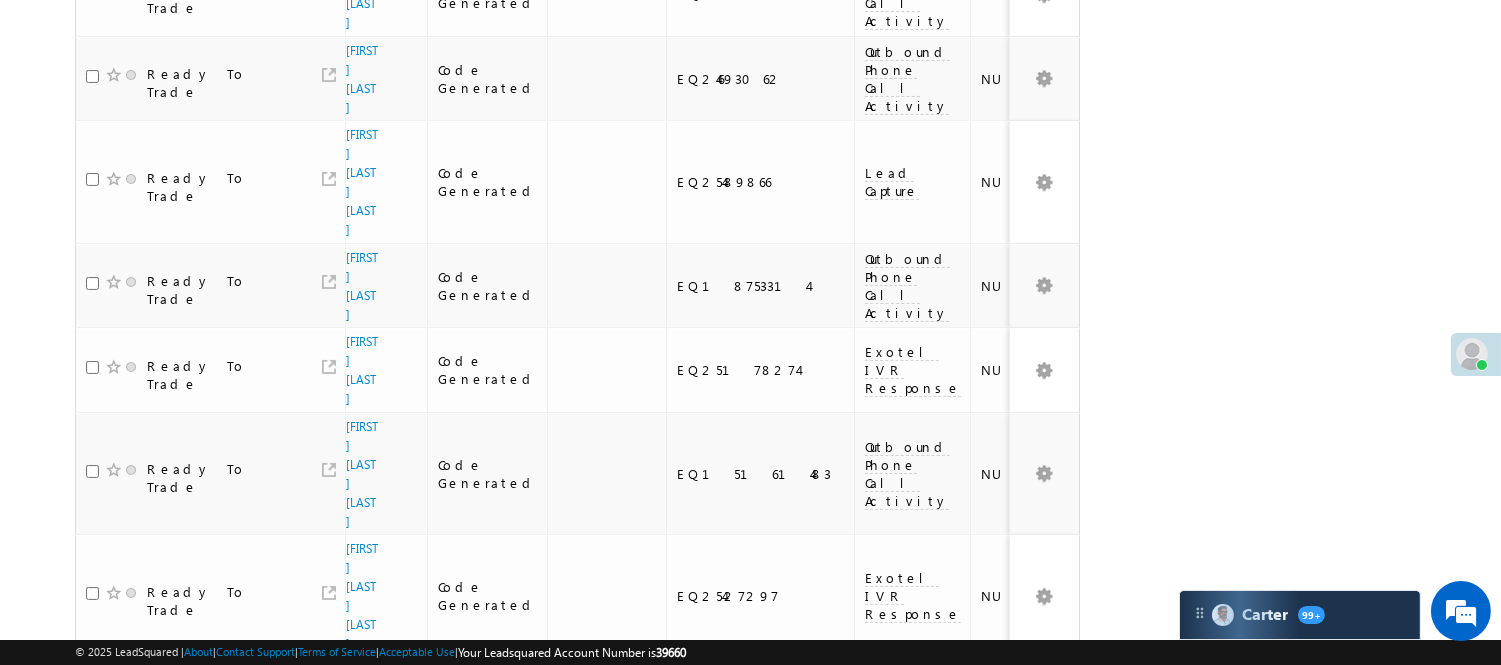 scroll, scrollTop: 0, scrollLeft: 0, axis: both 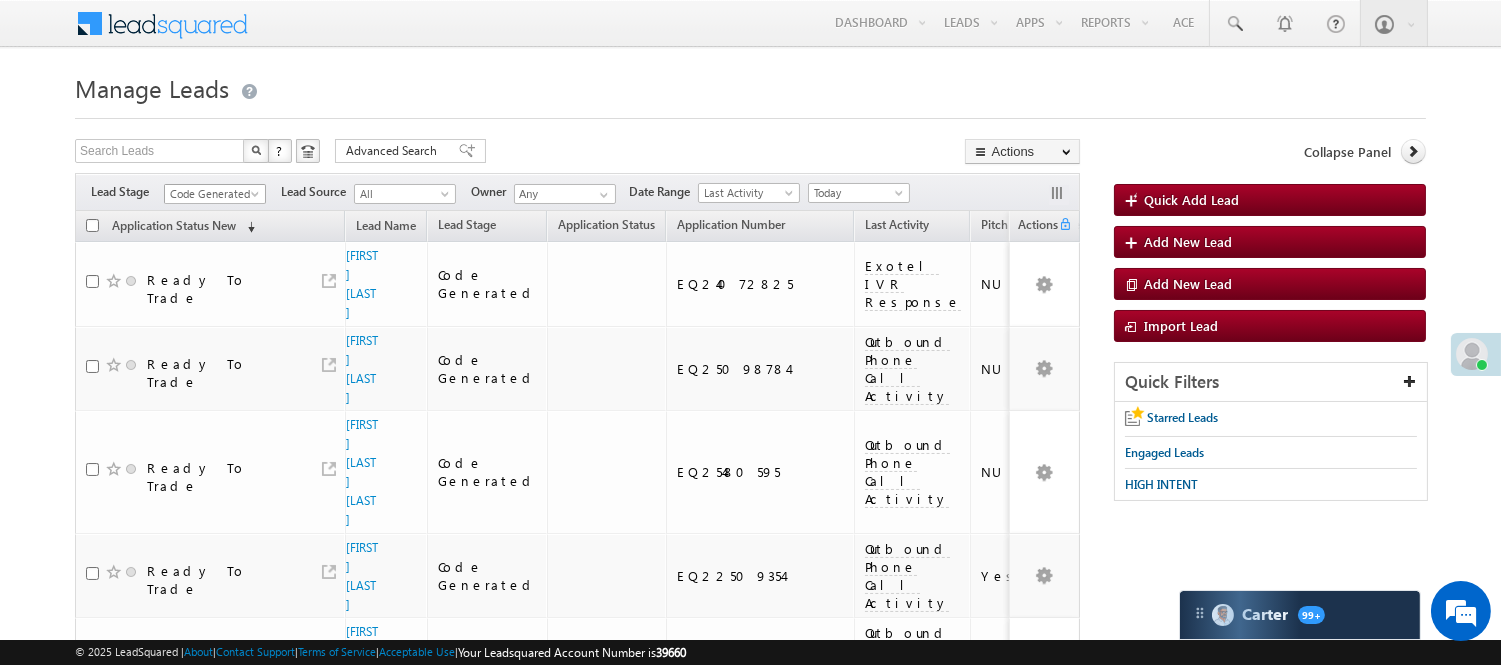 click on "Code Generated" at bounding box center [212, 194] 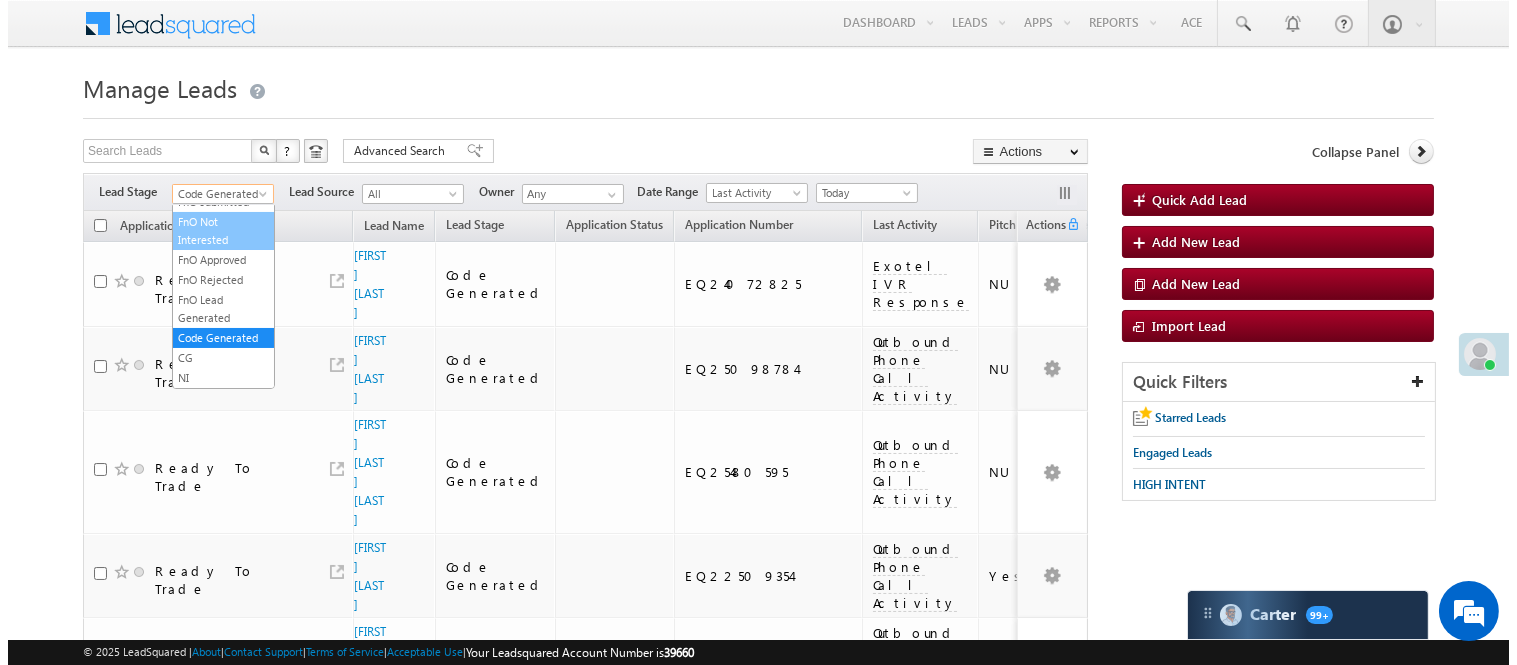 scroll, scrollTop: 0, scrollLeft: 0, axis: both 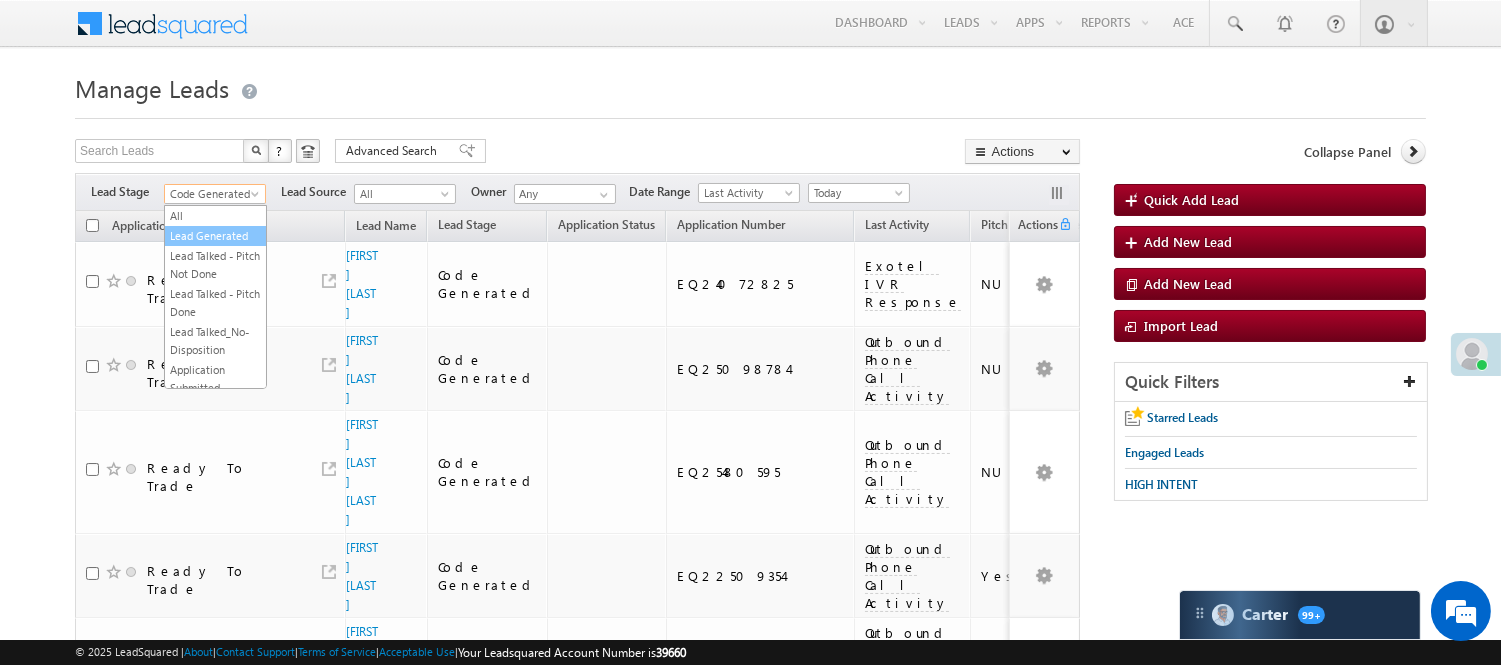 click on "Lead Generated" at bounding box center [215, 236] 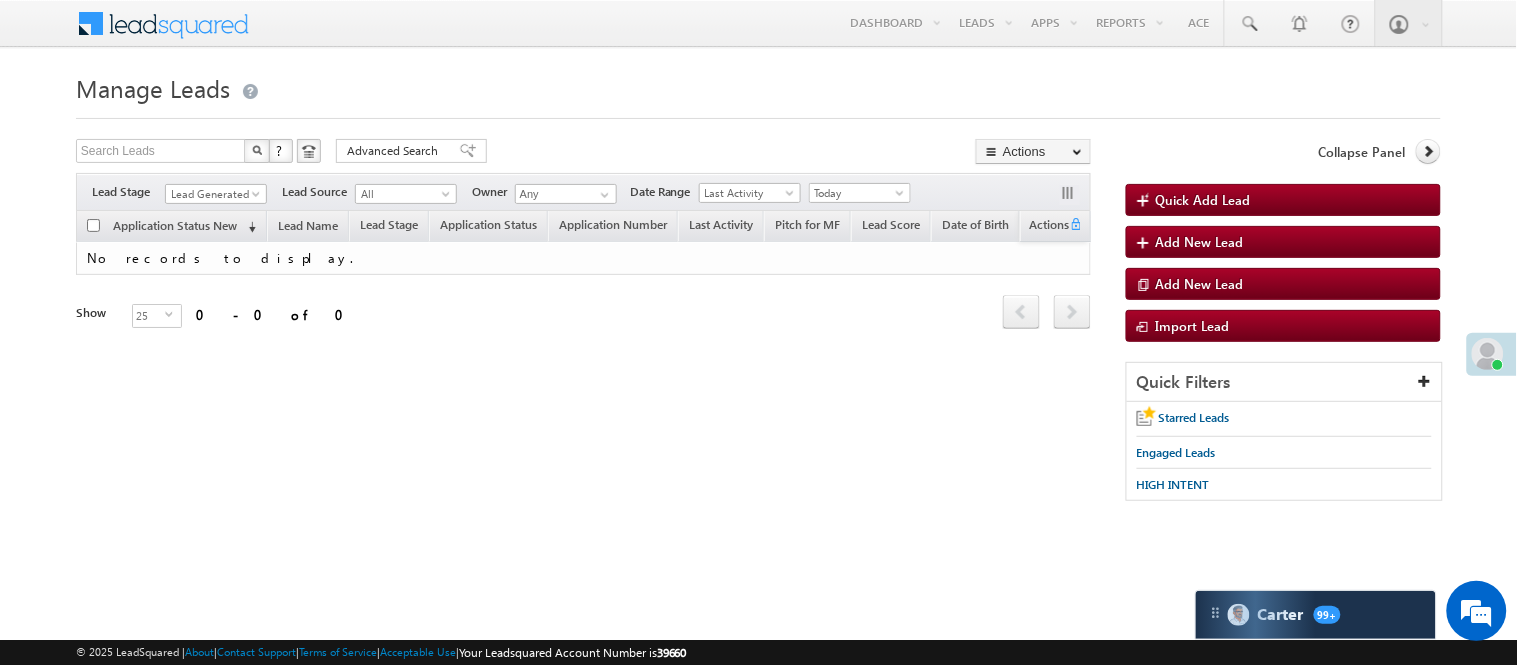 click on "Lead Generated" at bounding box center [216, 191] 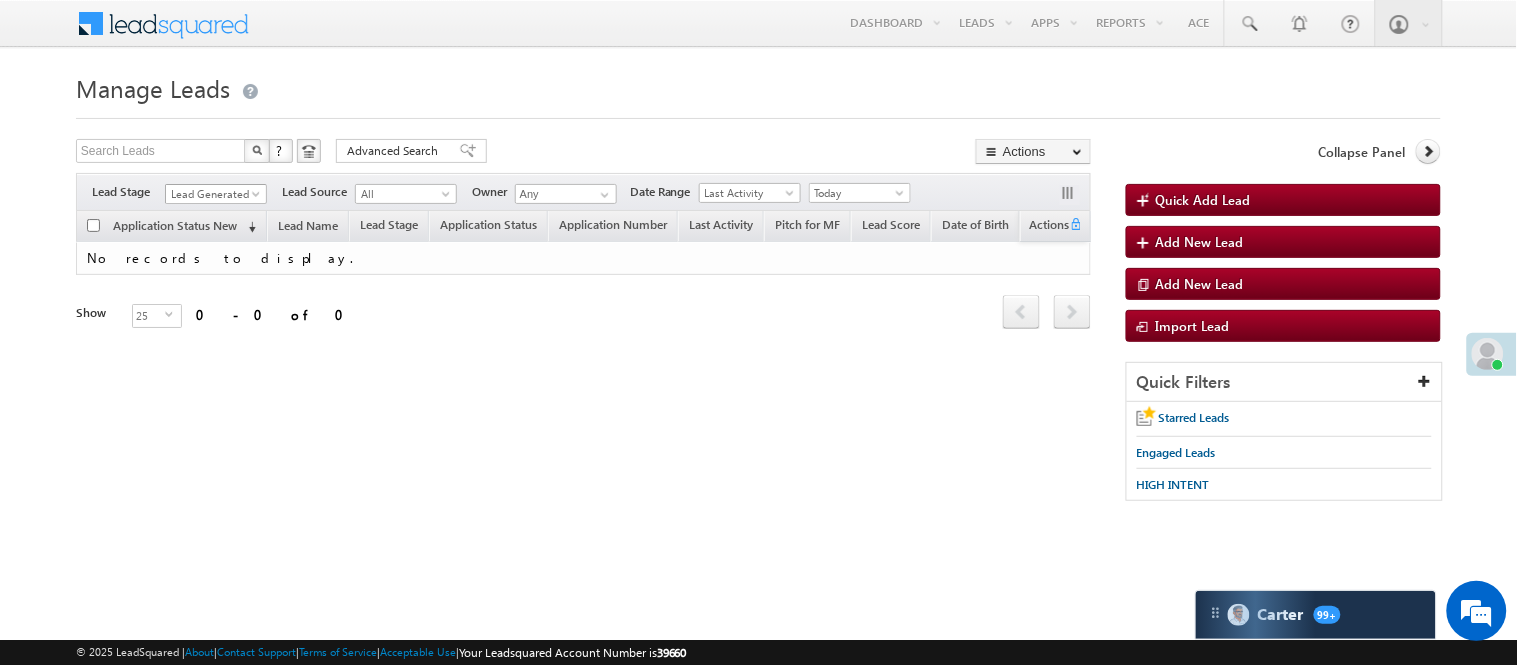 click on "Lead Generated" at bounding box center (213, 194) 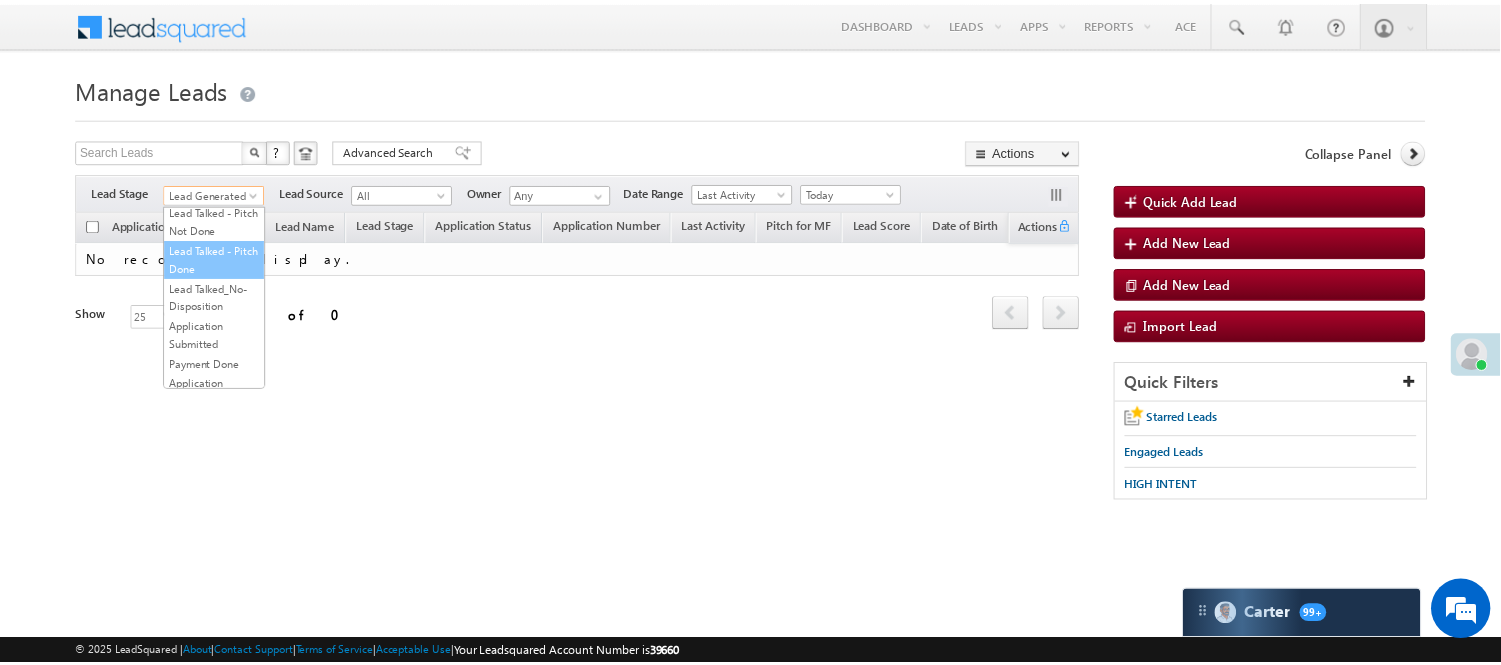 scroll, scrollTop: 0, scrollLeft: 0, axis: both 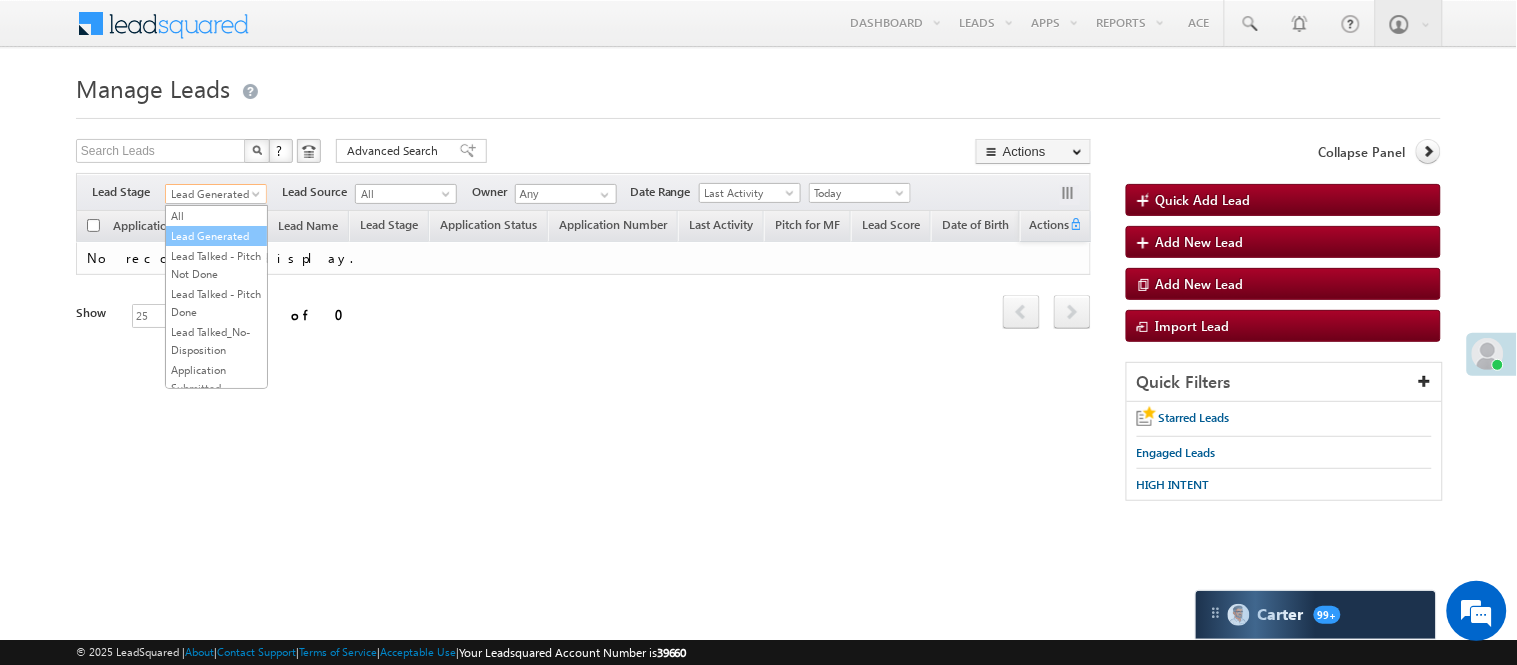 click on "Lead Generated" at bounding box center (216, 236) 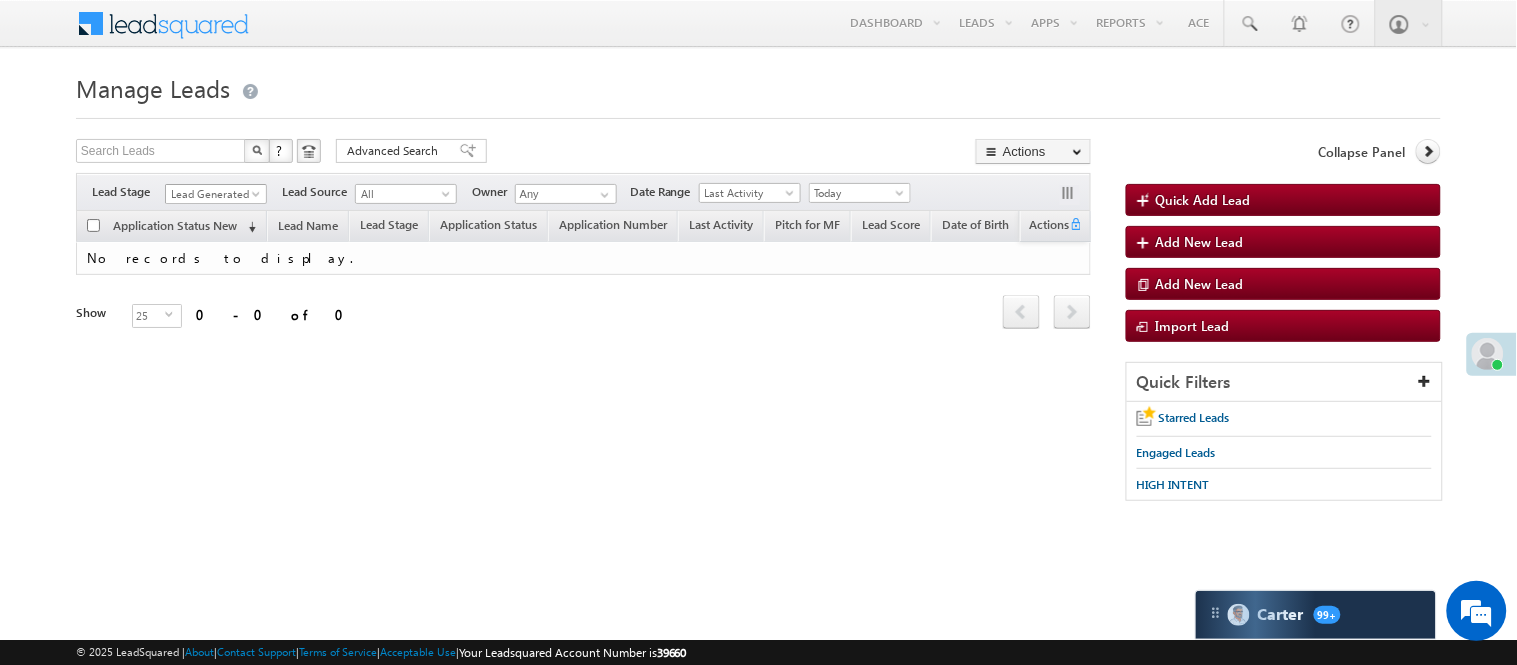 click on "Lead Generated" at bounding box center [216, 194] 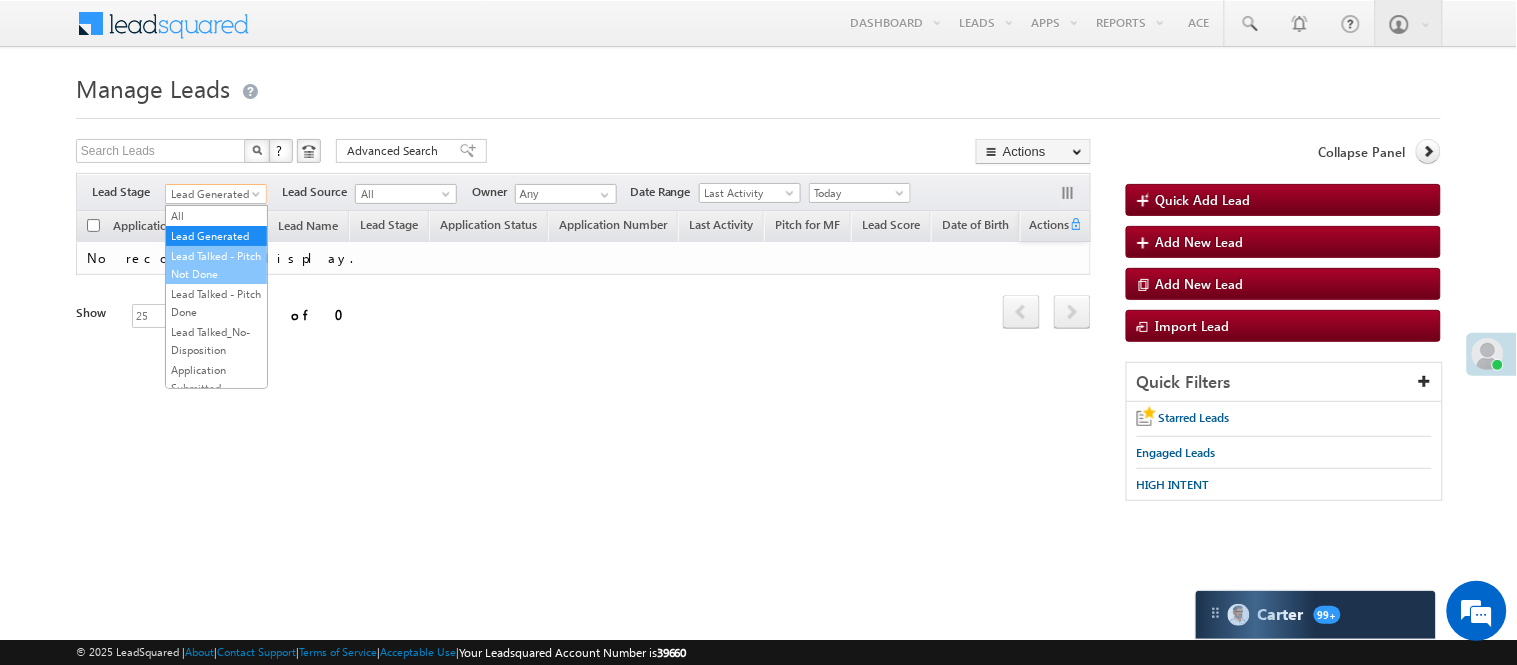 click on "Lead Talked - Pitch Not Done" at bounding box center (216, 265) 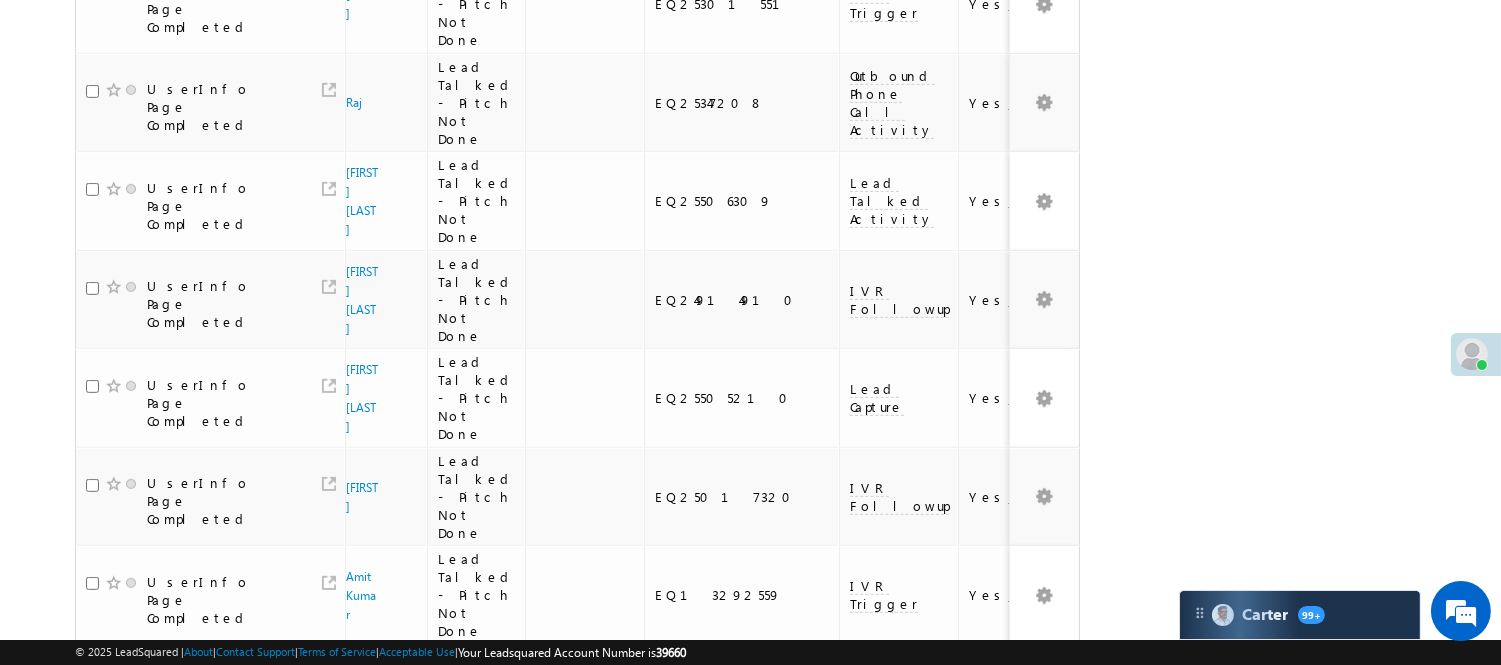 scroll, scrollTop: 1800, scrollLeft: 0, axis: vertical 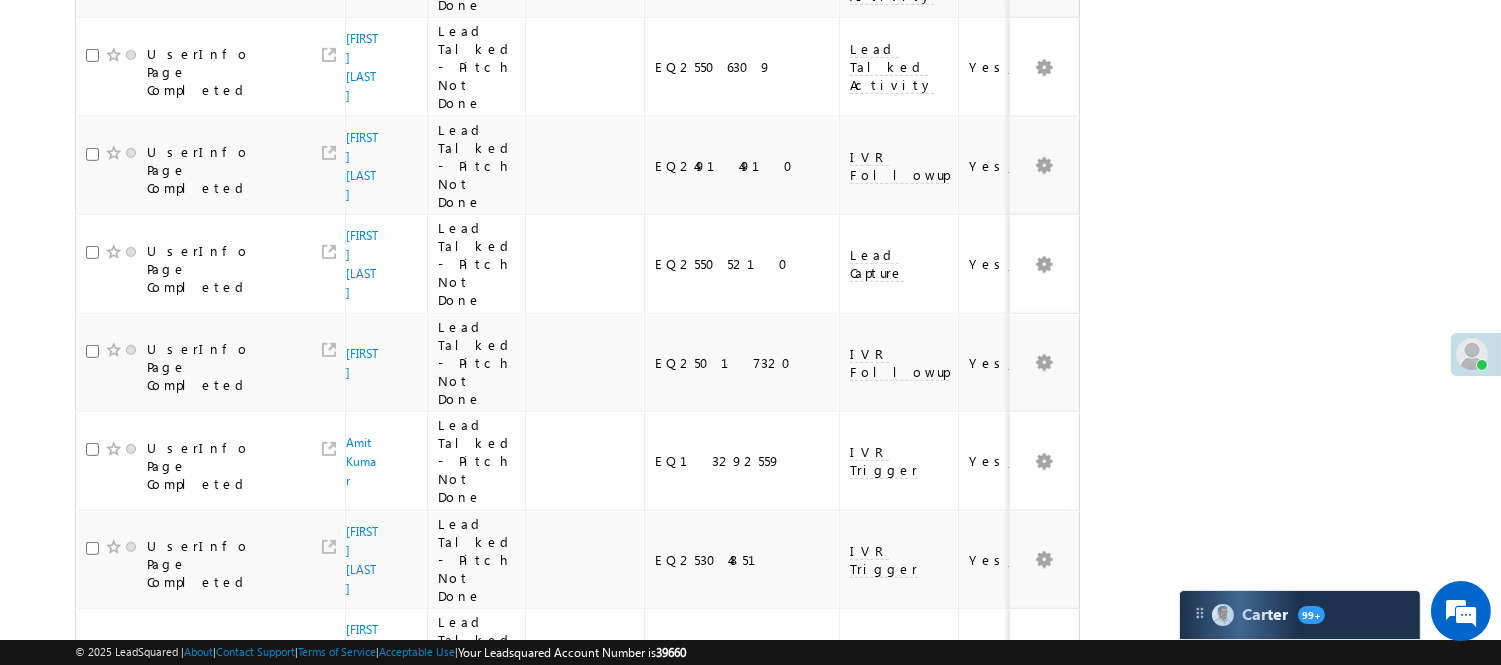 click on "2" at bounding box center (938, 943) 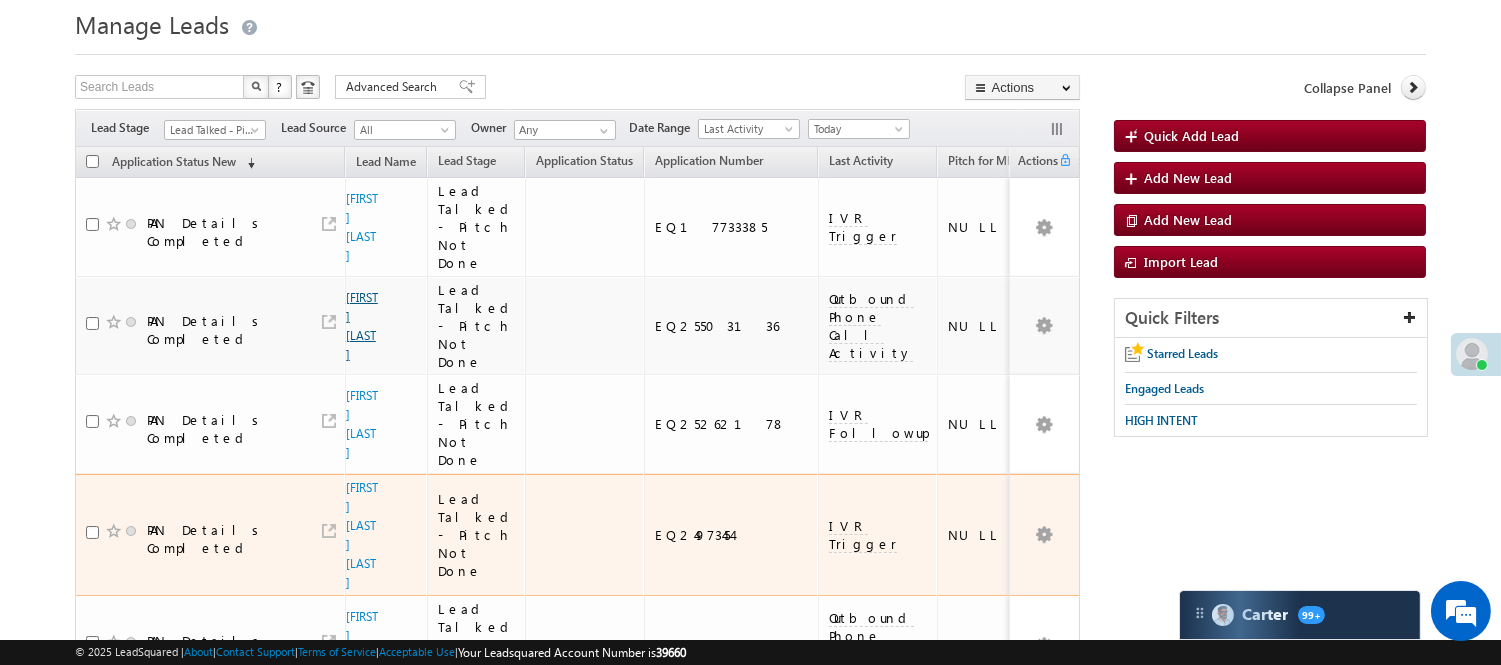scroll, scrollTop: 0, scrollLeft: 0, axis: both 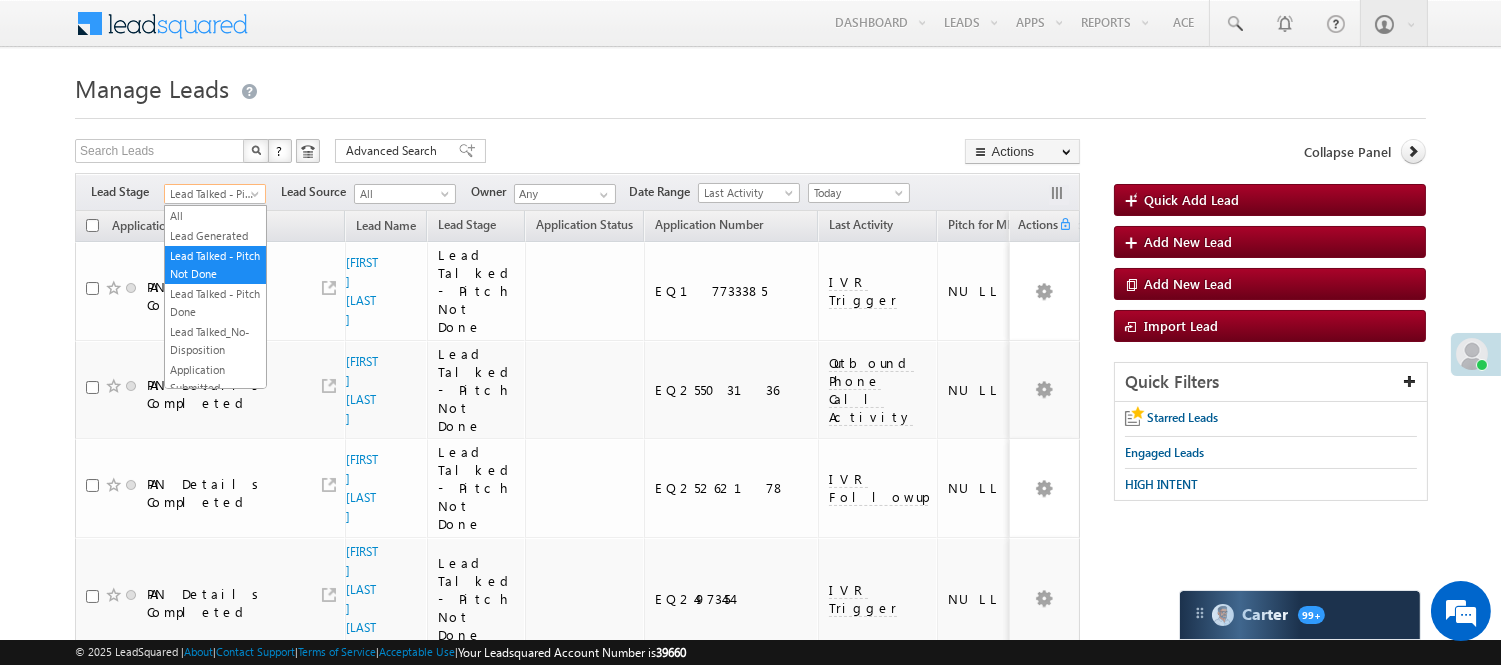click on "Lead Talked - Pitch Not Done" at bounding box center [212, 194] 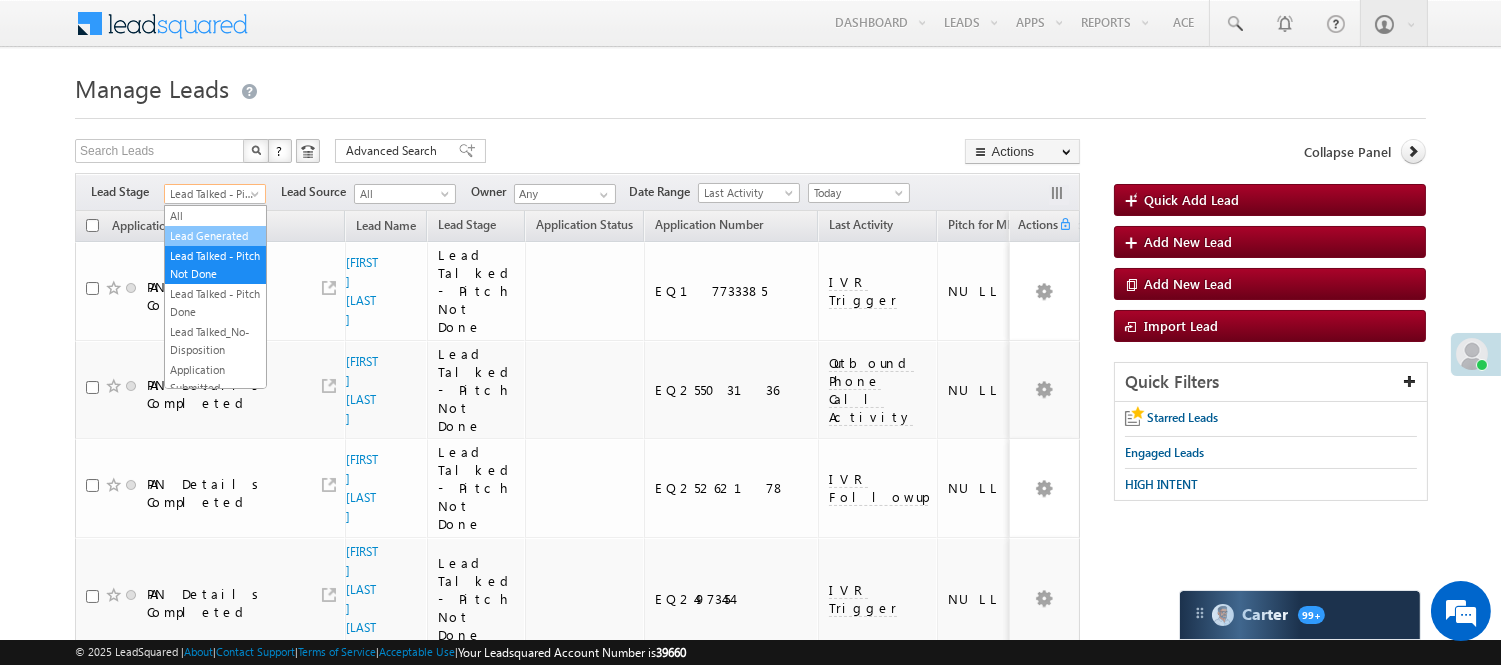 click on "Lead Generated" at bounding box center [215, 236] 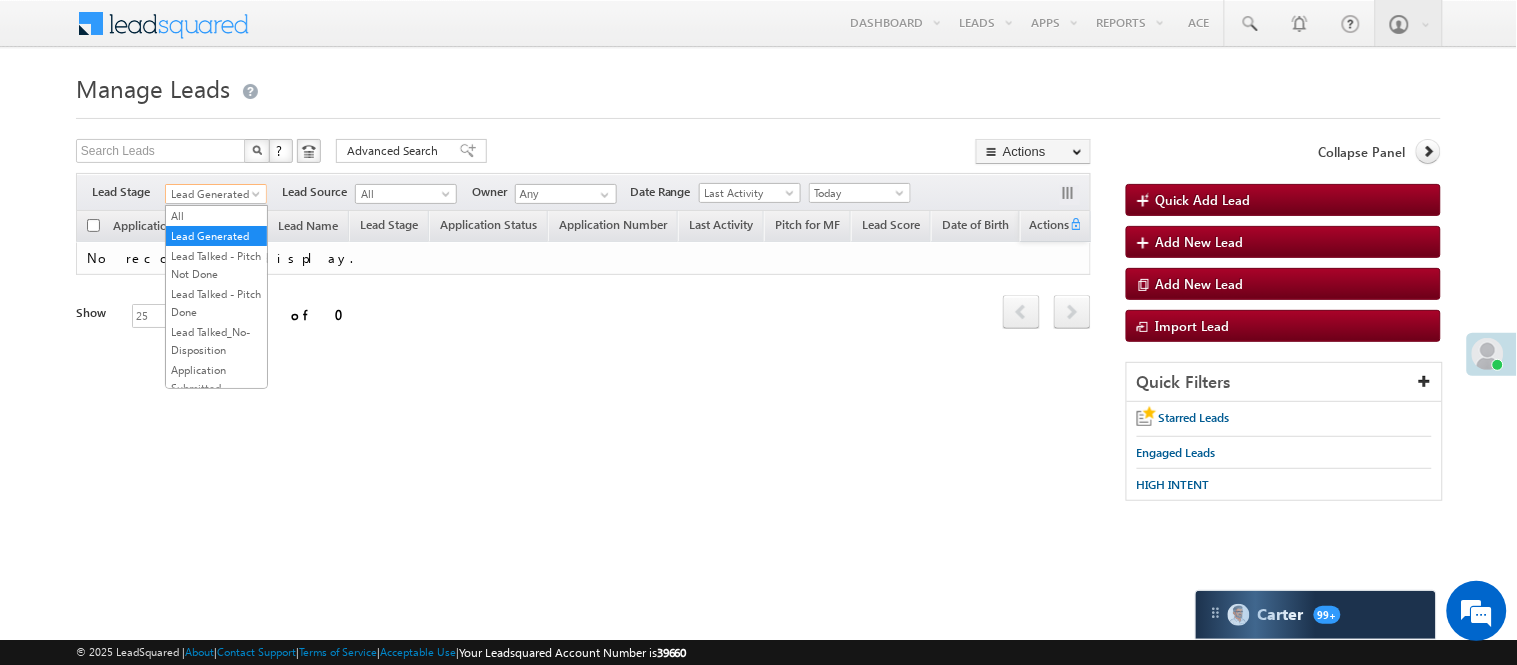 click on "Lead Generated" at bounding box center [213, 194] 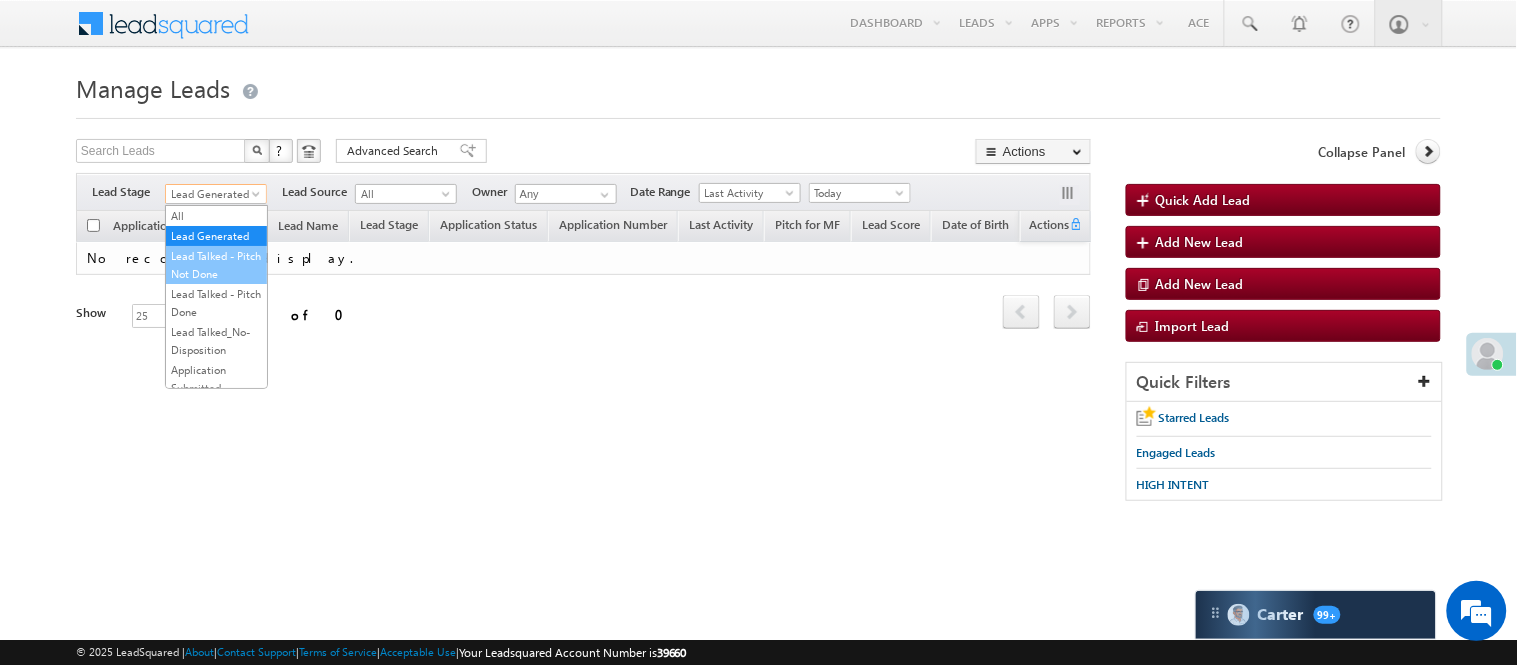 click on "Lead Talked - Pitch Not Done" at bounding box center [216, 265] 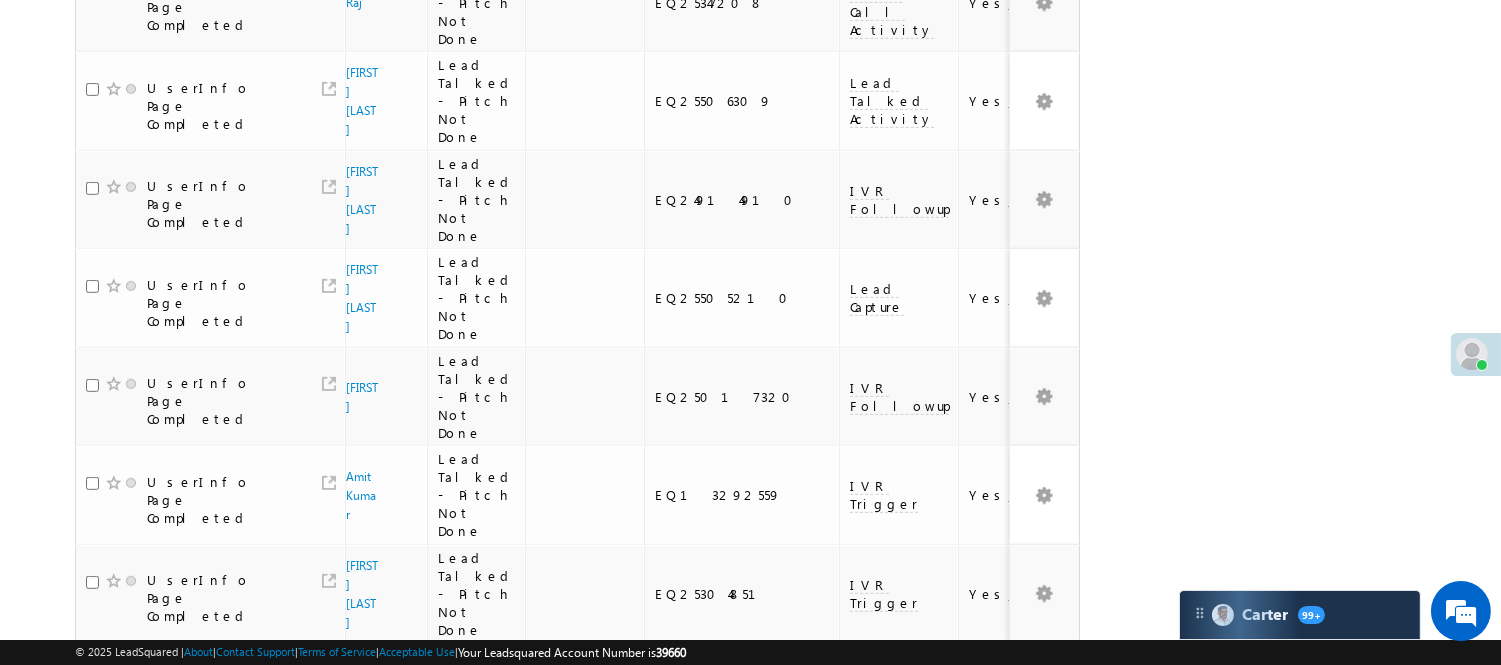 scroll, scrollTop: 1800, scrollLeft: 0, axis: vertical 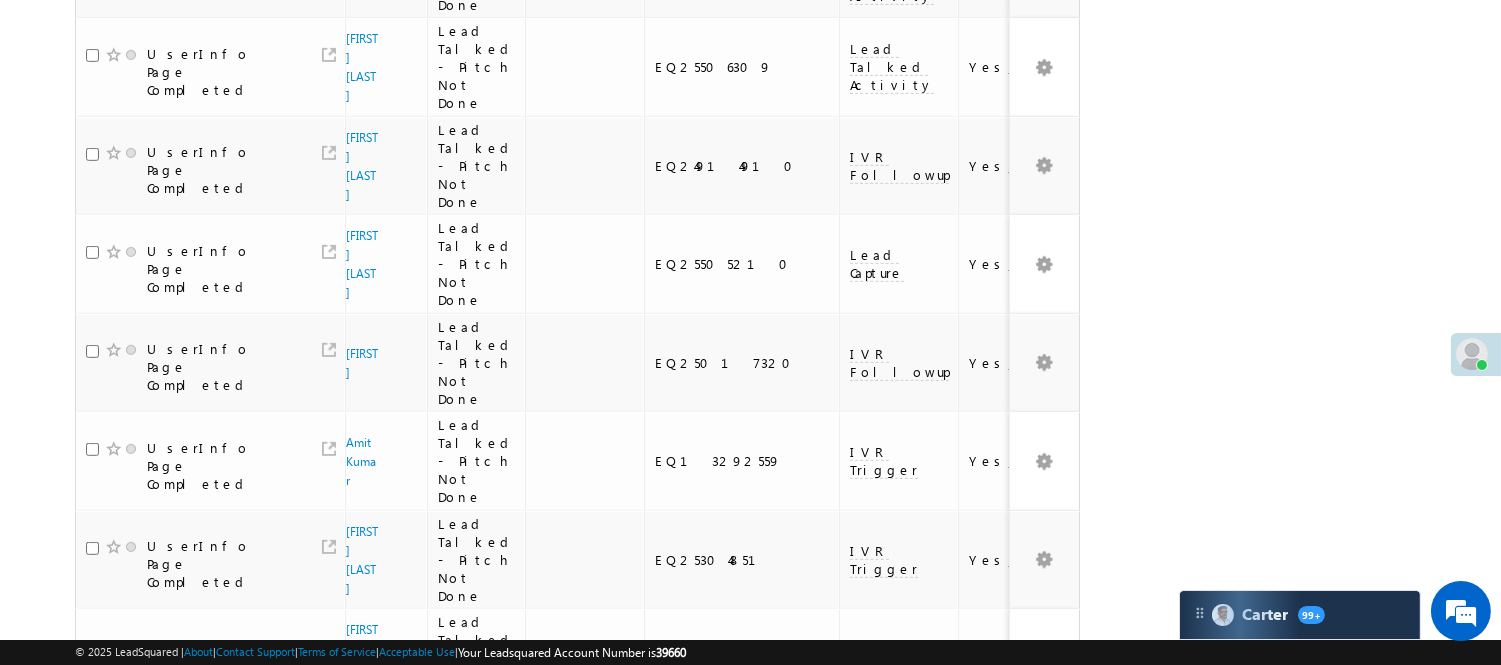 click on "2" at bounding box center (938, 943) 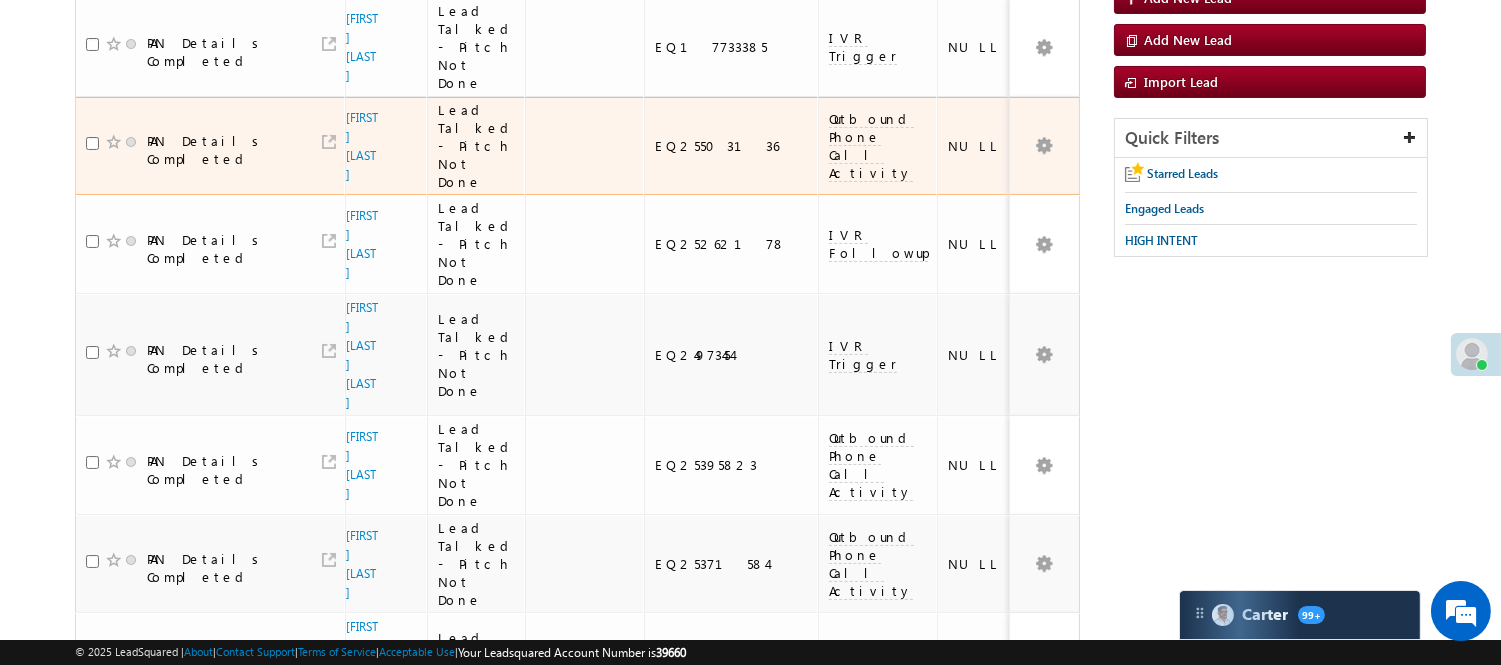 scroll, scrollTop: 0, scrollLeft: 0, axis: both 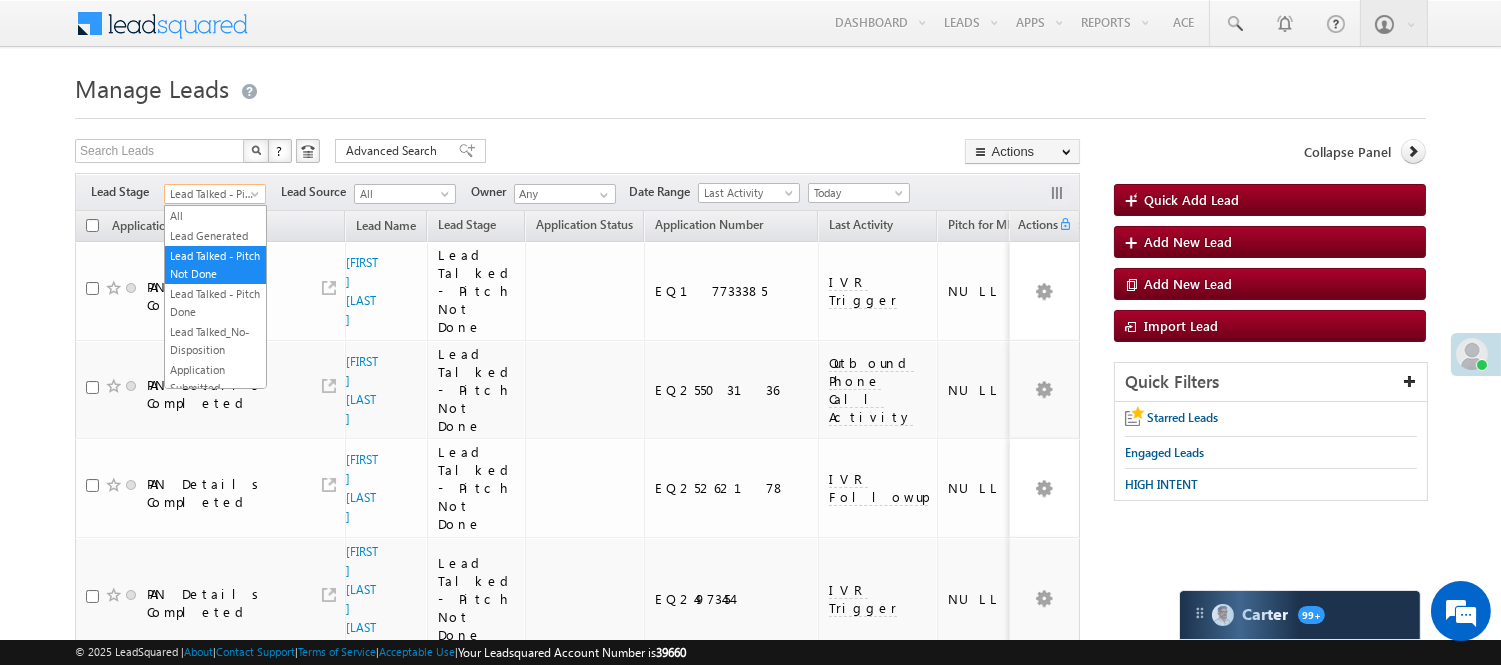 click on "Lead Talked - Pitch Not Done" at bounding box center [212, 194] 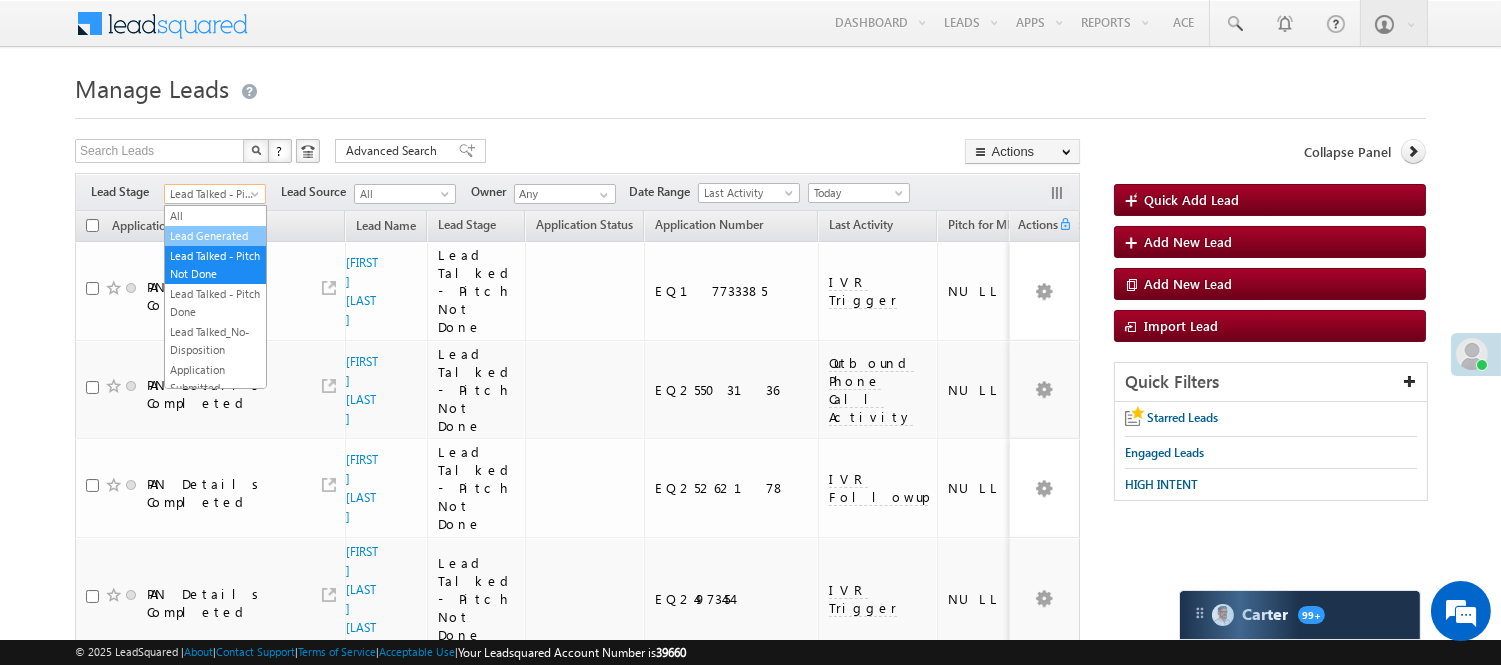 click on "Lead Generated" at bounding box center [215, 236] 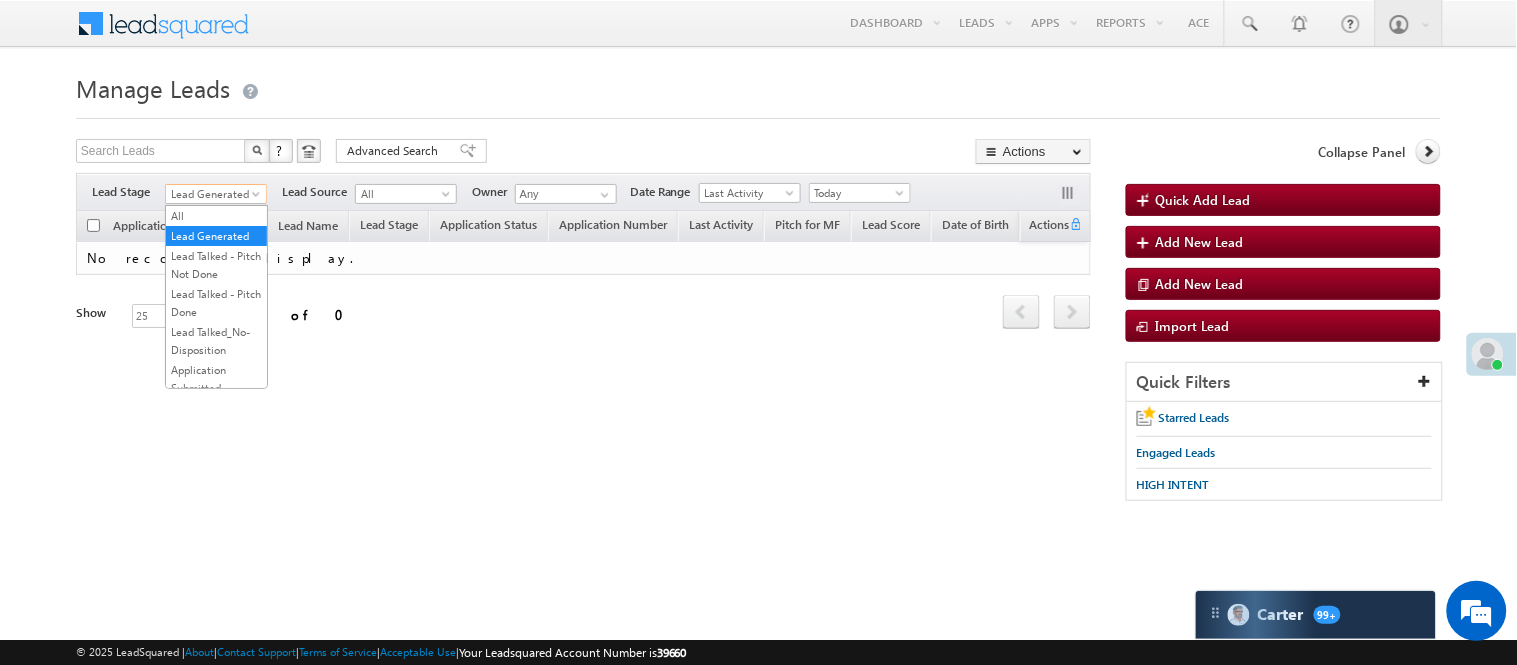 click on "Lead Generated" at bounding box center [213, 194] 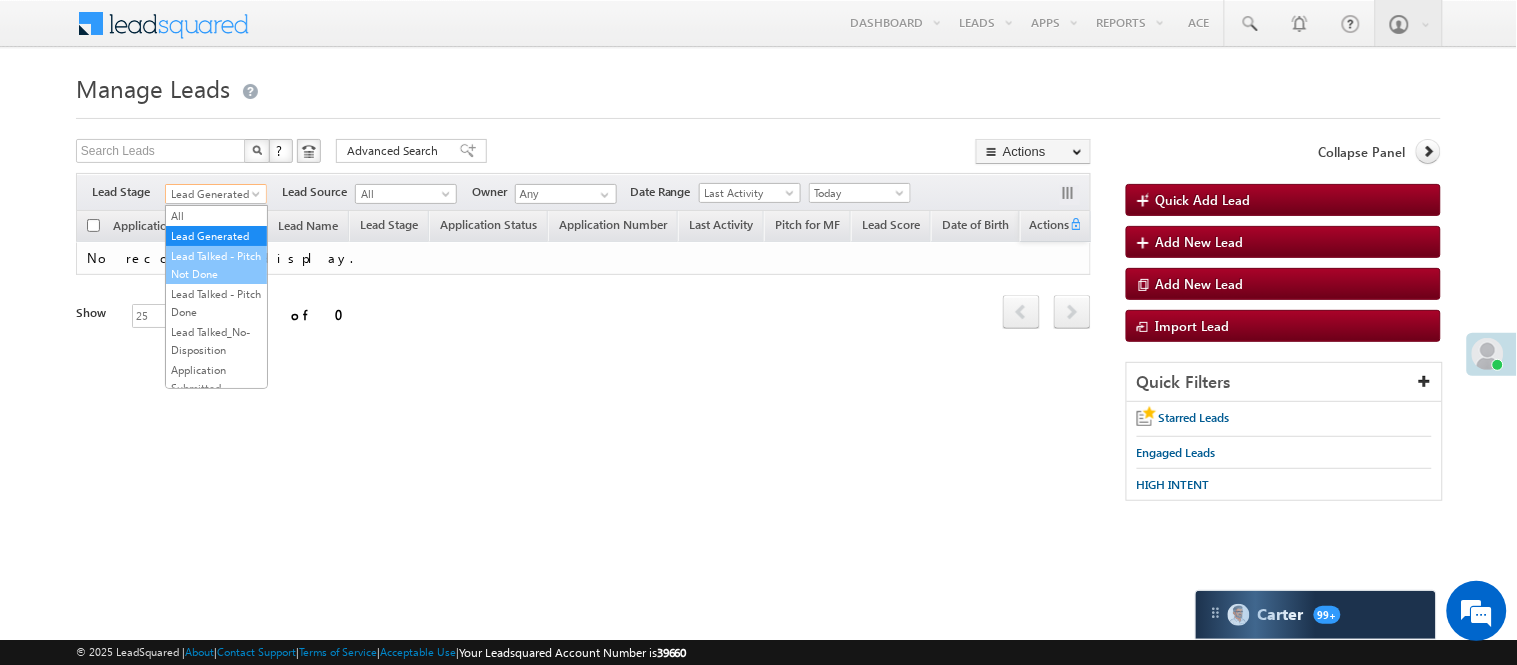 click on "Lead Talked - Pitch Not Done" at bounding box center [216, 265] 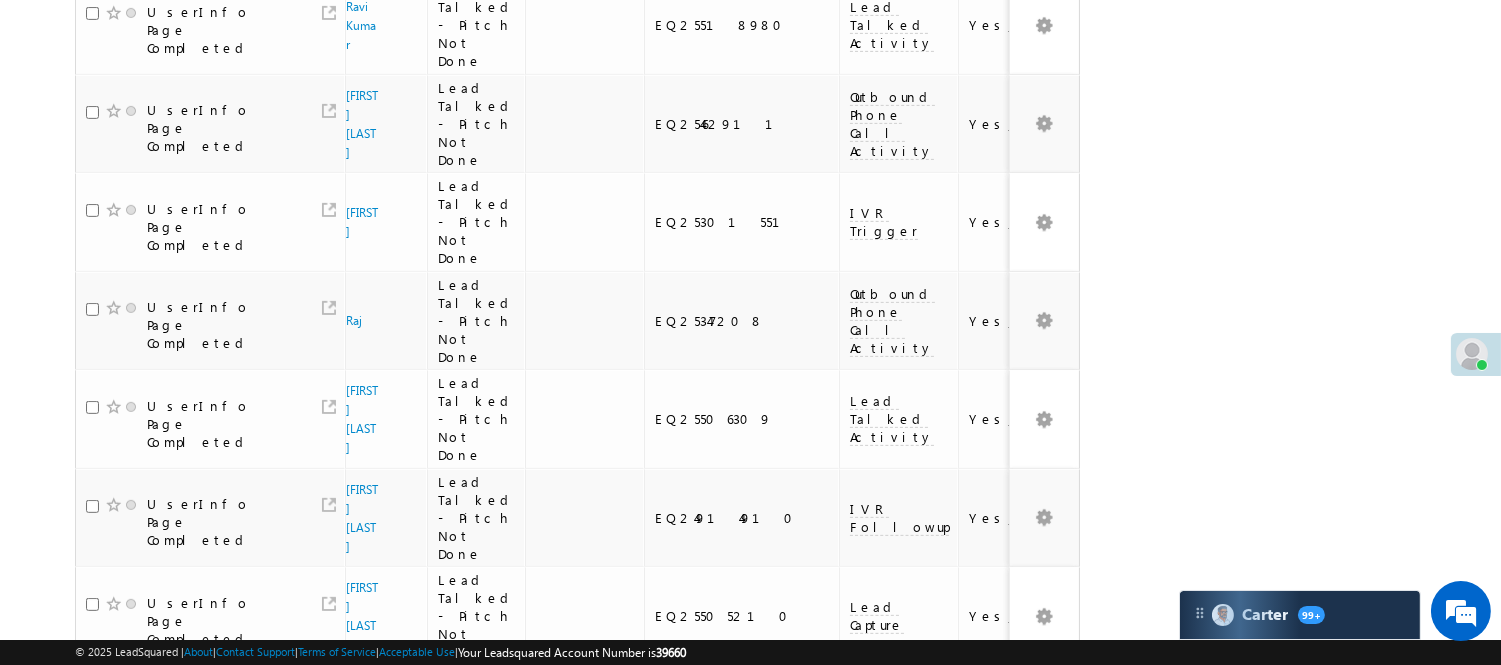scroll, scrollTop: 1800, scrollLeft: 0, axis: vertical 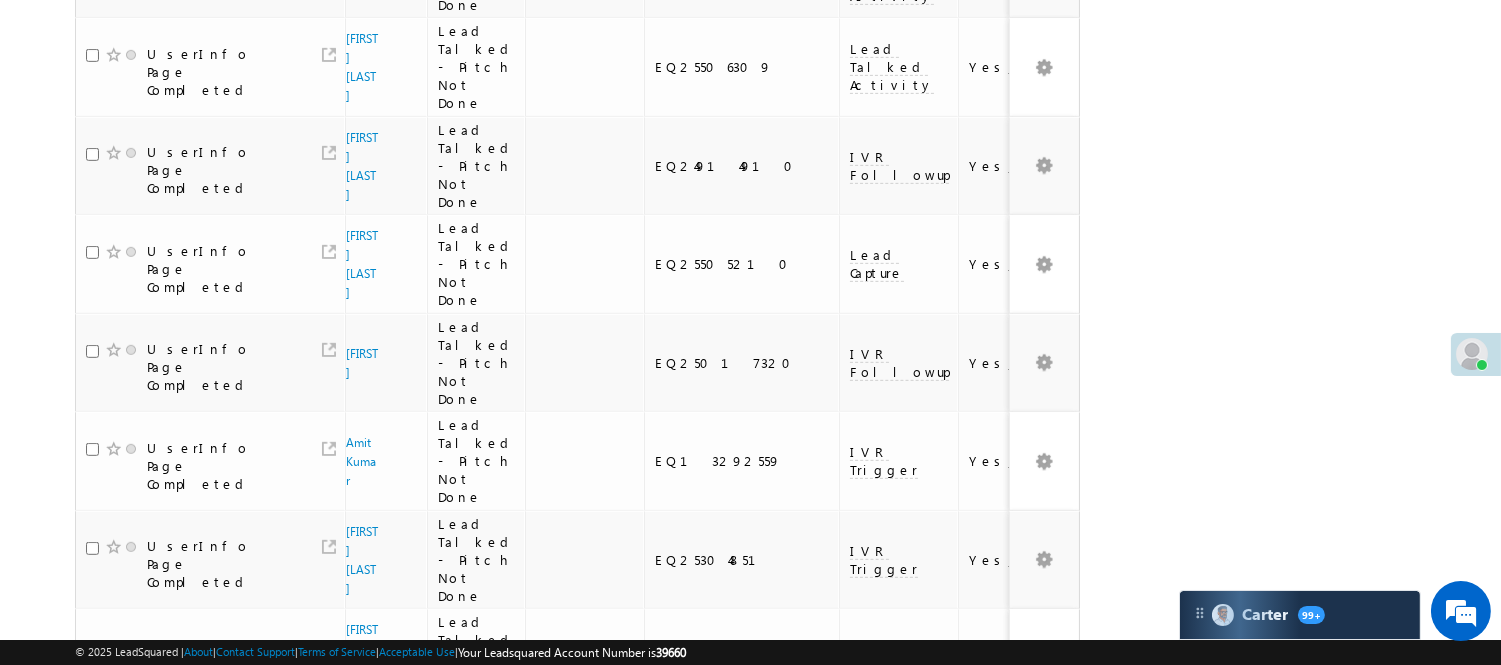 click on "3" at bounding box center [978, 943] 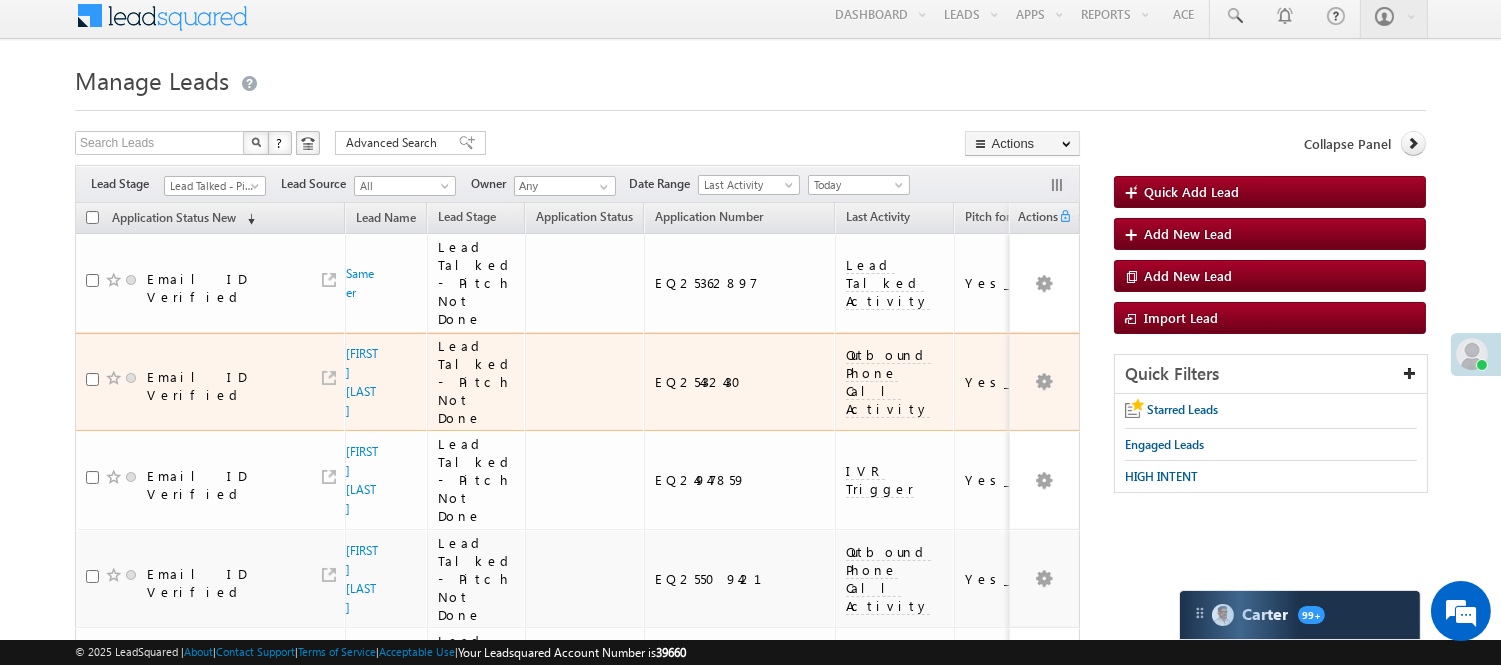 scroll, scrollTop: 0, scrollLeft: 0, axis: both 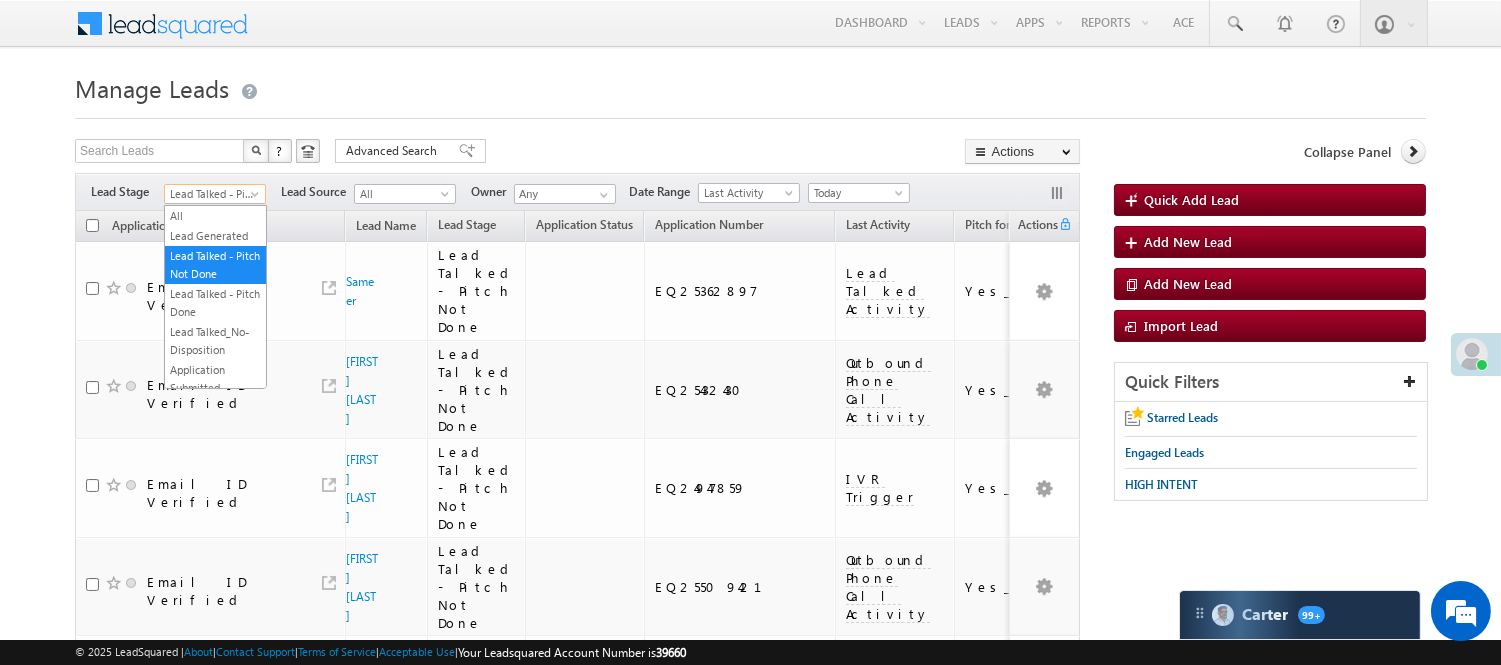 click on "Lead Talked - Pitch Not Done" at bounding box center (212, 194) 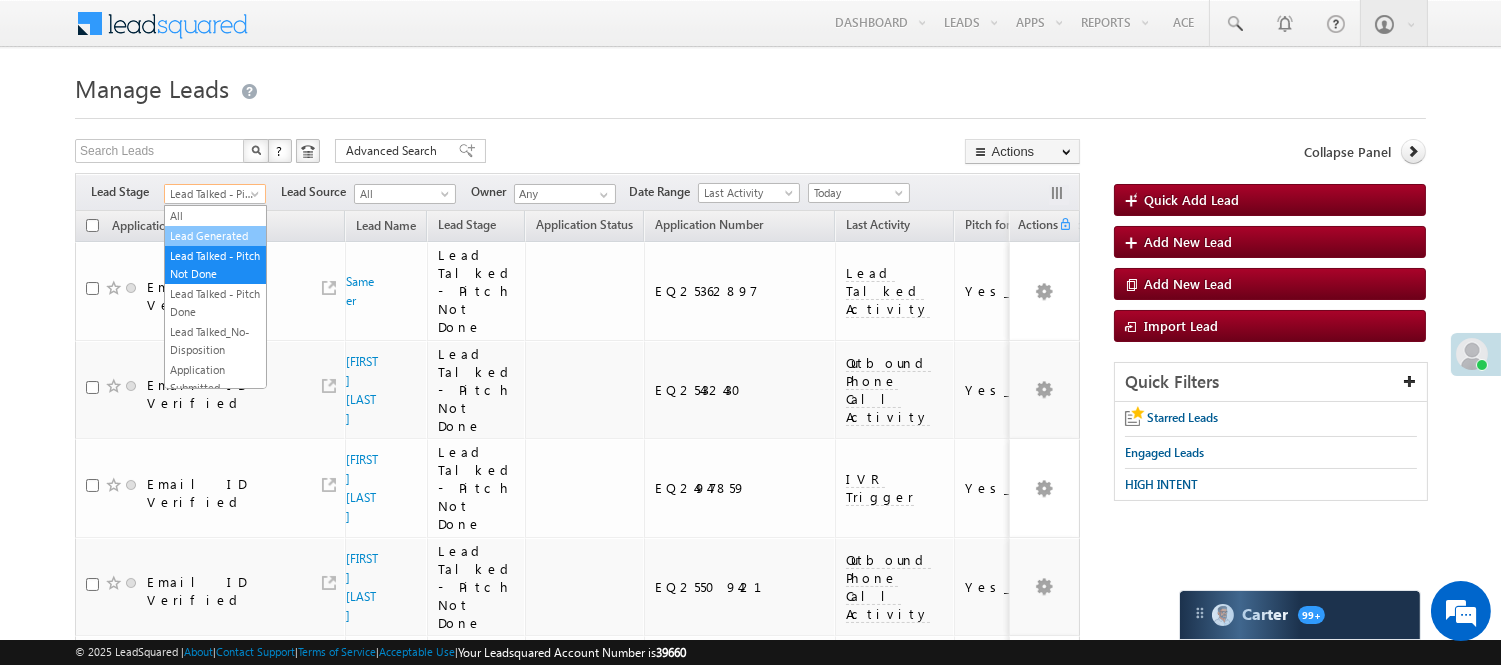 click on "Lead Generated" at bounding box center [215, 236] 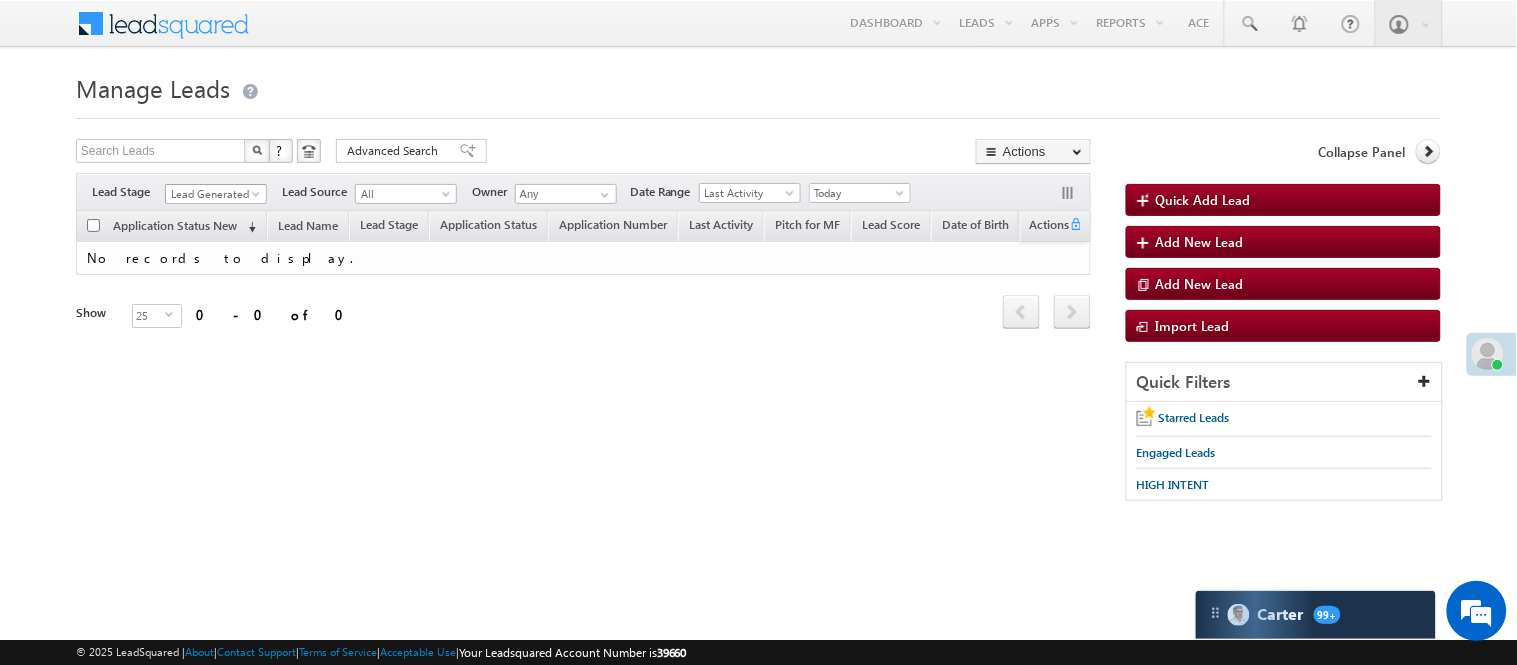 click on "Lead Generated" at bounding box center (213, 194) 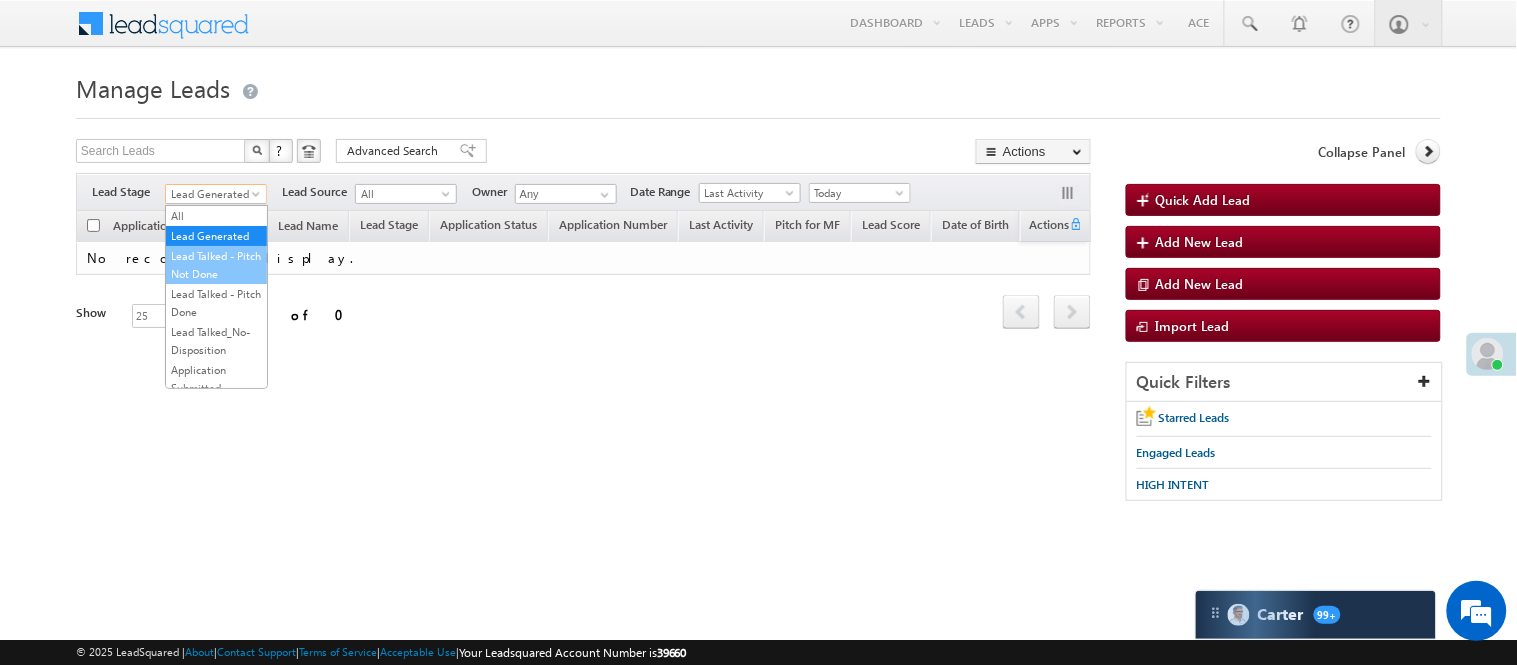 click on "Lead Talked - Pitch Not Done" at bounding box center (216, 265) 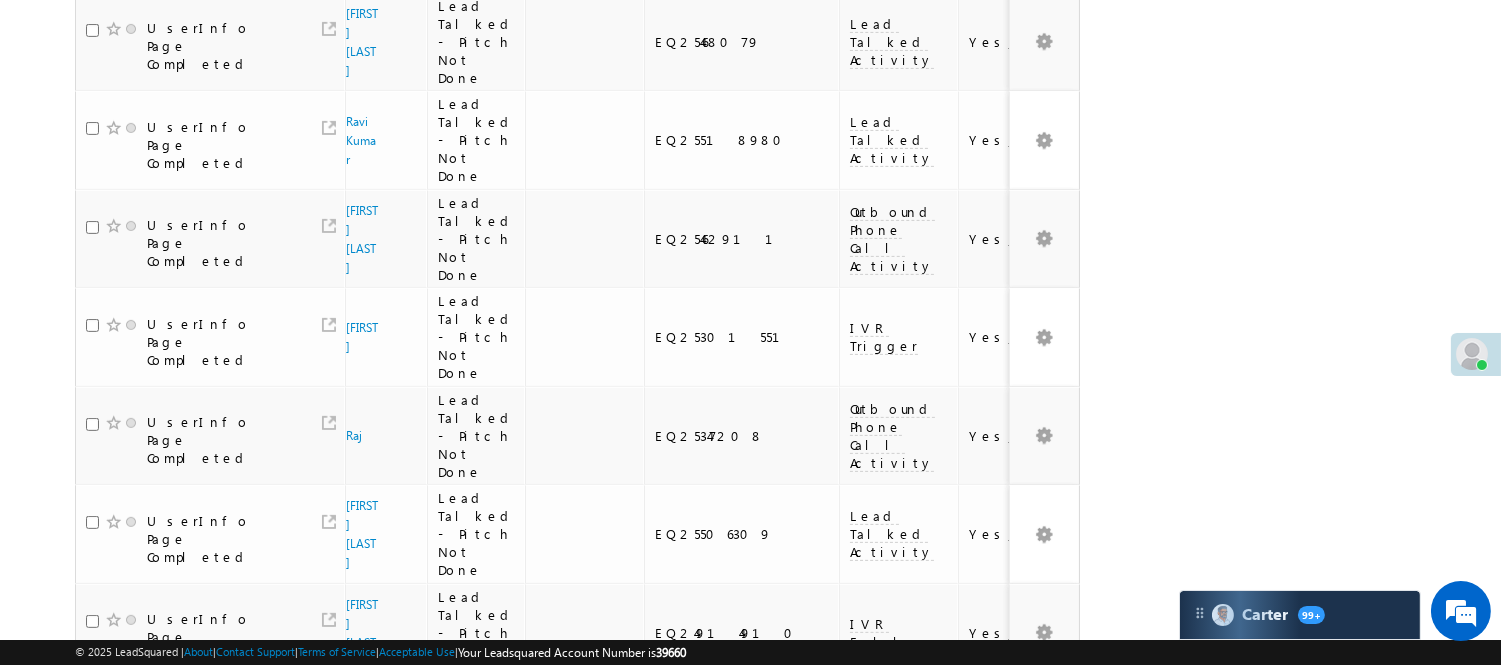 scroll, scrollTop: 1800, scrollLeft: 0, axis: vertical 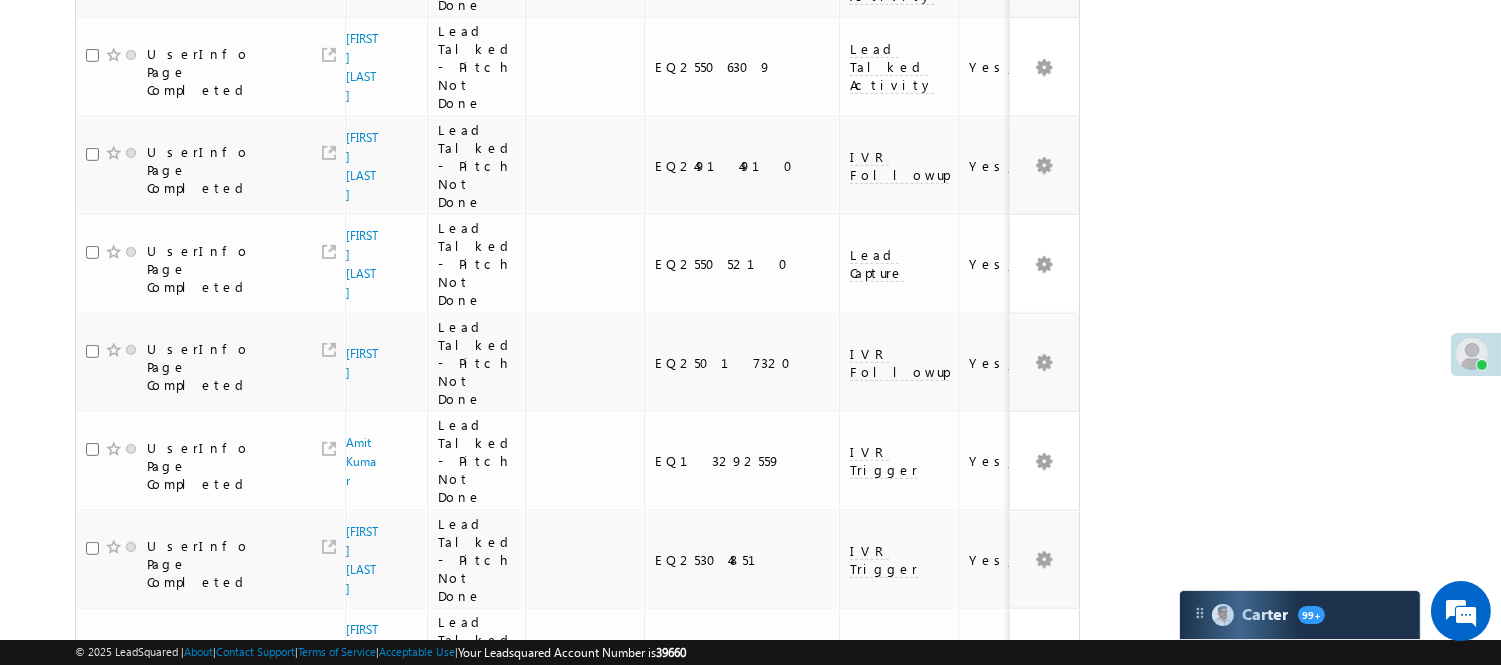 click on "3" at bounding box center [978, 943] 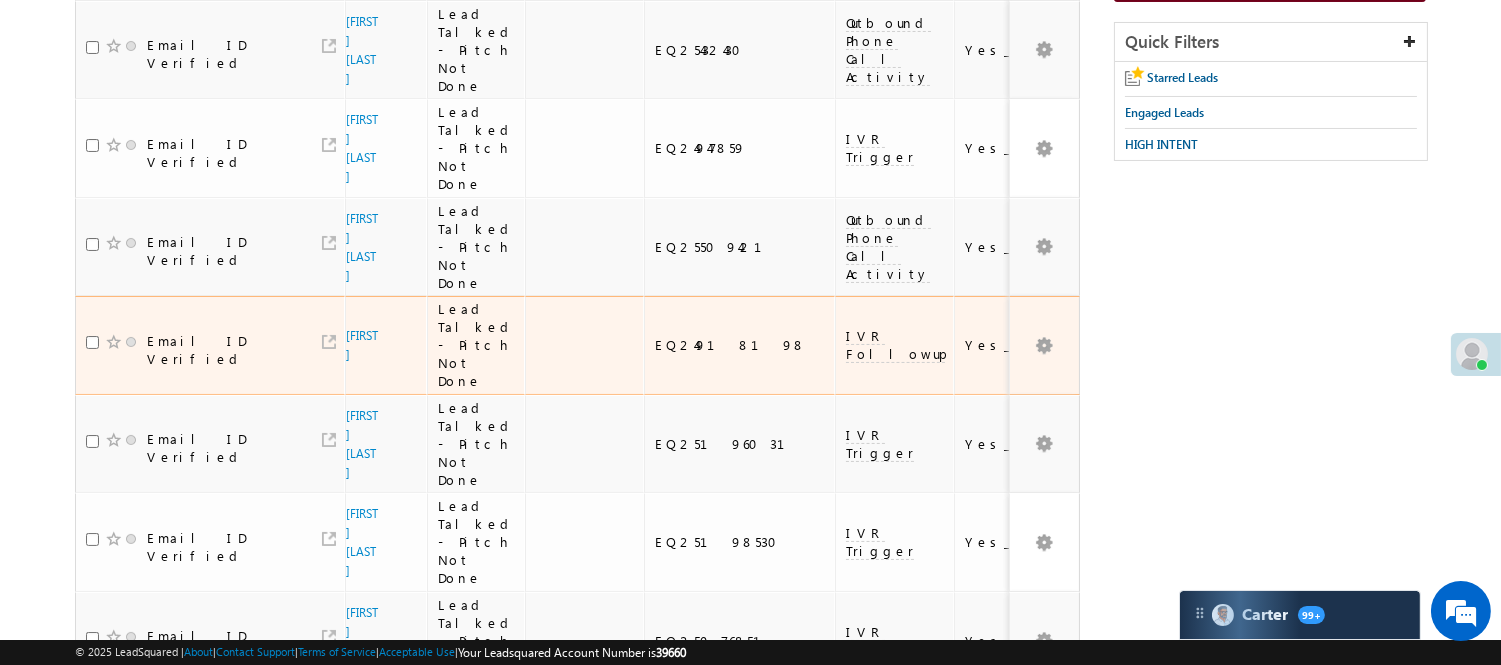scroll, scrollTop: 126, scrollLeft: 0, axis: vertical 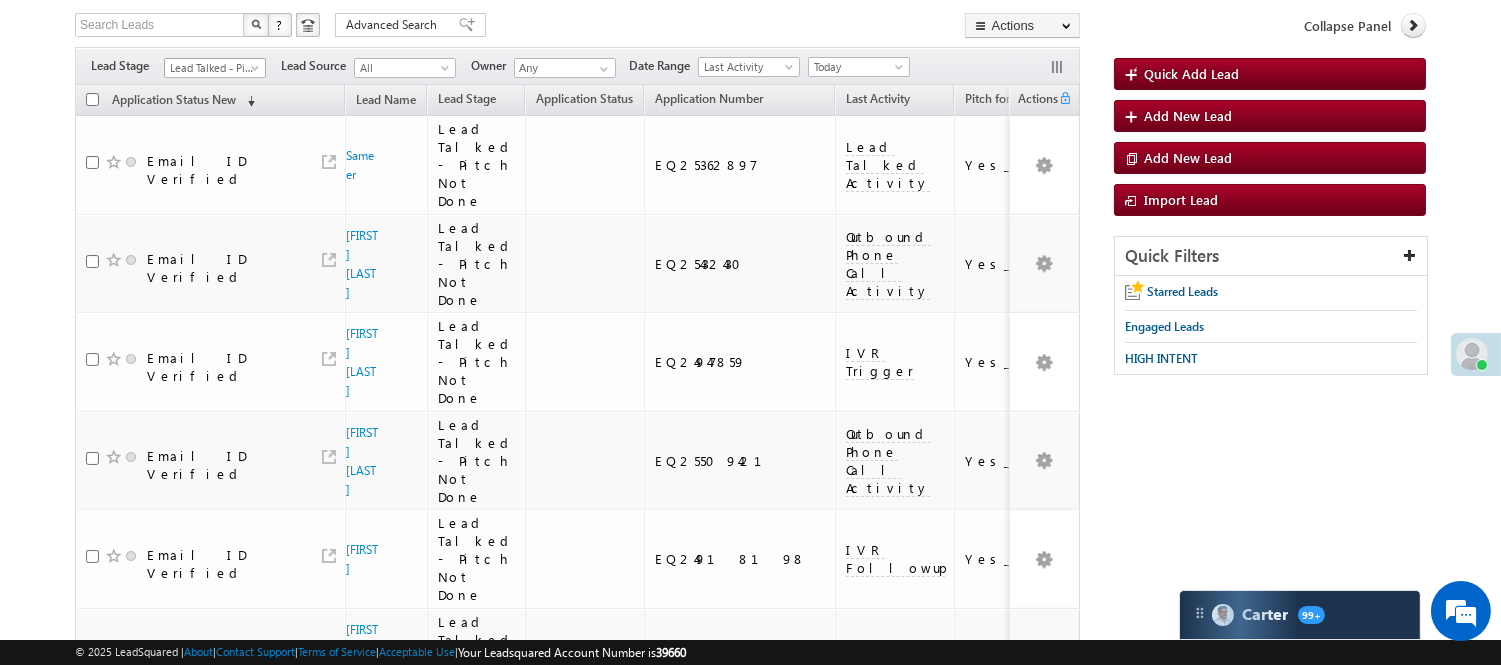 click on "Lead Talked - Pitch Not Done" at bounding box center (215, 68) 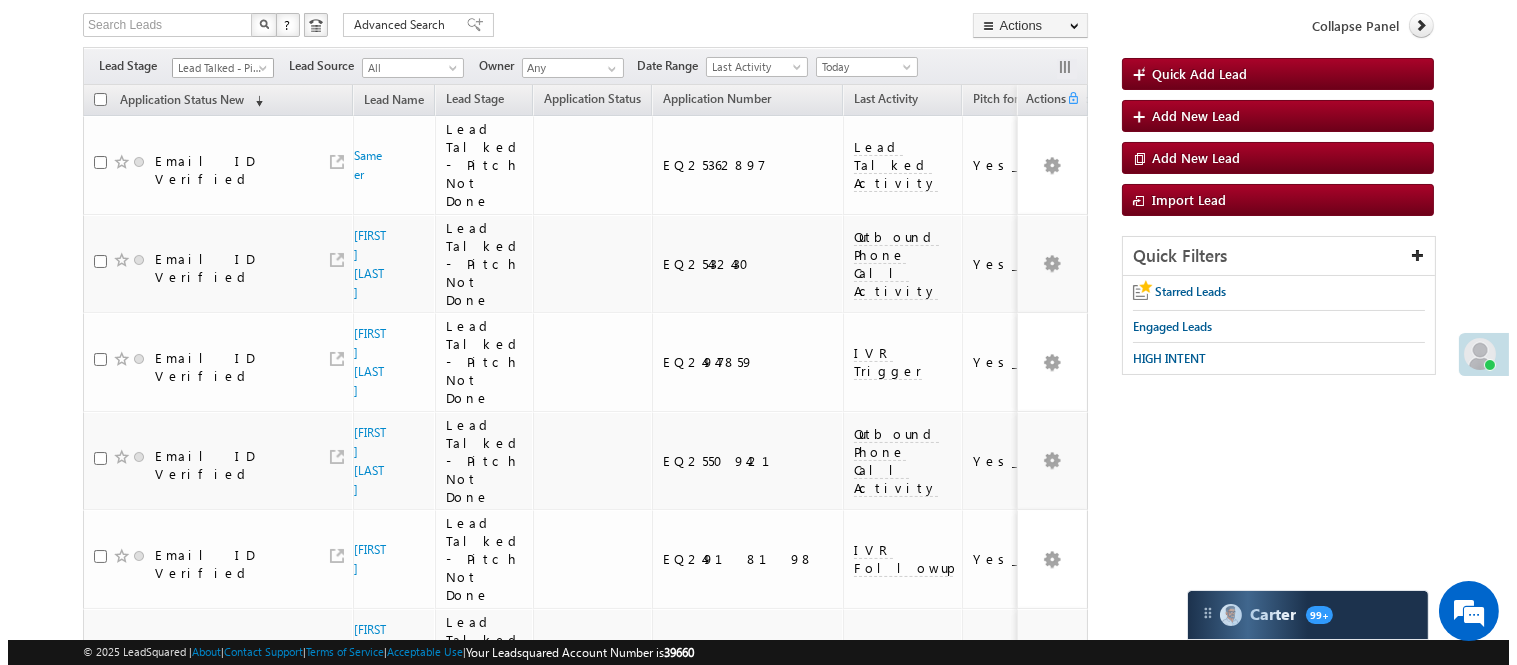 scroll, scrollTop: 0, scrollLeft: 0, axis: both 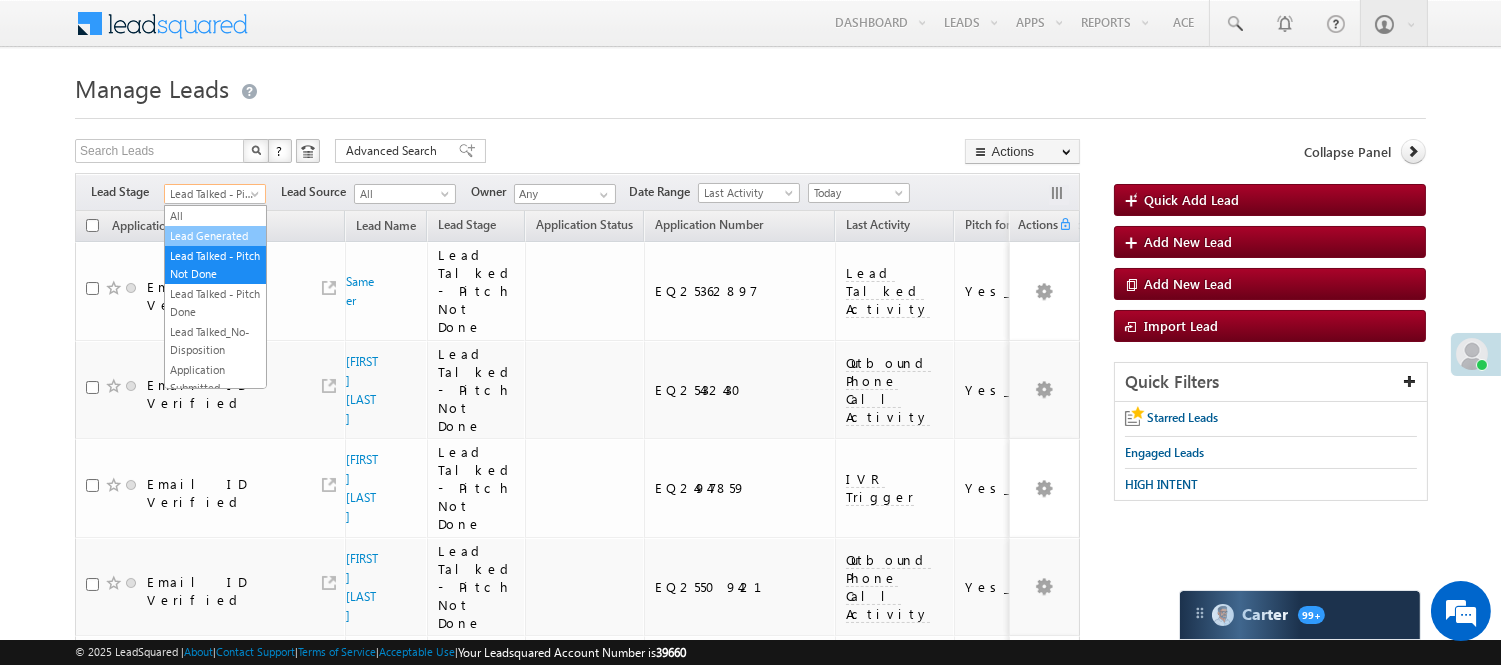 click on "Lead Generated" at bounding box center [215, 236] 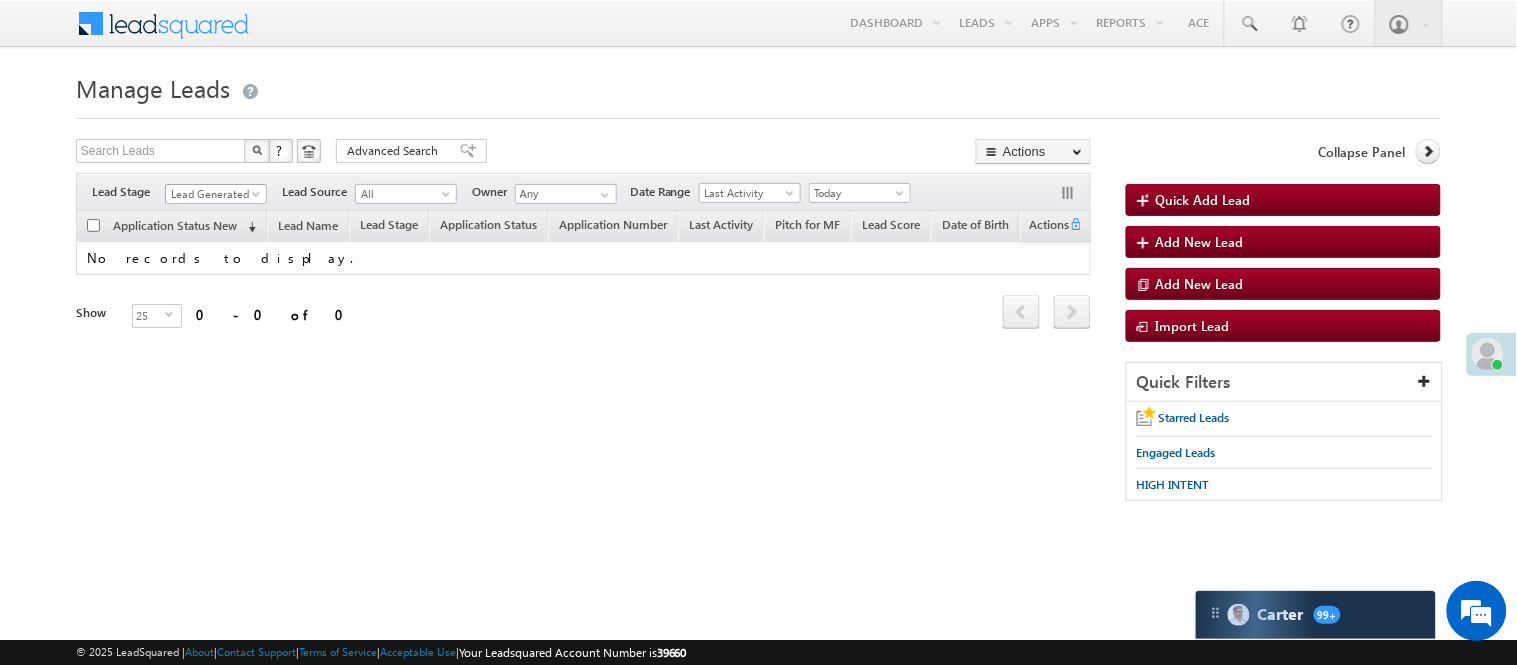 click on "Application Status New
(sorted descending)" at bounding box center (171, 226) 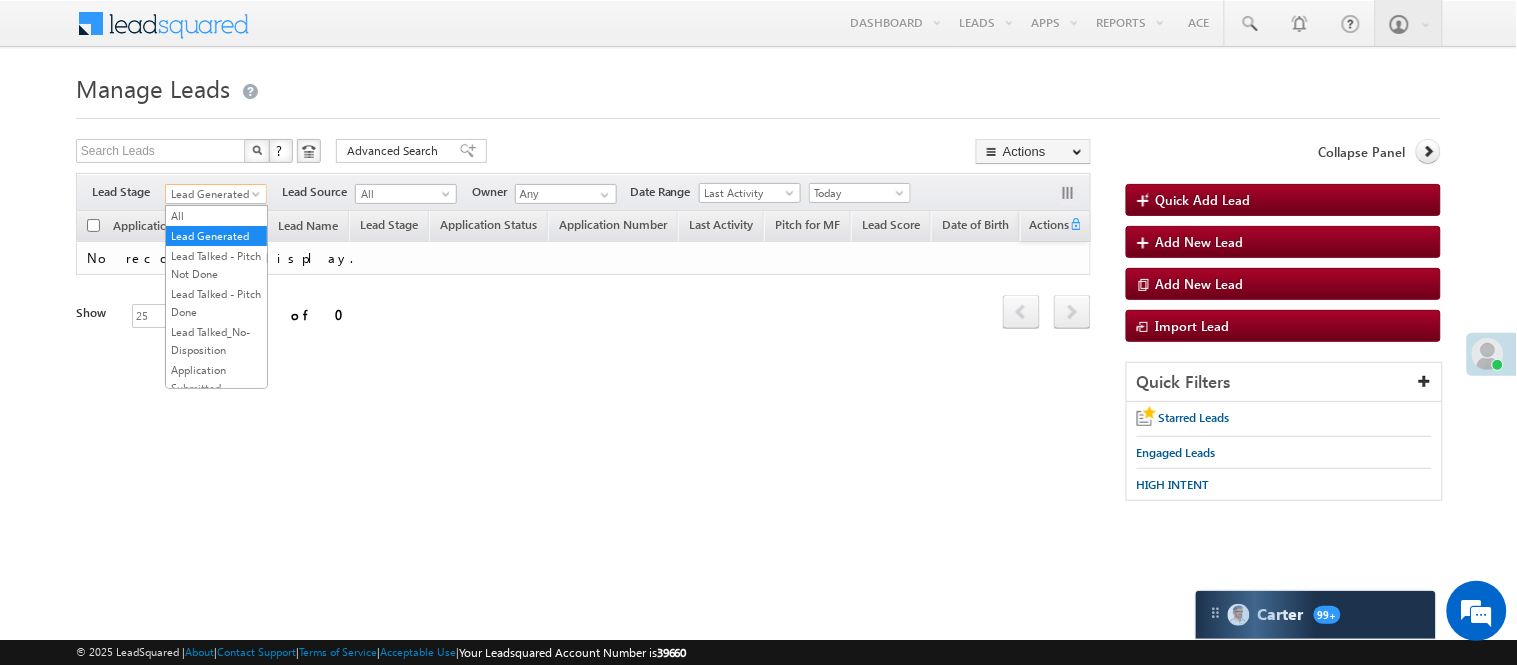 click on "Lead Generated" at bounding box center [213, 194] 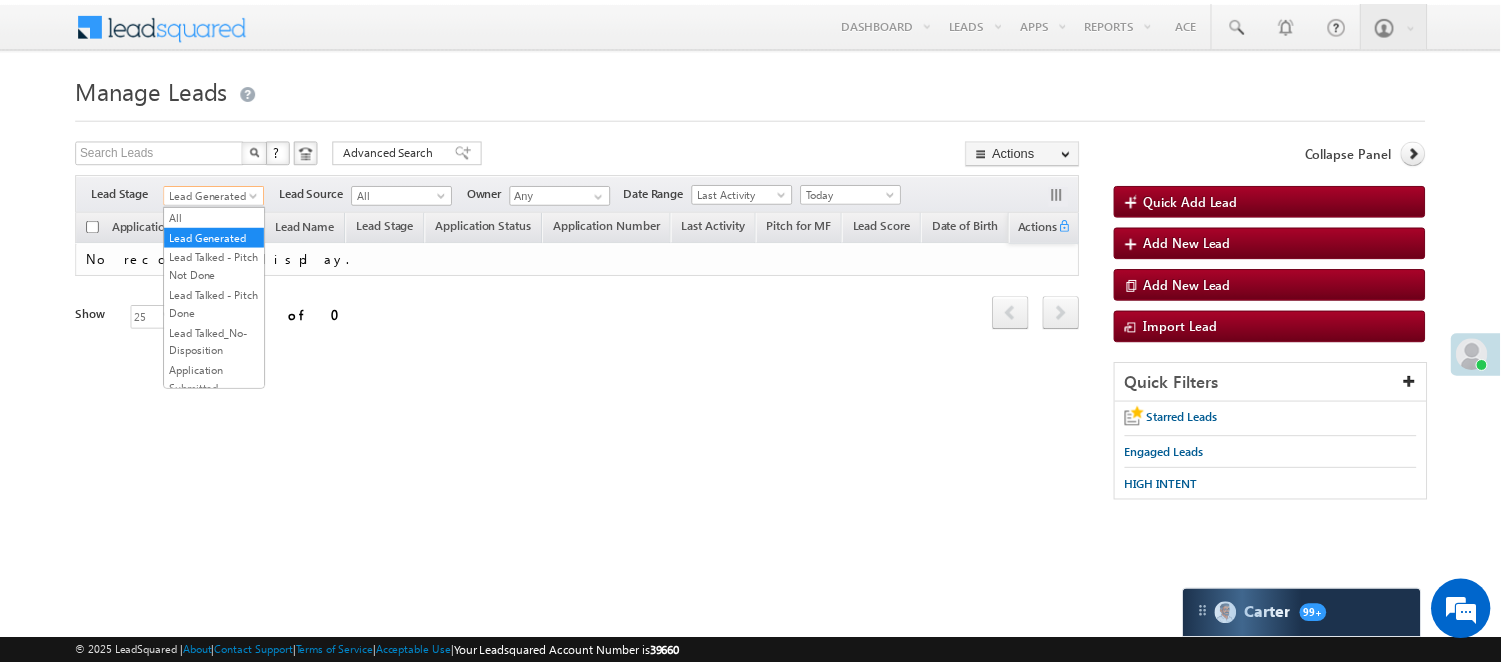 scroll, scrollTop: 274, scrollLeft: 0, axis: vertical 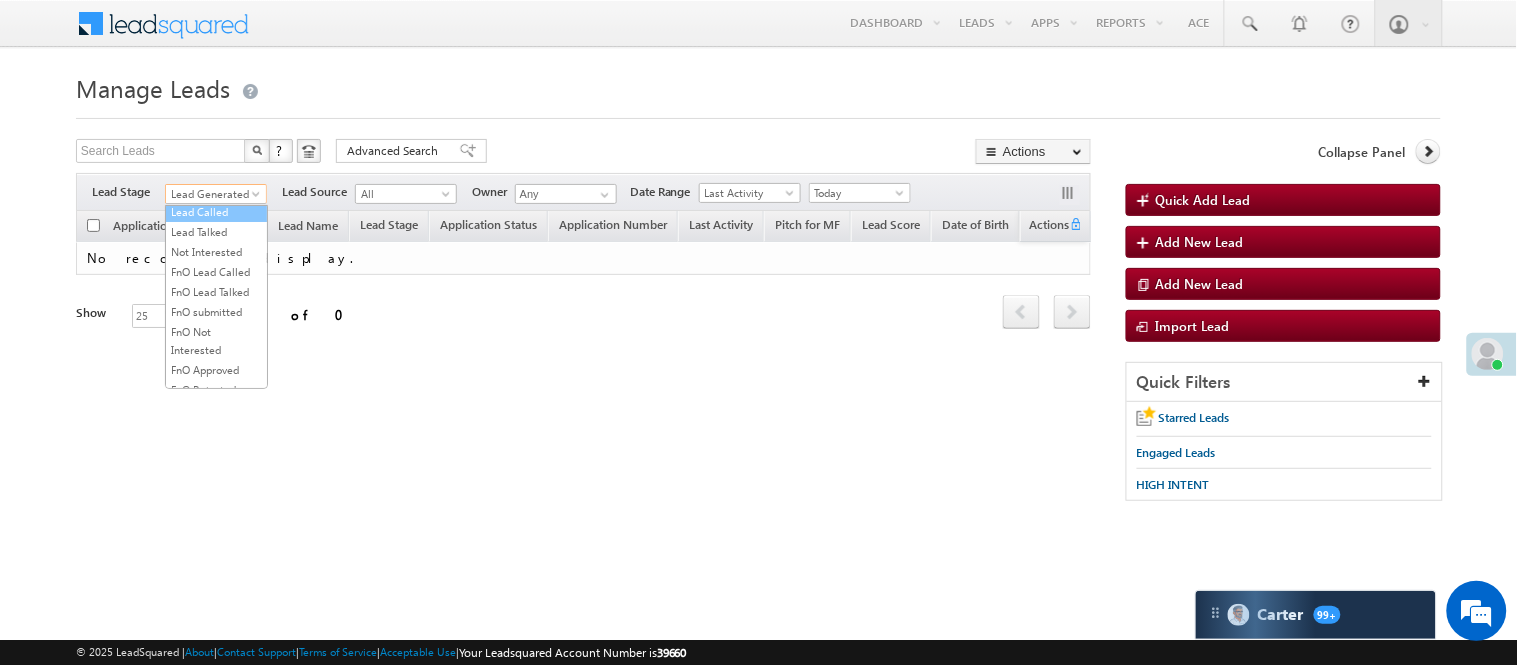 click on "Lead Called" at bounding box center [216, 212] 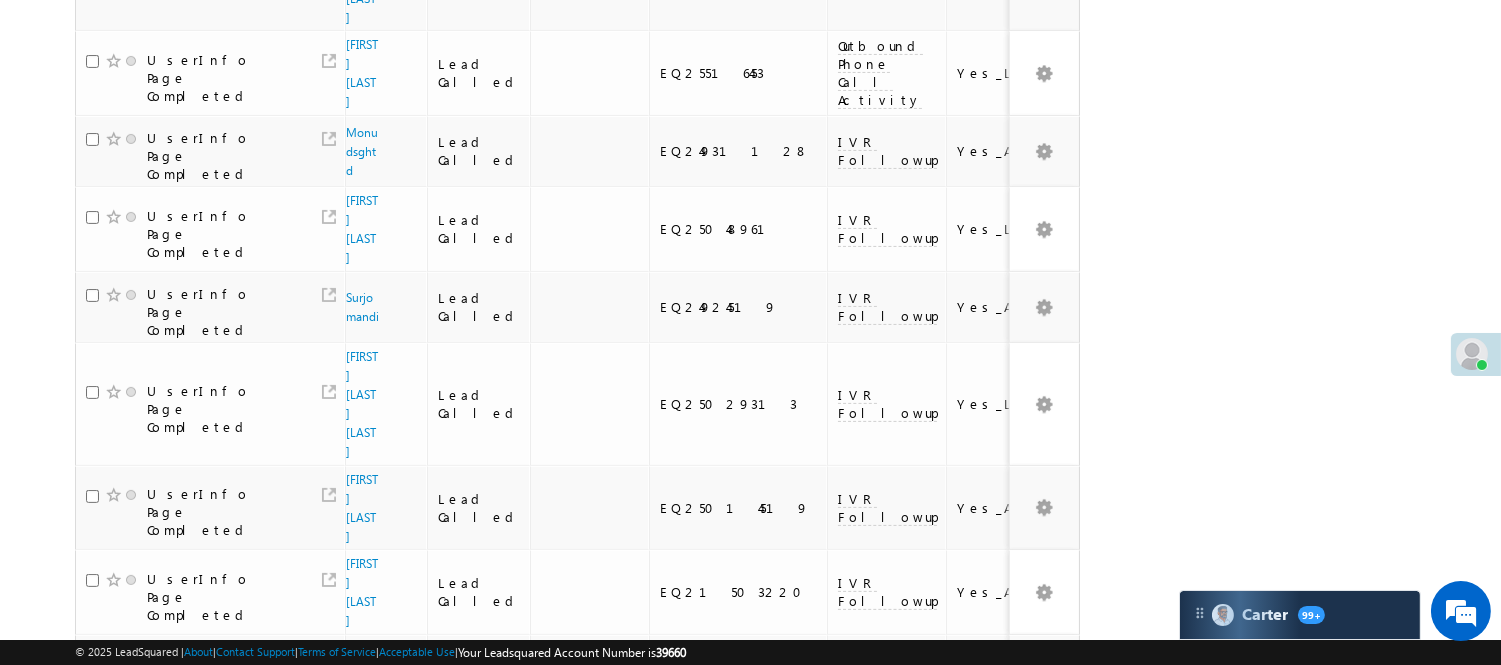 scroll, scrollTop: 1353, scrollLeft: 0, axis: vertical 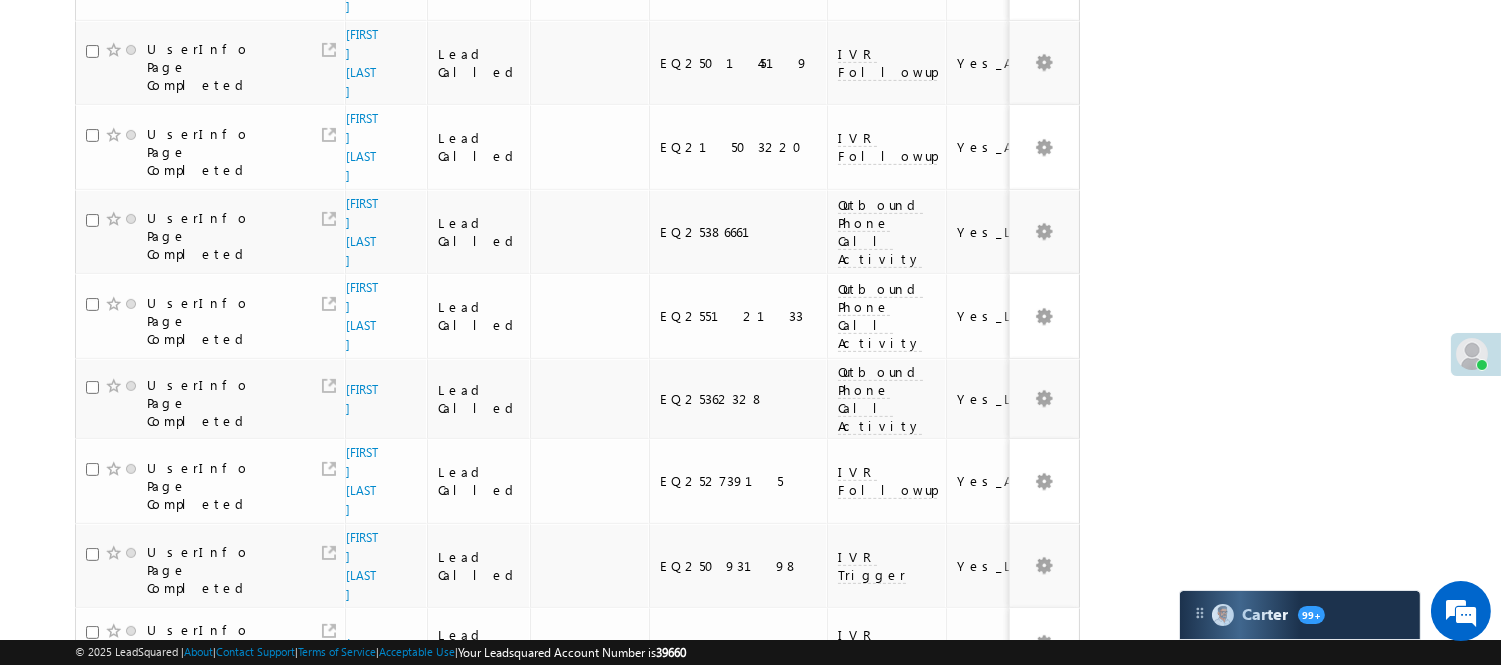 click on "4" at bounding box center [938, 1056] 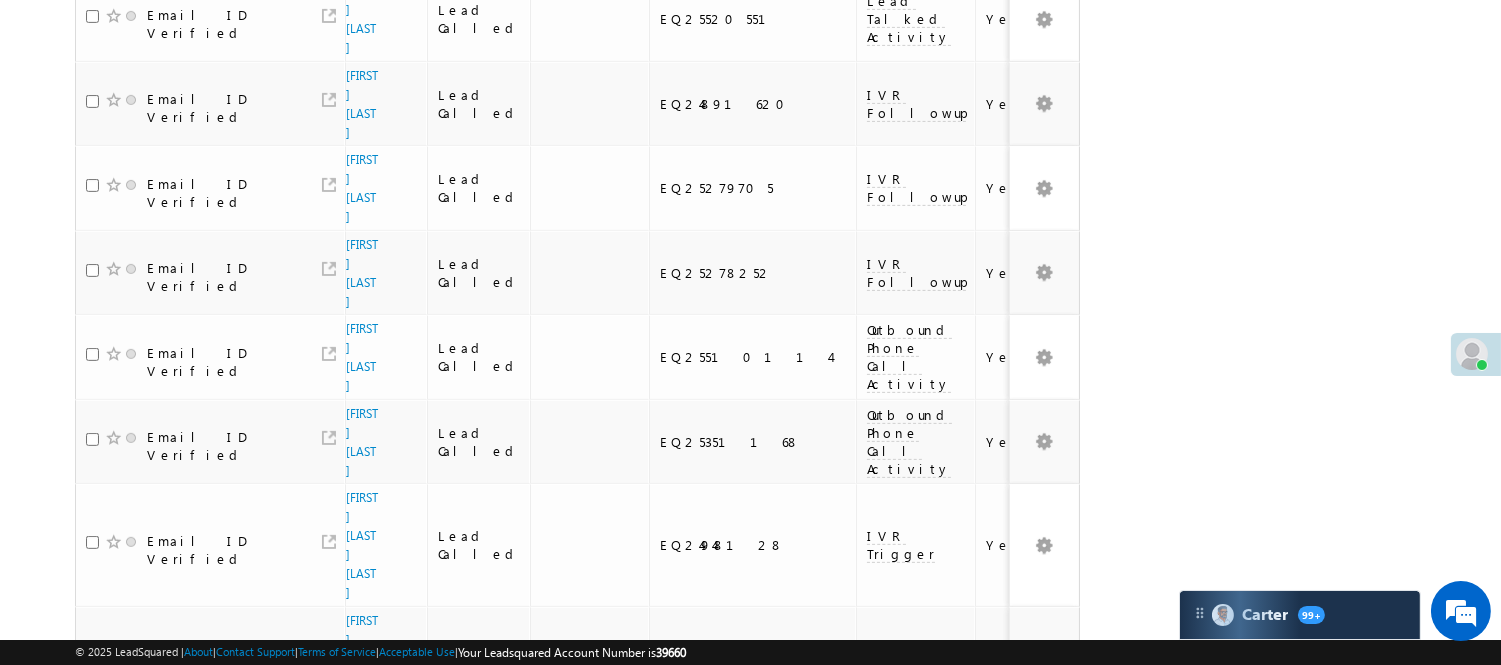 scroll, scrollTop: 1494, scrollLeft: 0, axis: vertical 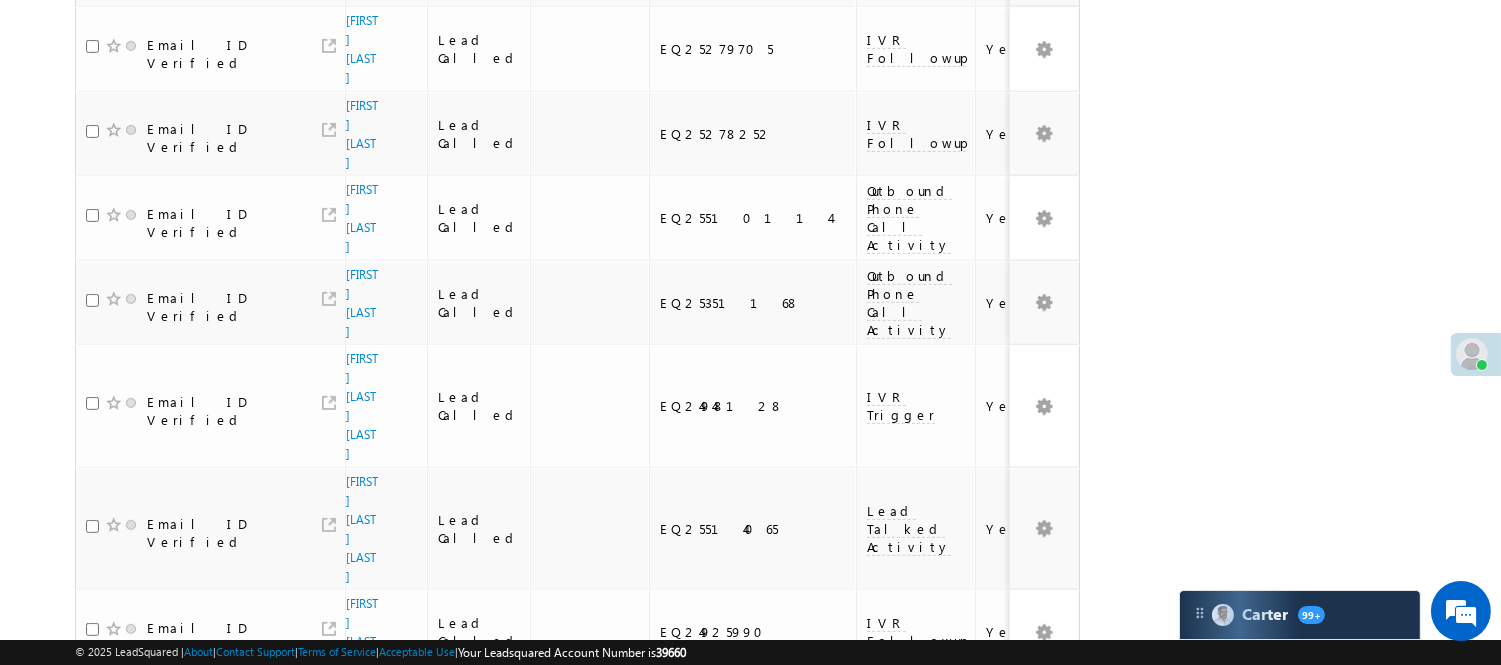click on "5" at bounding box center (978, 1016) 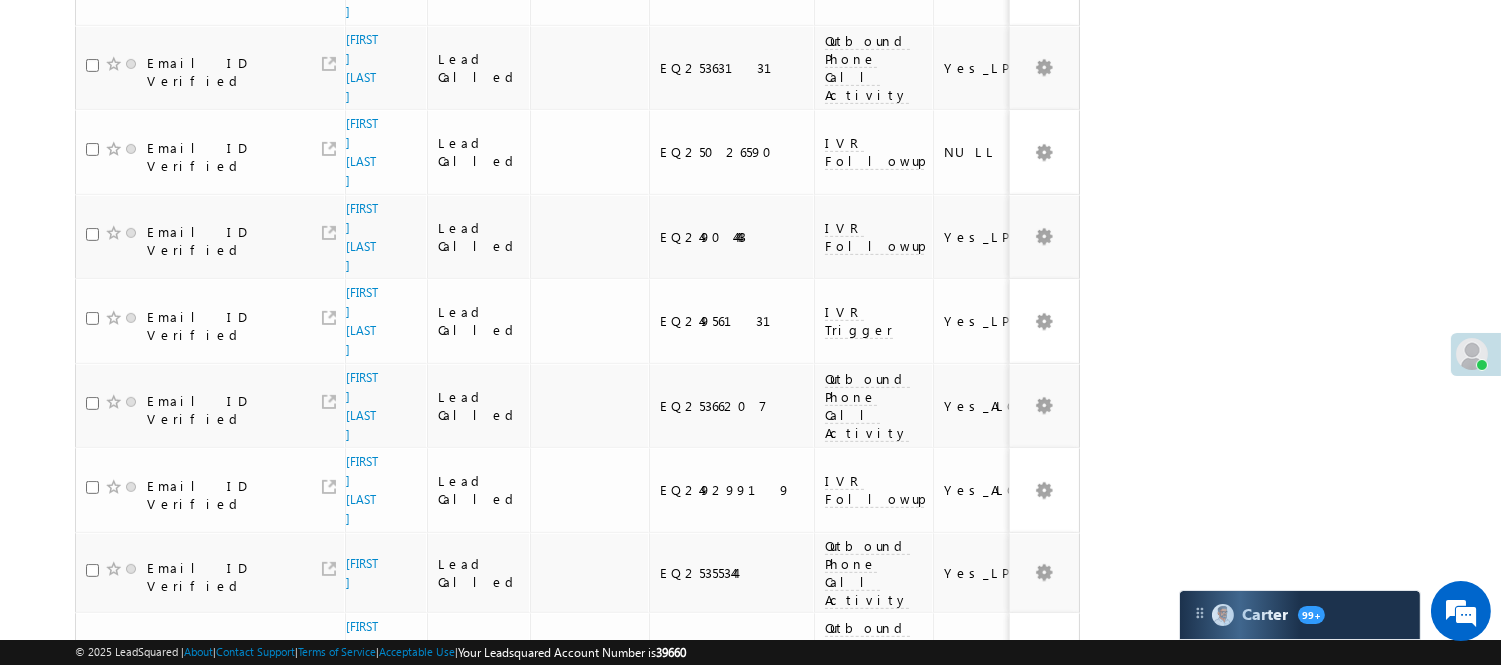 click on "6" at bounding box center (1018, 905) 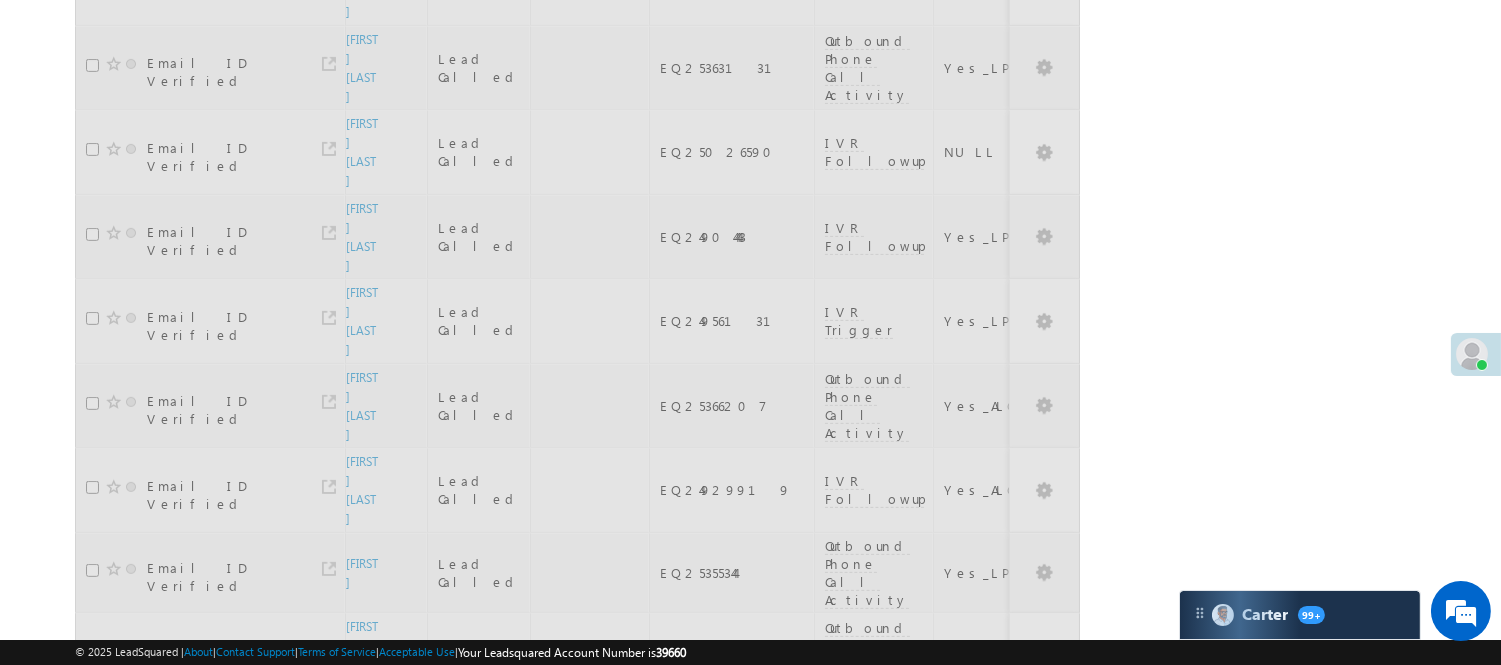 scroll, scrollTop: 18, scrollLeft: 0, axis: vertical 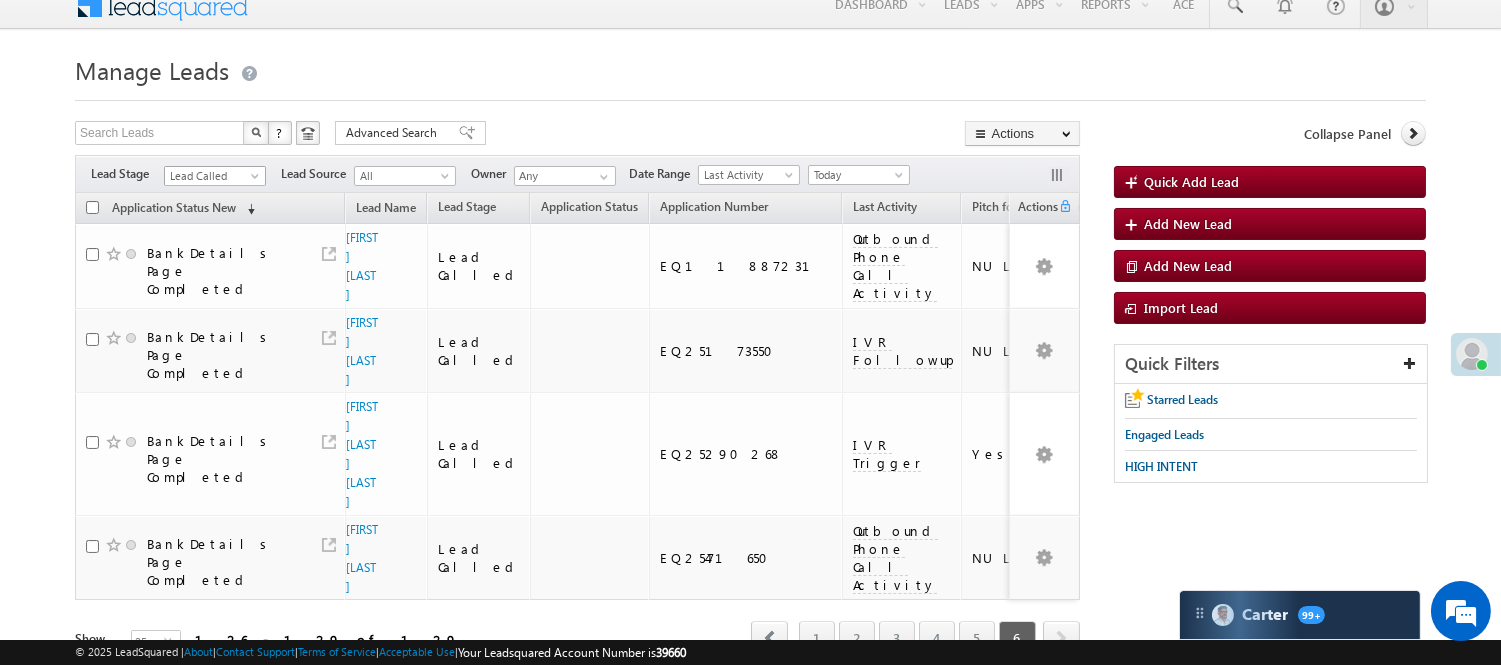 click on "Lead Called" at bounding box center [212, 176] 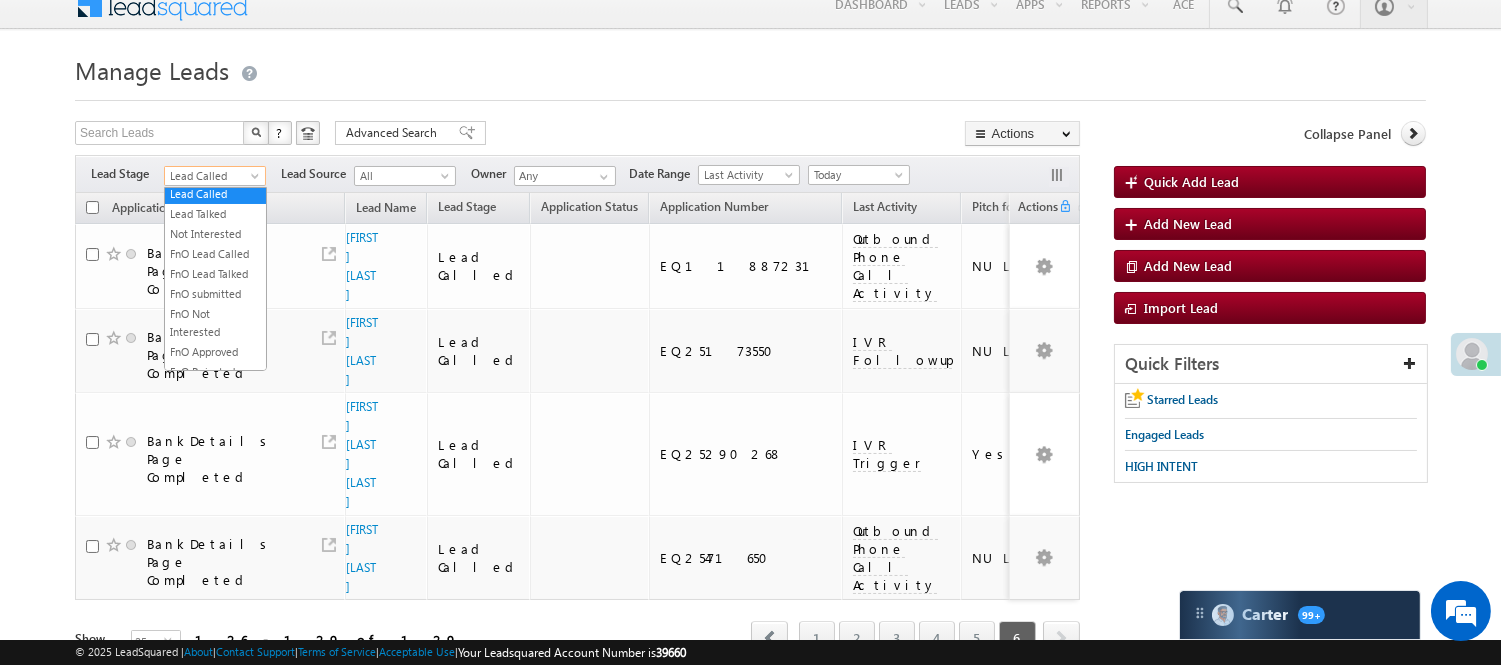 scroll, scrollTop: 0, scrollLeft: 0, axis: both 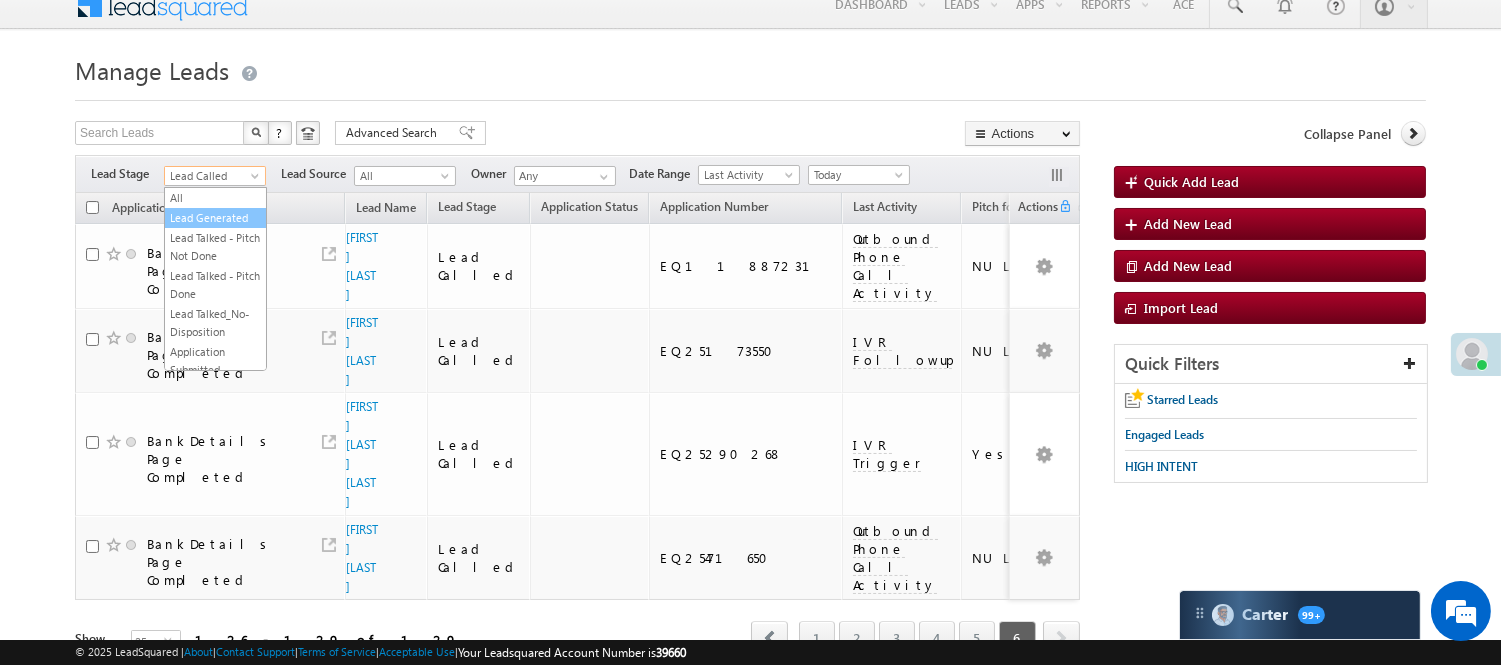 click on "Lead Generated" at bounding box center (215, 218) 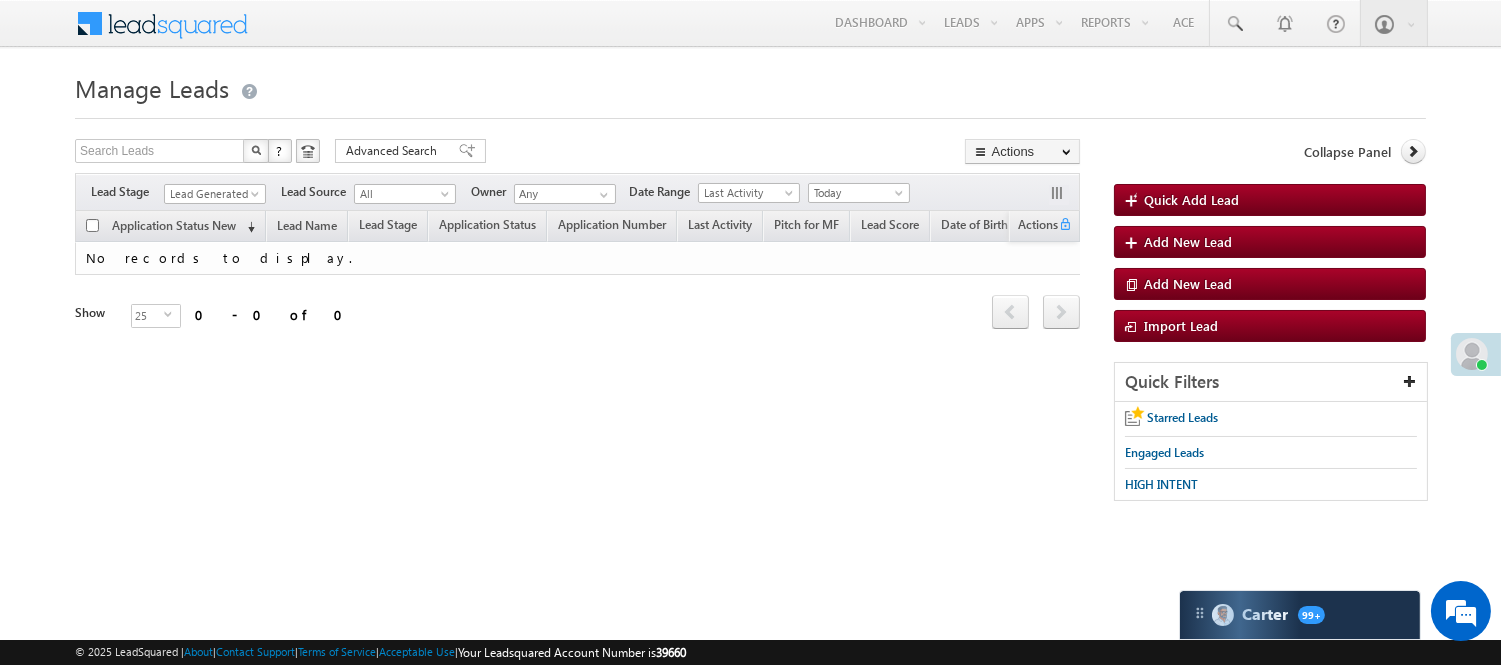 scroll, scrollTop: 0, scrollLeft: 0, axis: both 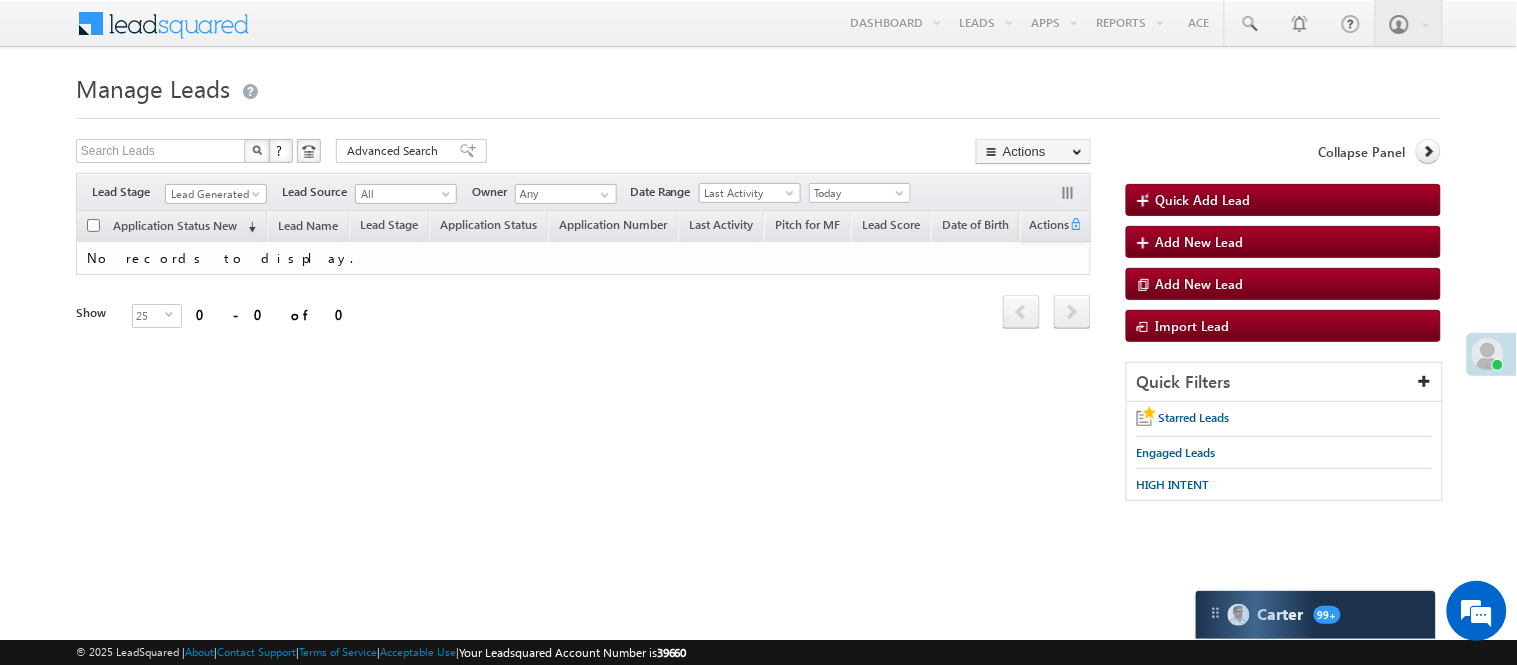 click on "Filters
Lead Stage
All Lead Generated Lead Talked - Pitch Not Done Lead Talked - Pitch Done Lead Talked_No-Disposition Application Submitted Payment Done Application Resubmitted Under Objection Lead Called Lead Talked Not Interested FnO Lead Called FnO Lead Talked FnO submitted FnO Not Interested FnO Approved FnO Rejected FnO Lead Generated Code Generated CG NI Lead Generated
Lead Source
All All
Owner Any Any" at bounding box center [583, 192] 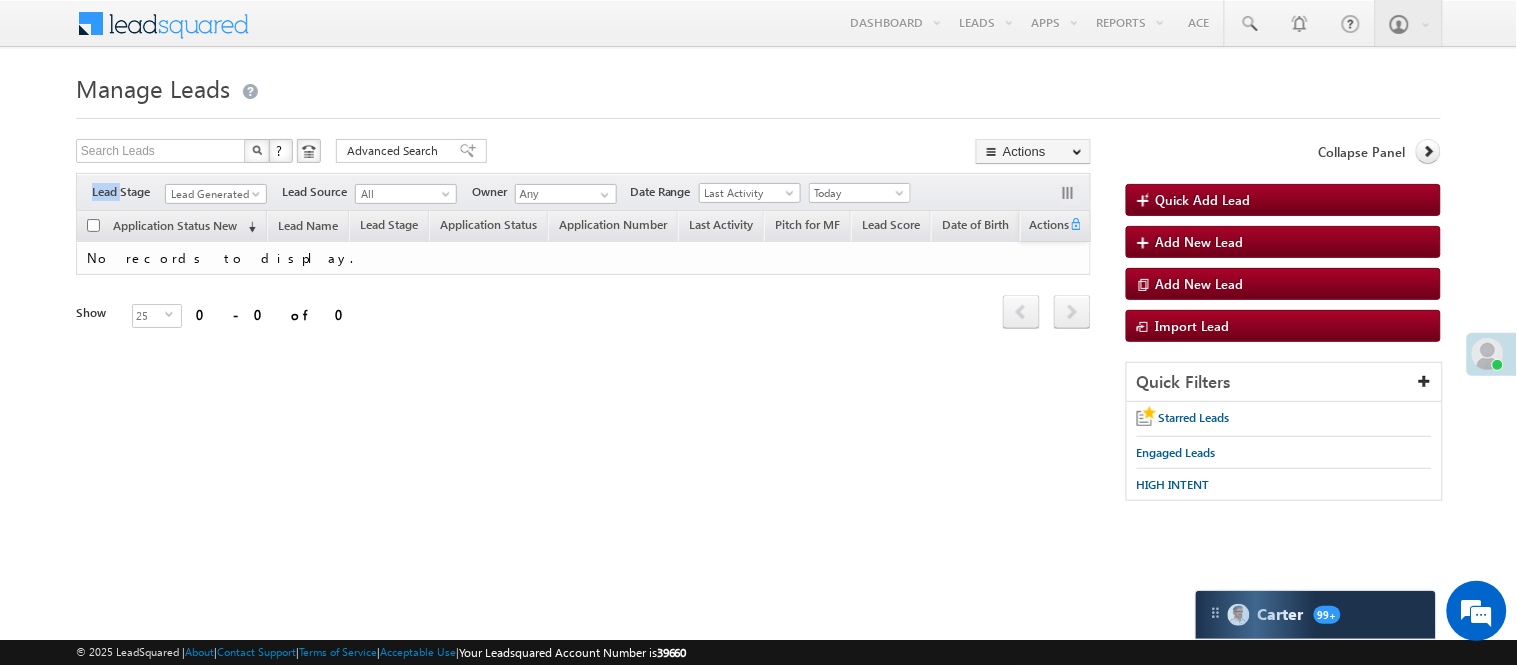 click on "Filters
Lead Stage
All Lead Generated Lead Talked - Pitch Not Done Lead Talked - Pitch Done Lead Talked_No-Disposition Application Submitted Payment Done Application Resubmitted Under Objection Lead Called Lead Talked Not Interested FnO Lead Called FnO Lead Talked FnO submitted FnO Not Interested FnO Approved FnO Rejected FnO Lead Generated Code Generated CG NI Lead Generated
Lead Source
All All
Owner Any Any" at bounding box center [583, 192] 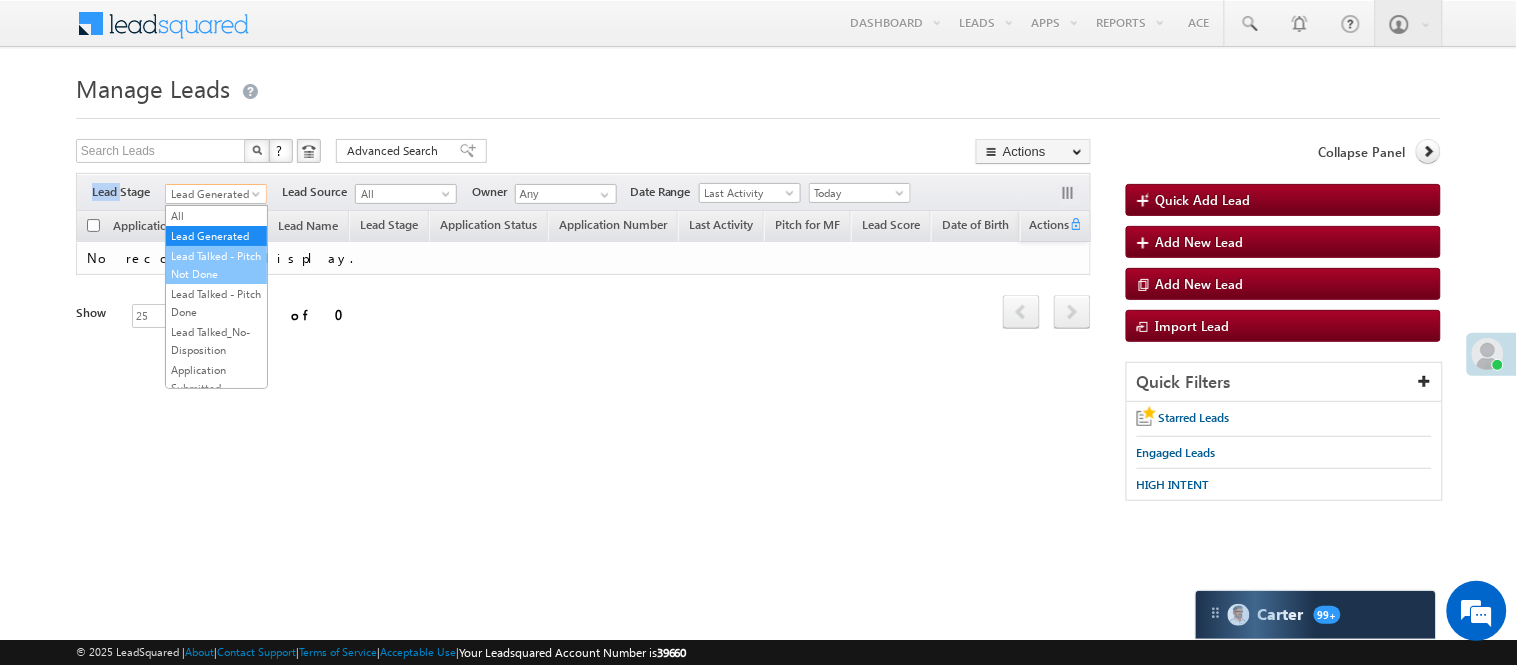 click on "Lead Talked - Pitch Not Done" at bounding box center (216, 265) 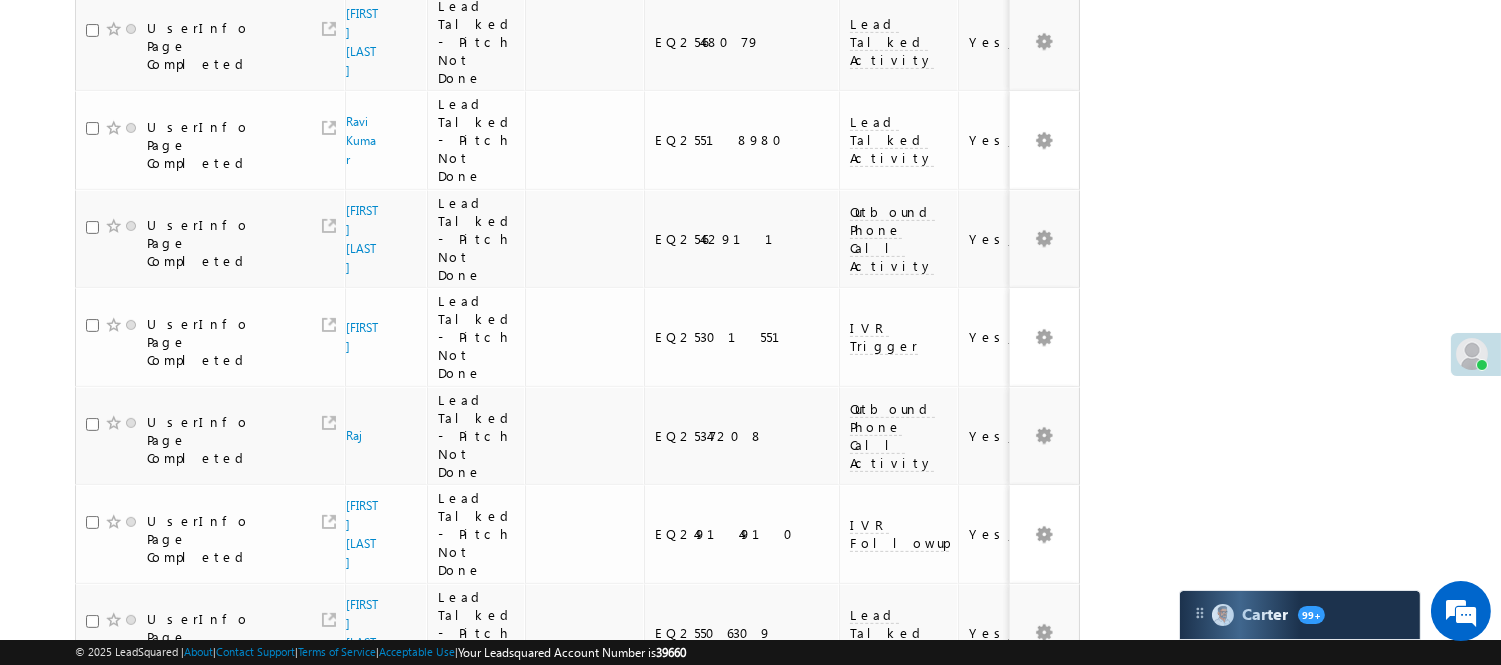 scroll, scrollTop: 1800, scrollLeft: 0, axis: vertical 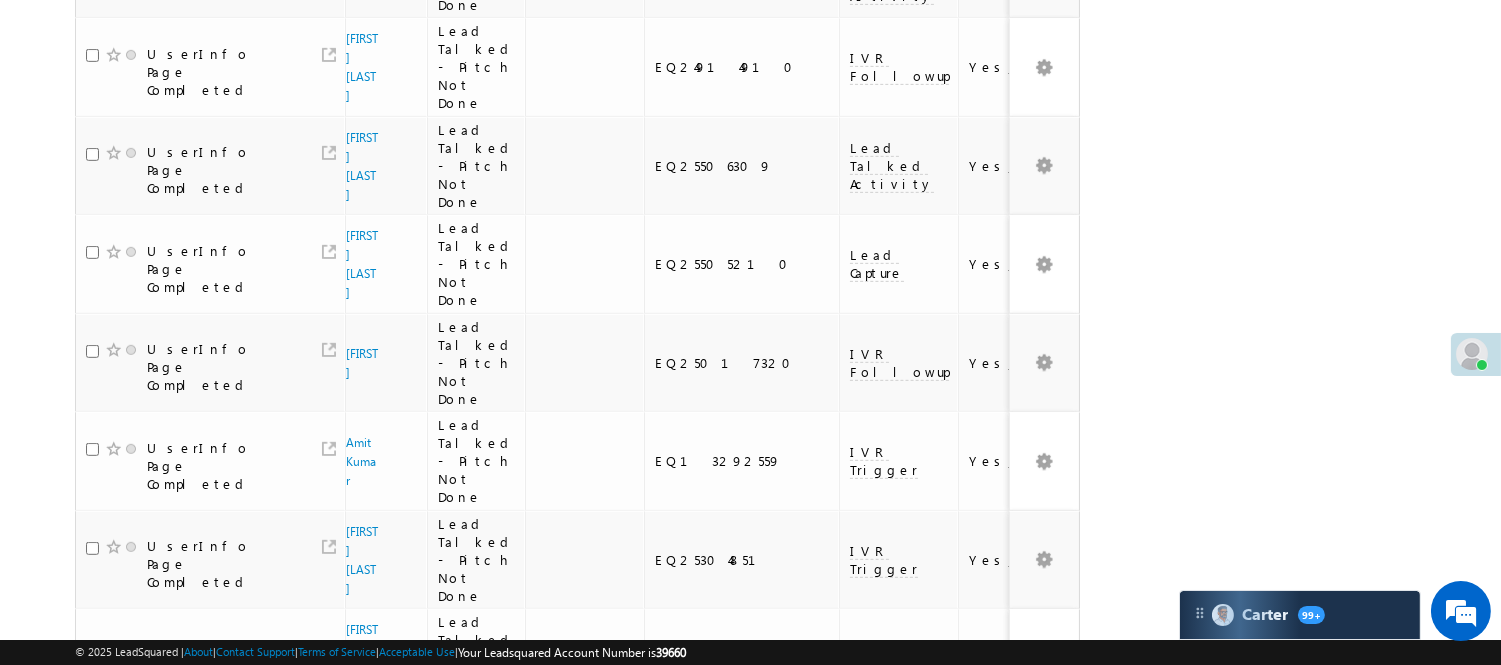 click on "2" at bounding box center (938, 943) 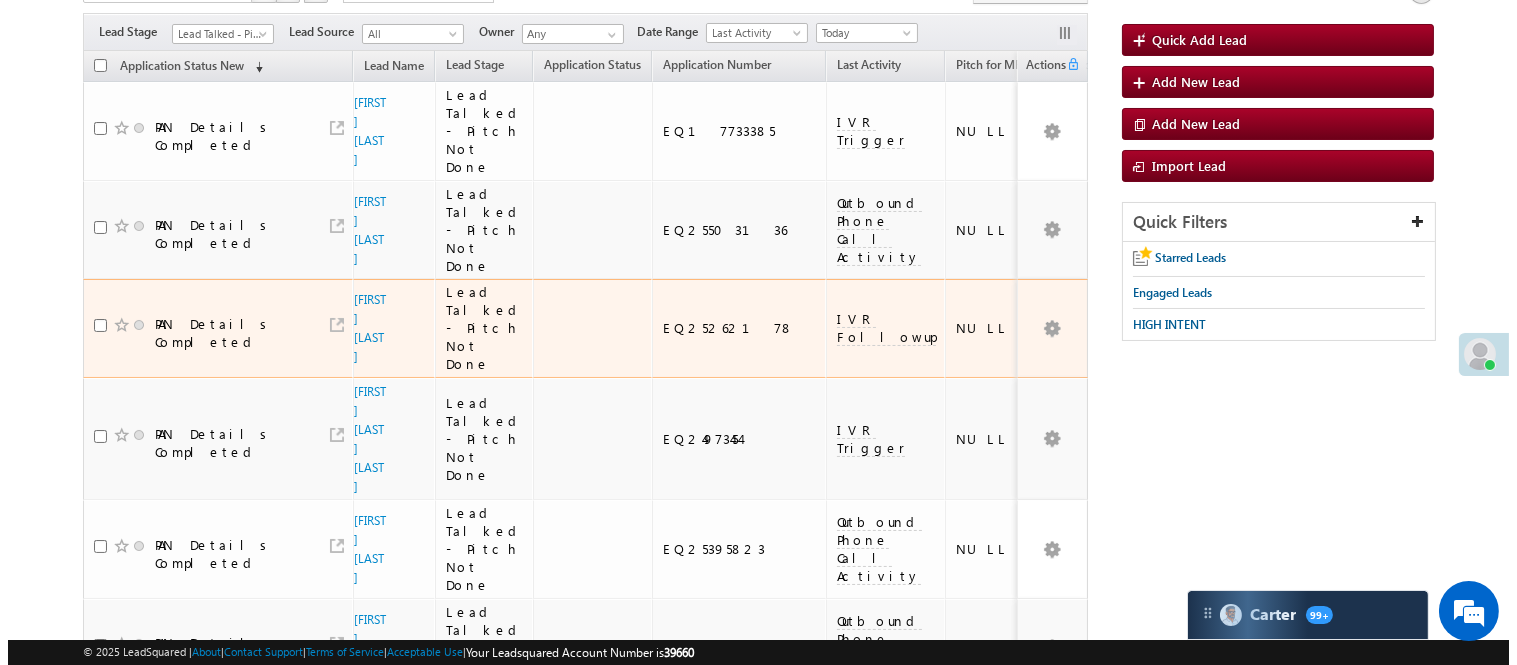 scroll, scrollTop: 0, scrollLeft: 0, axis: both 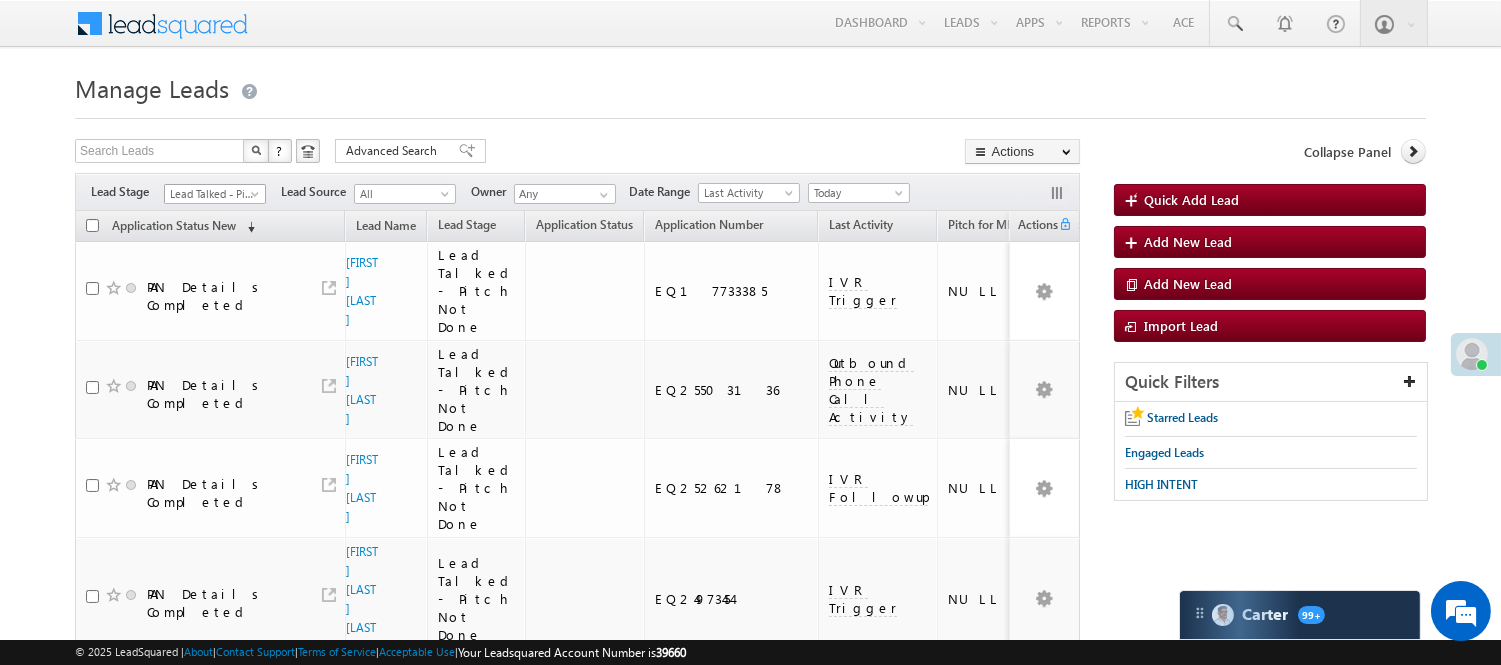 click on "Lead Talked - Pitch Not Done" at bounding box center [212, 194] 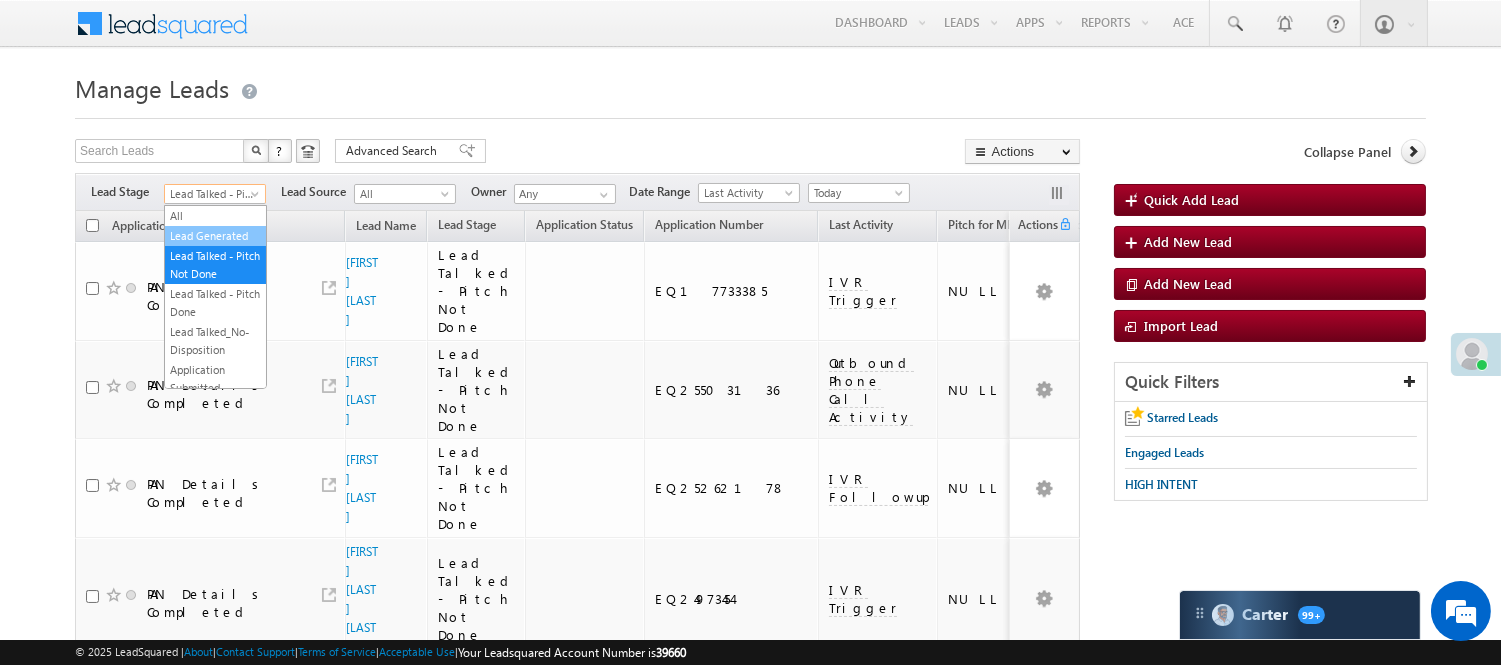 click on "Lead Generated" at bounding box center [215, 236] 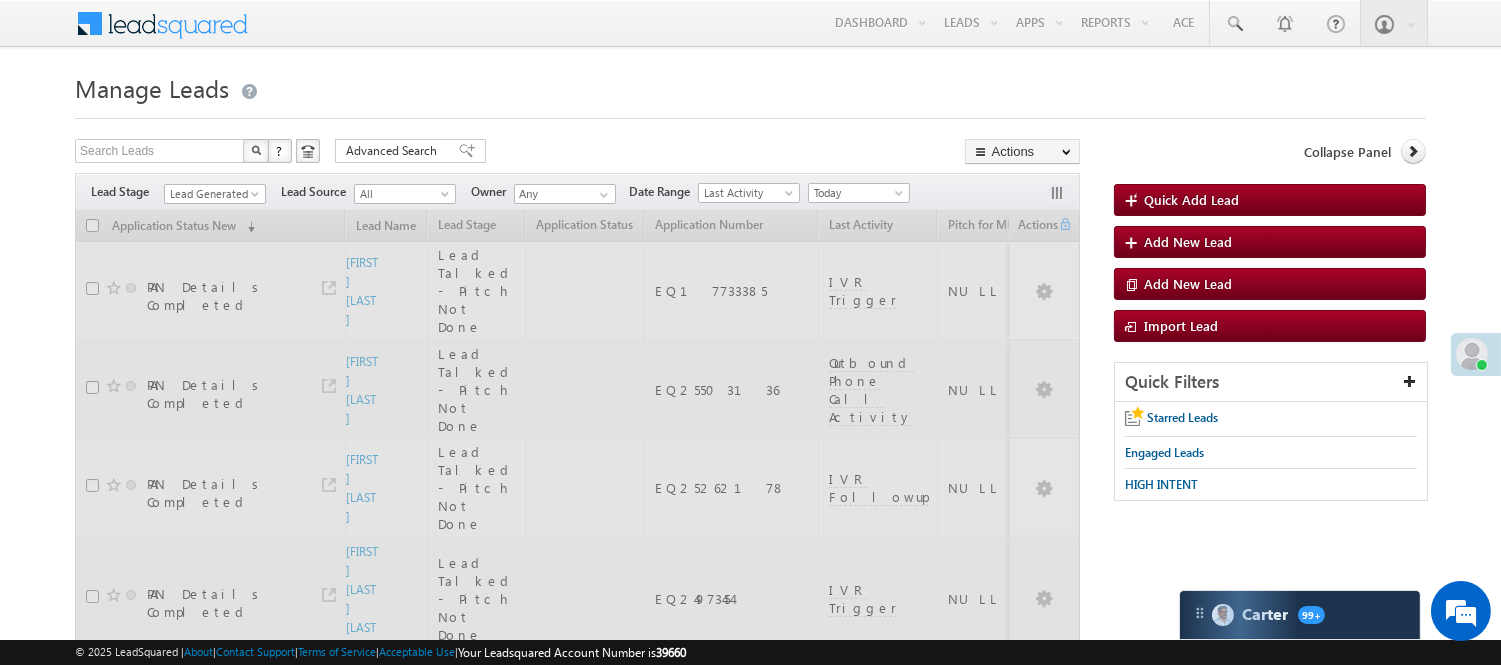 click on "Manage Leads
Quick Add Lead
Search Leads X ?   95 results found
Advanced Search
Advanced Search
Actions Actions" at bounding box center [750, 1525] 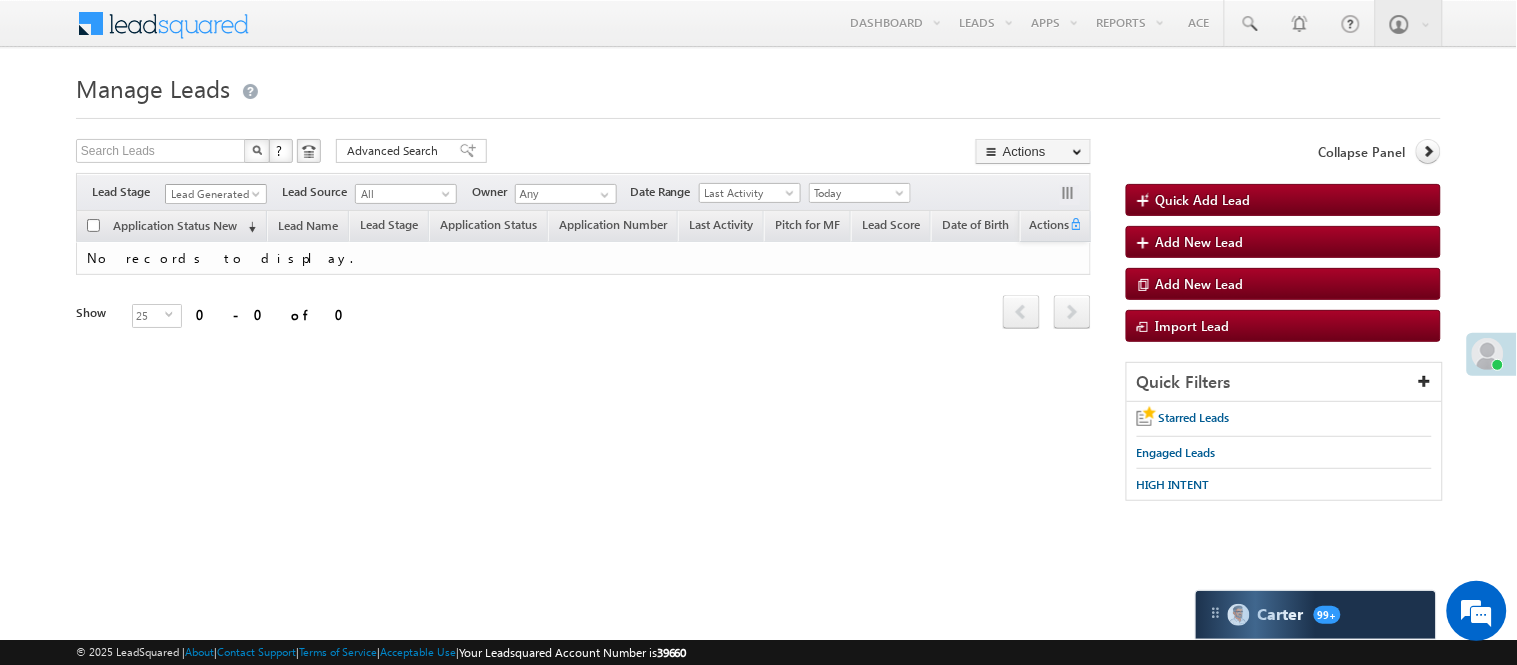 click on "Lead Generated" at bounding box center (213, 194) 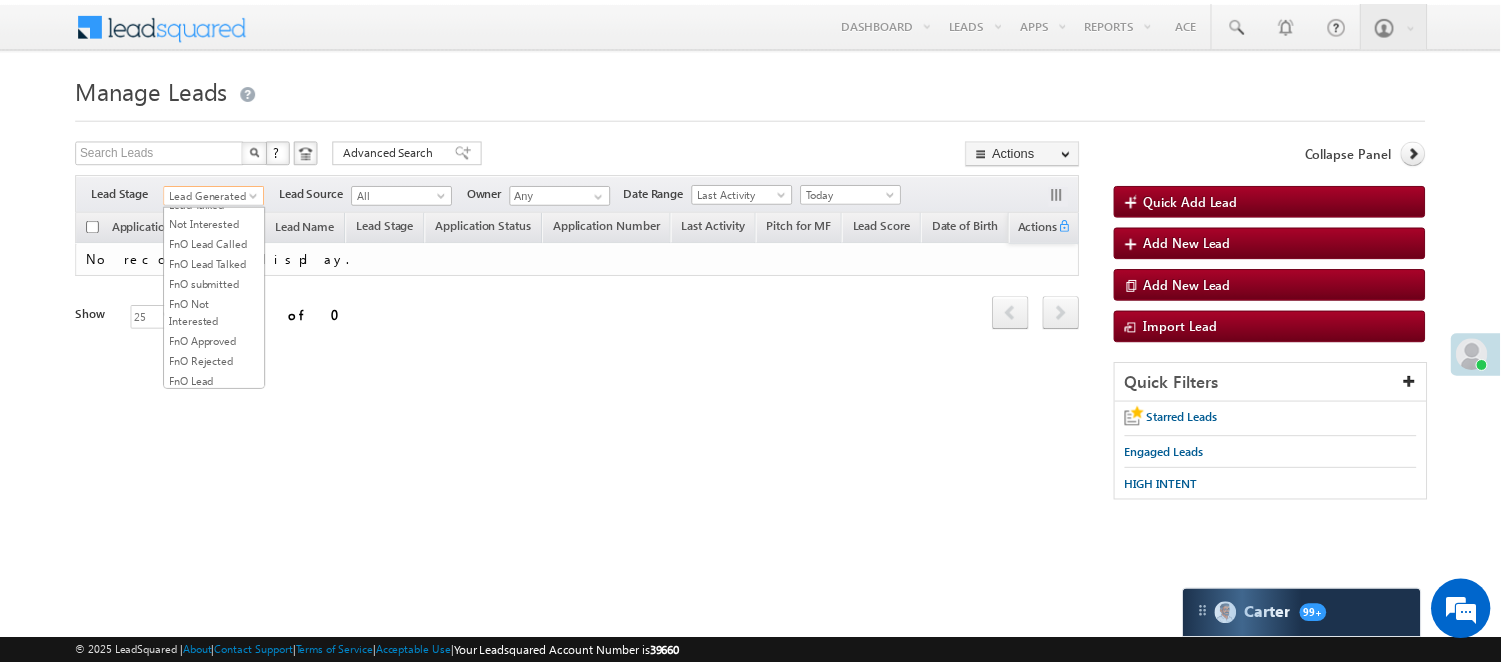 scroll, scrollTop: 163, scrollLeft: 0, axis: vertical 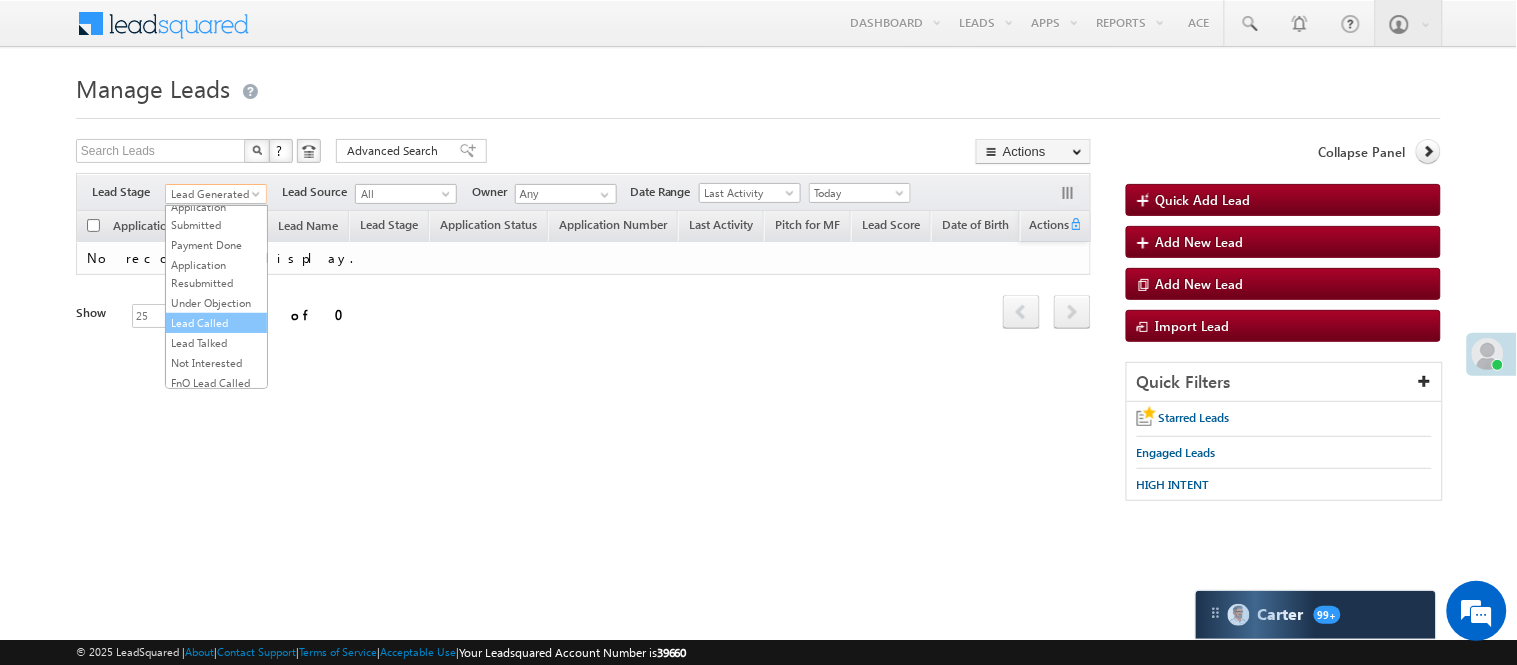 click on "Lead Called" at bounding box center [216, 323] 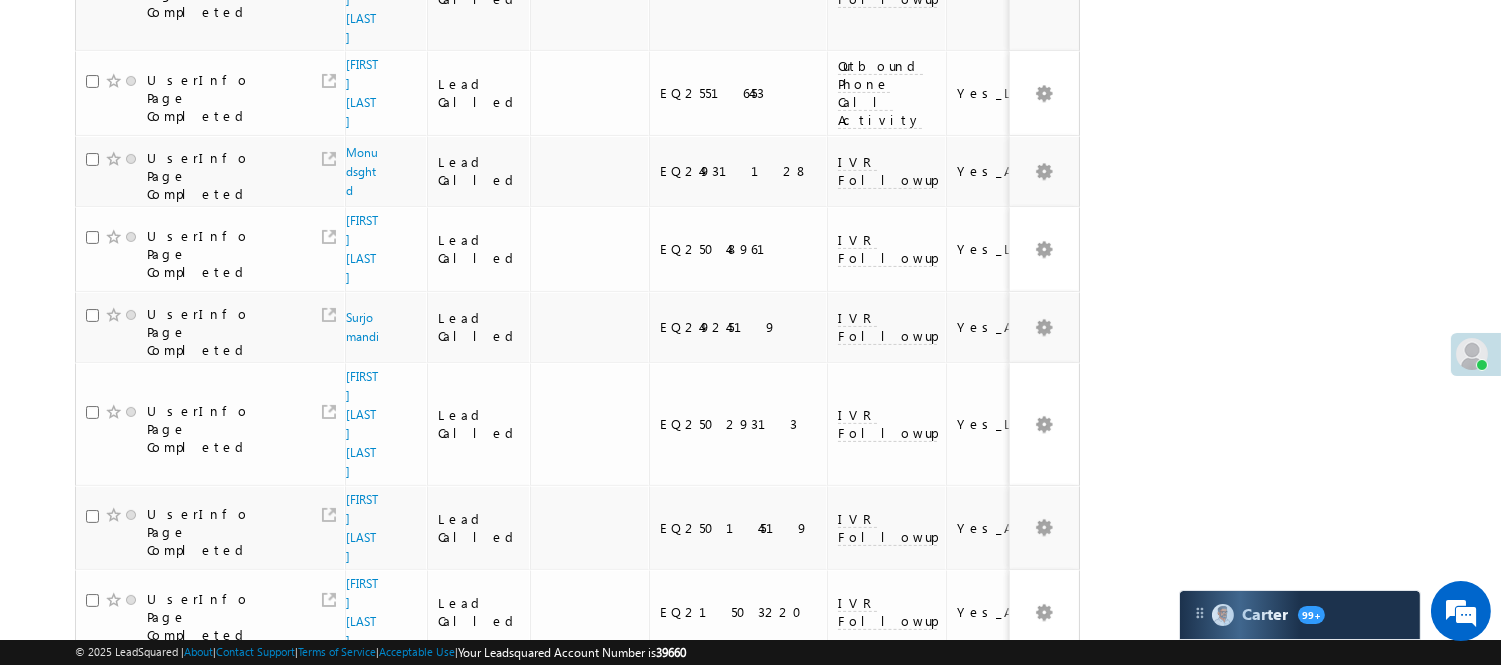 scroll, scrollTop: 1353, scrollLeft: 0, axis: vertical 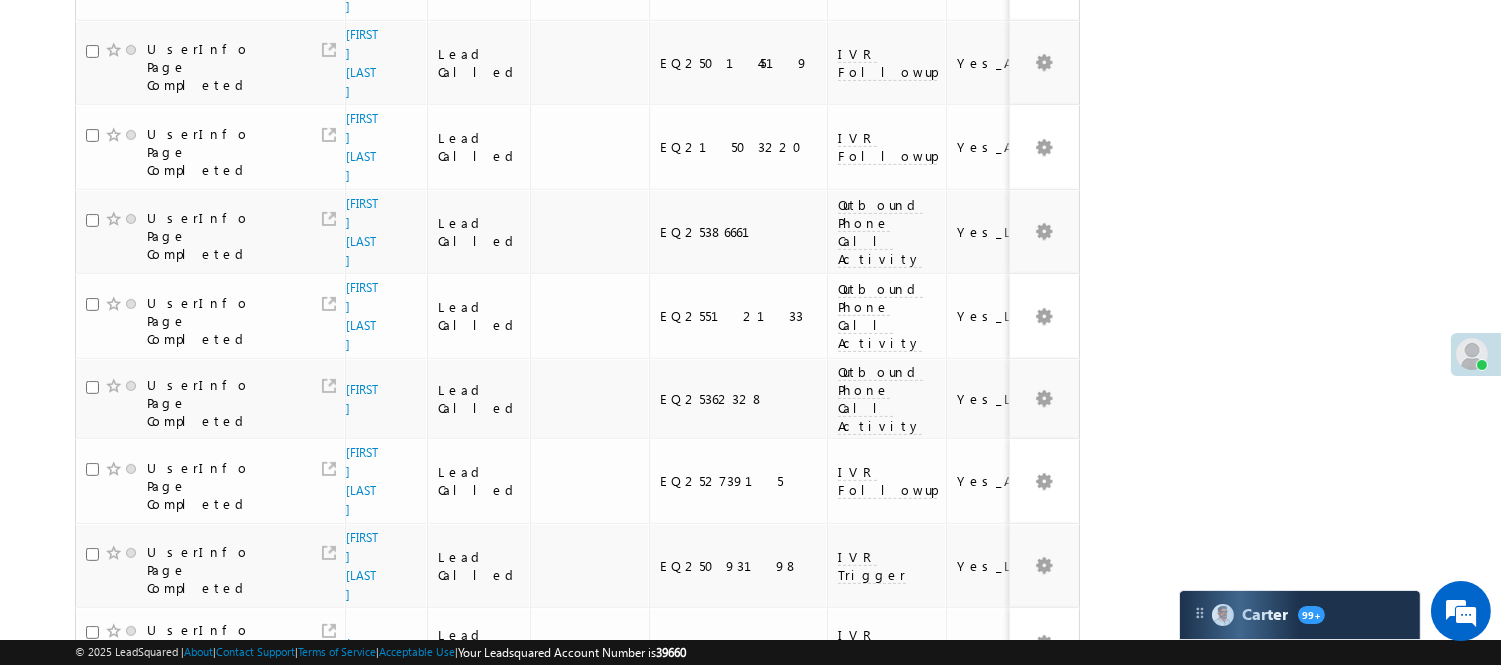 click on "4" at bounding box center (938, 1056) 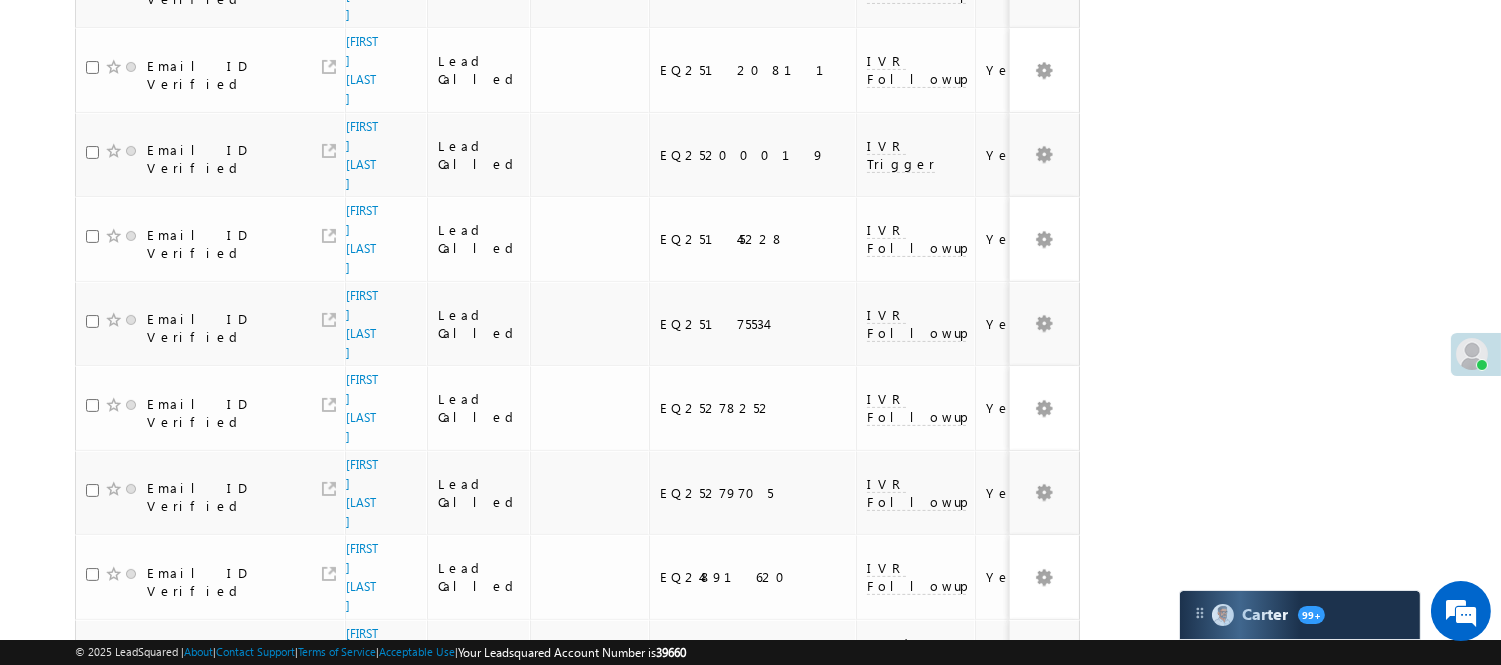 scroll, scrollTop: 1494, scrollLeft: 0, axis: vertical 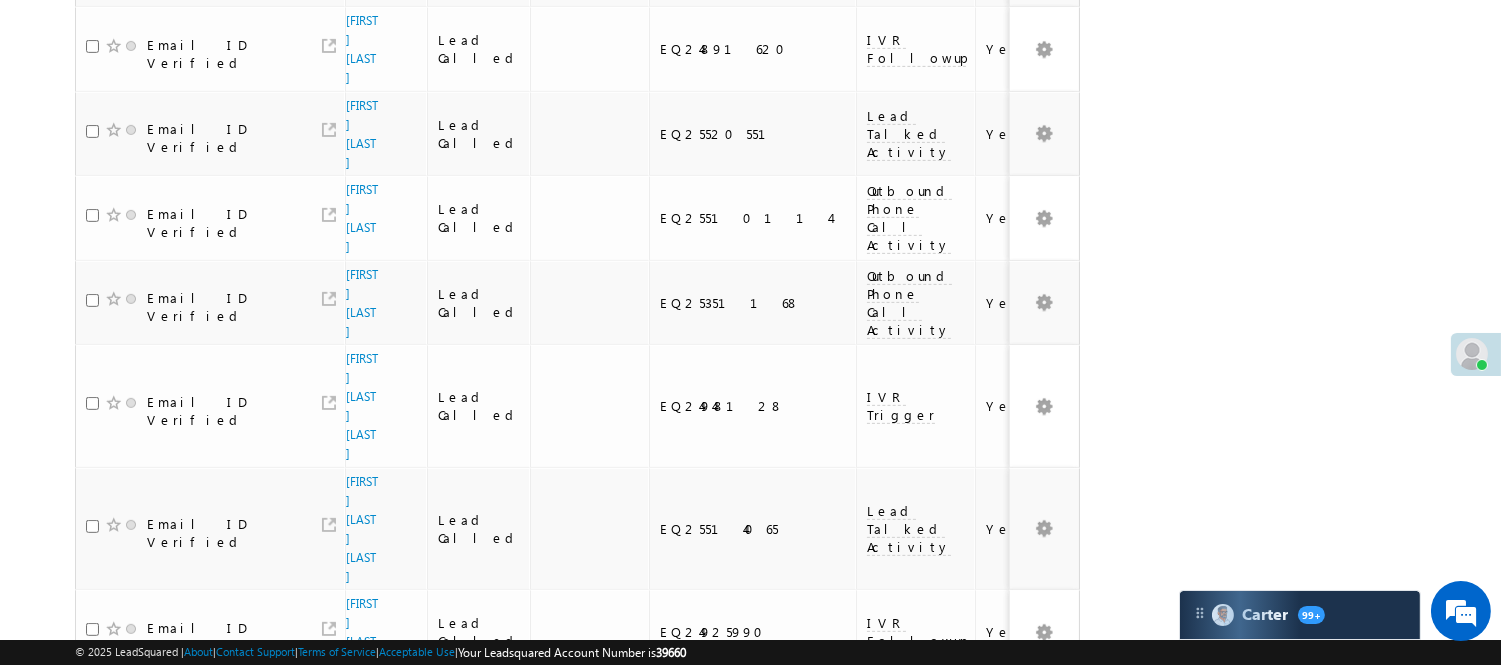 click on "5" at bounding box center [978, 1016] 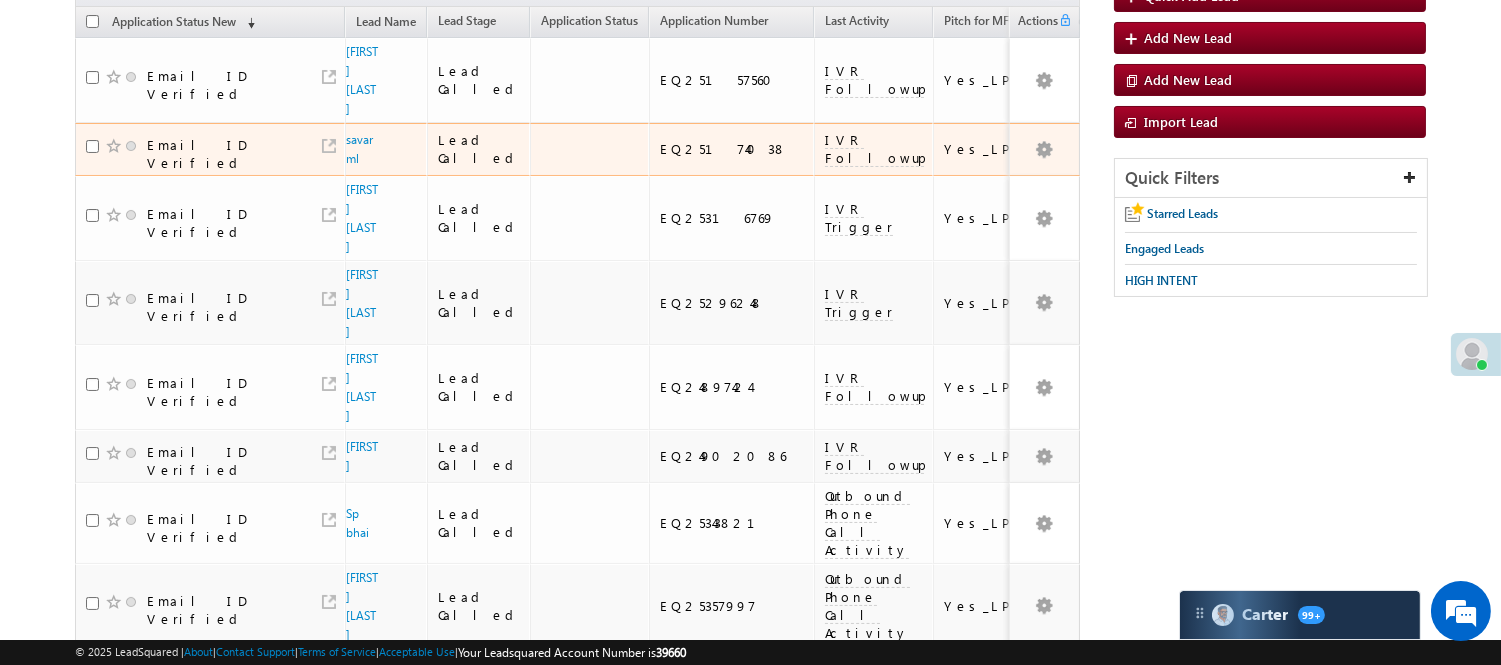 scroll, scrollTop: 0, scrollLeft: 0, axis: both 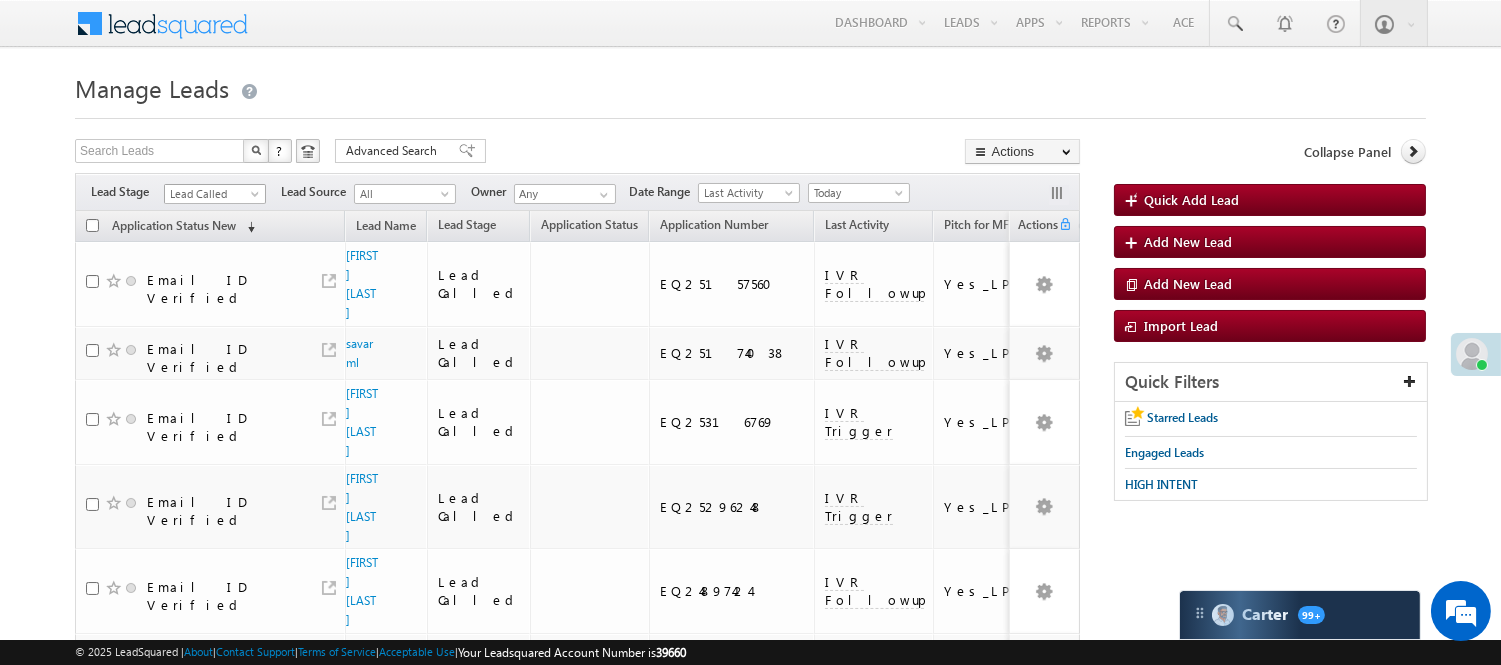 click on "Lead Called" at bounding box center (212, 194) 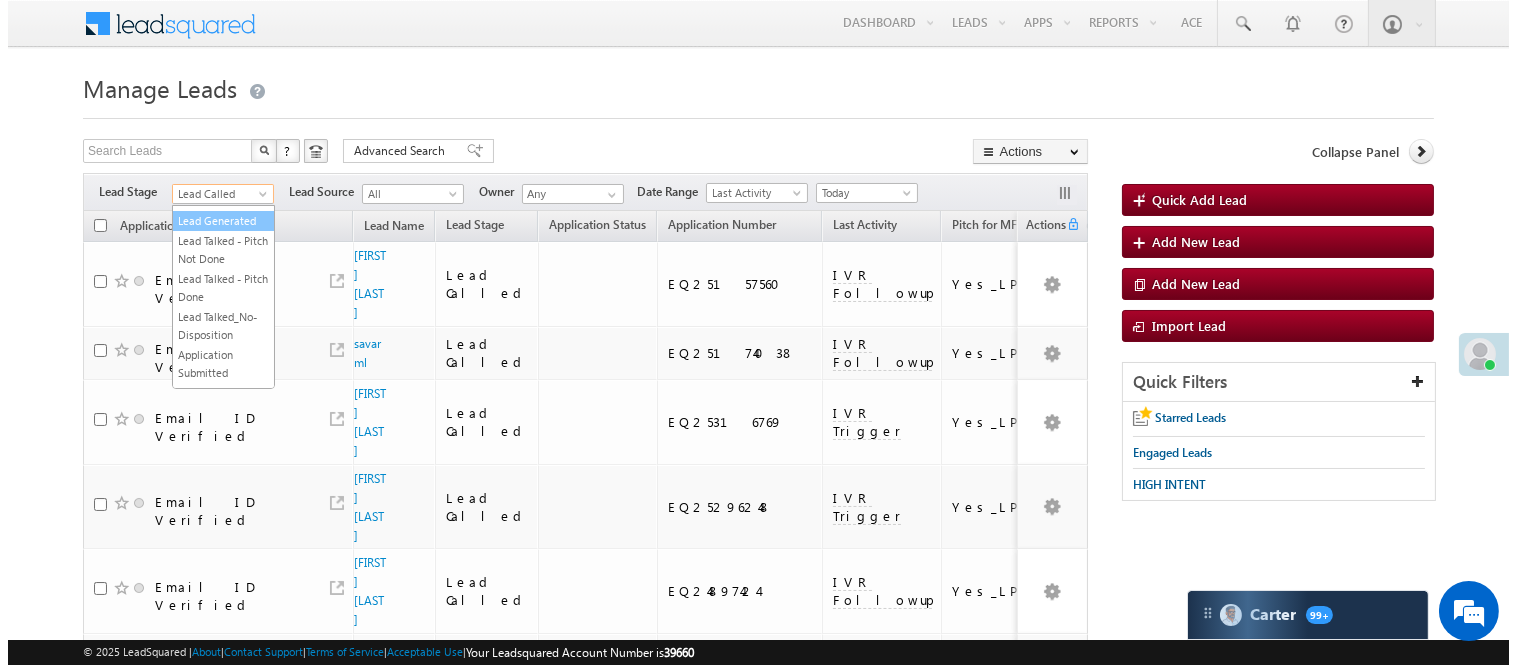 scroll, scrollTop: 0, scrollLeft: 0, axis: both 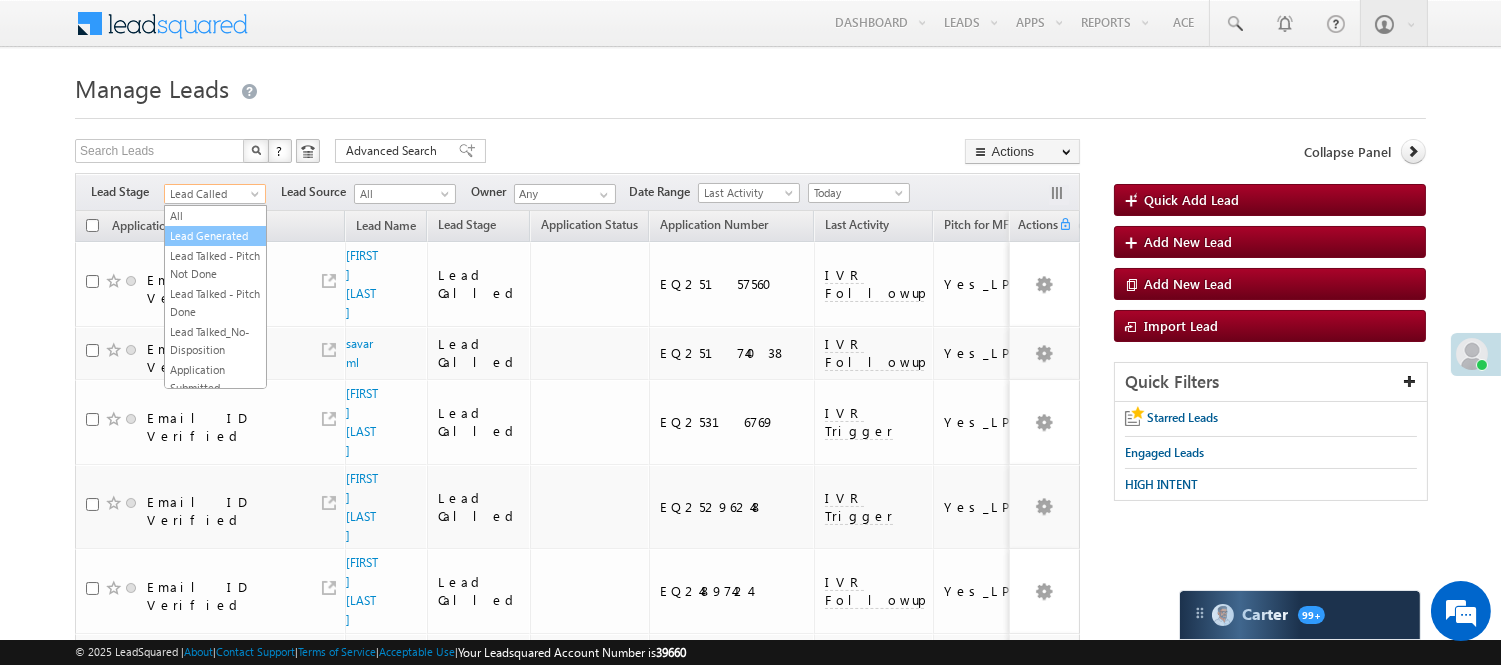 click on "Lead Generated" at bounding box center (215, 236) 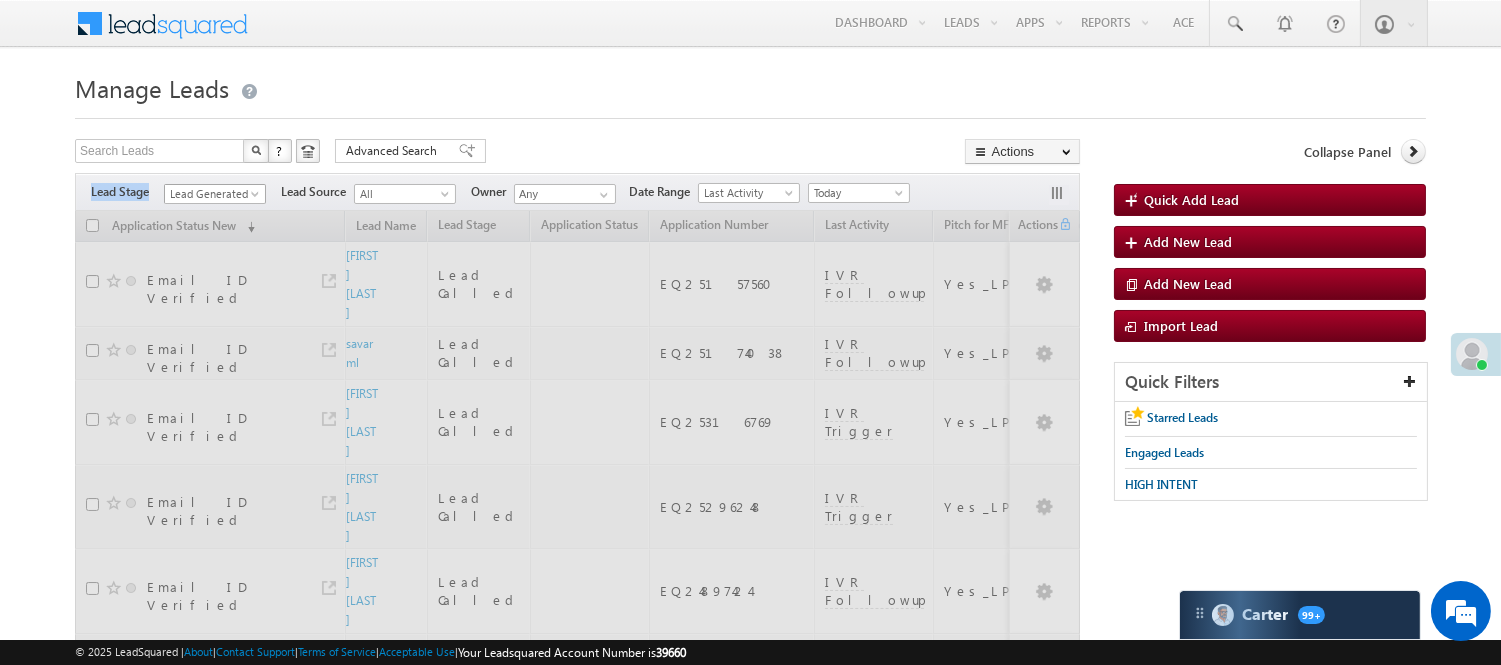 click on "Filters
Lead Stage
All Lead Generated Lead Talked - Pitch Not Done Lead Talked - Pitch Done Lead Talked_No-Disposition Application Submitted Payment Done Application Resubmitted Under Objection Lead Called Lead Talked Not Interested FnO Lead Called FnO Lead Talked FnO submitted FnO Not Interested FnO Approved FnO Rejected FnO Lead Generated Code Generated CG NI Lead Generated
Lead Source
All All
Owner Any Any" at bounding box center [577, 192] 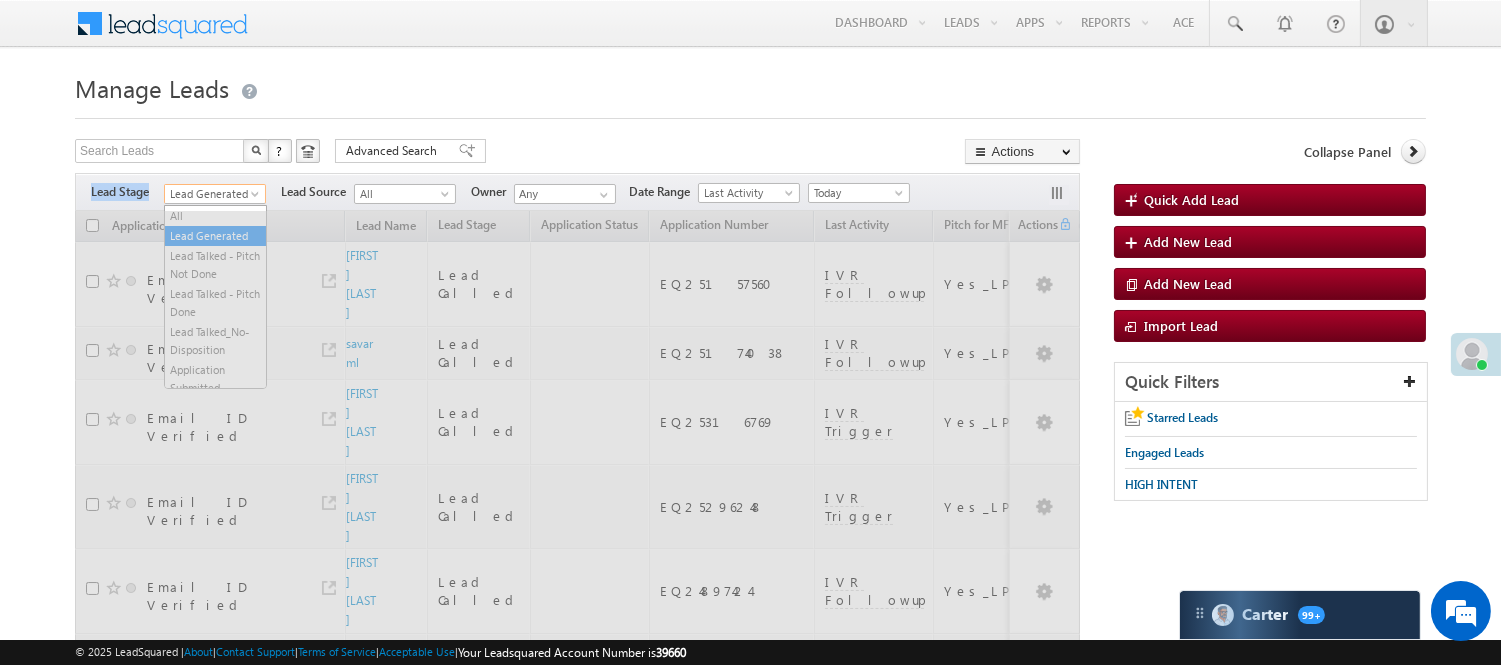 click on "Lead Generated" at bounding box center (212, 194) 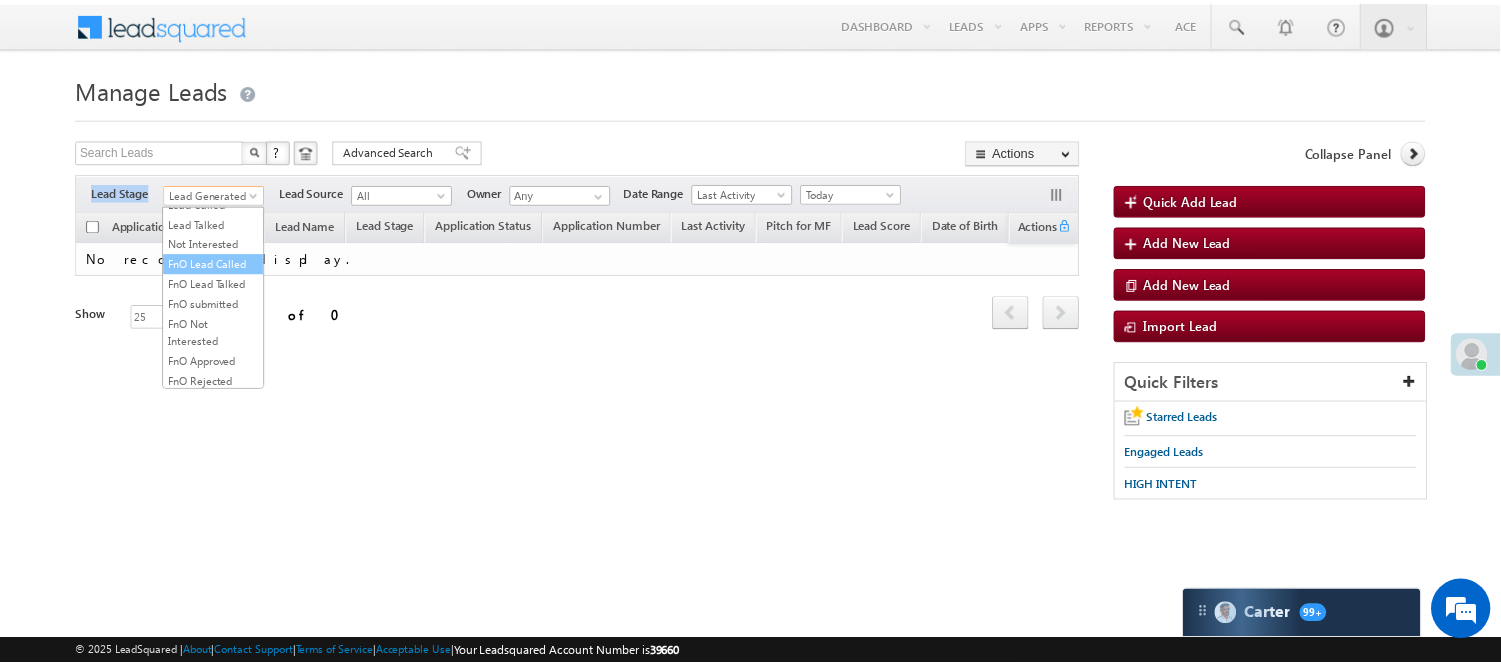 scroll, scrollTop: 274, scrollLeft: 0, axis: vertical 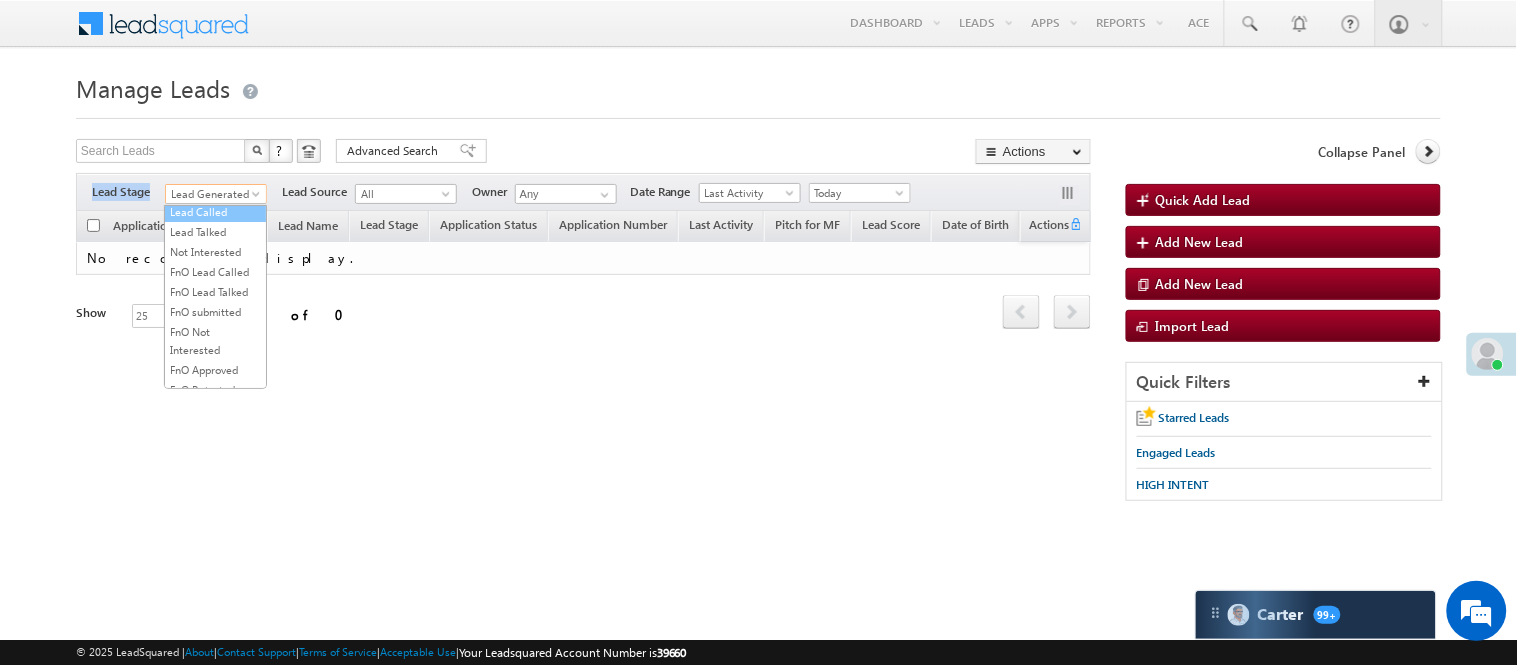 click on "Lead Called" at bounding box center [215, 212] 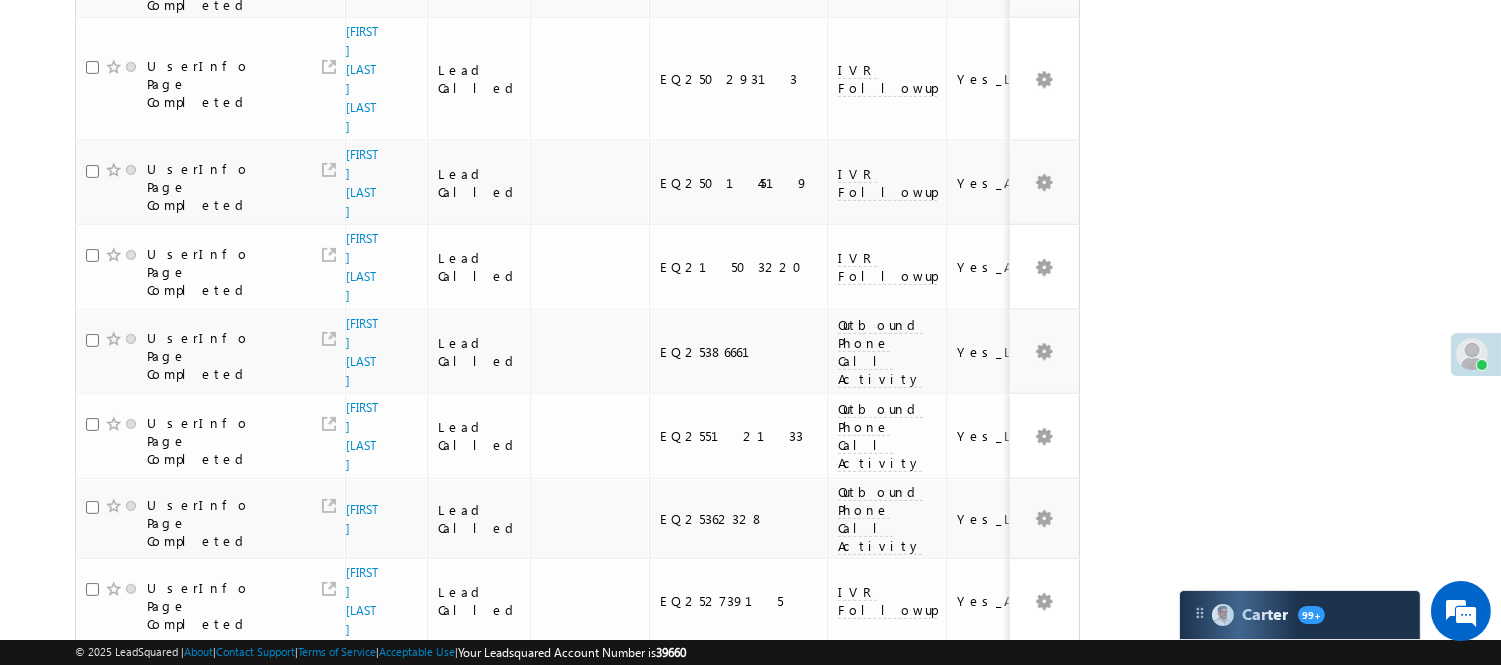 scroll, scrollTop: 1353, scrollLeft: 0, axis: vertical 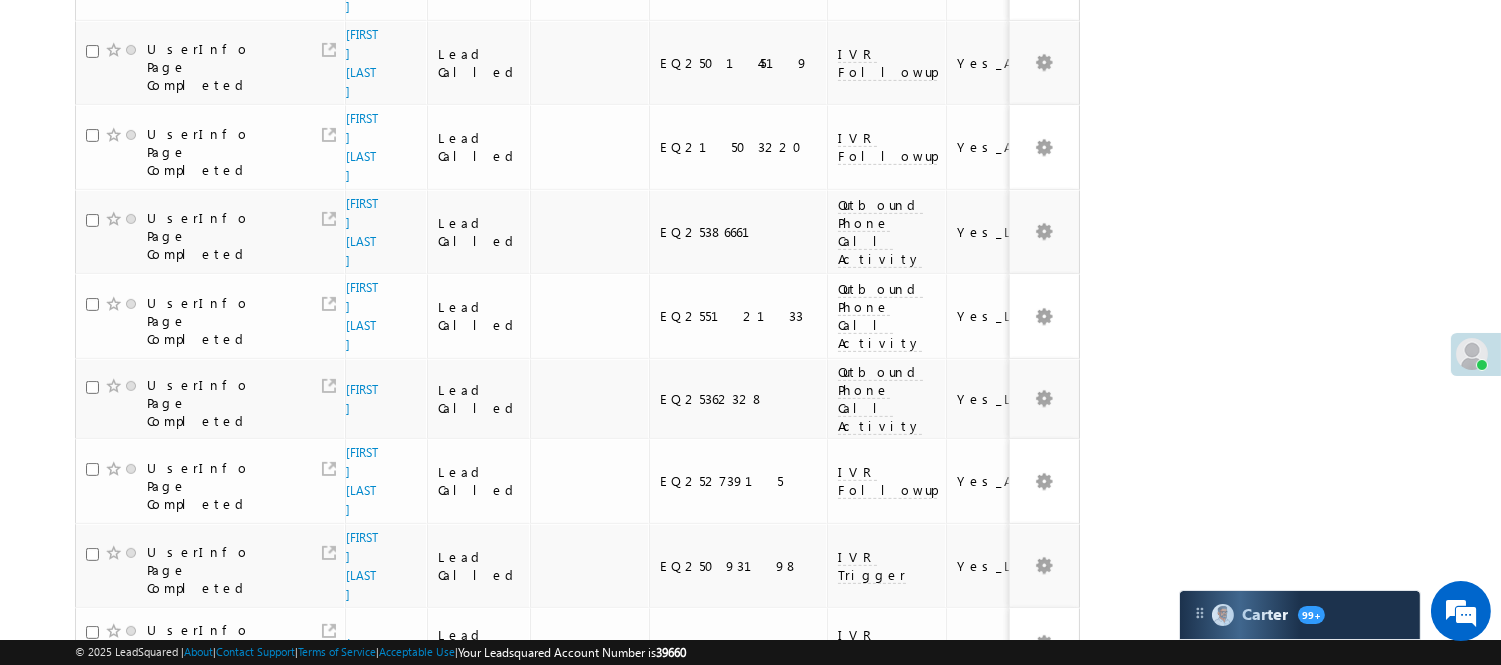 click on "2" at bounding box center [858, 1056] 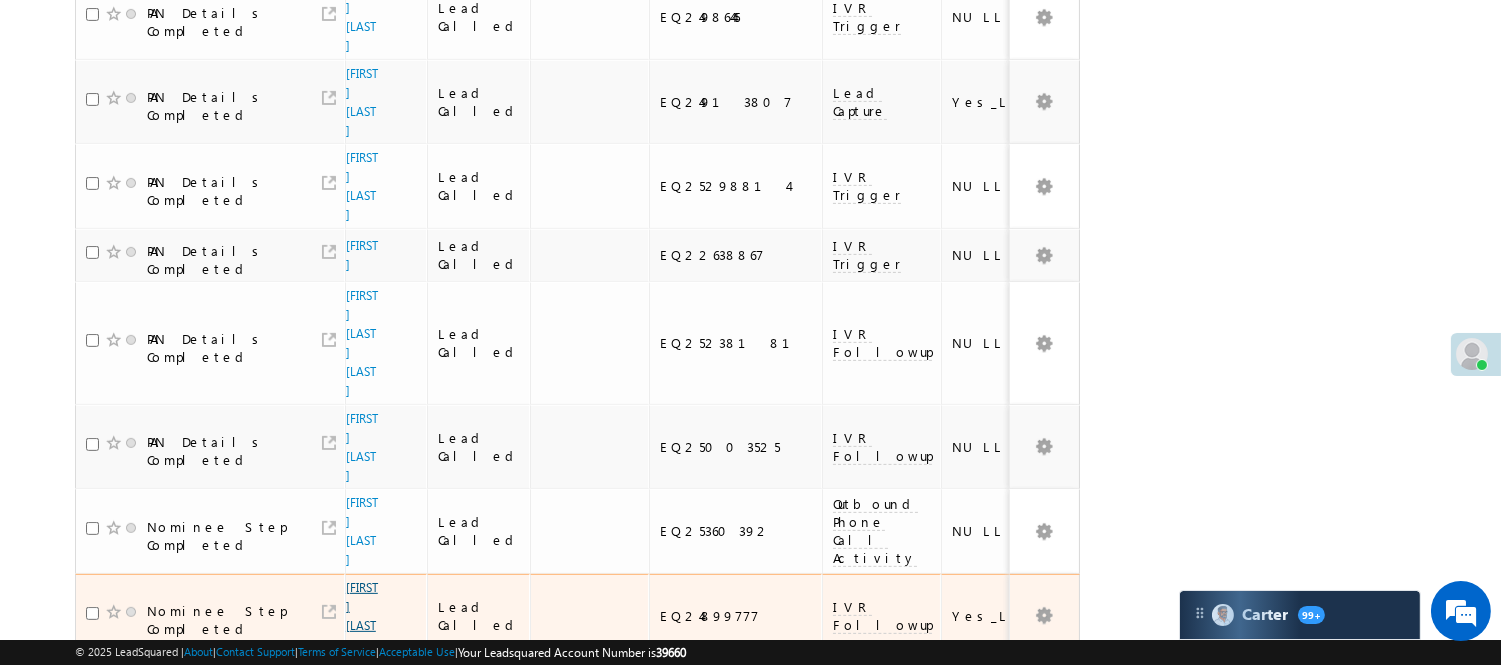 click on "Naman Patankar" at bounding box center [362, 616] 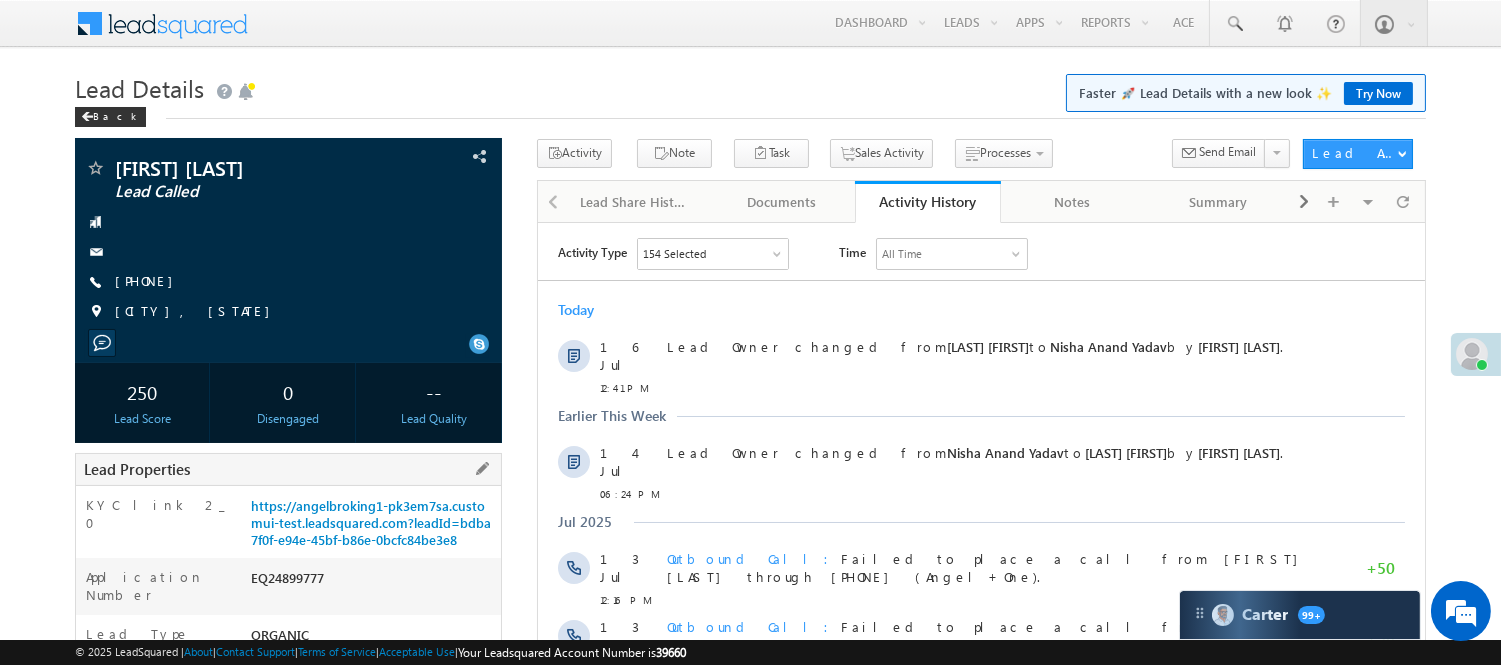 scroll, scrollTop: 0, scrollLeft: 0, axis: both 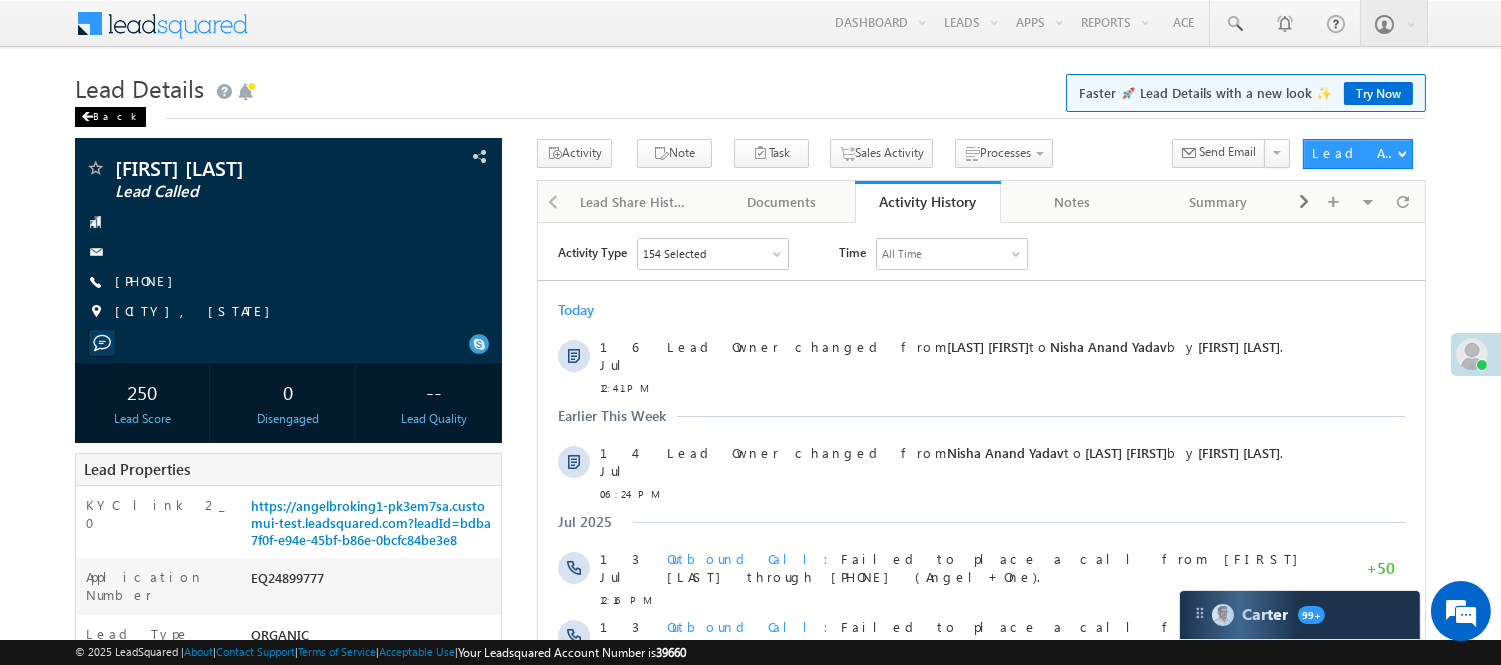 click on "Back" at bounding box center (110, 117) 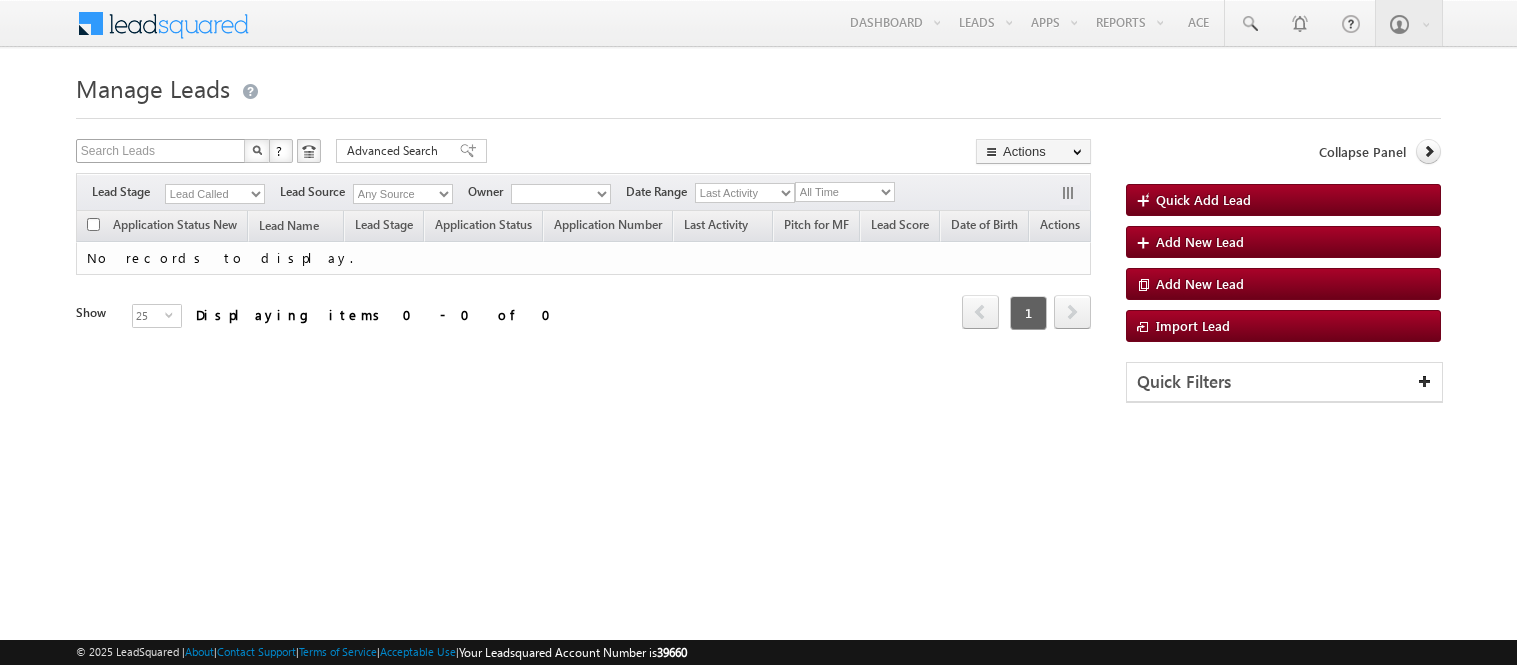 scroll, scrollTop: 0, scrollLeft: 0, axis: both 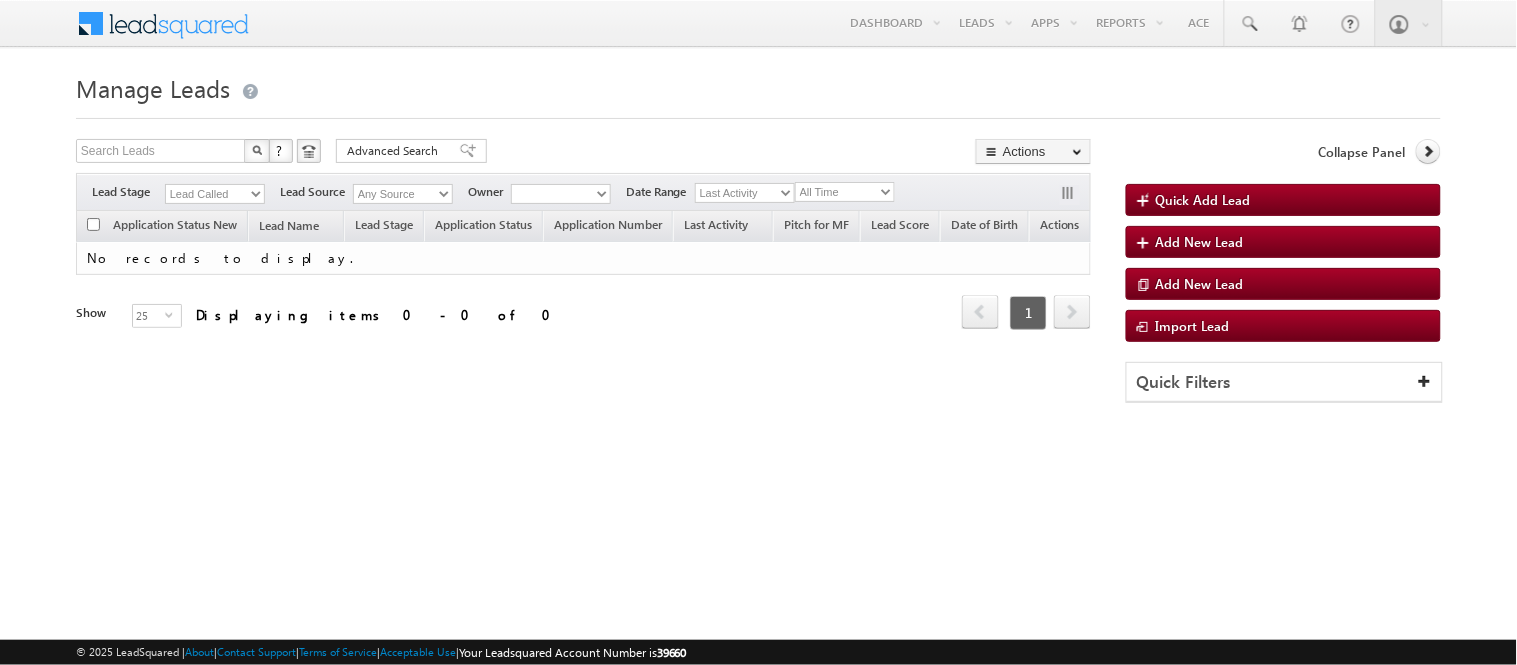click on "Lead Called" at bounding box center [215, 194] 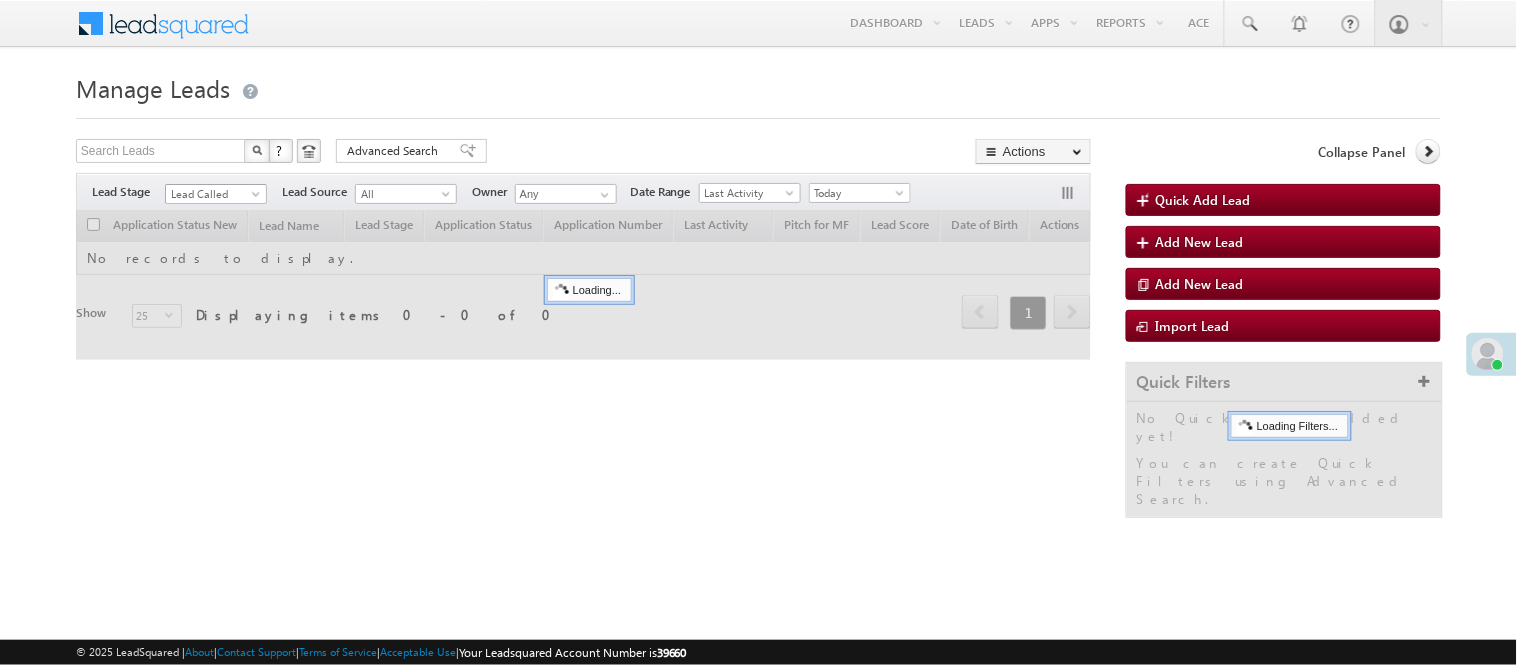 click on "Lead Called" at bounding box center [216, 194] 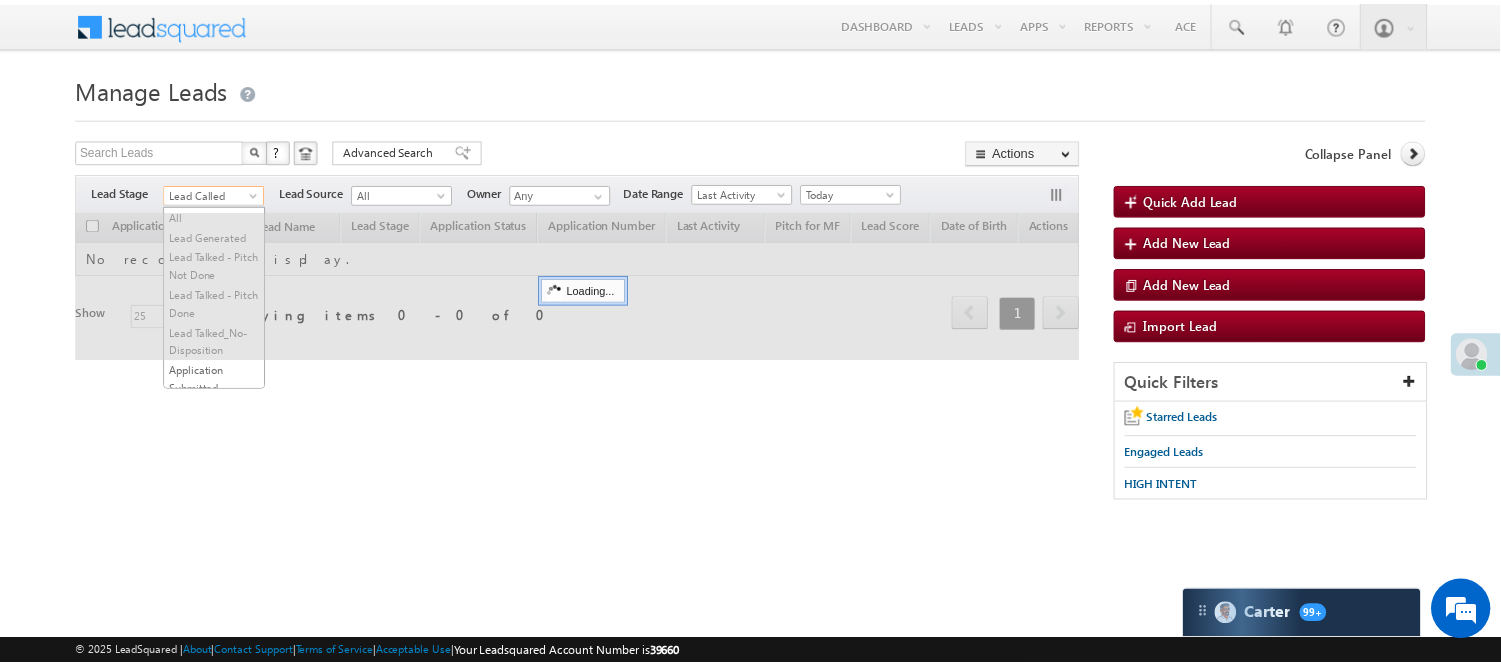 scroll, scrollTop: 245, scrollLeft: 0, axis: vertical 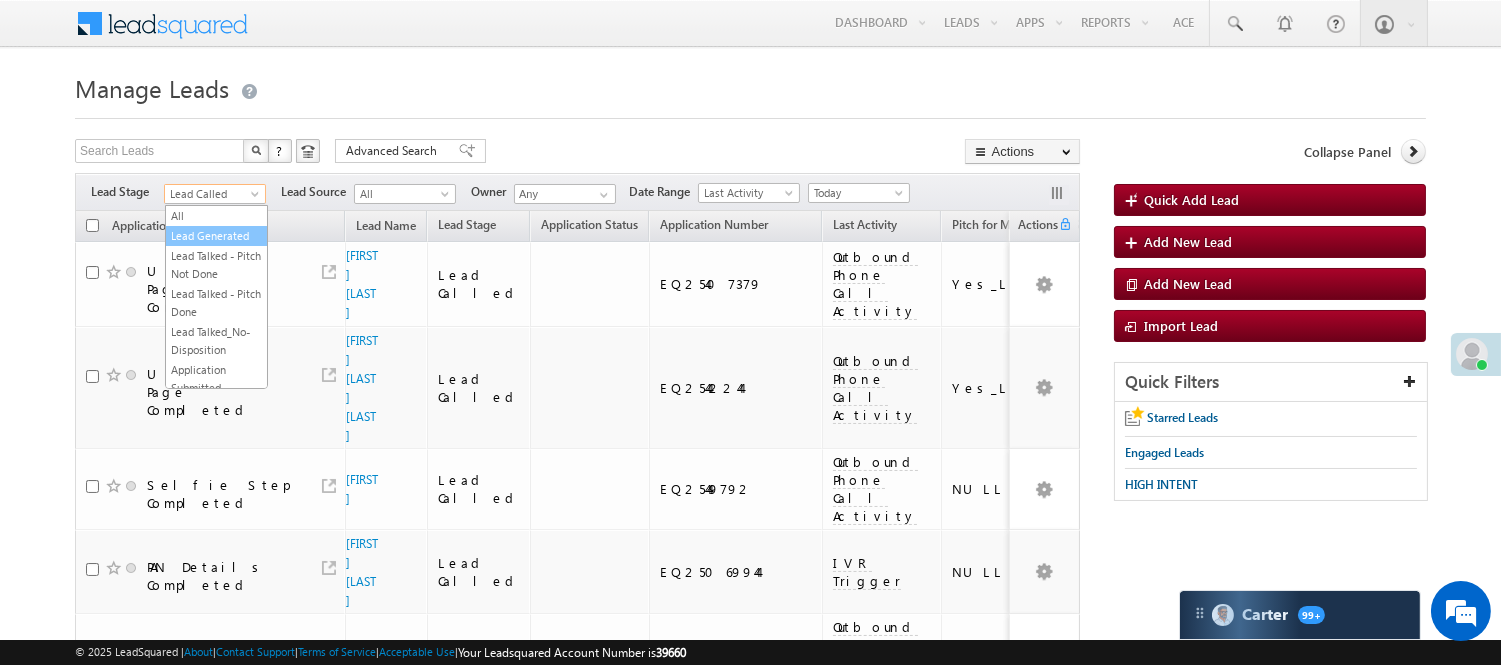 click on "Lead Generated" at bounding box center [216, 236] 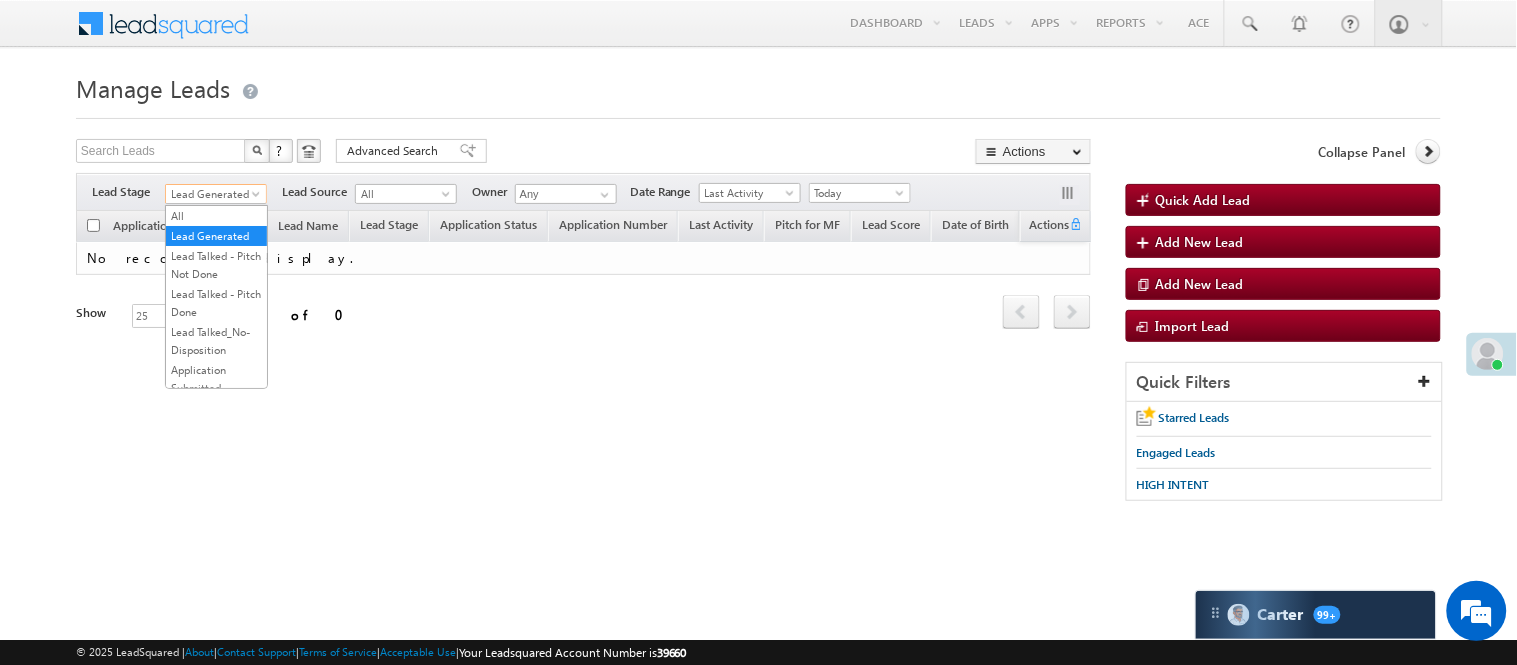 click on "Lead Generated" at bounding box center (213, 194) 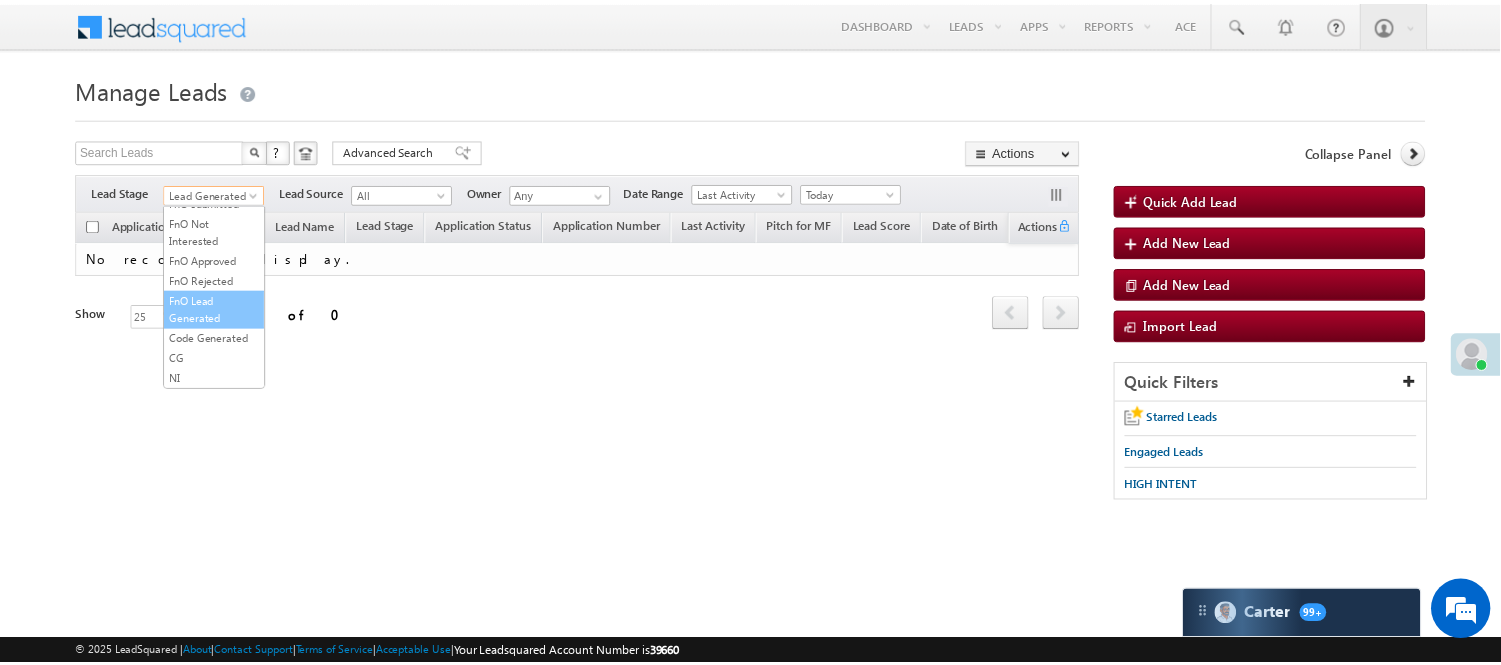 scroll, scrollTop: 496, scrollLeft: 0, axis: vertical 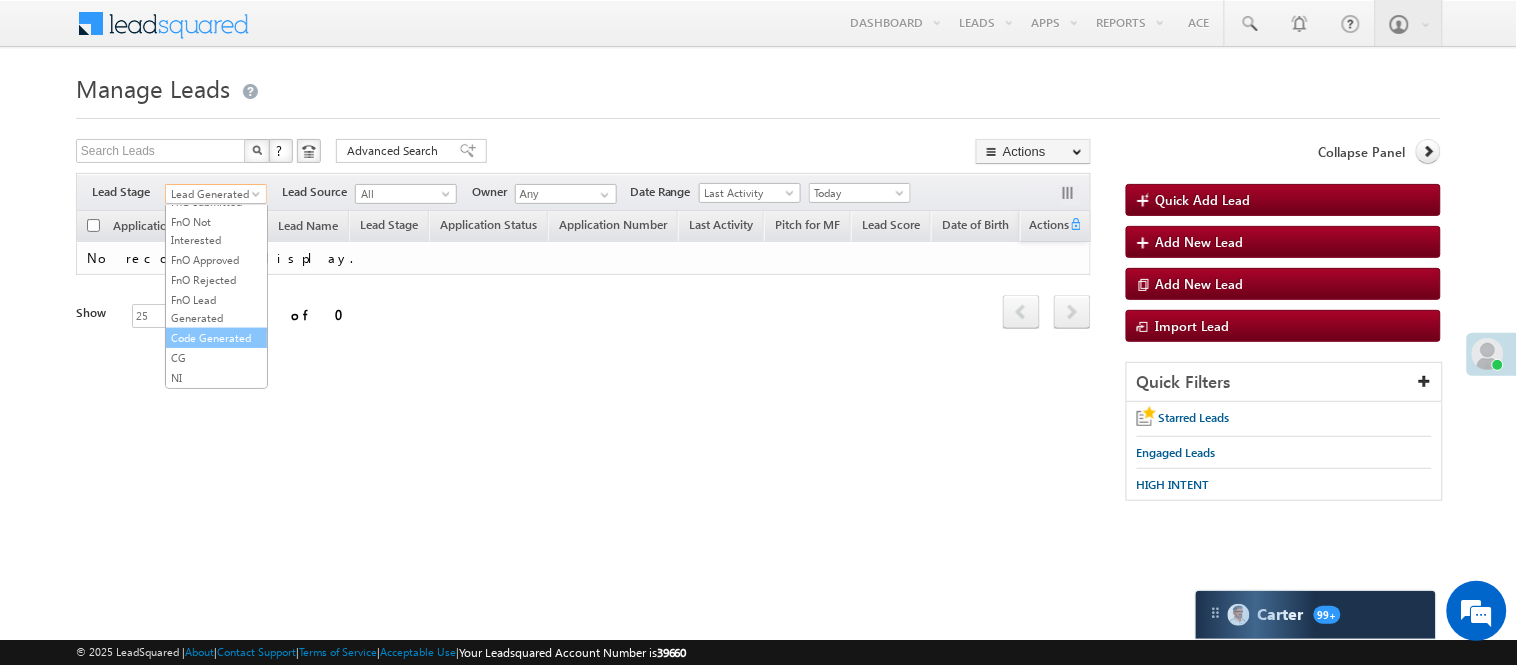 click on "Code Generated" at bounding box center (216, 338) 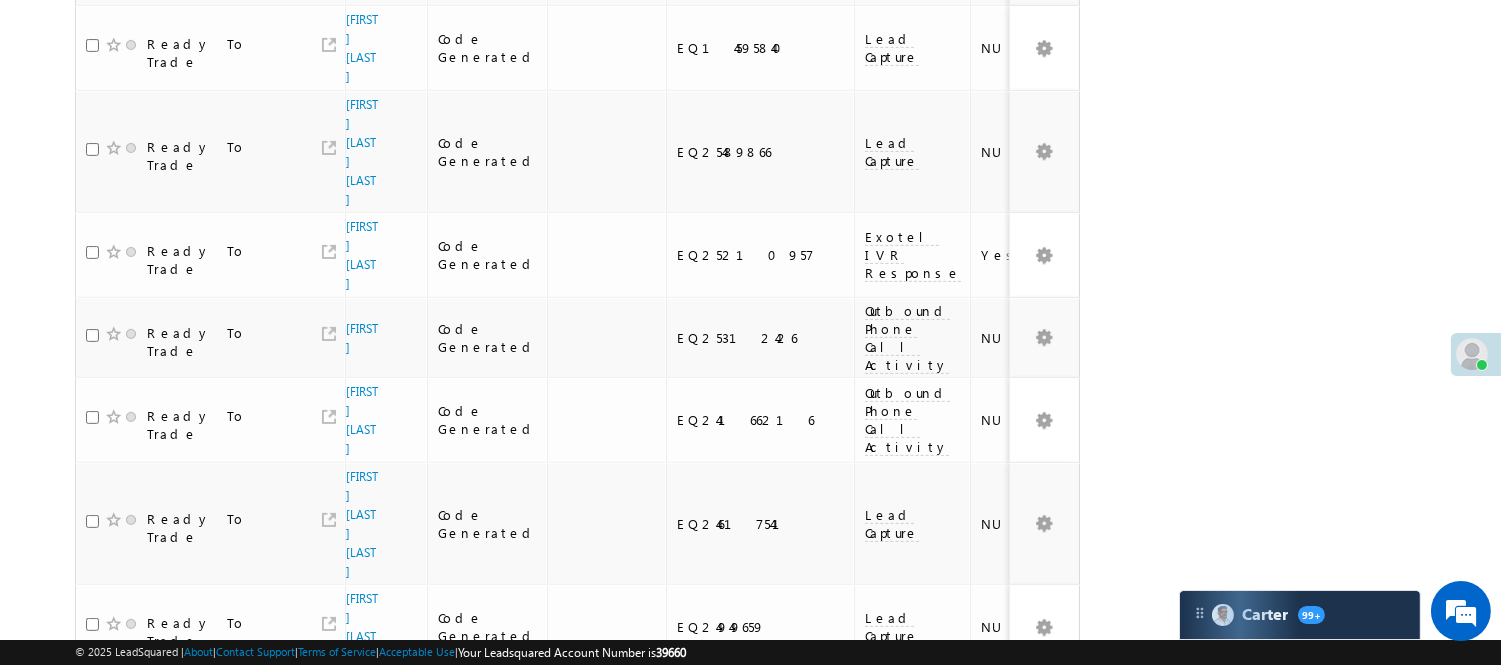 scroll, scrollTop: 1503, scrollLeft: 0, axis: vertical 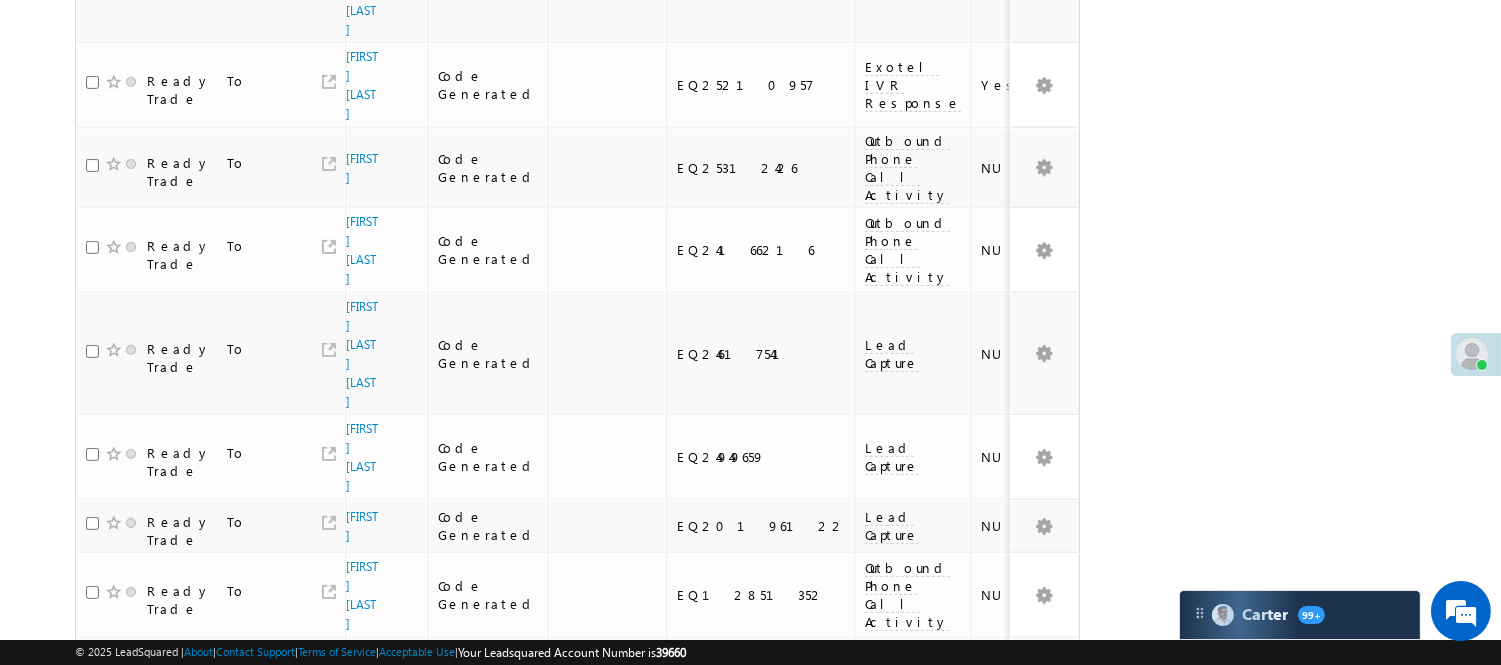 click on "3" at bounding box center (1018, 1052) 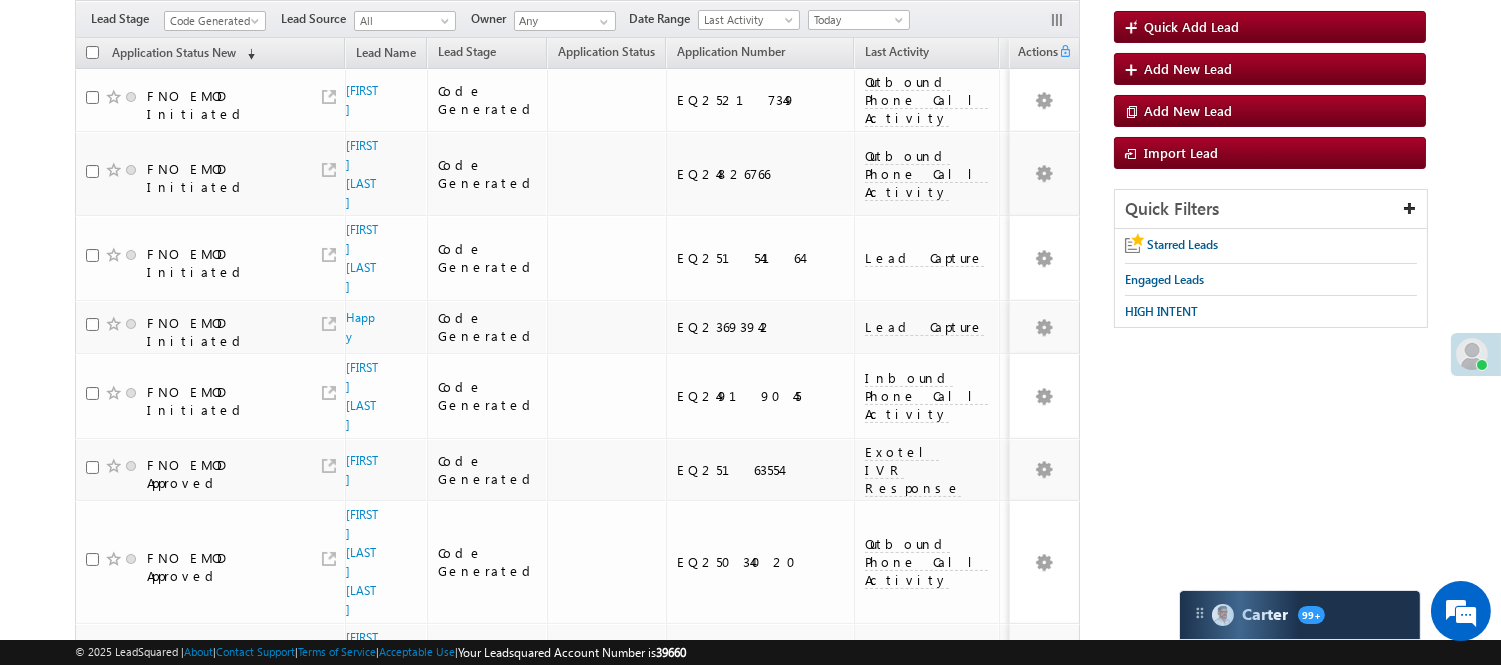 scroll, scrollTop: 728, scrollLeft: 0, axis: vertical 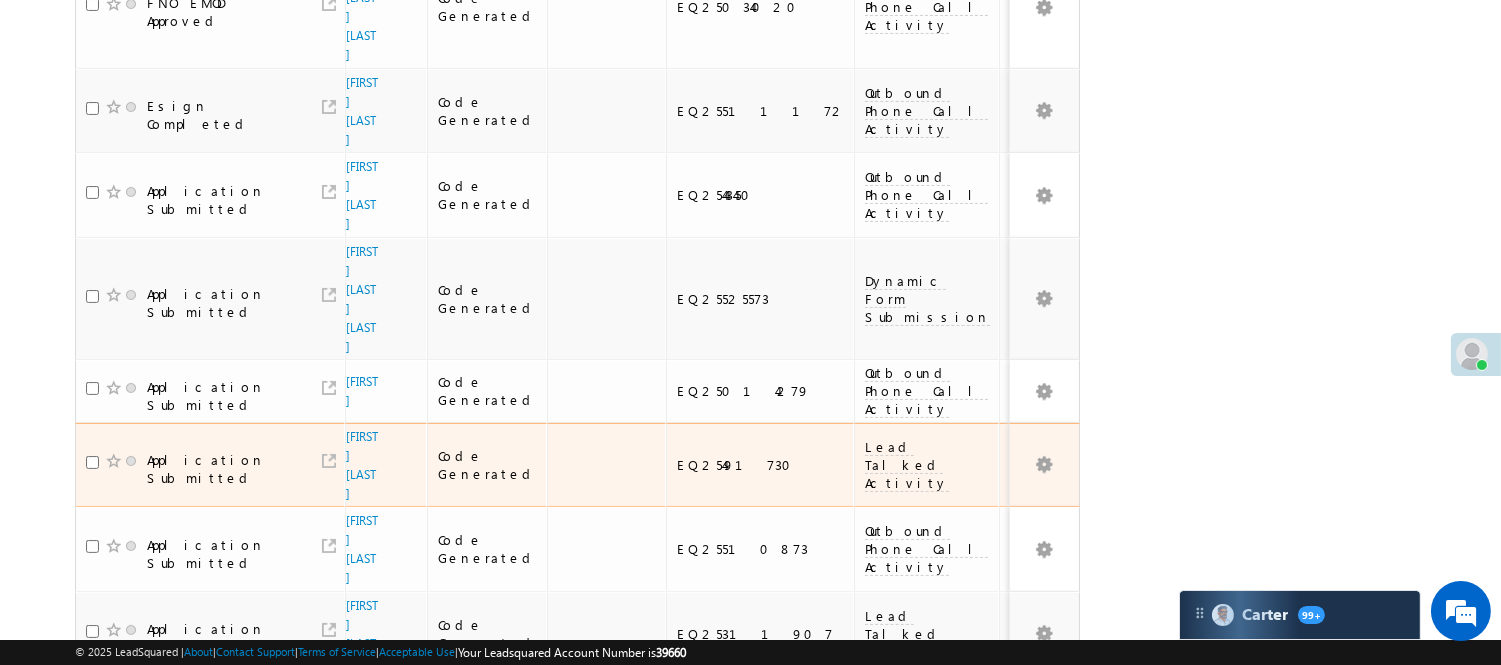click on "EQ25491730" at bounding box center [761, 465] 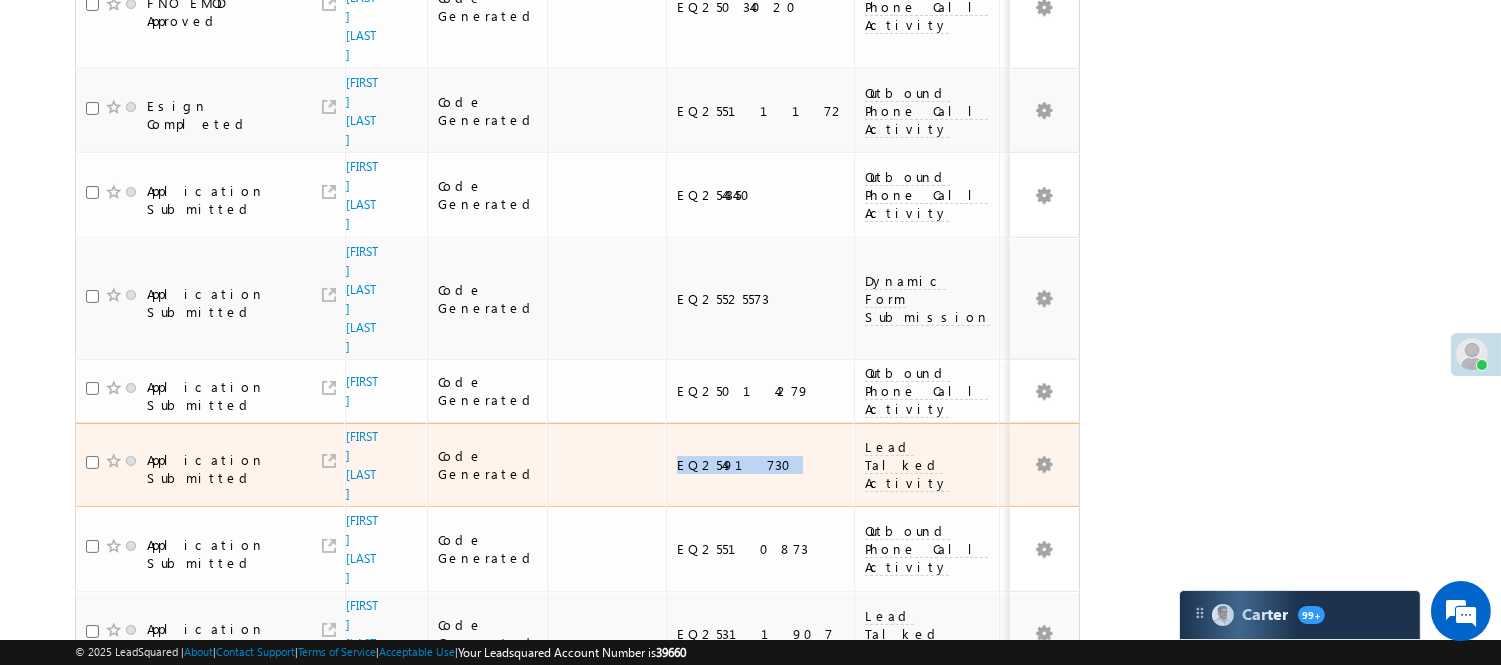 click on "EQ25491730" at bounding box center (761, 465) 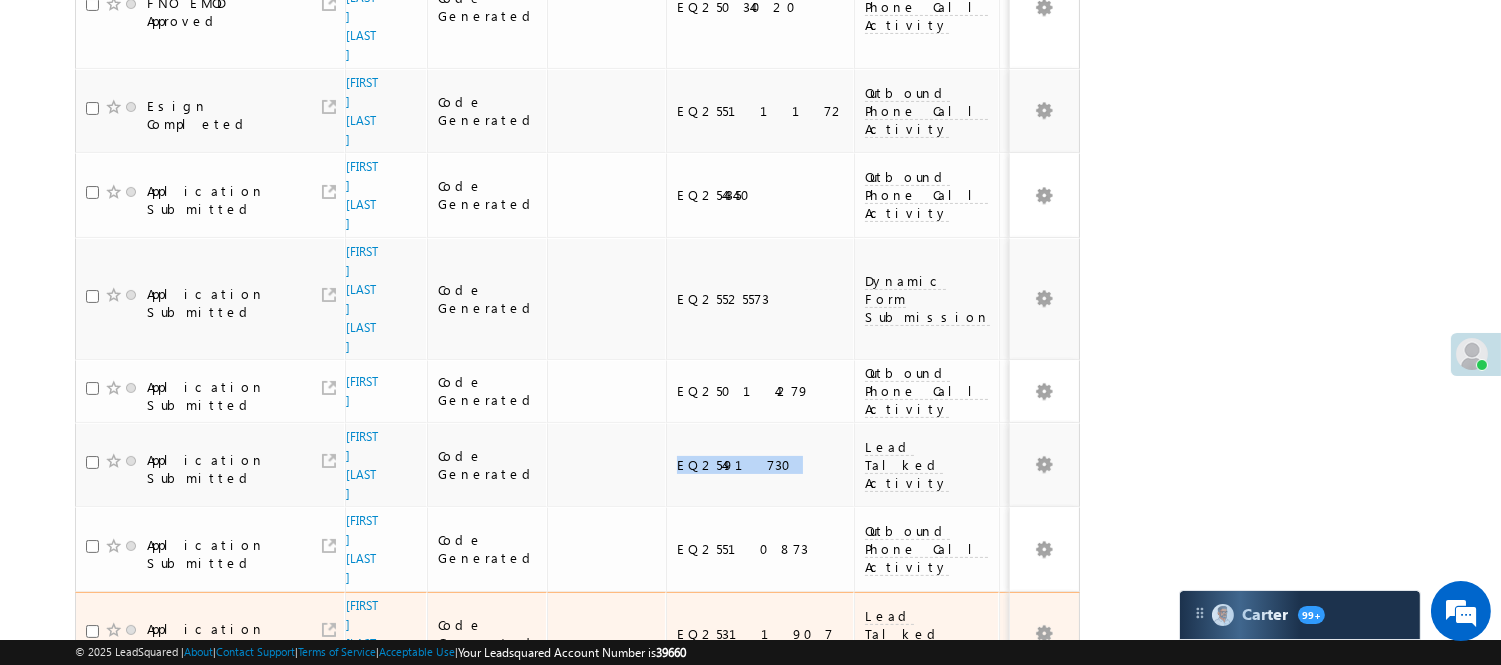 click on "EQ25311907" at bounding box center (761, 634) 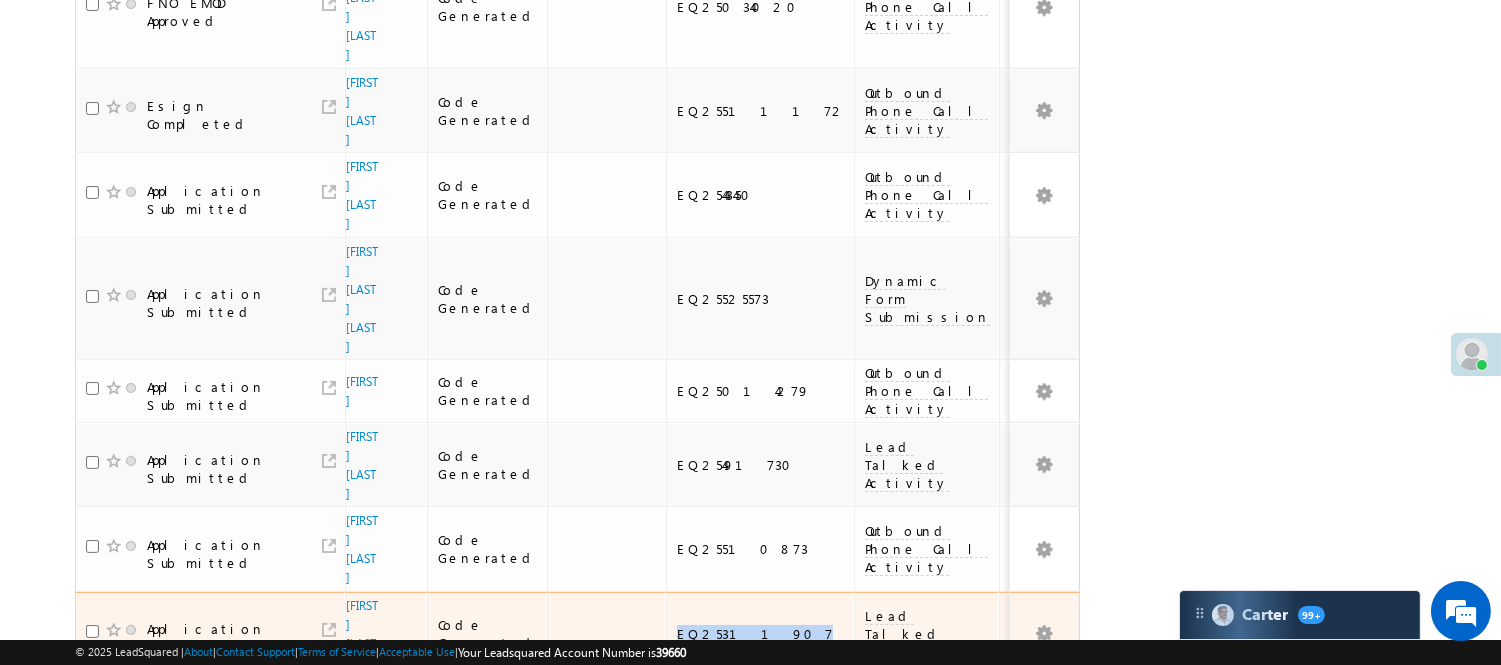 click on "EQ25311907" at bounding box center (761, 634) 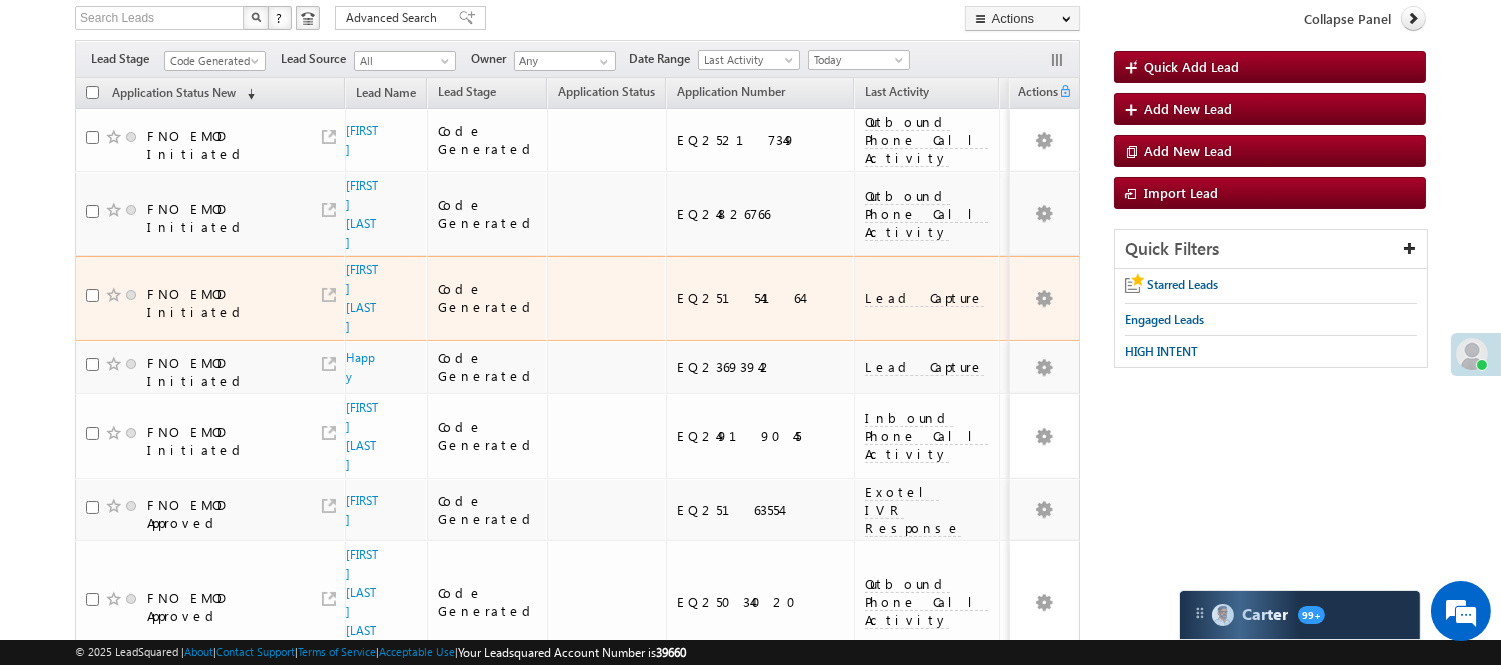 scroll, scrollTop: 62, scrollLeft: 0, axis: vertical 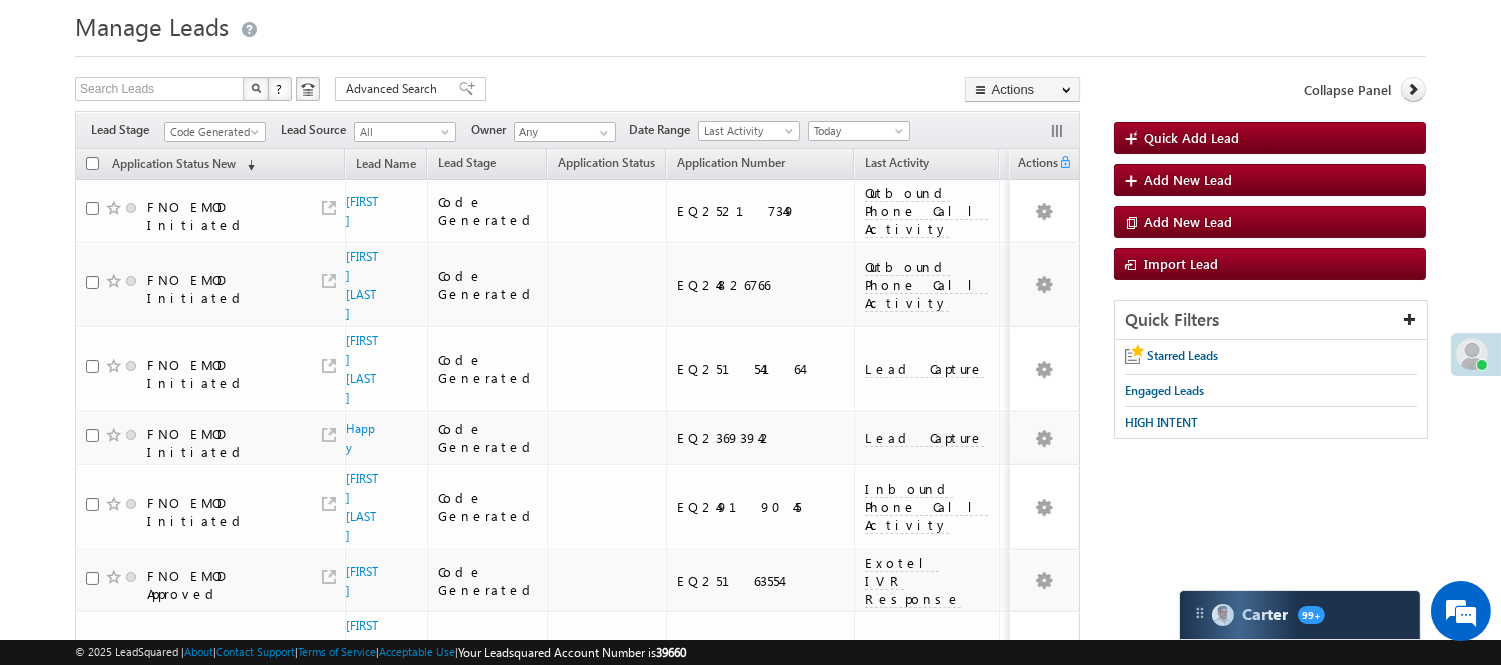 click on "Filters
Lead Stage
All Lead Generated Lead Talked - Pitch Not Done Lead Talked - Pitch Done Lead Talked_No-Disposition Application Submitted Payment Done Application Resubmitted Under Objection Lead Called Lead Talked Not Interested FnO Lead Called FnO Lead Talked FnO submitted FnO Not Interested FnO Approved FnO Rejected FnO Lead Generated Code Generated CG NI Code Generated
Lead Source
All All
Owner Any Any" at bounding box center [577, 130] 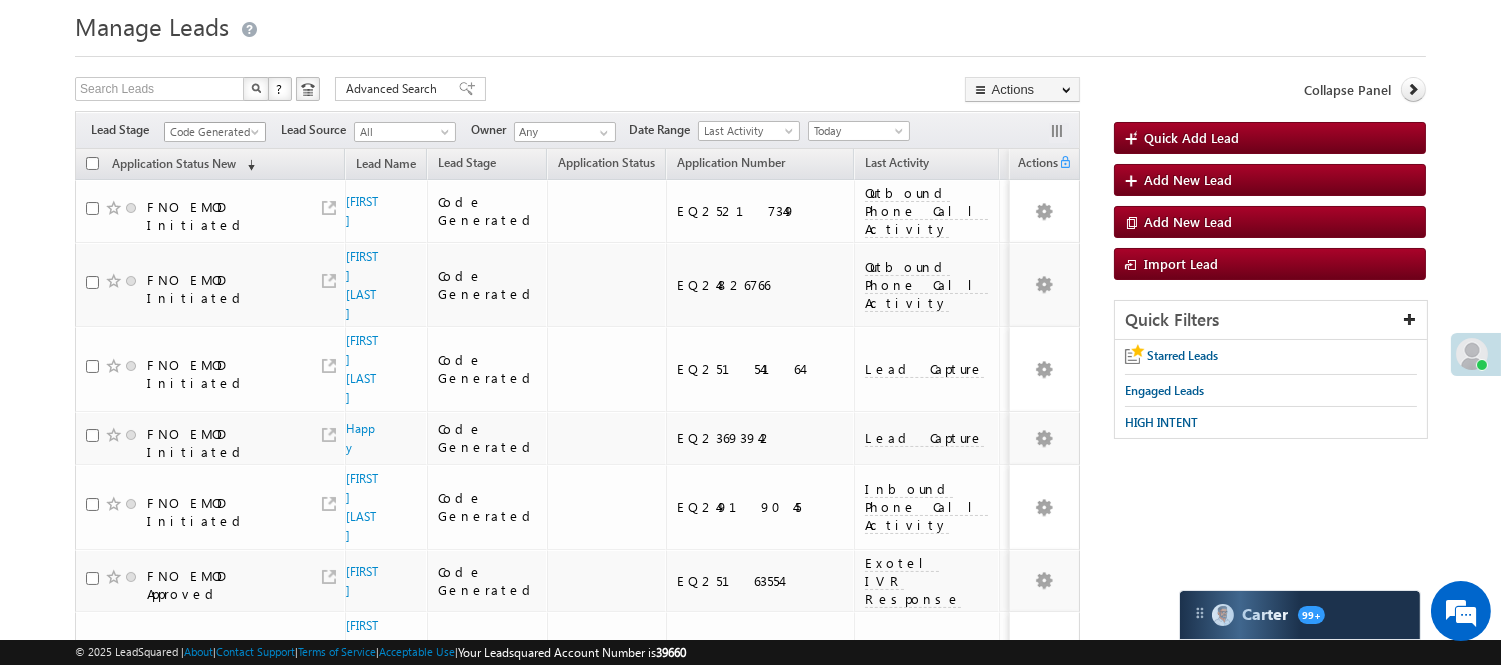 click on "Code Generated" at bounding box center (212, 132) 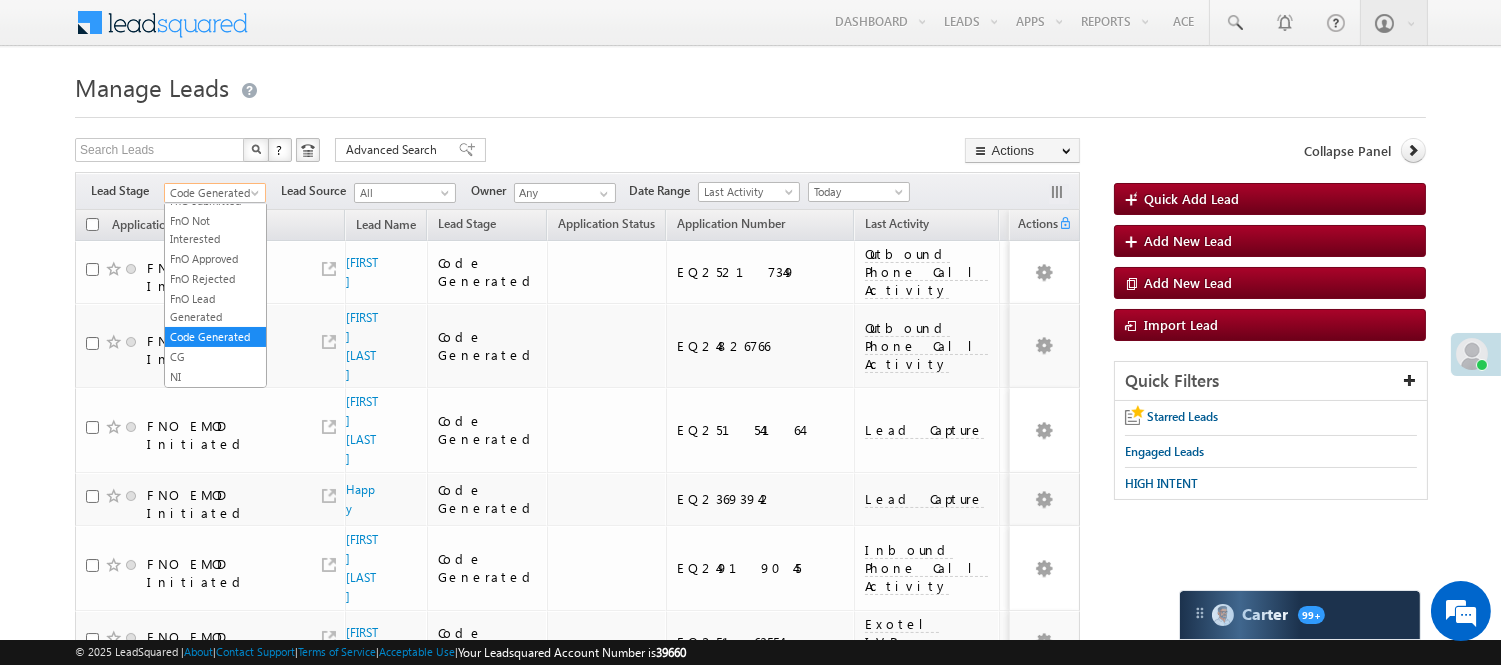 scroll, scrollTop: 0, scrollLeft: 0, axis: both 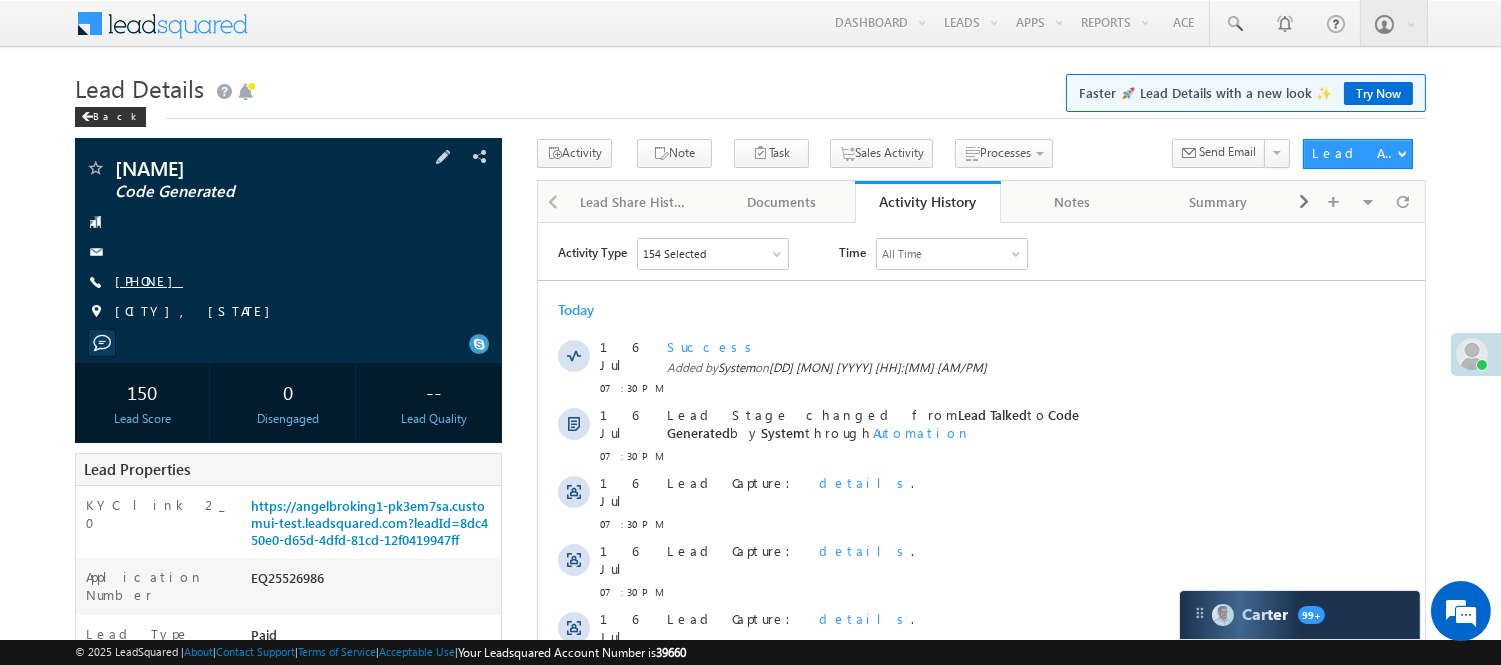 click on "[PHONE]" at bounding box center [149, 280] 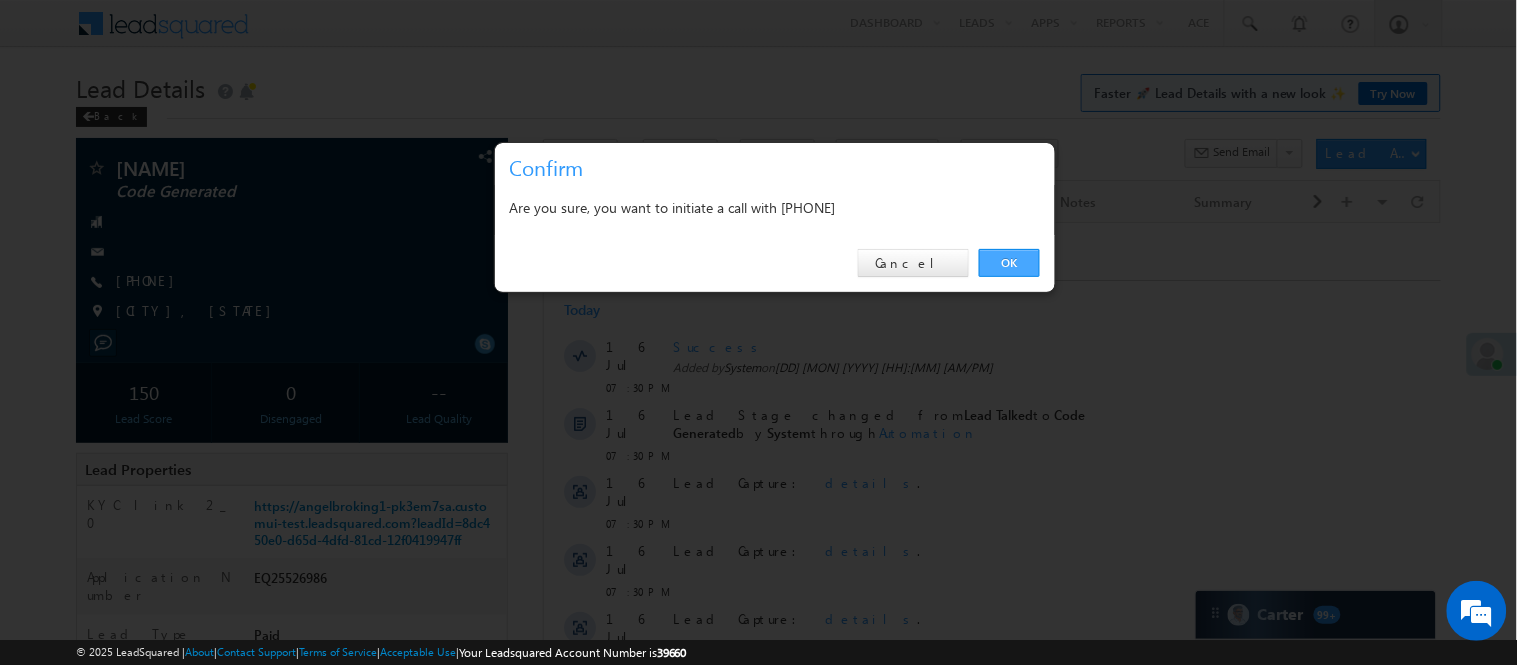 click on "OK" at bounding box center (1009, 263) 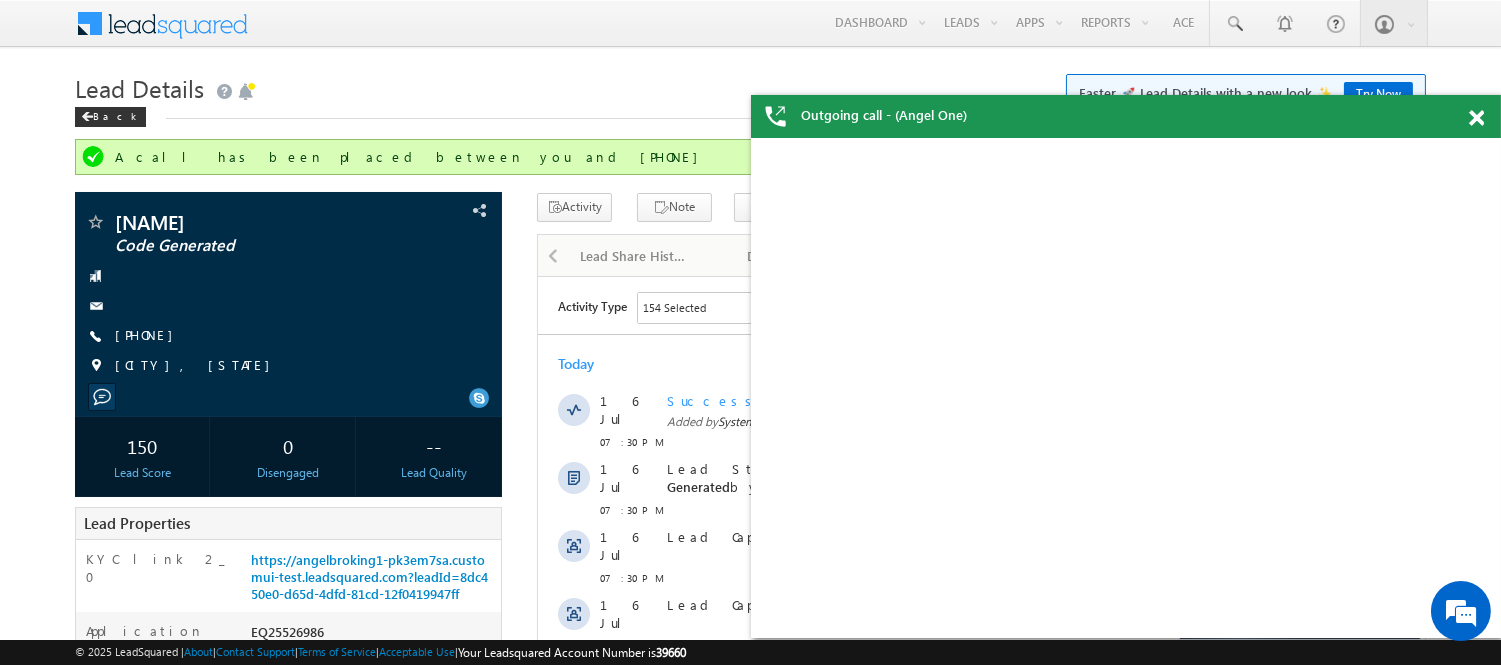scroll, scrollTop: 0, scrollLeft: 0, axis: both 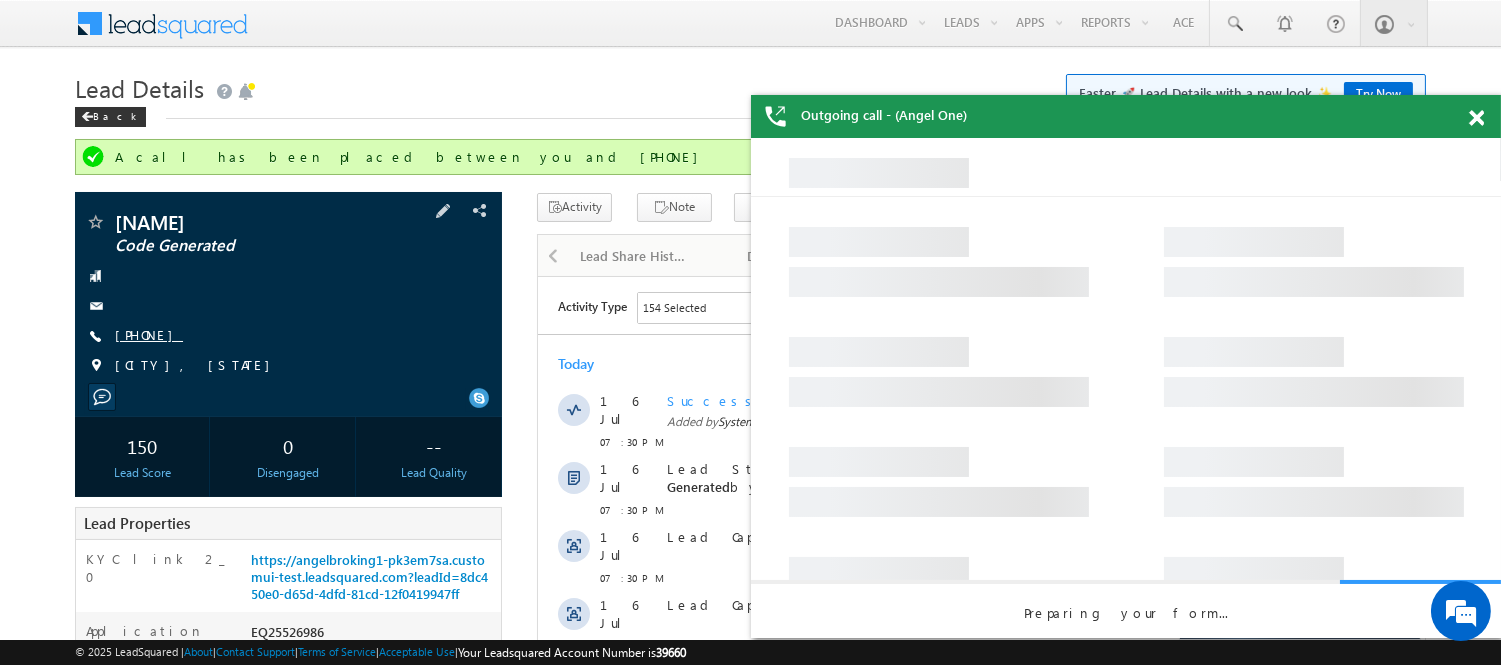 click on "[PHONE]" at bounding box center [149, 334] 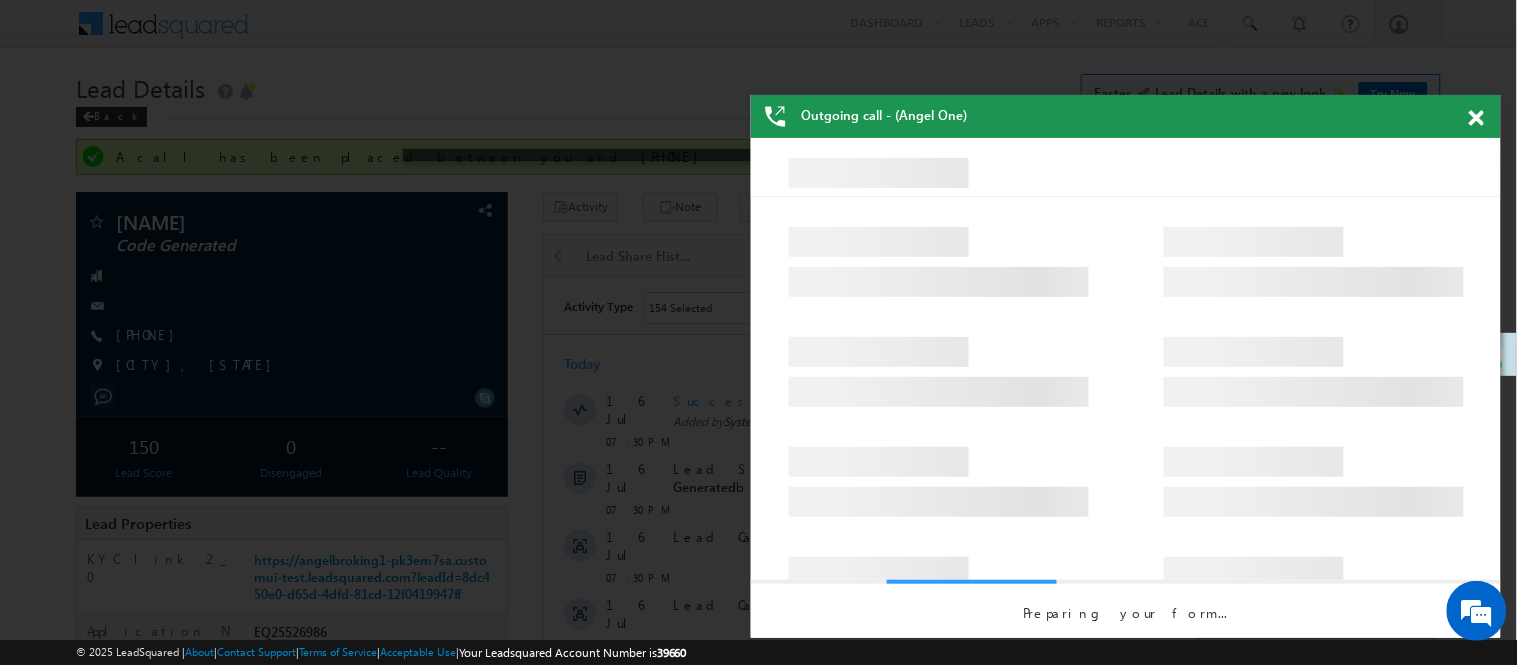 click at bounding box center (1476, 118) 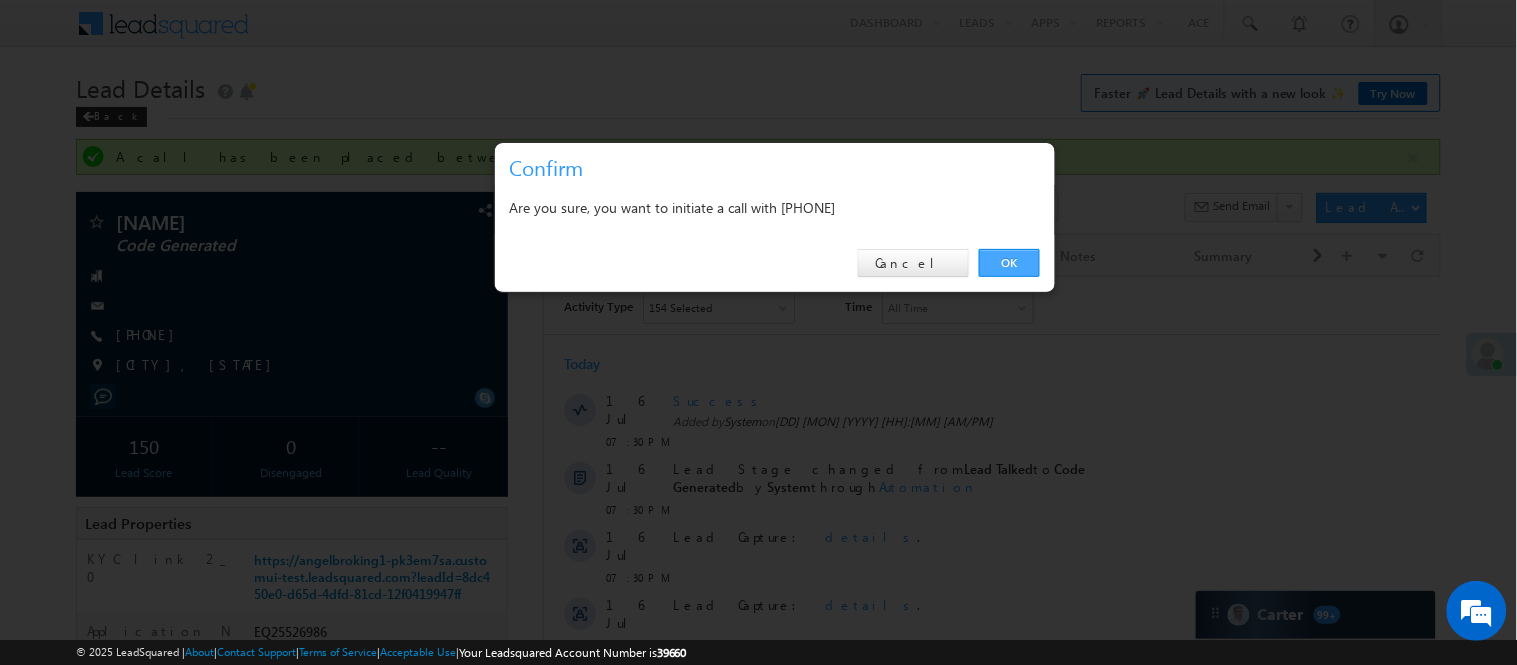 click on "OK" at bounding box center (1009, 263) 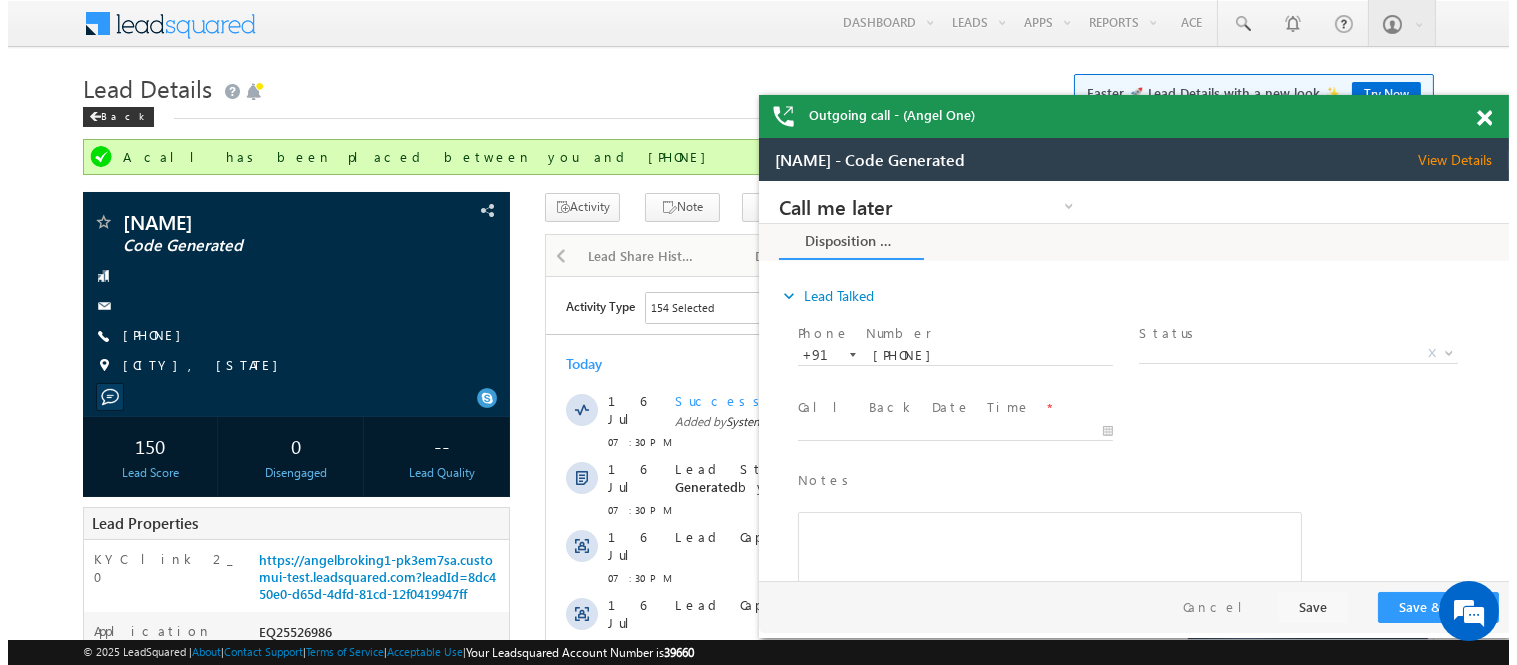 scroll, scrollTop: 0, scrollLeft: 0, axis: both 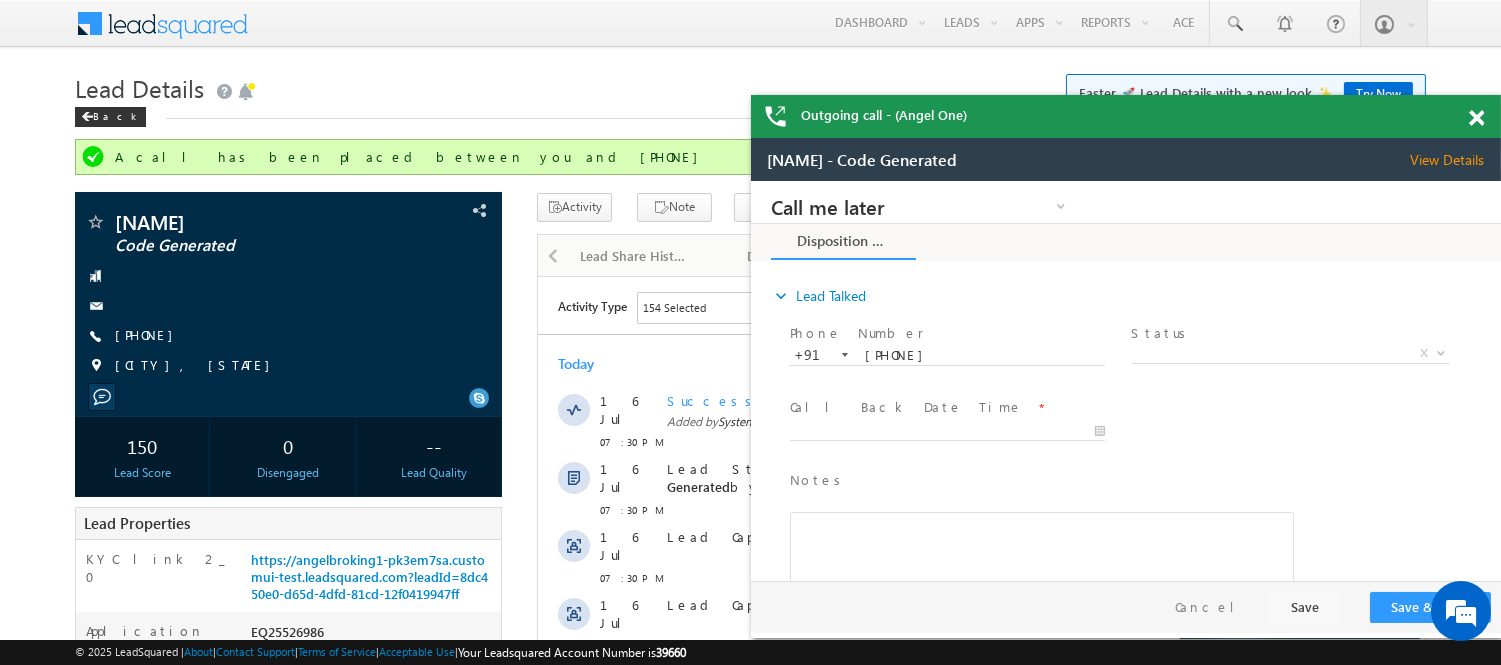 click on "Outgoing call -  (Angel One)" at bounding box center [1126, 116] 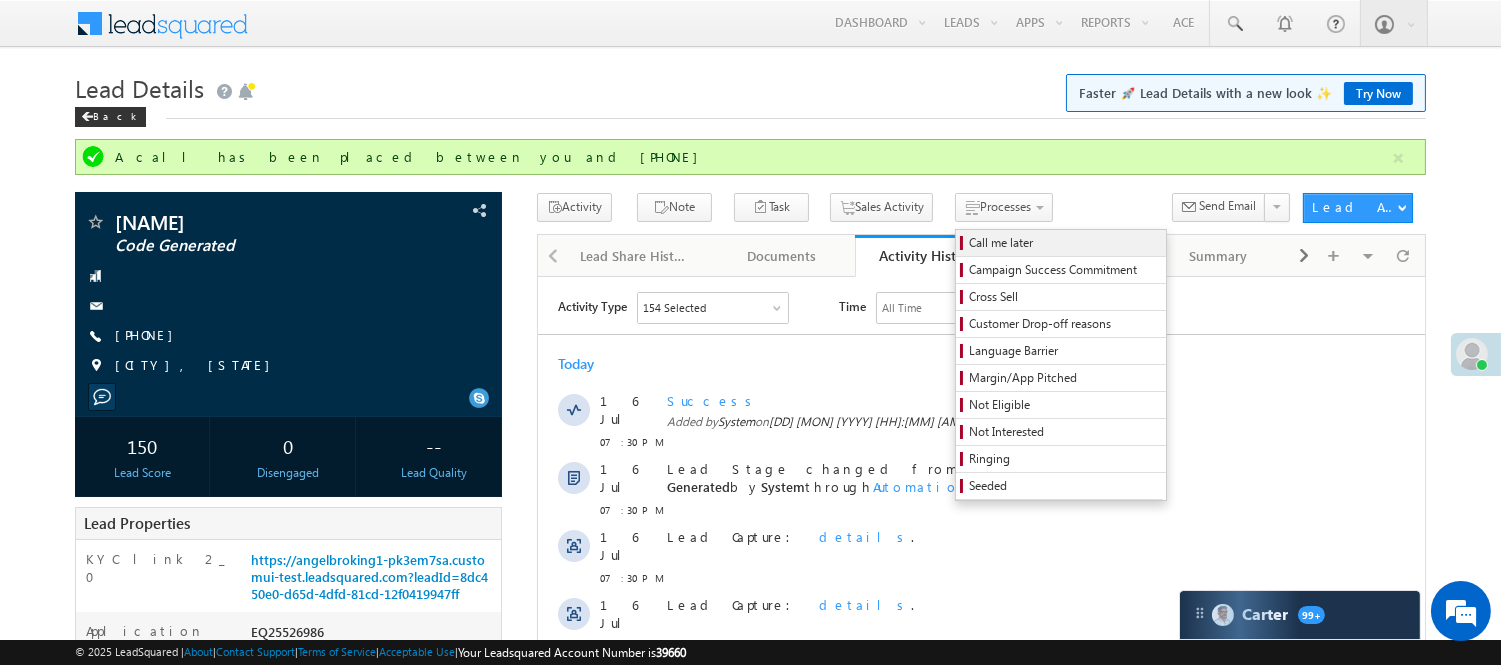 click on "Call me later" at bounding box center (1064, 243) 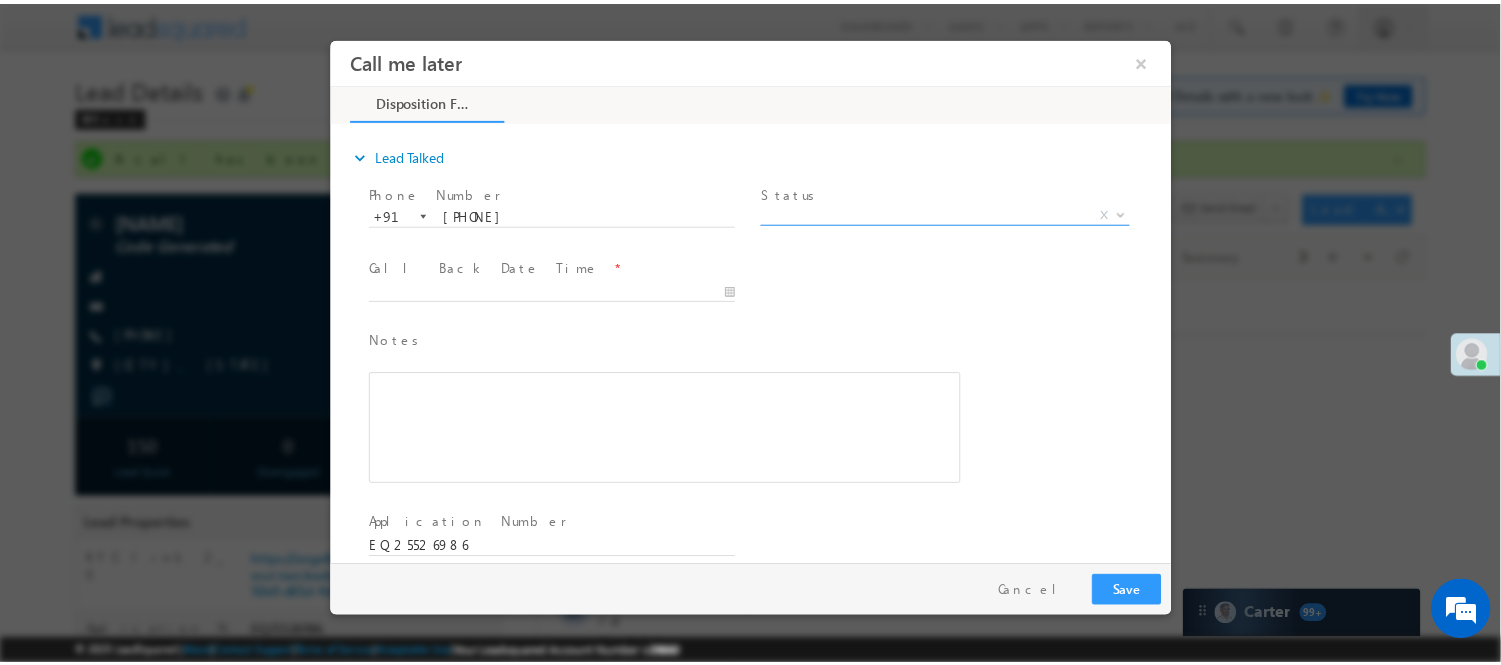 scroll, scrollTop: 0, scrollLeft: 0, axis: both 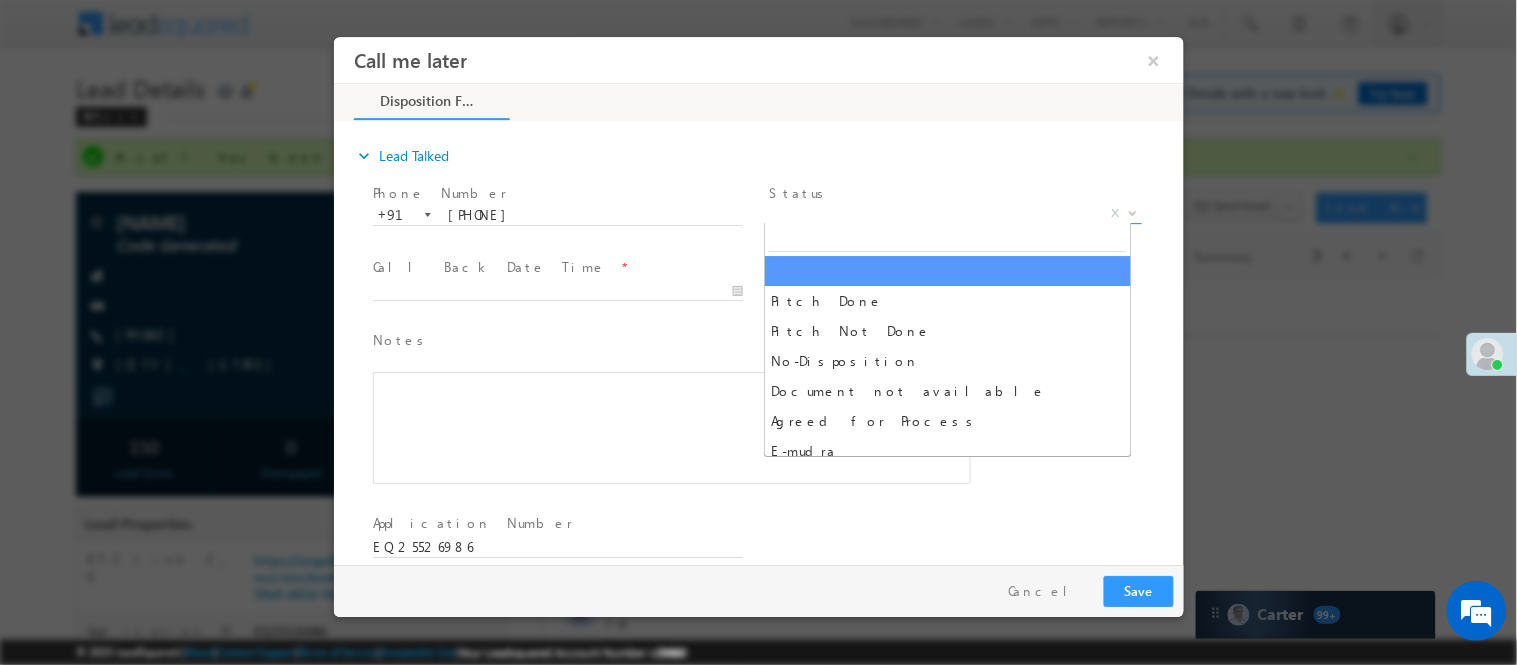 click on "X" at bounding box center [954, 213] 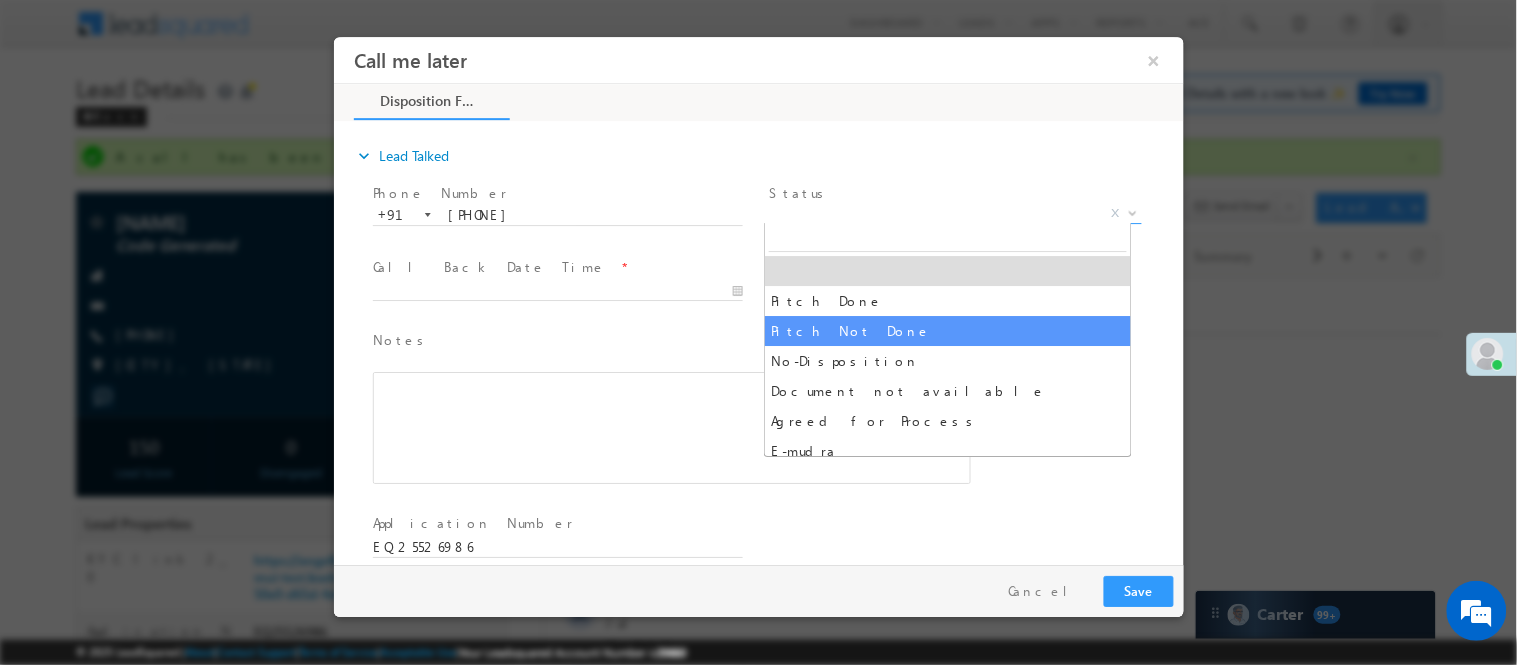 drag, startPoint x: 833, startPoint y: 333, endPoint x: 835, endPoint y: 323, distance: 10.198039 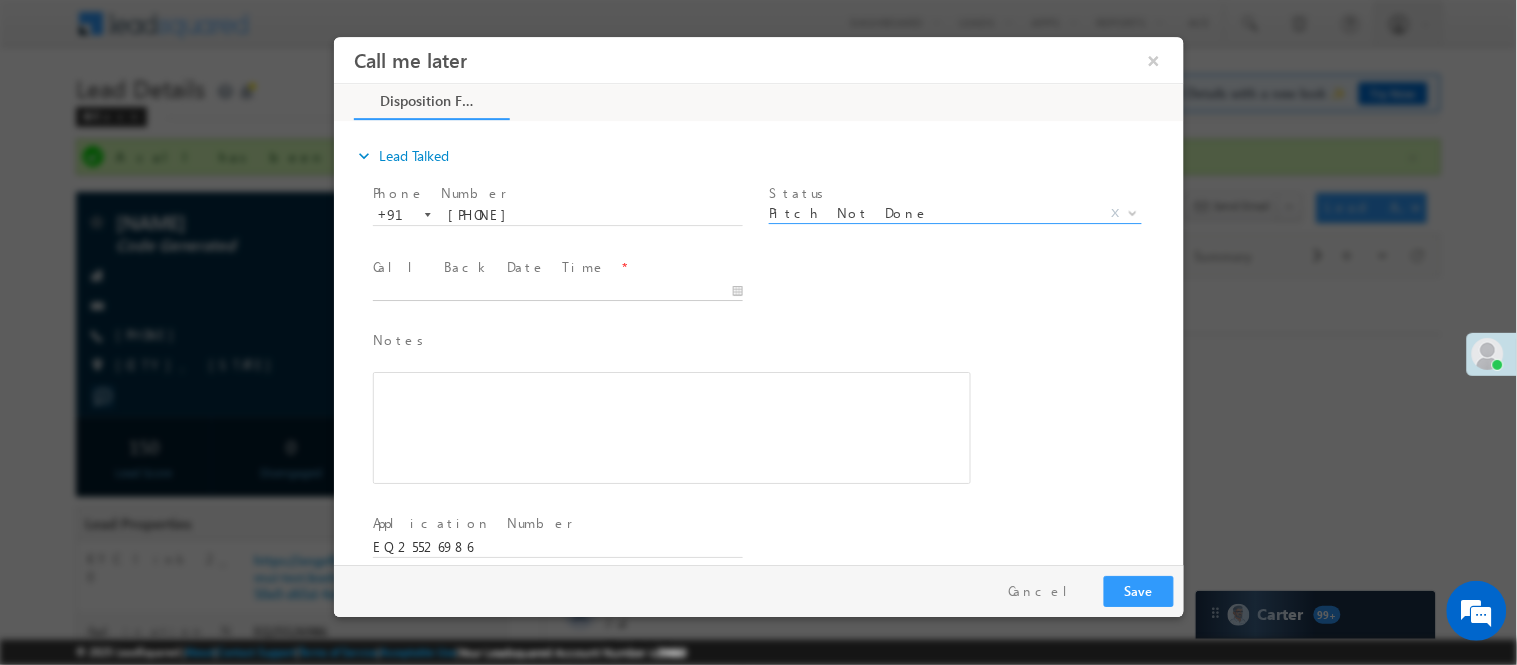 click at bounding box center (557, 291) 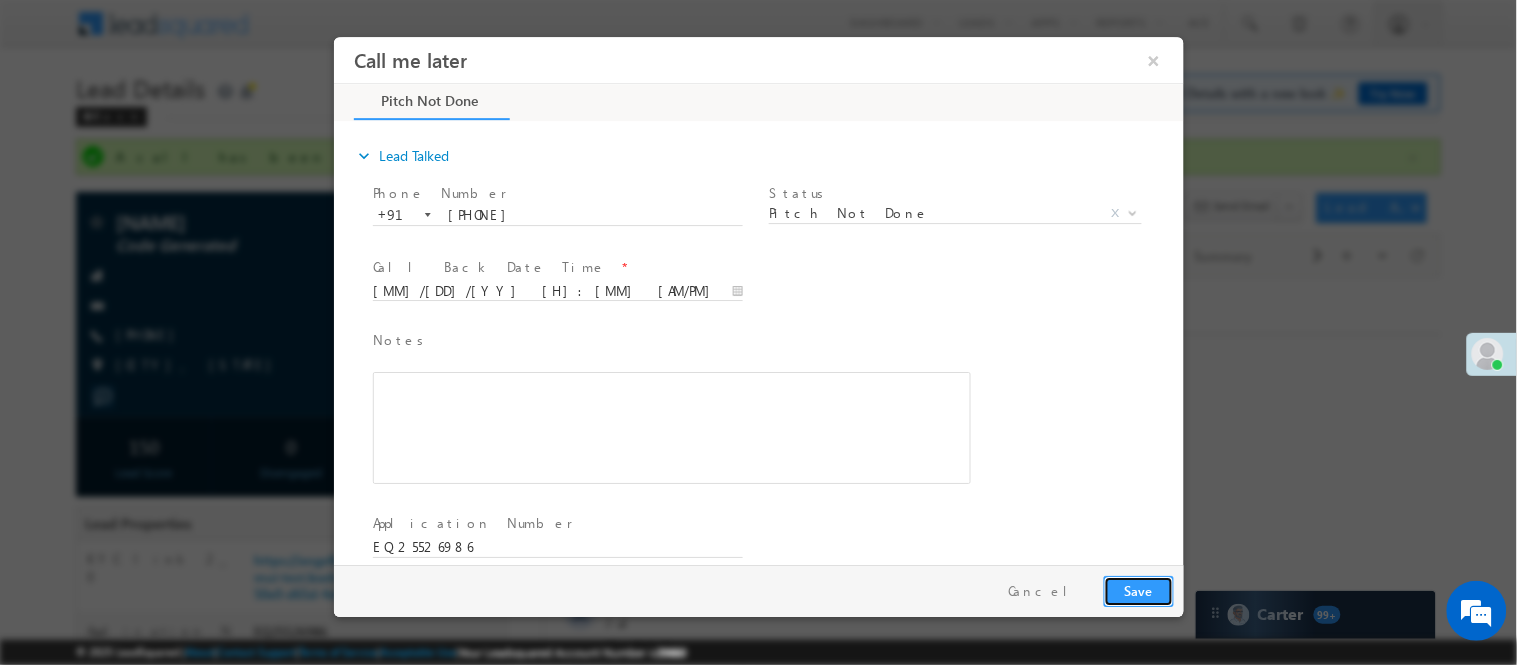 click on "Save" at bounding box center (1138, 590) 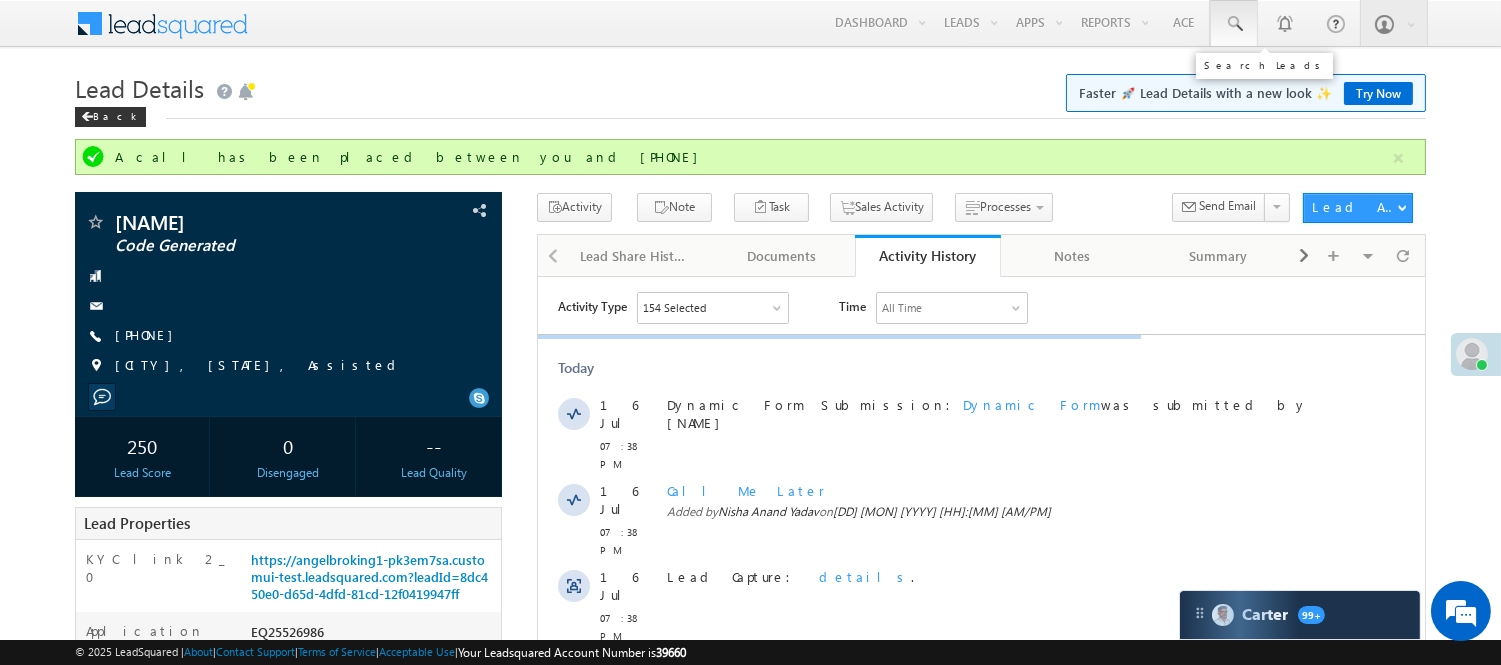 click at bounding box center (1234, 24) 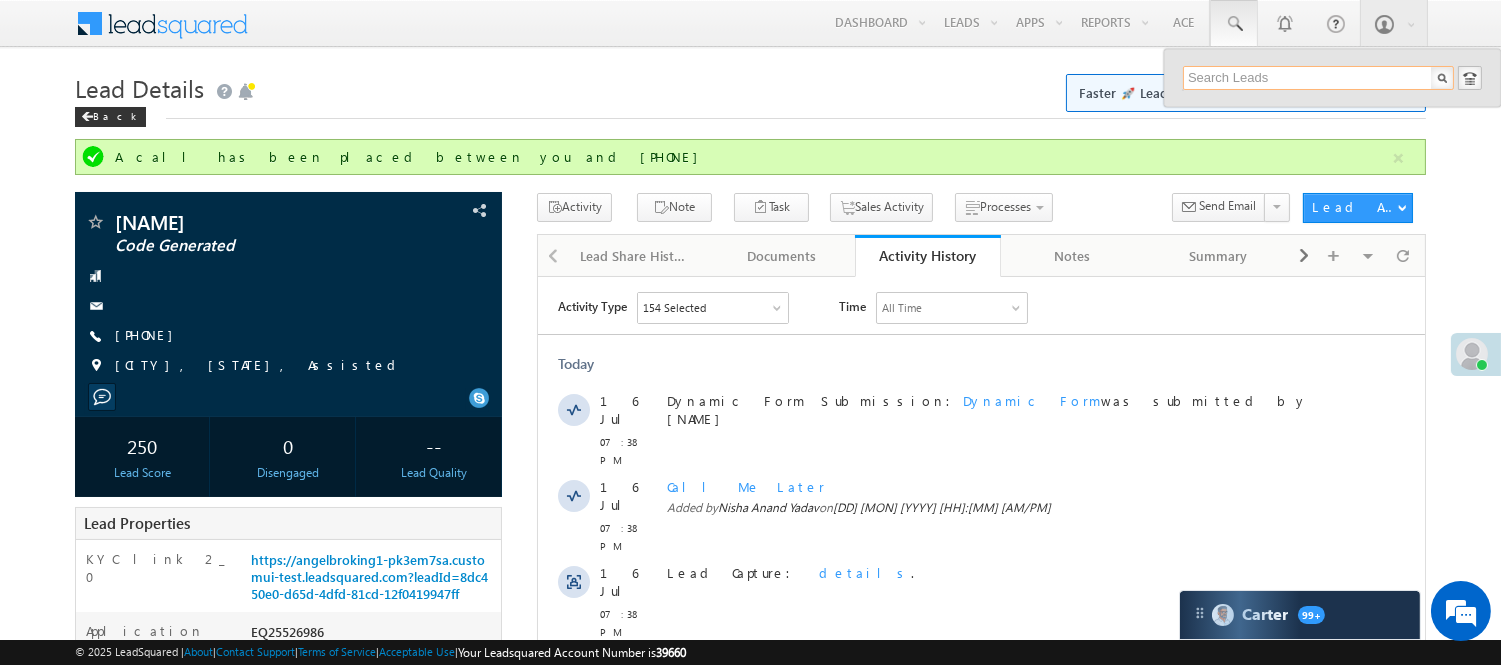 click at bounding box center (1318, 78) 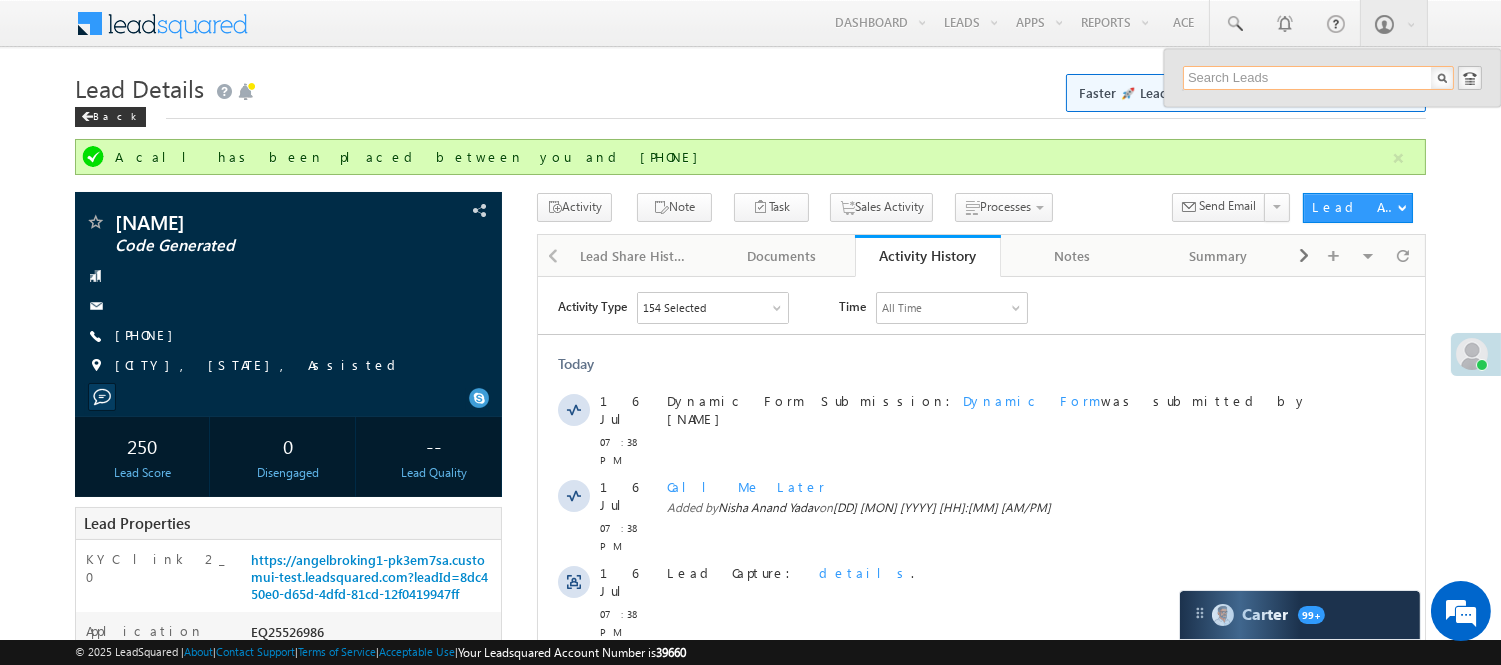 paste on "EQ25529890" 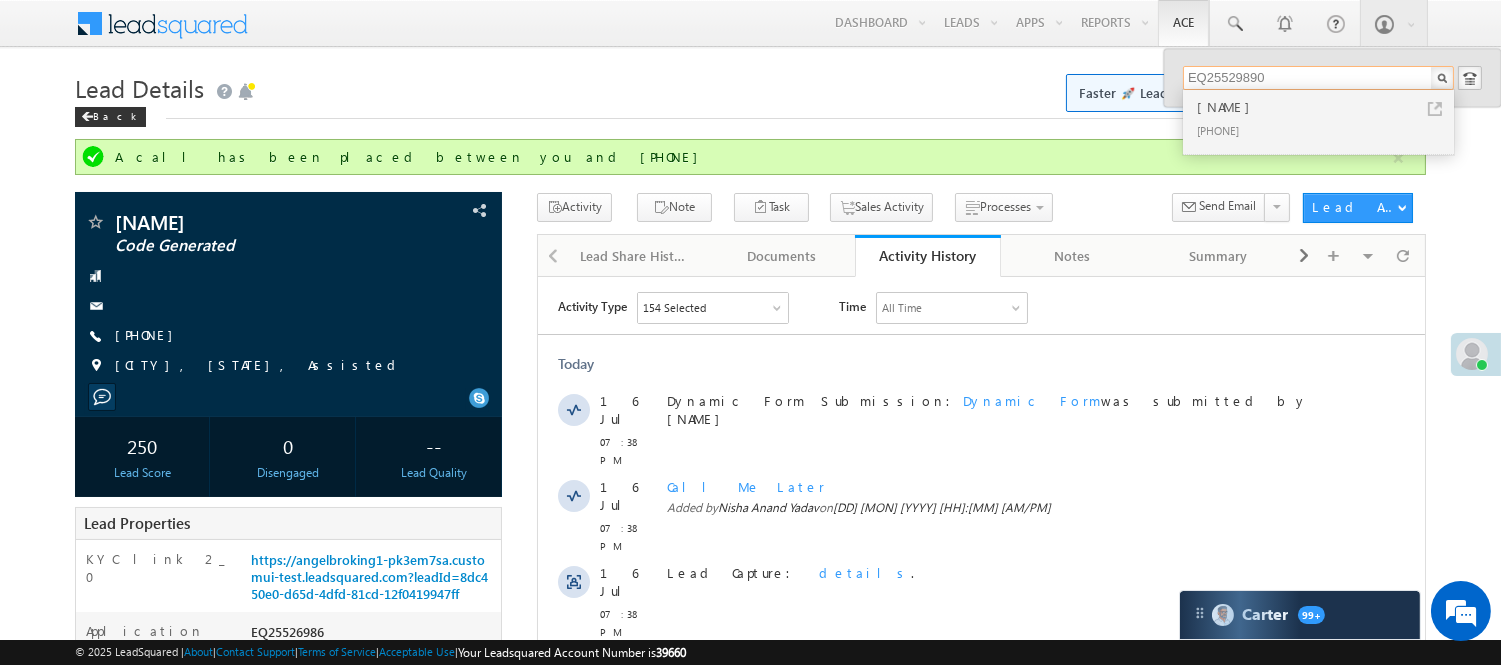 type on "EQ25529890" 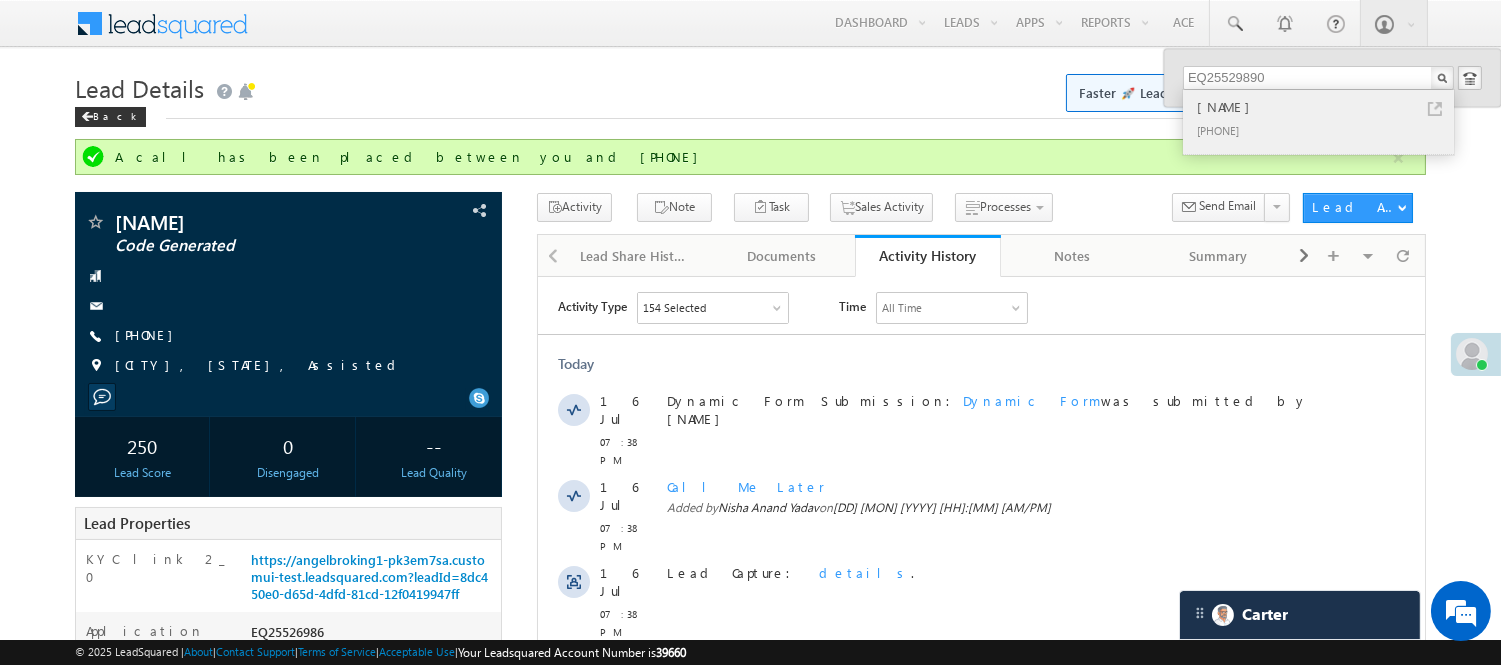 click on "[PHONE]" at bounding box center (1327, 130) 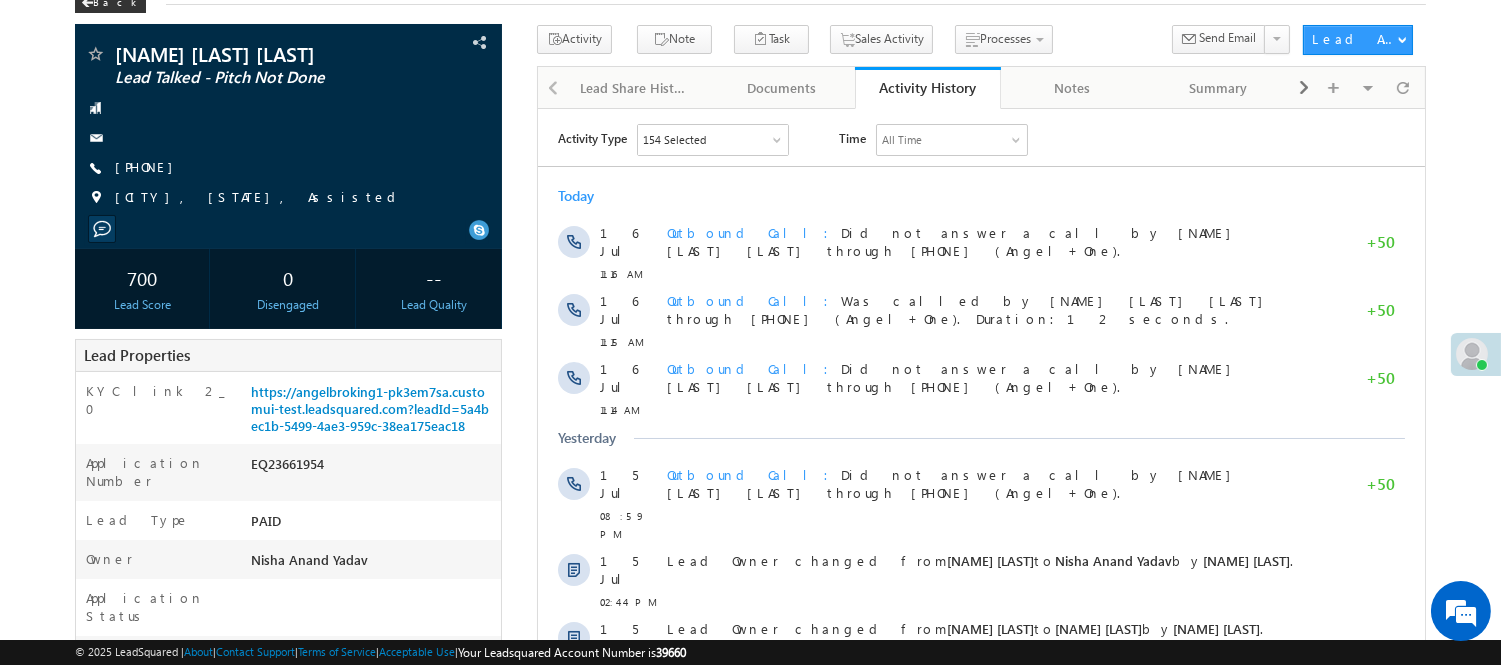 scroll, scrollTop: 111, scrollLeft: 0, axis: vertical 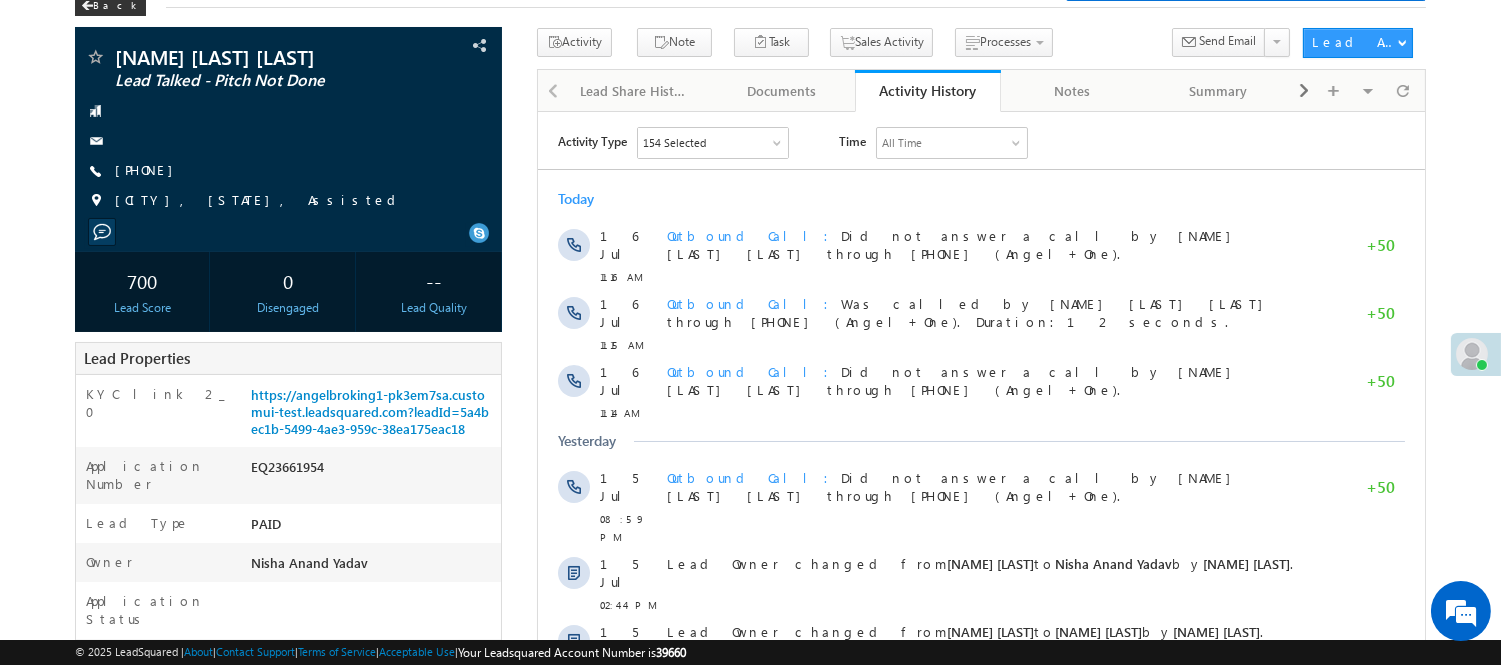 click at bounding box center (1234, -87) 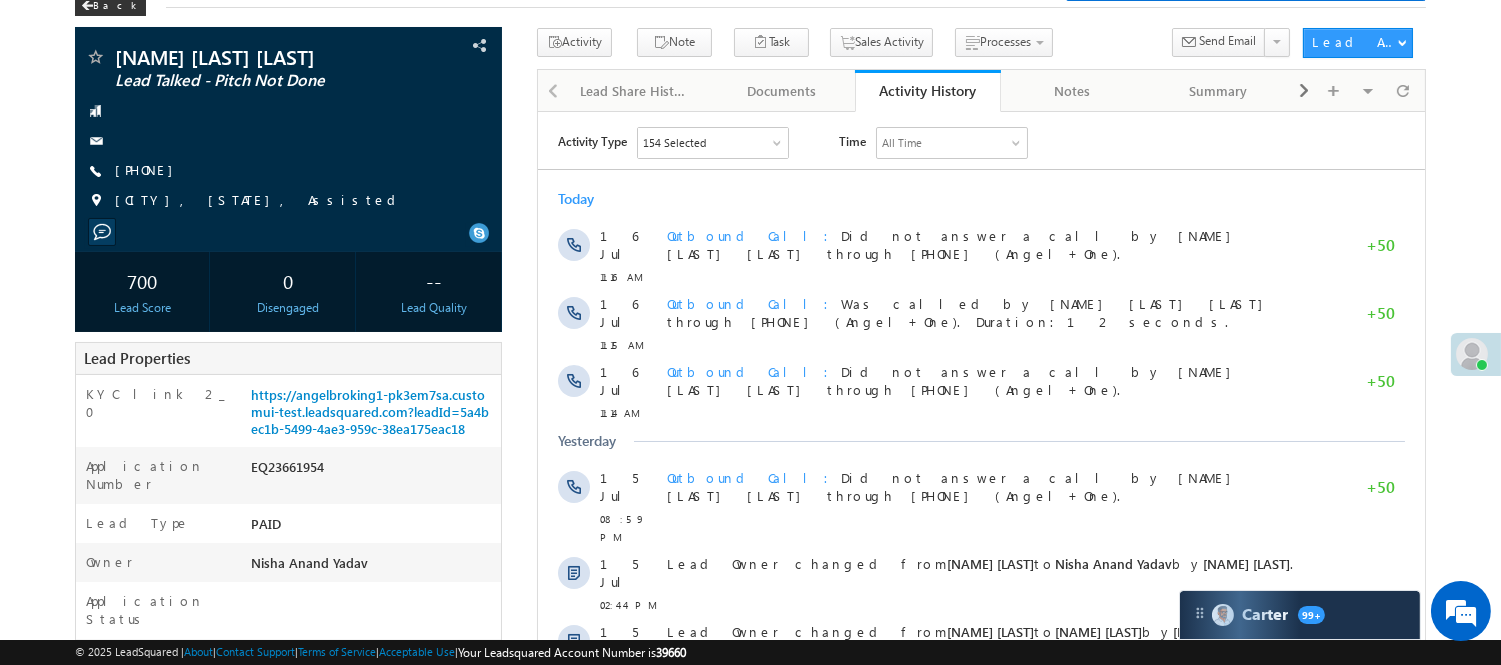scroll, scrollTop: 0, scrollLeft: 0, axis: both 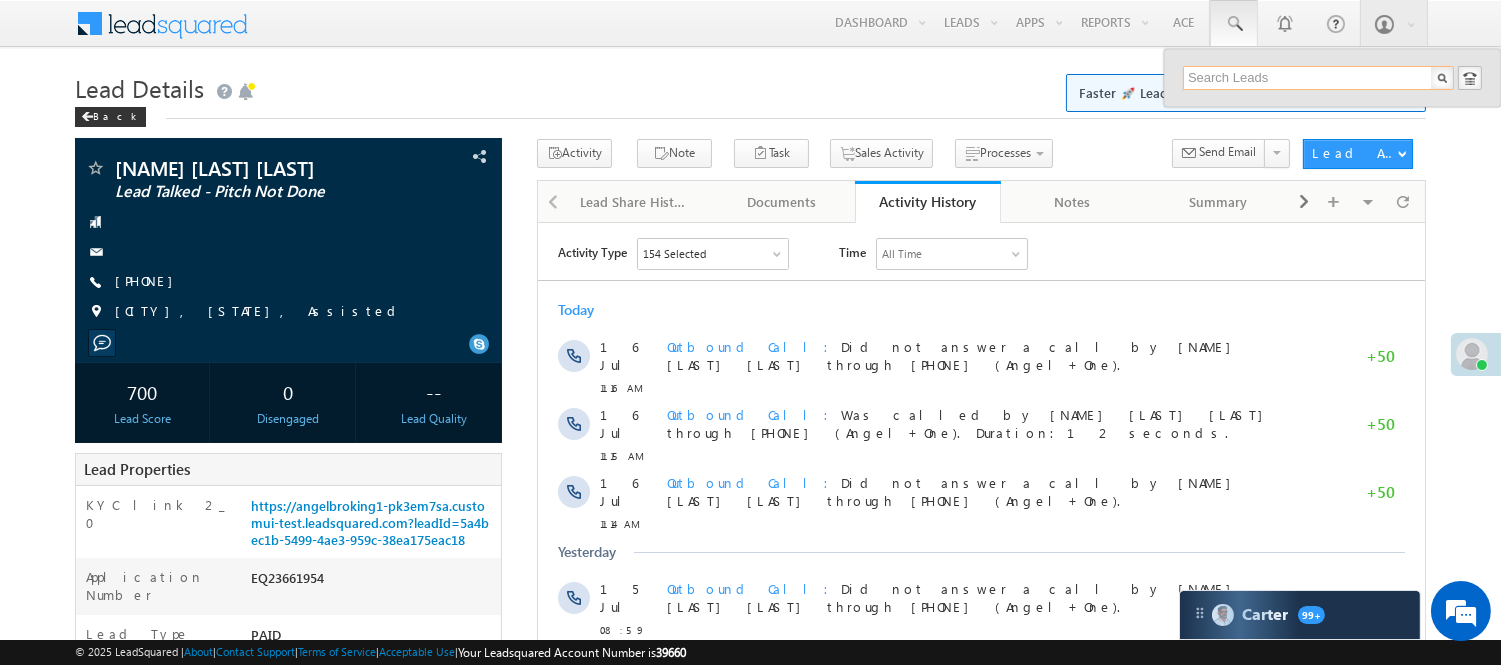 click at bounding box center [1318, 78] 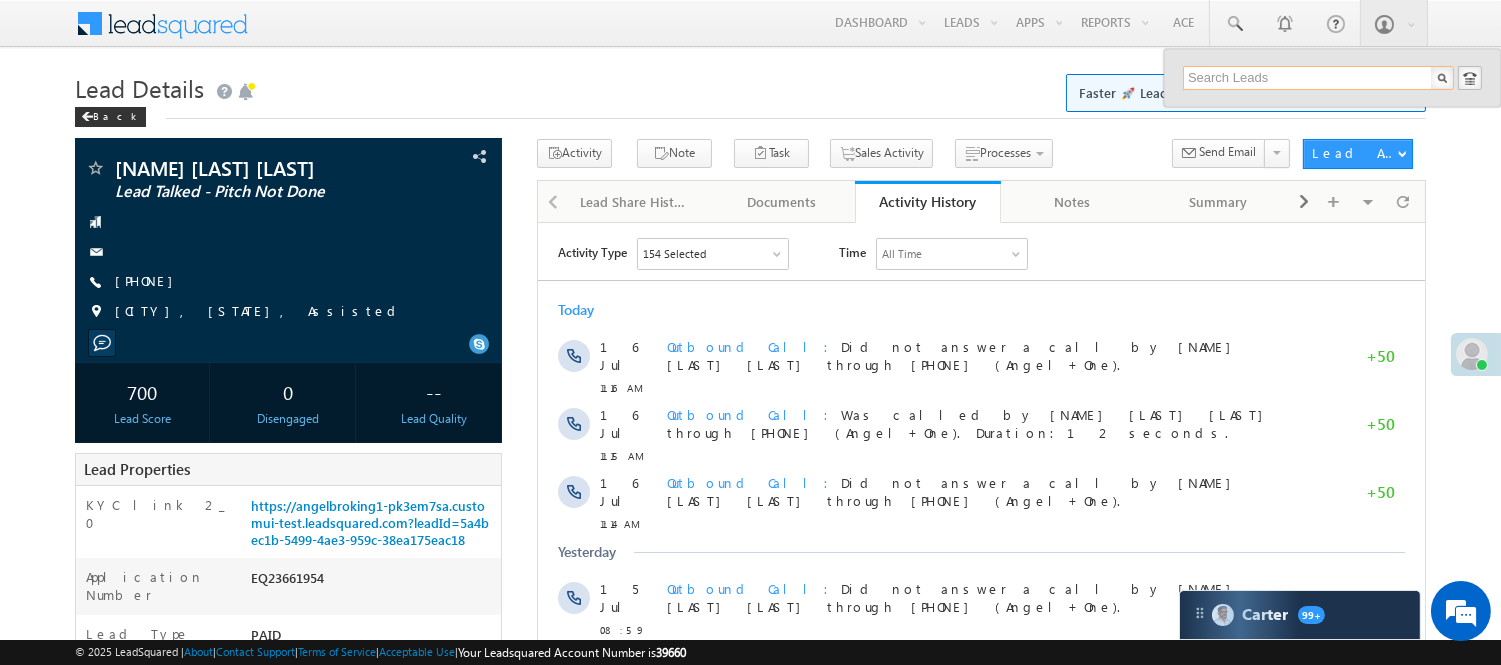 paste on "EQ25529890" 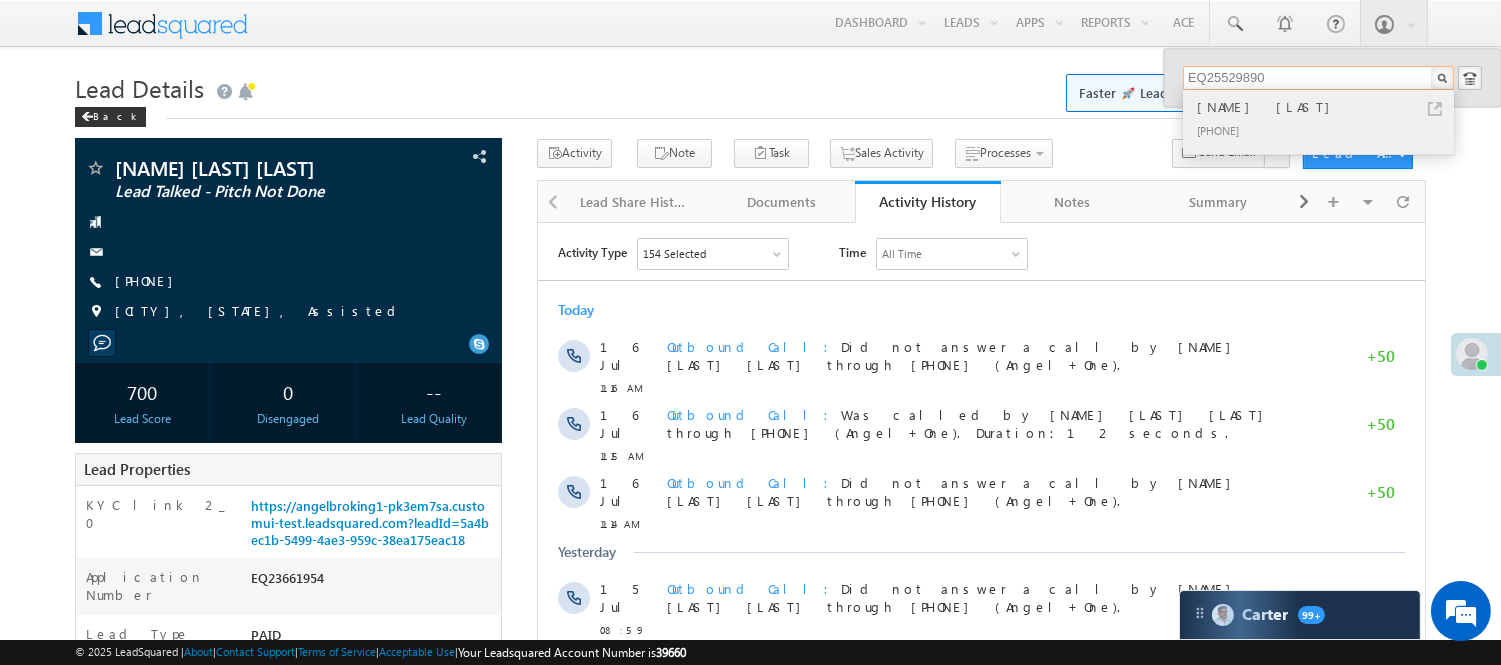 type on "EQ25529890" 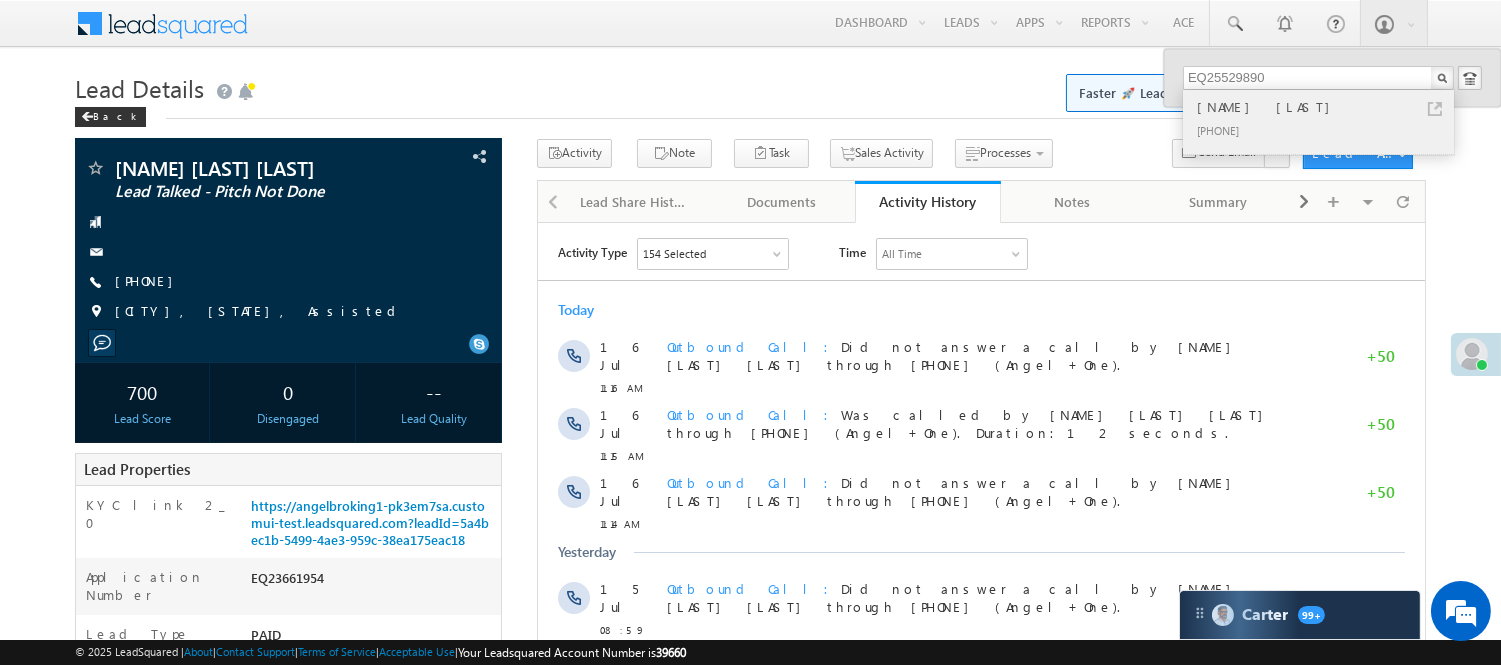 click on "[PHONE]" at bounding box center (1327, 130) 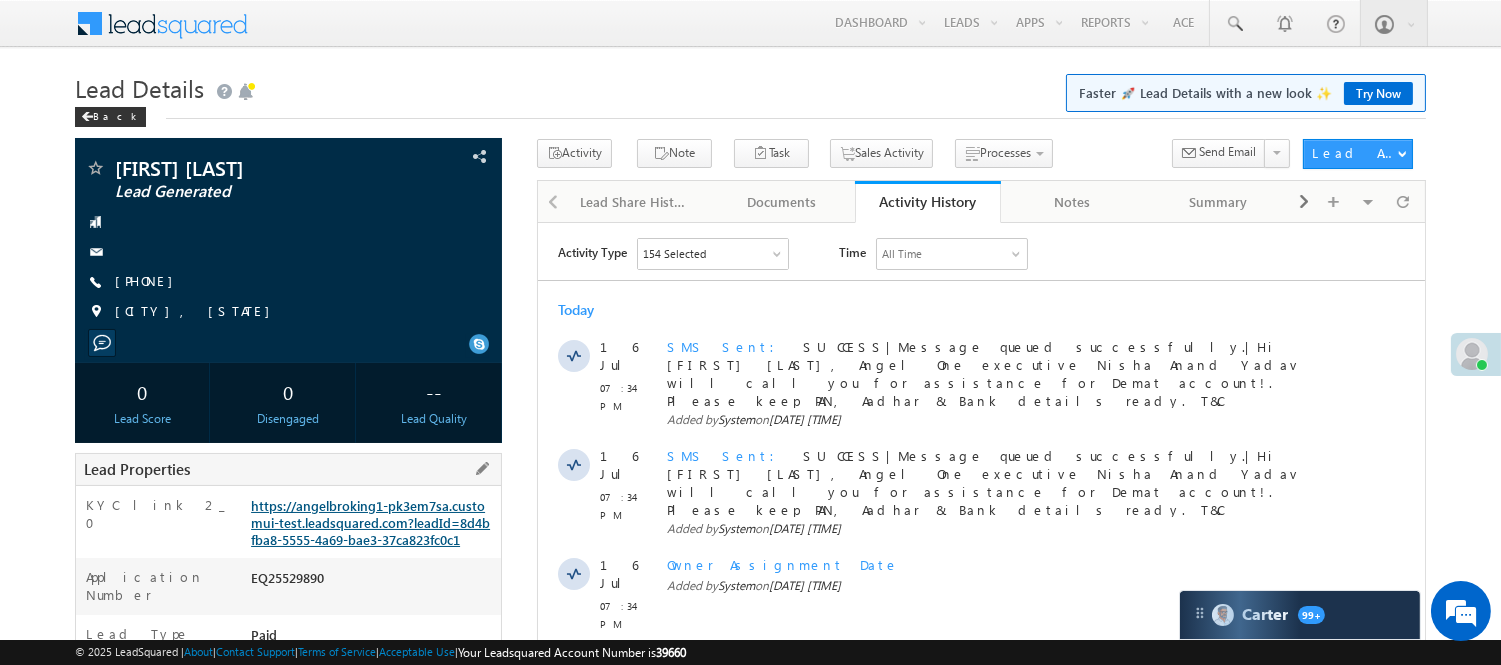 scroll, scrollTop: 0, scrollLeft: 0, axis: both 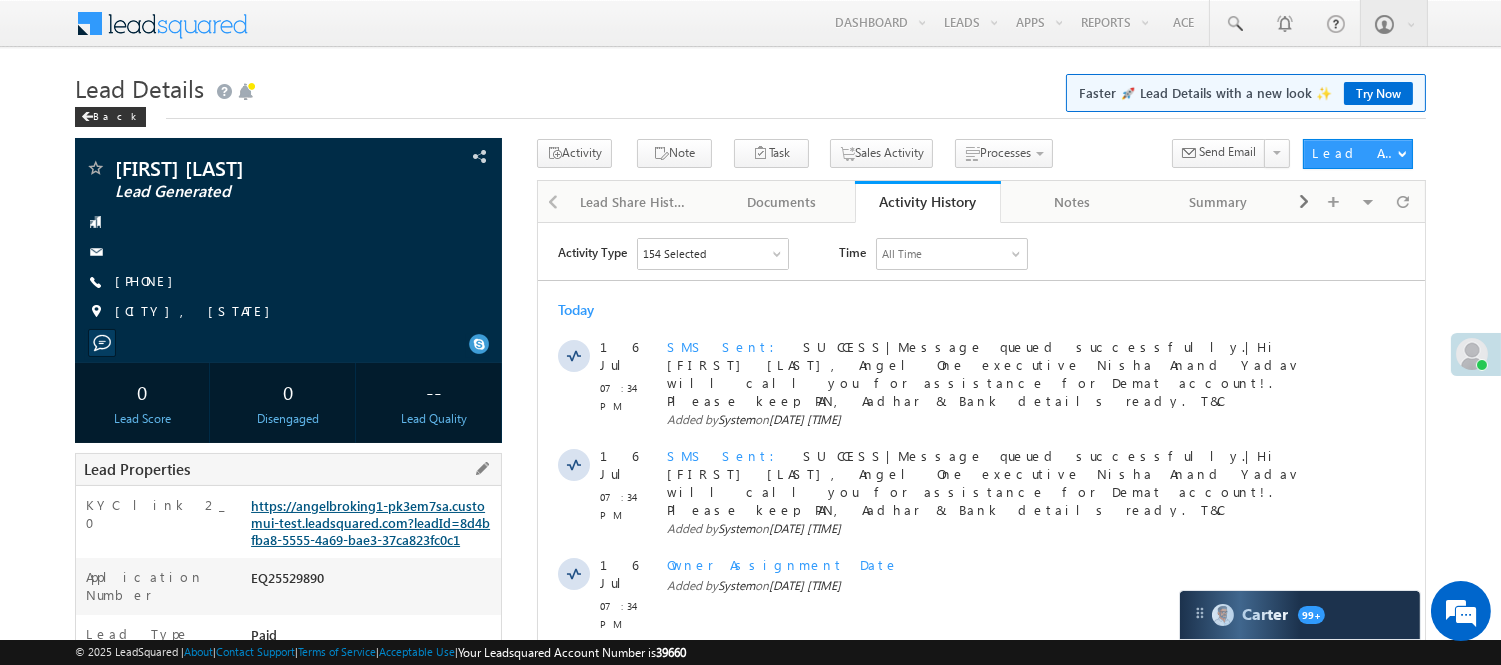 click on "https://angelbroking1-pk3em7sa.customui-test.leadsquared.com?leadId=8d4bfba8-5555-4a69-bae3-37ca823fc0c1" at bounding box center (370, 522) 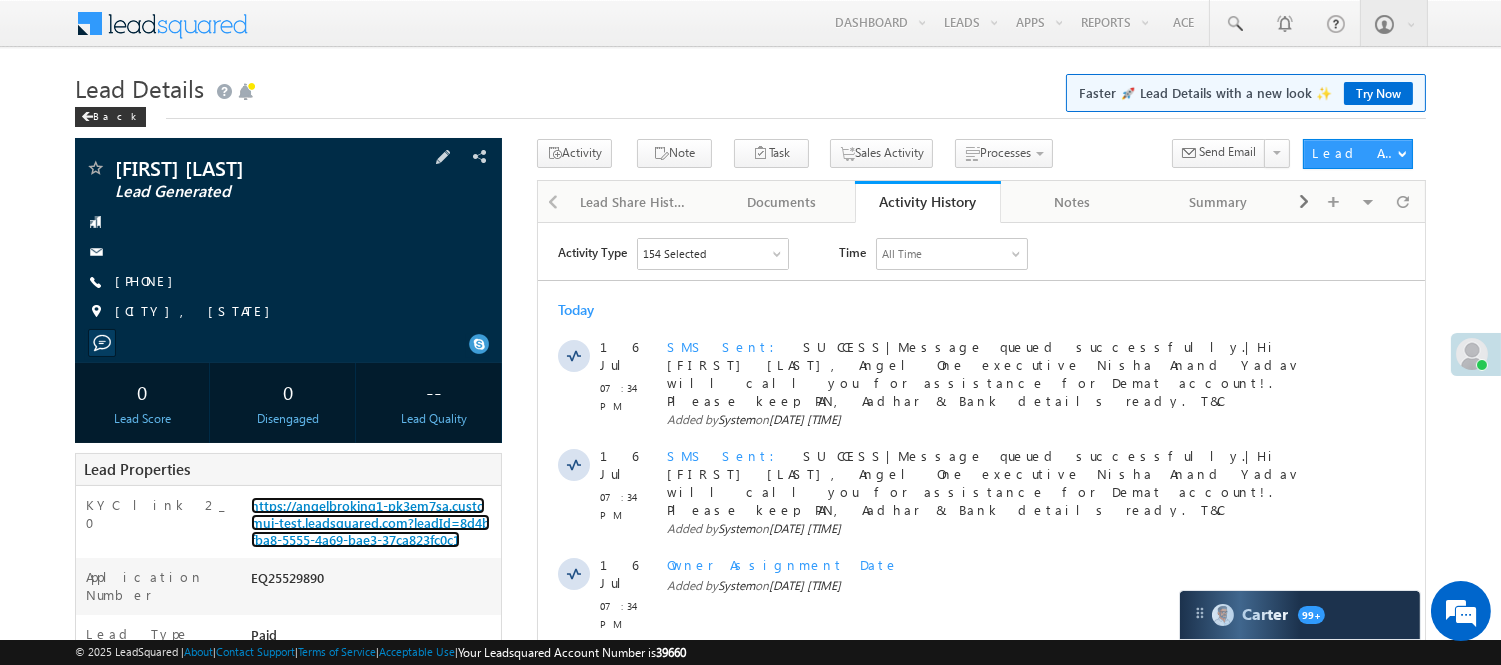 scroll, scrollTop: 0, scrollLeft: 0, axis: both 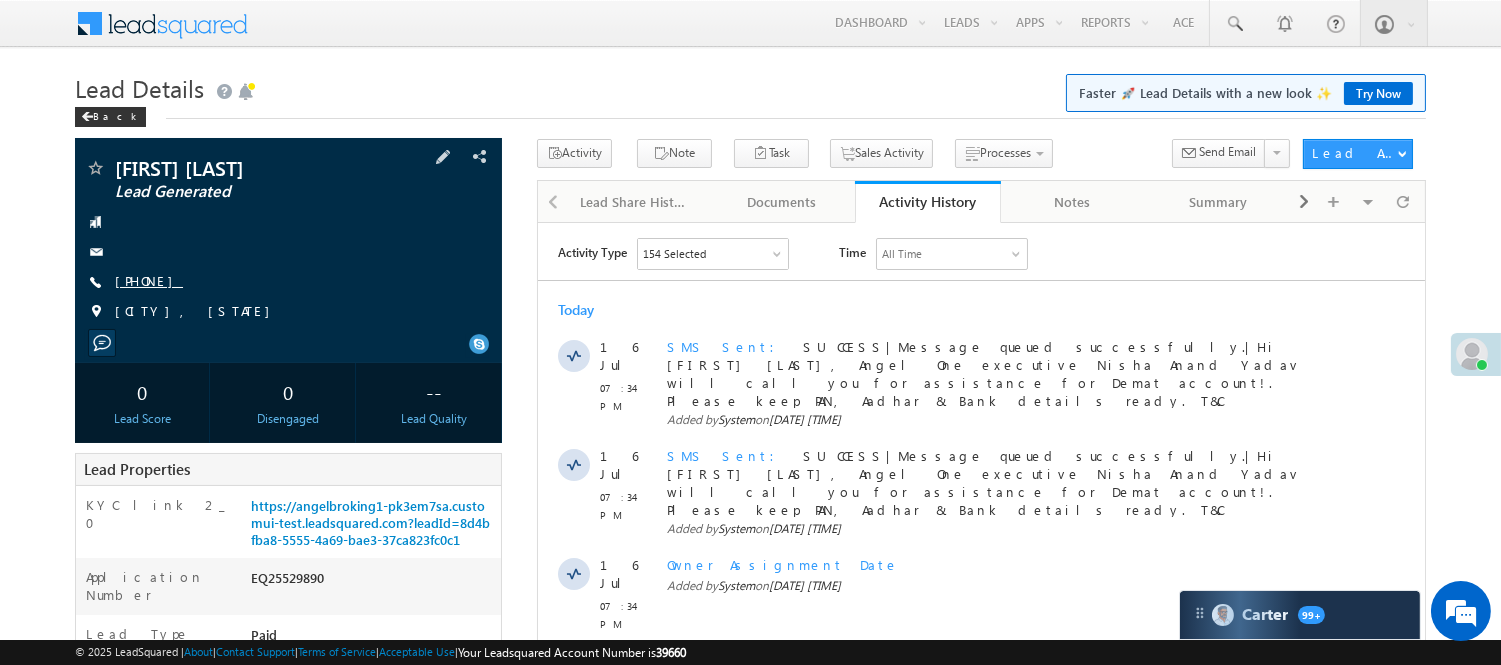 click on "+91-8866526049" at bounding box center [149, 280] 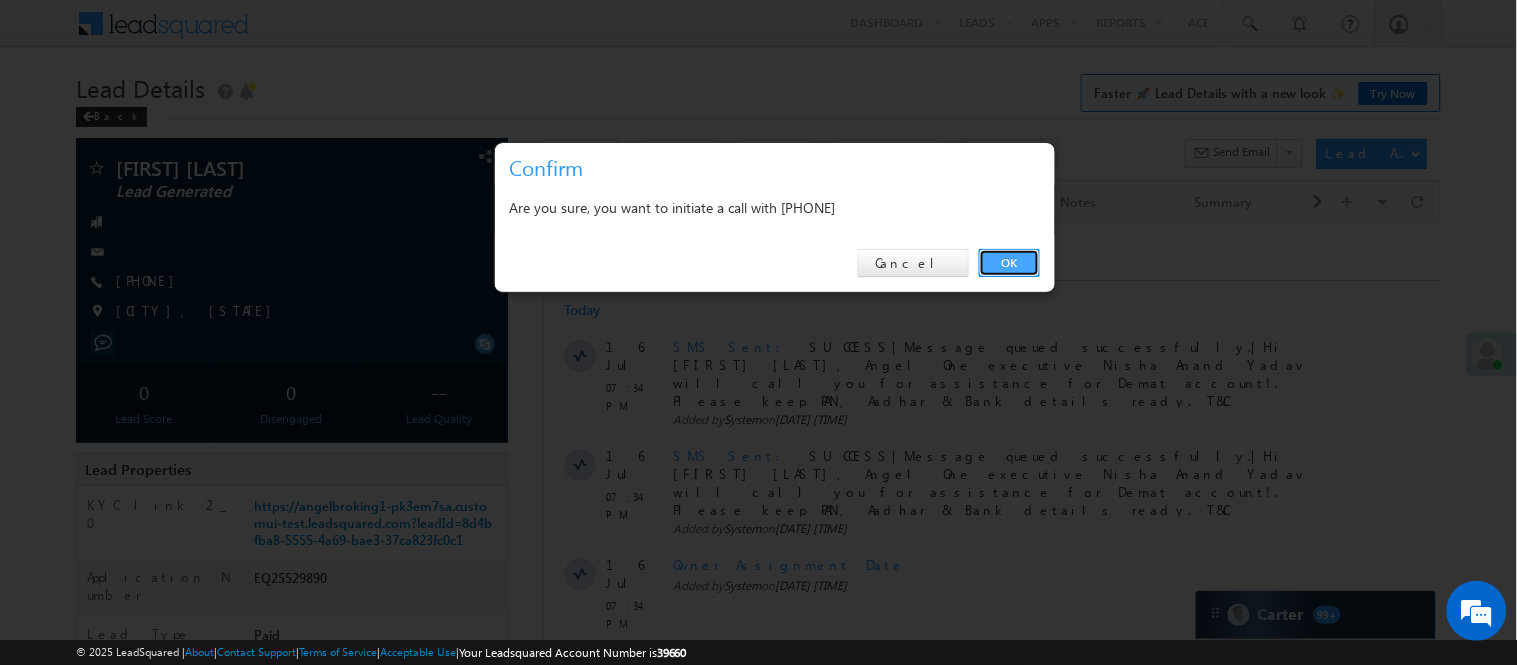 click on "OK" at bounding box center [1009, 263] 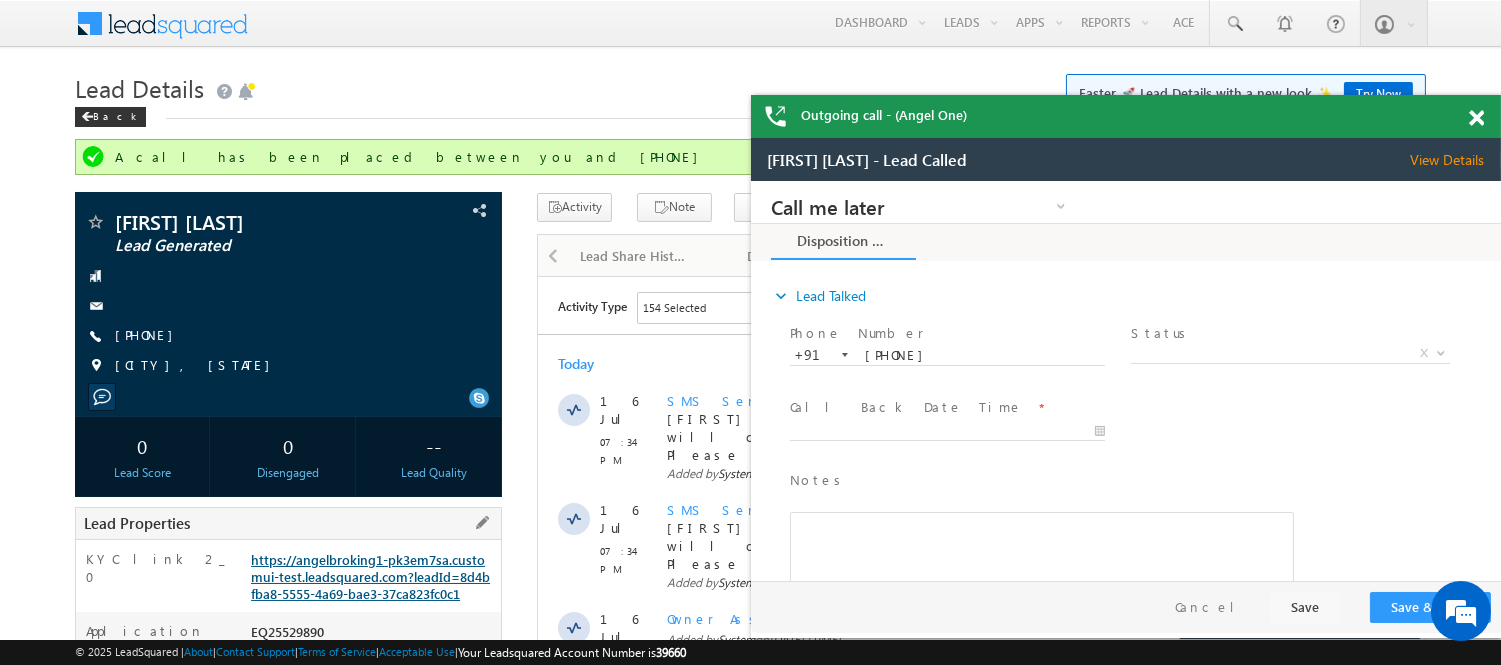 scroll, scrollTop: 222, scrollLeft: 0, axis: vertical 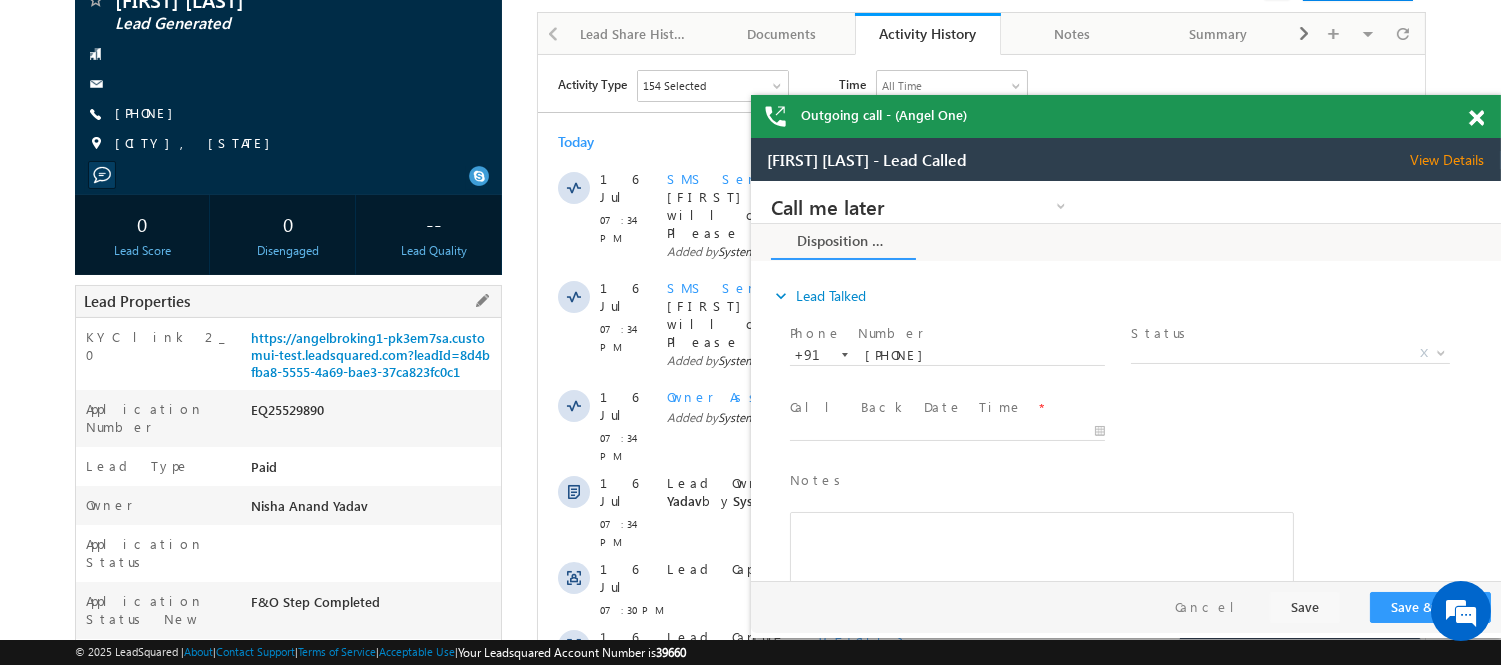 click on "Application Number
EQ25529890" at bounding box center [288, 418] 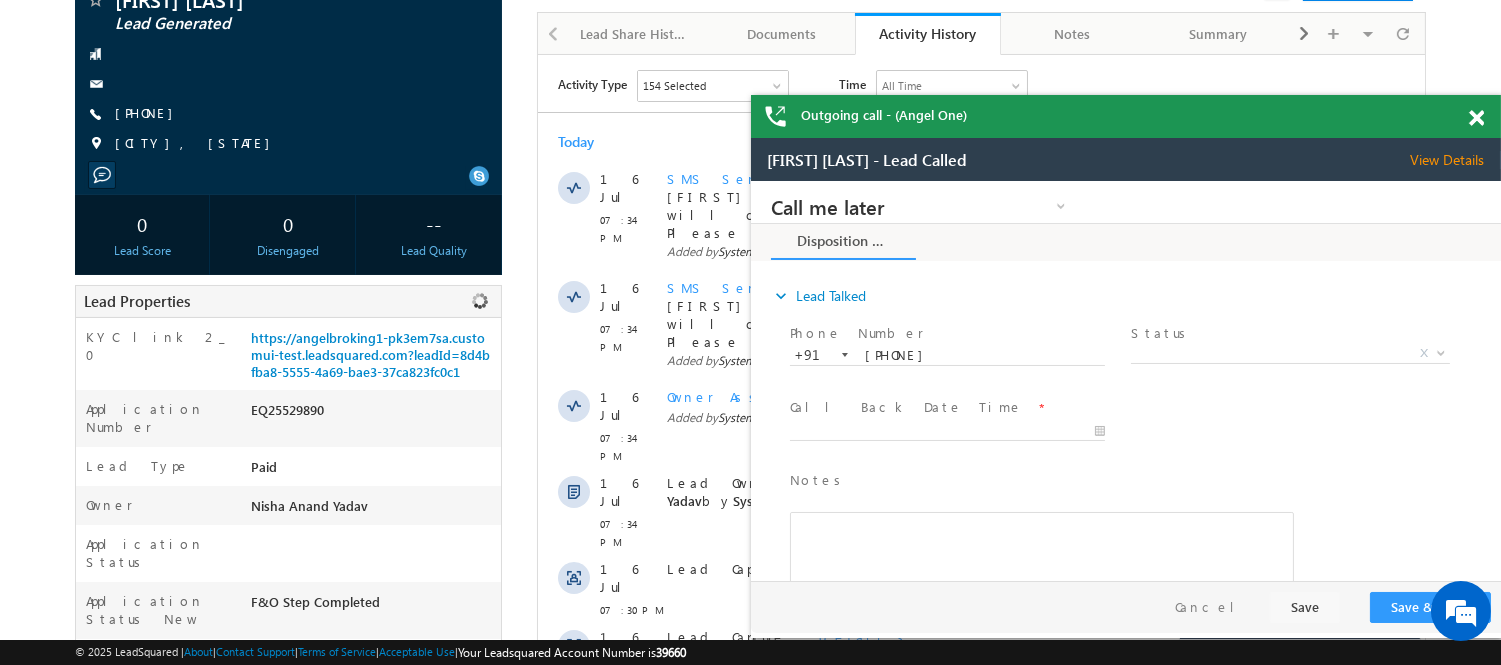 copy on "EQ25529890" 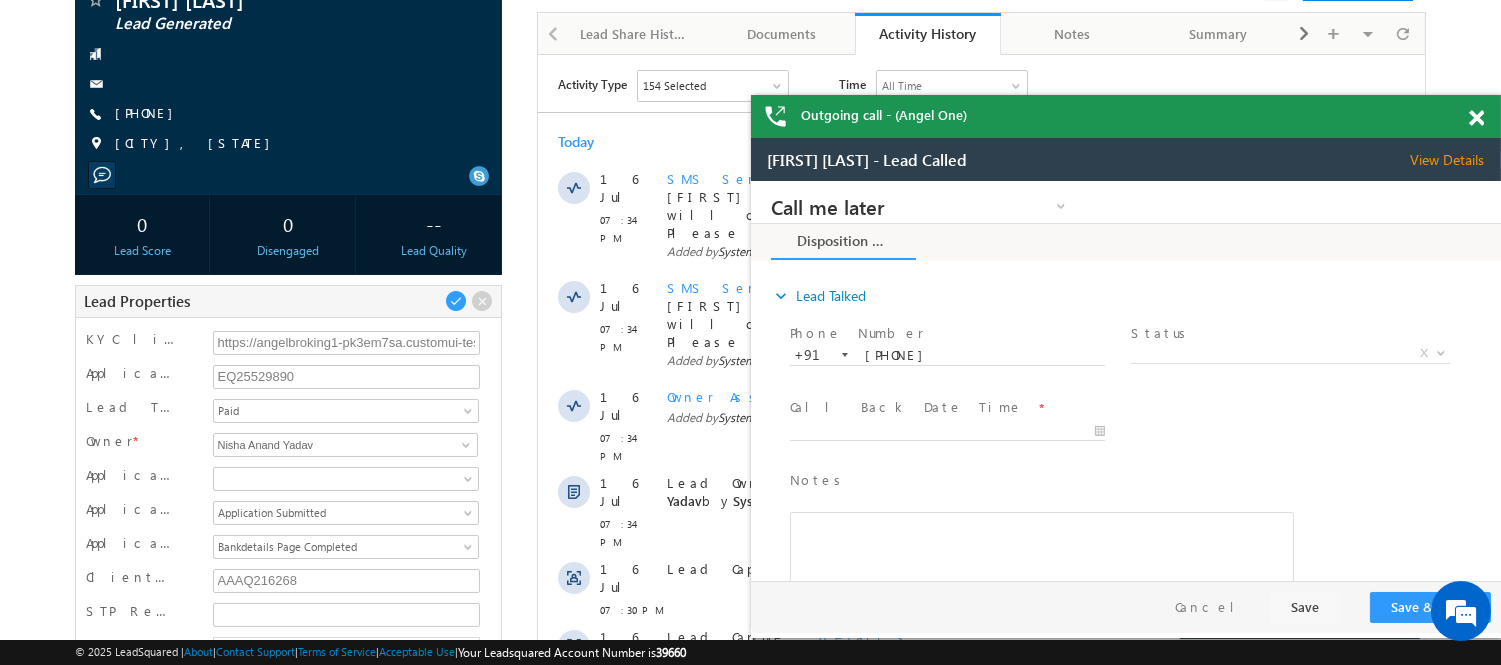 scroll, scrollTop: 0, scrollLeft: 0, axis: both 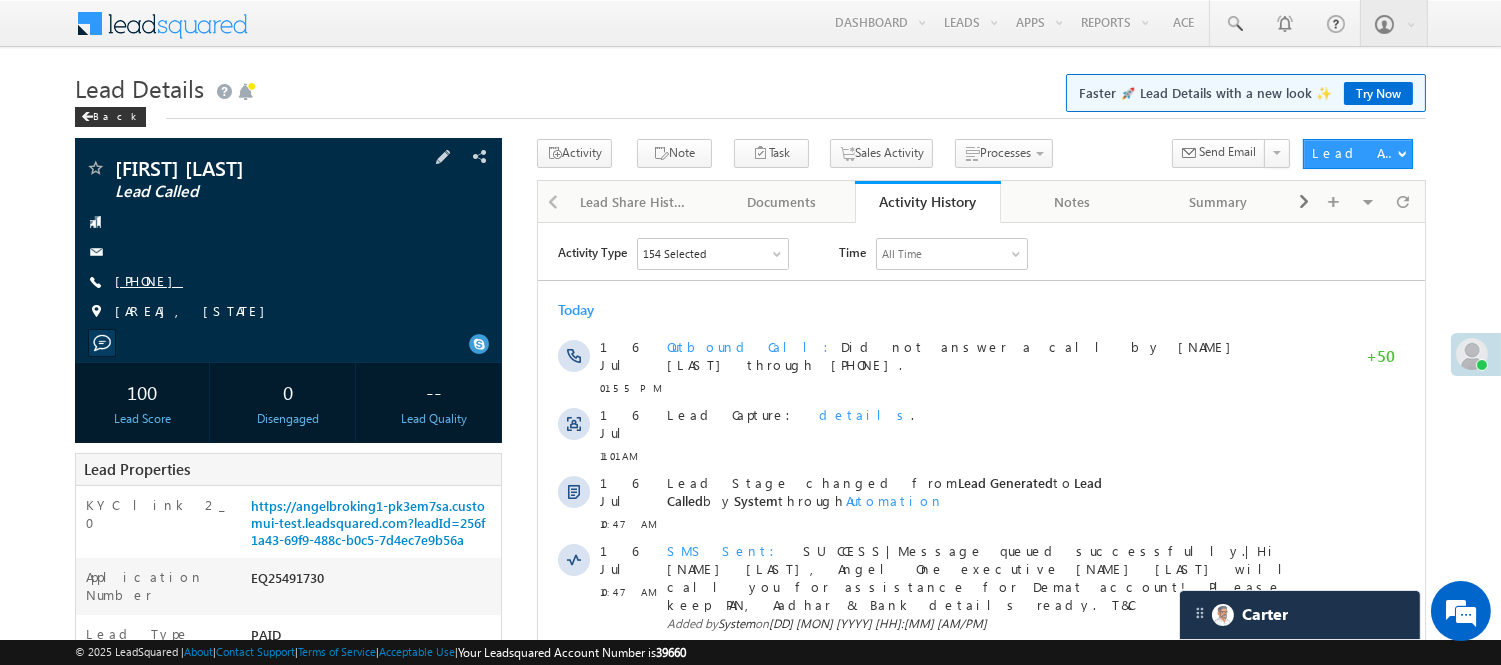 click on "[PHONE]" at bounding box center [149, 280] 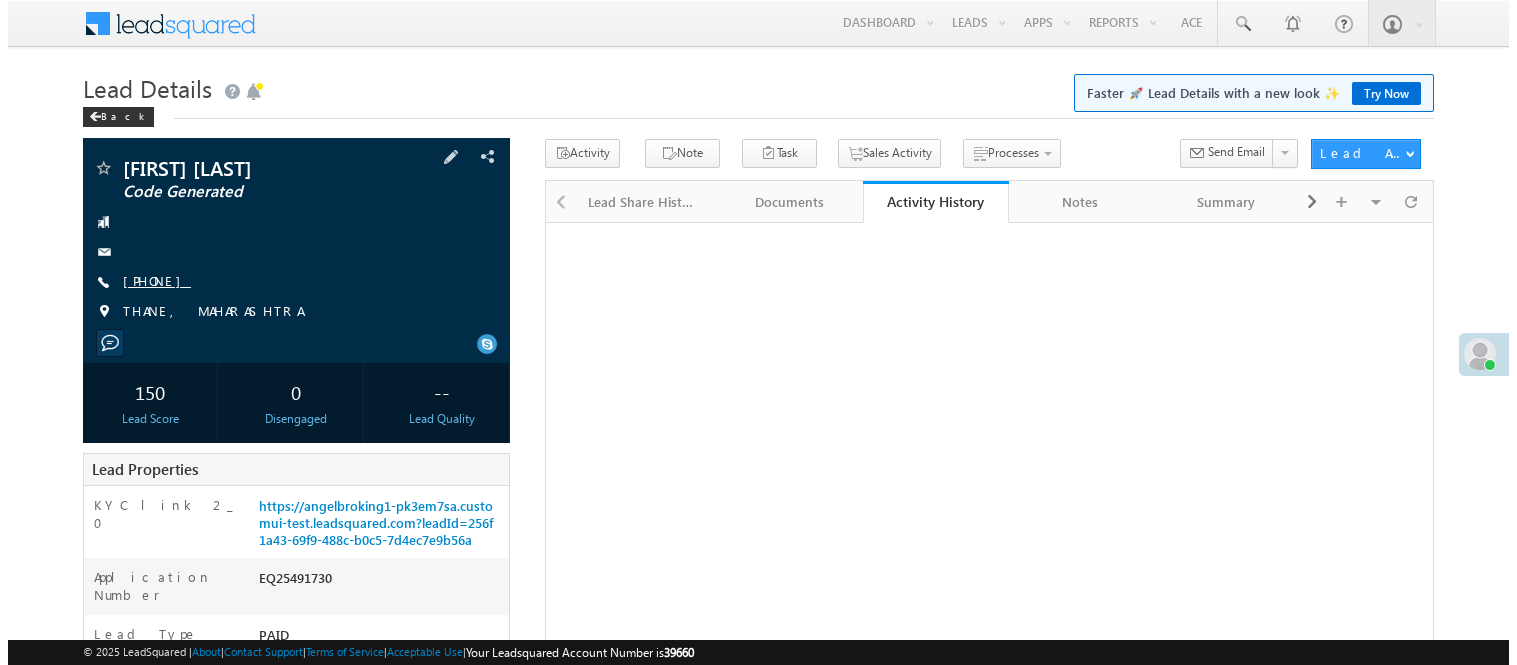 scroll, scrollTop: 0, scrollLeft: 0, axis: both 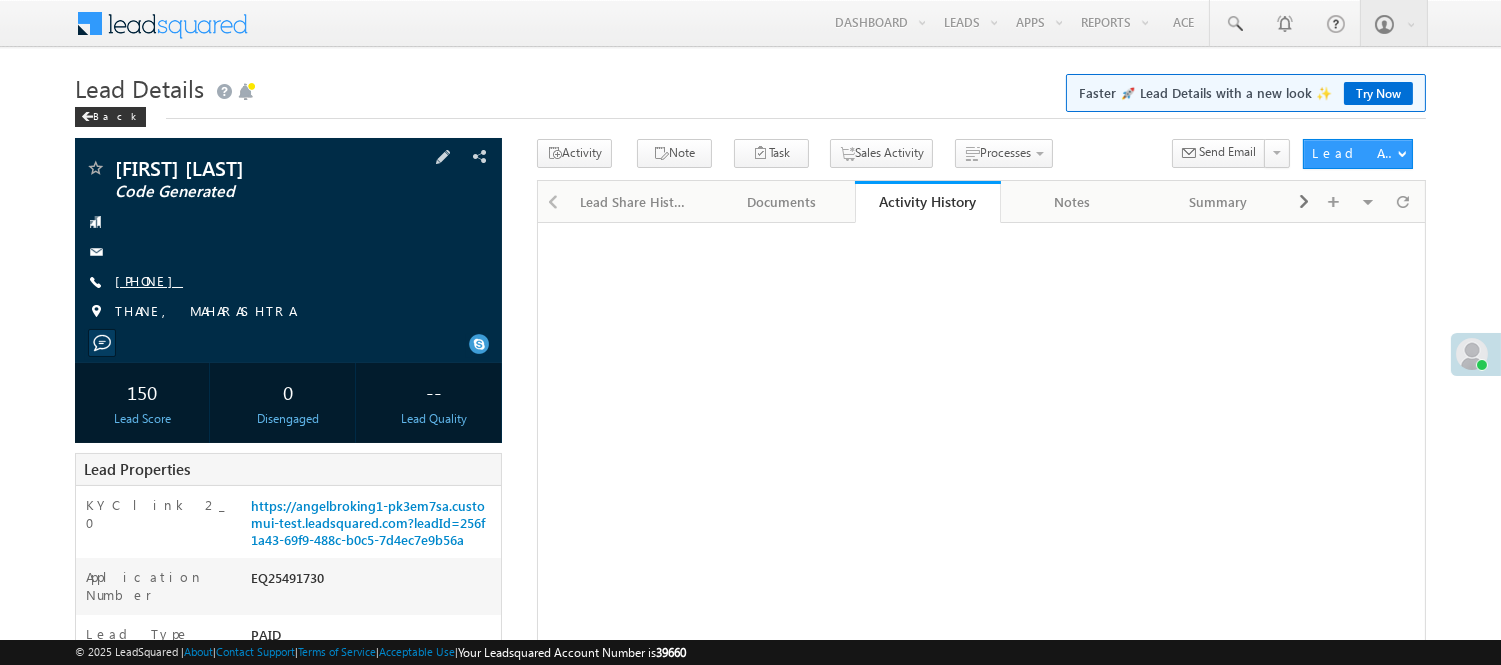 click on "[PHONE]" at bounding box center [149, 280] 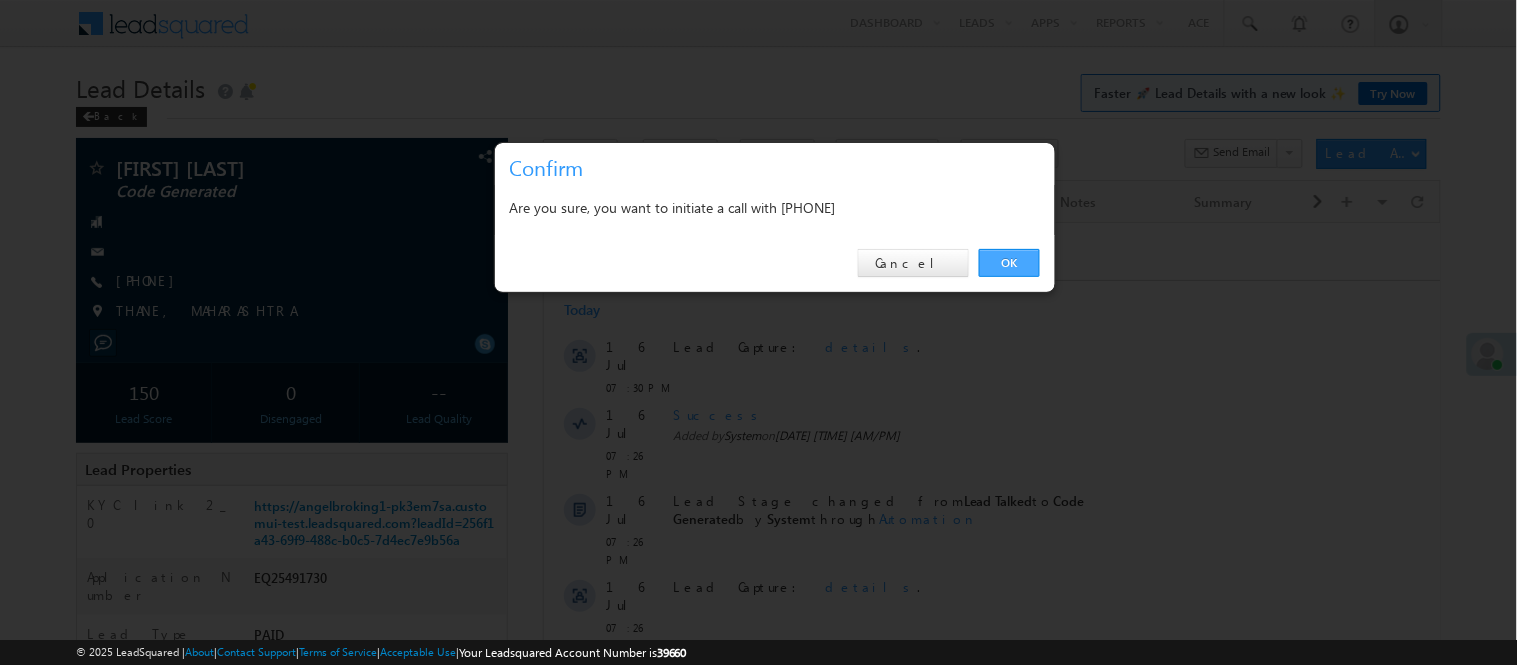 click on "OK" at bounding box center (1009, 263) 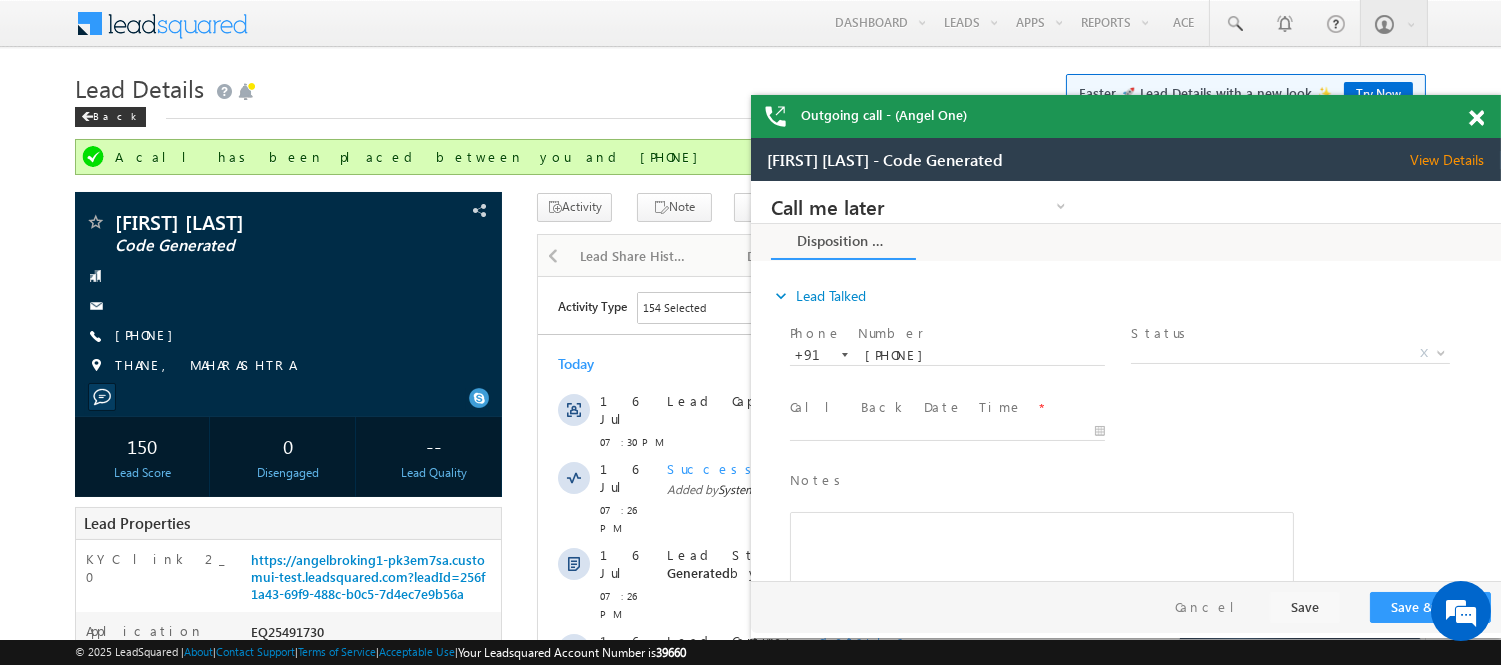 scroll, scrollTop: 0, scrollLeft: 0, axis: both 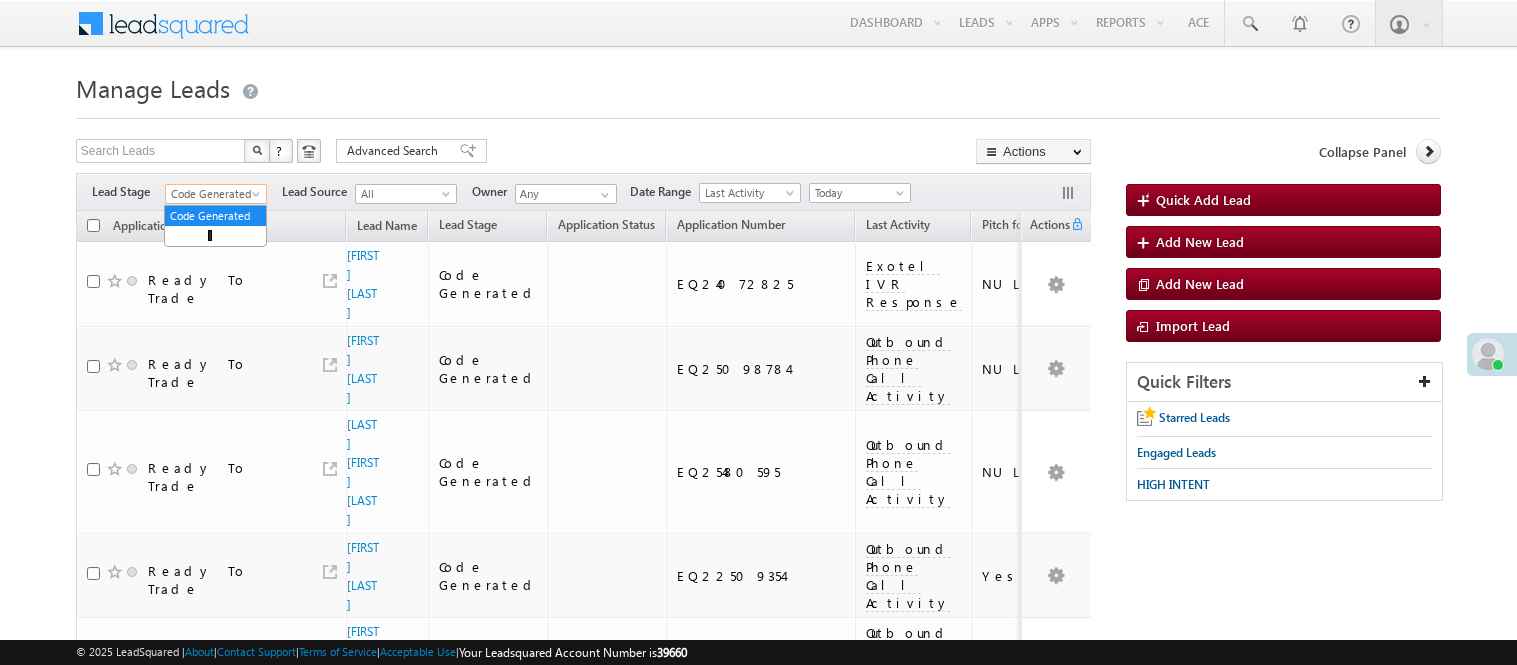 click on "Code Generated" at bounding box center [213, 194] 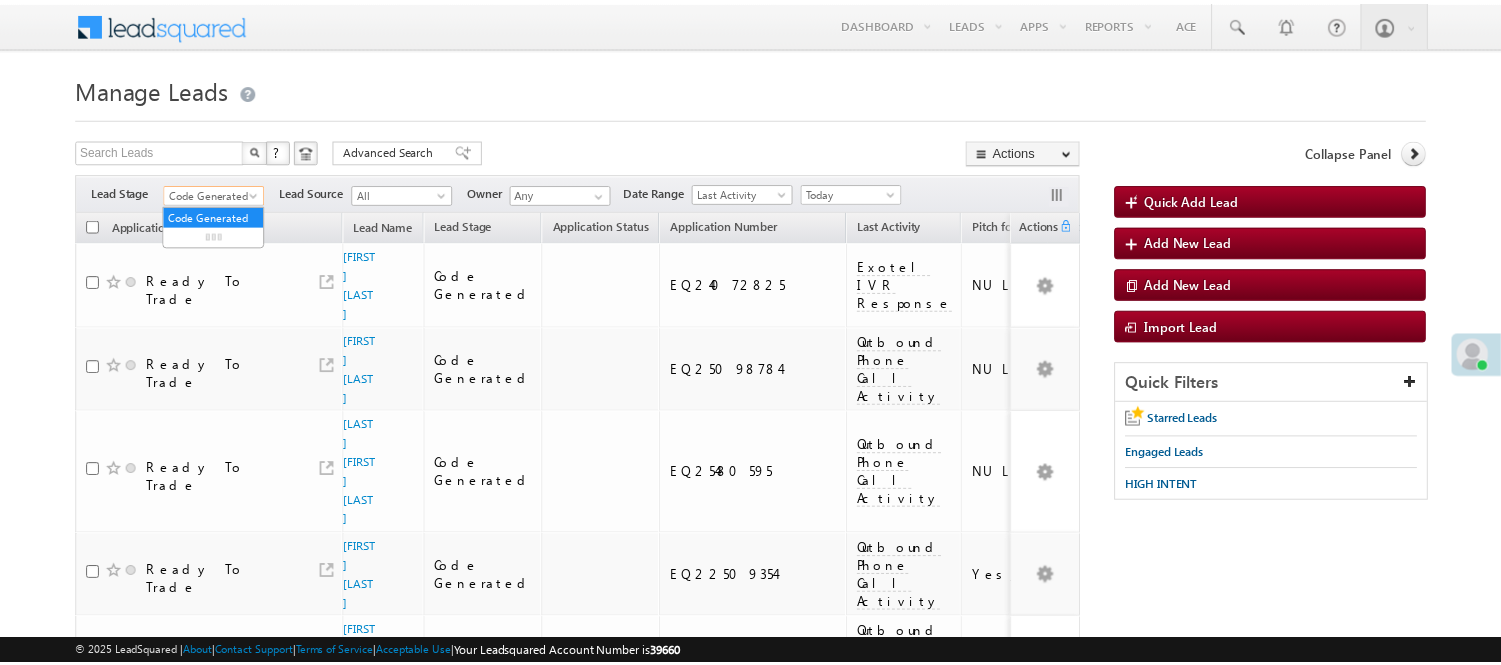 scroll, scrollTop: 0, scrollLeft: 0, axis: both 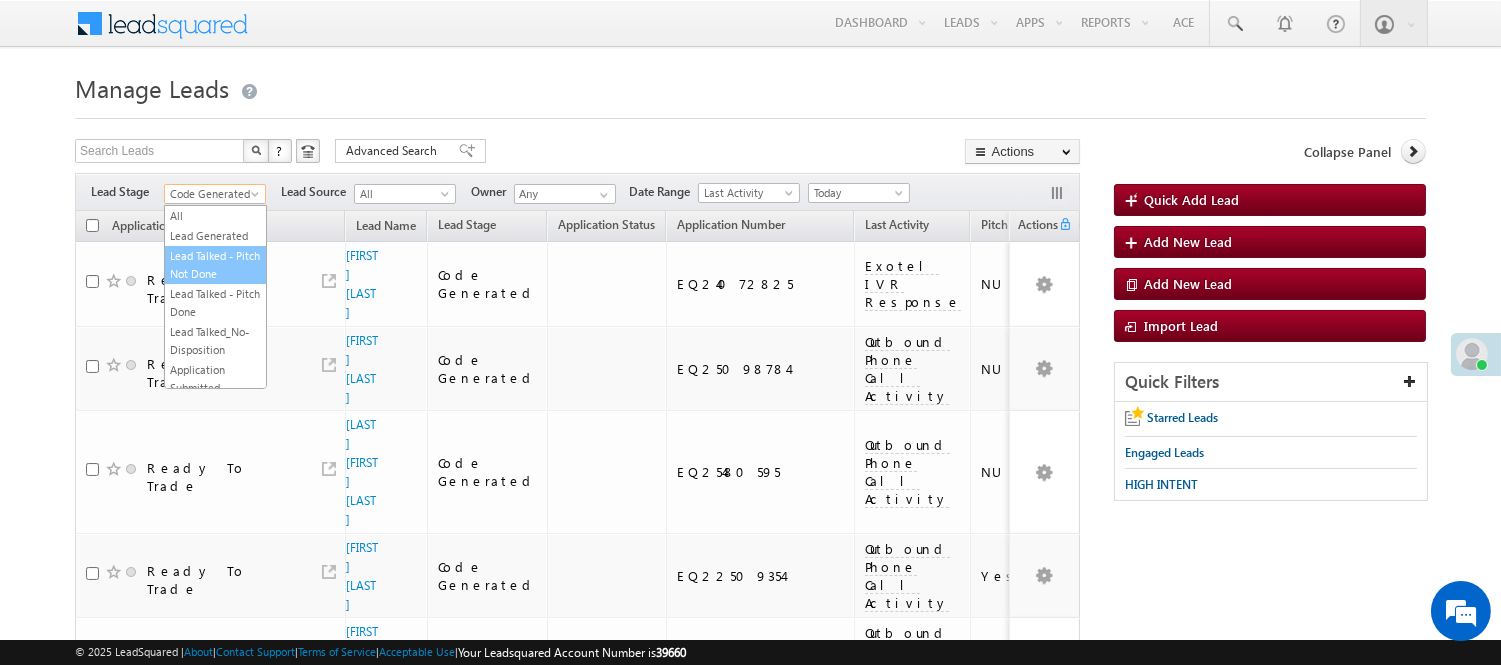 click on "Lead Generated" at bounding box center (215, 236) 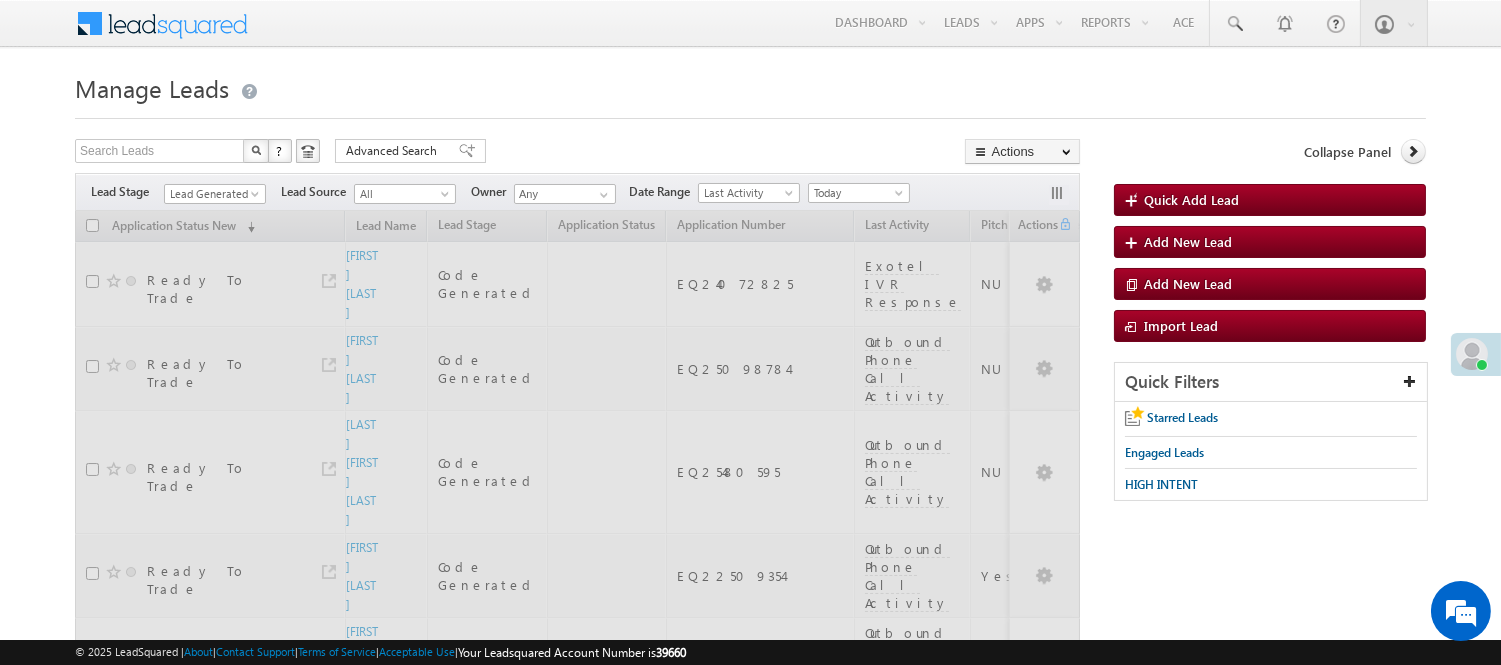 click on "Manage Leads
Quick Add Lead
Search Leads X ?   65 results found
Advanced Search
Advanced Search
Actions Actions" at bounding box center (750, 1309) 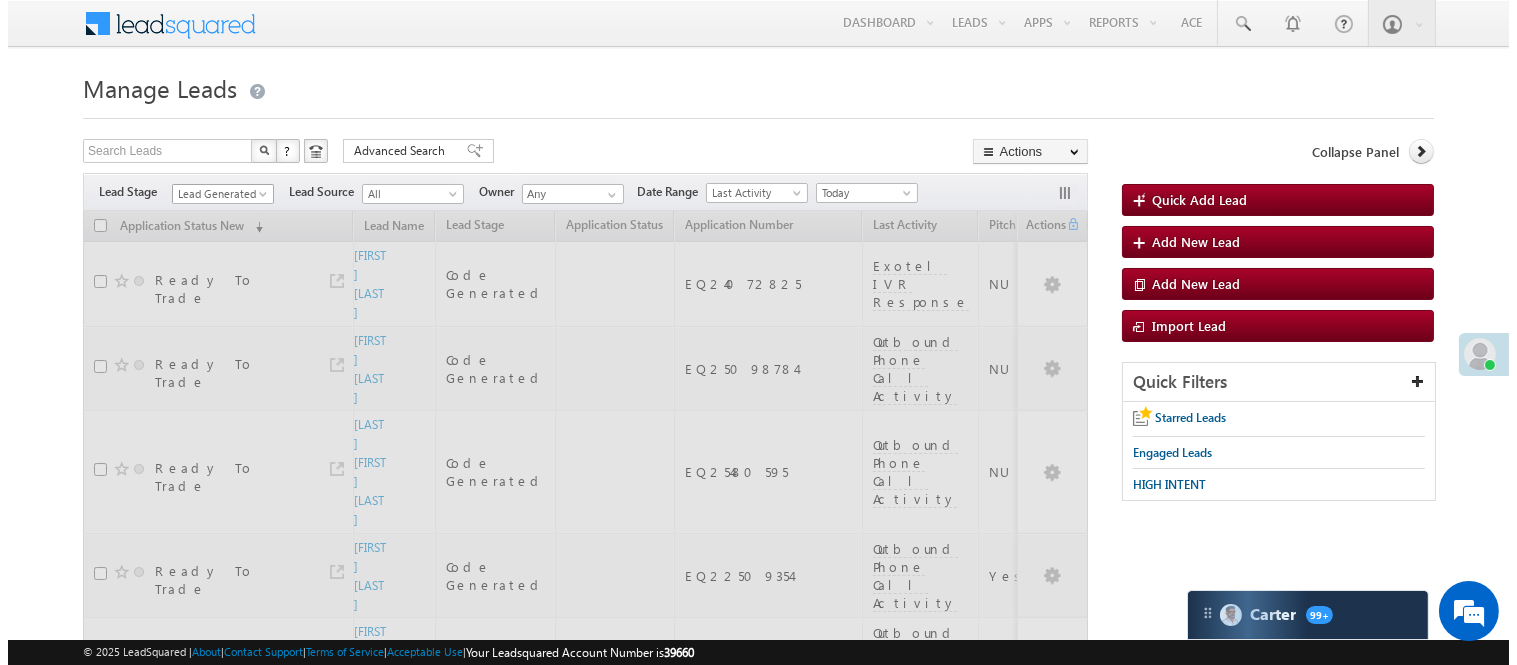 scroll, scrollTop: 0, scrollLeft: 0, axis: both 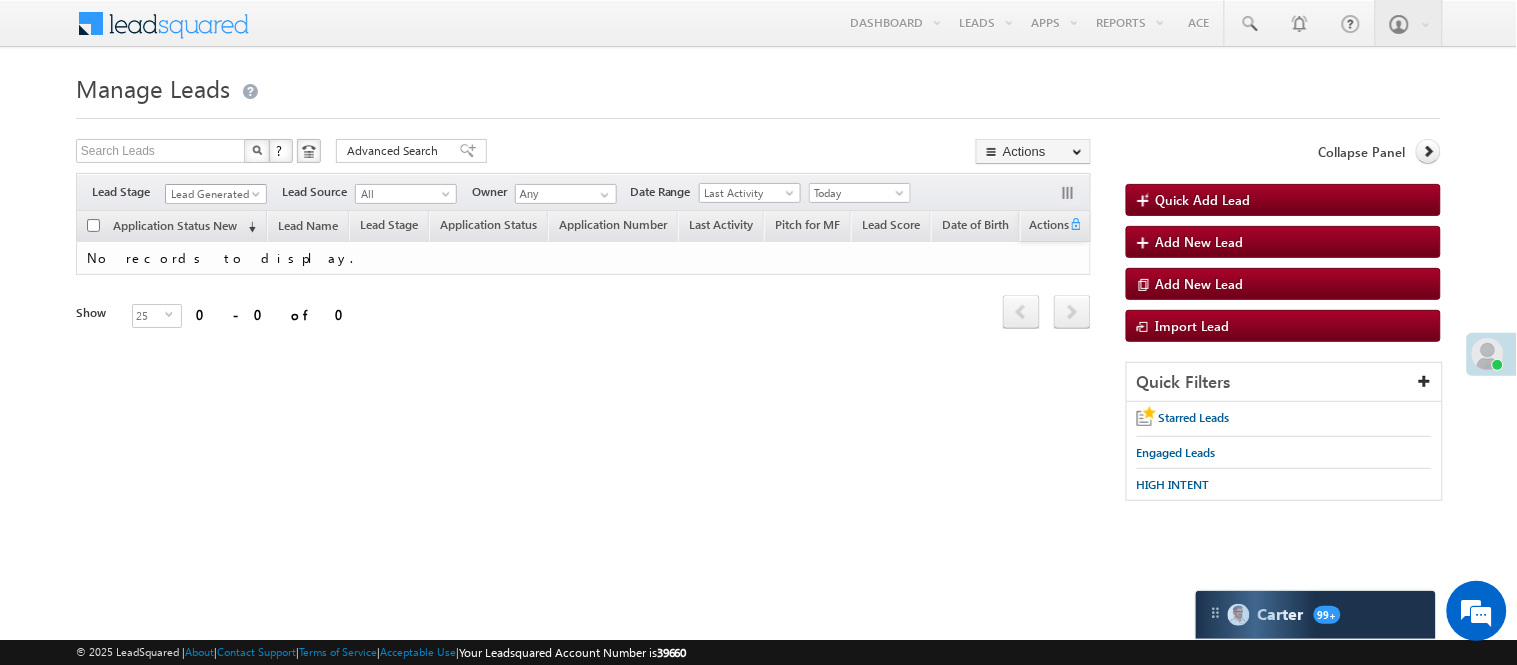 click on "Lead Generated" at bounding box center (213, 194) 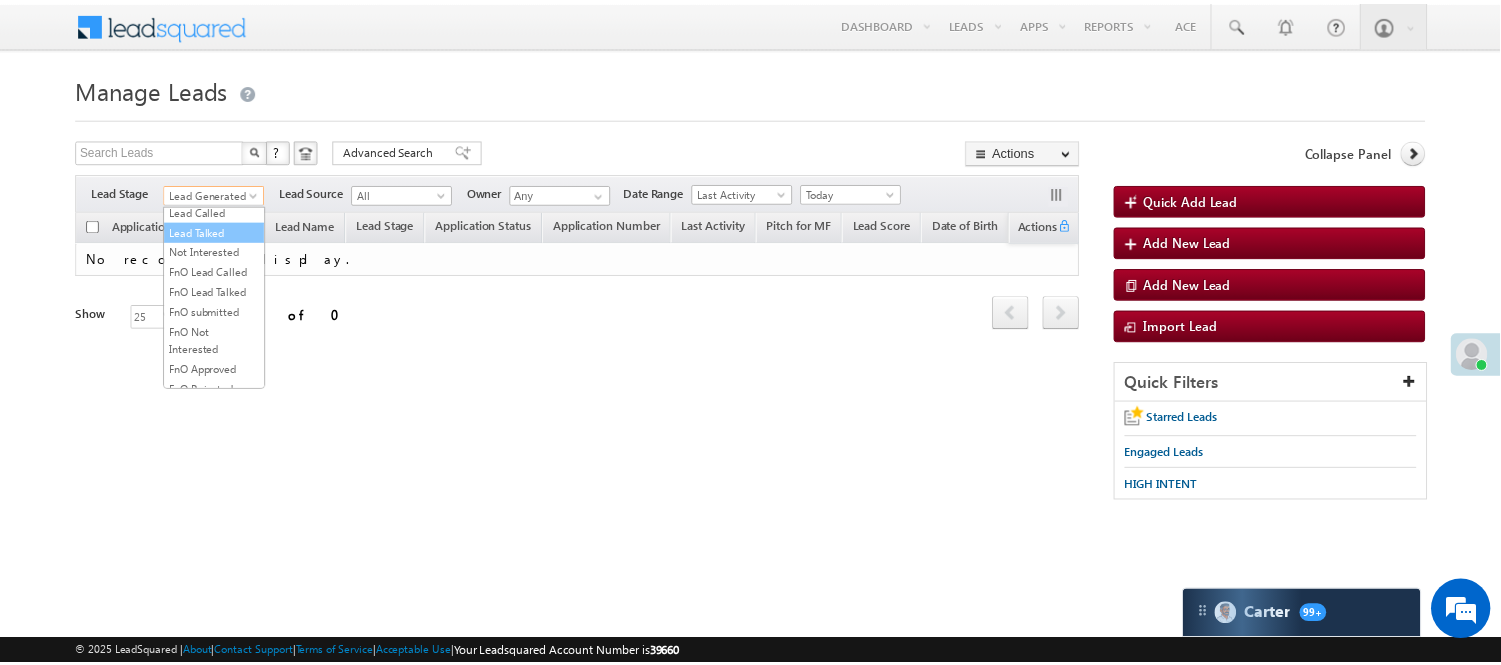 scroll, scrollTop: 274, scrollLeft: 0, axis: vertical 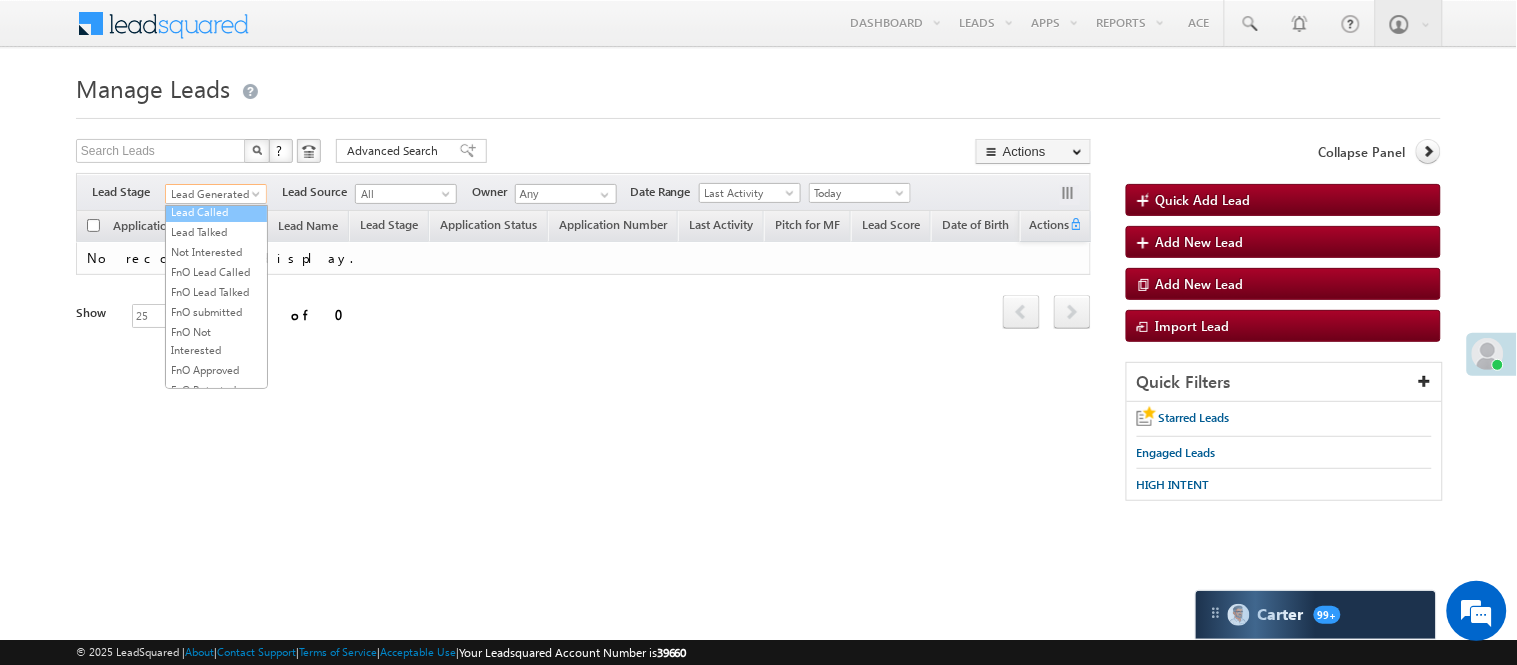 click on "Lead Called" at bounding box center [216, 212] 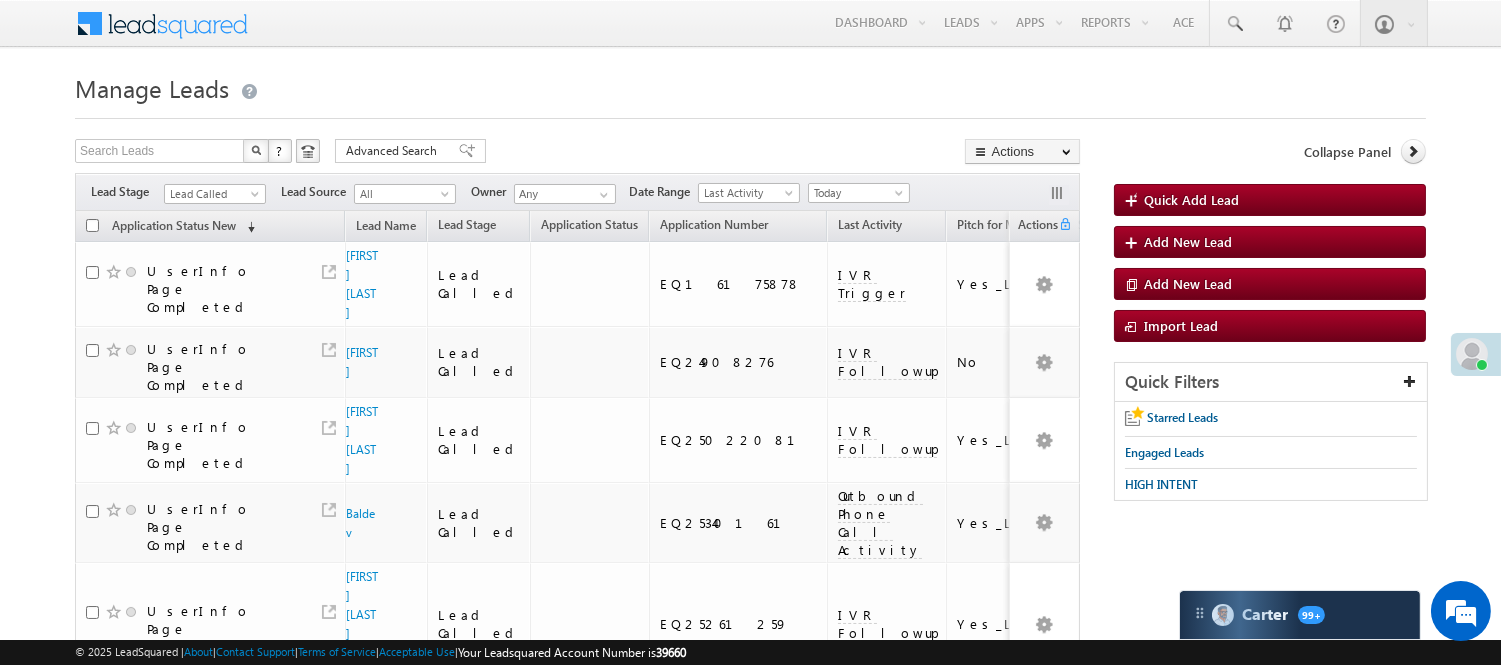scroll, scrollTop: 0, scrollLeft: 0, axis: both 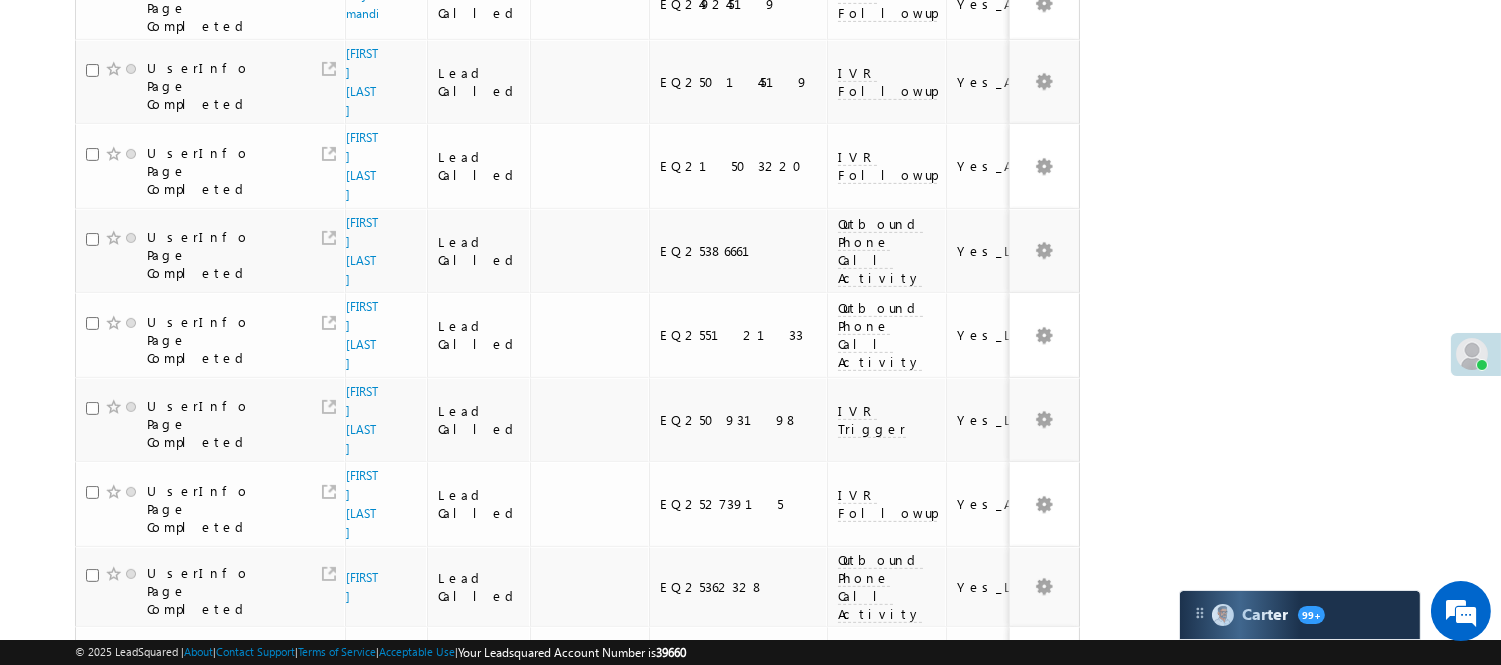 click on "3" at bounding box center (898, 1100) 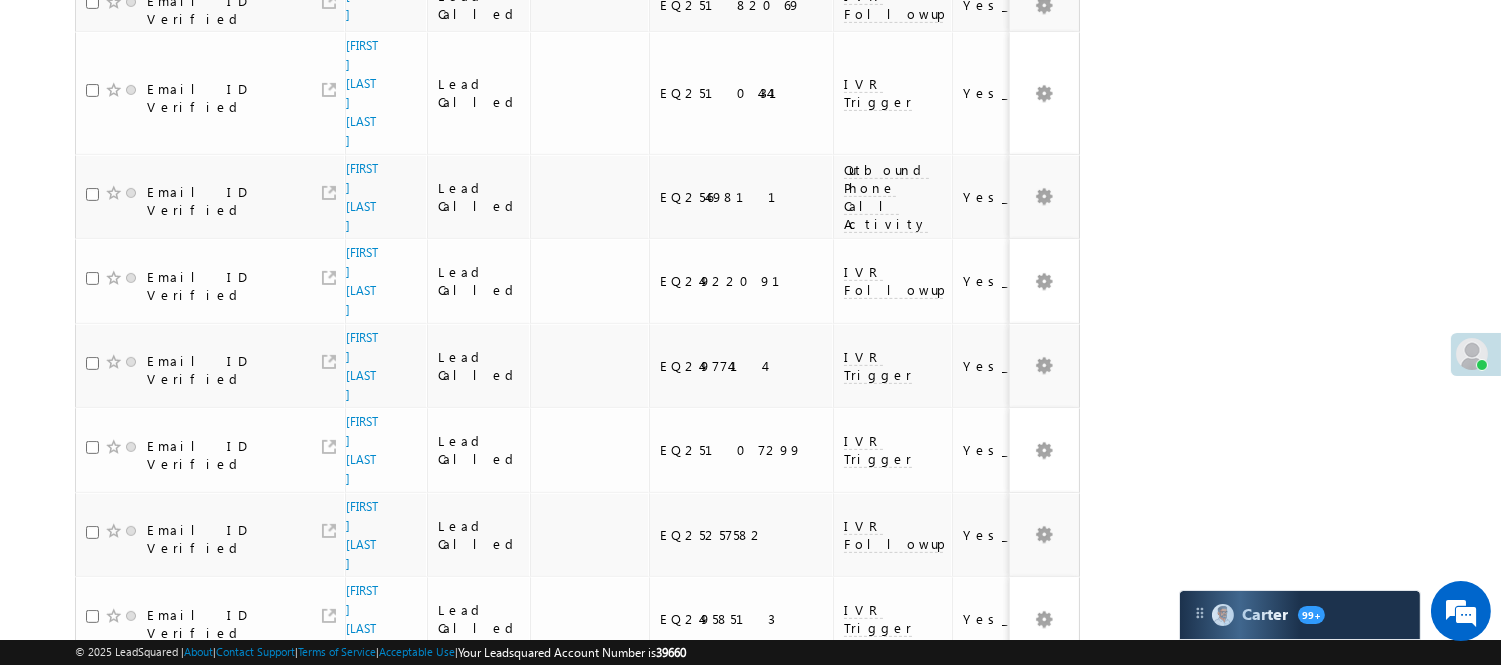 scroll, scrollTop: 1387, scrollLeft: 0, axis: vertical 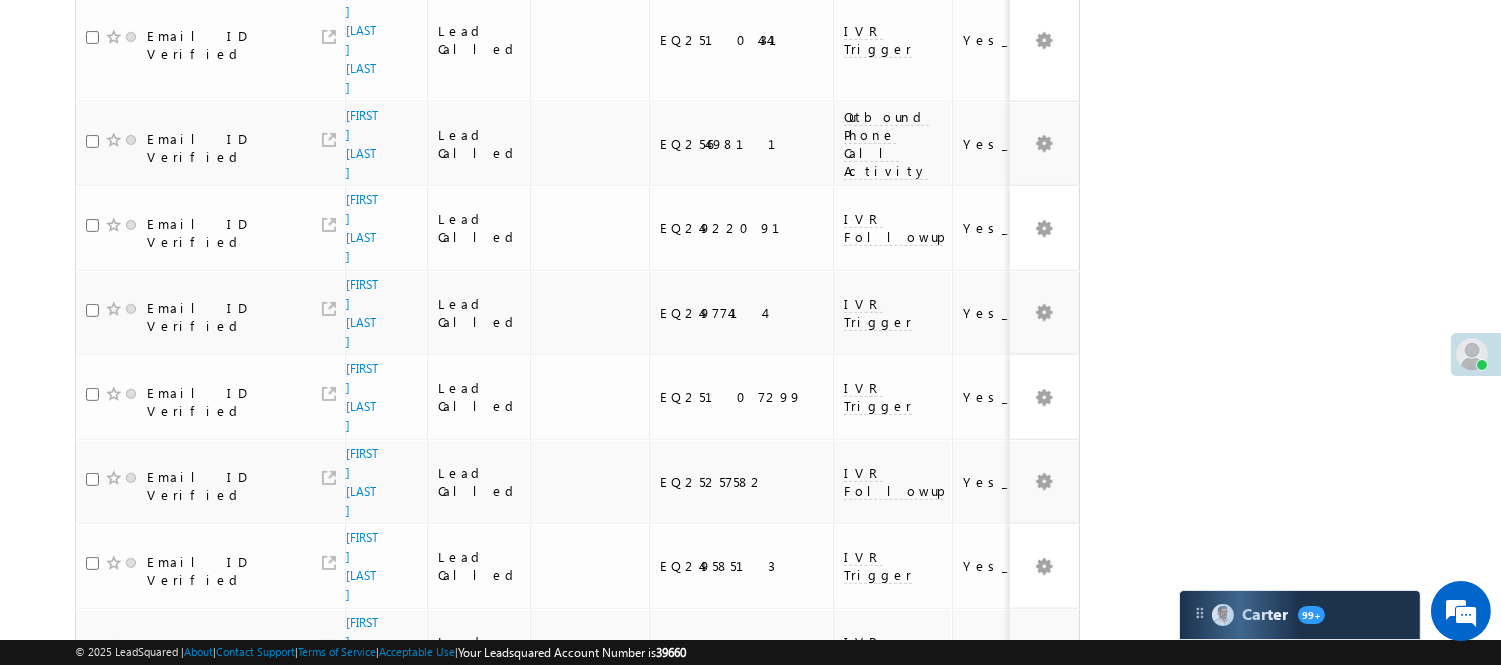 click on "4" at bounding box center (938, 985) 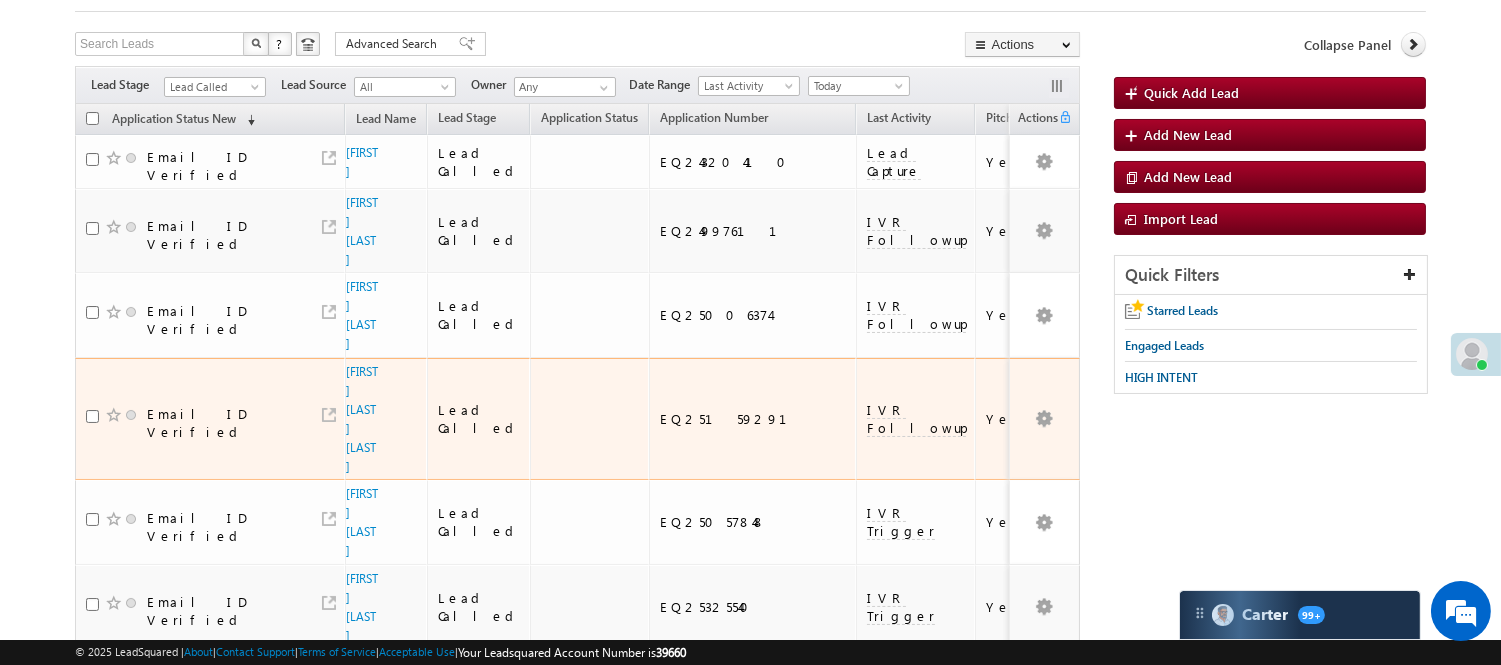 scroll, scrollTop: 54, scrollLeft: 0, axis: vertical 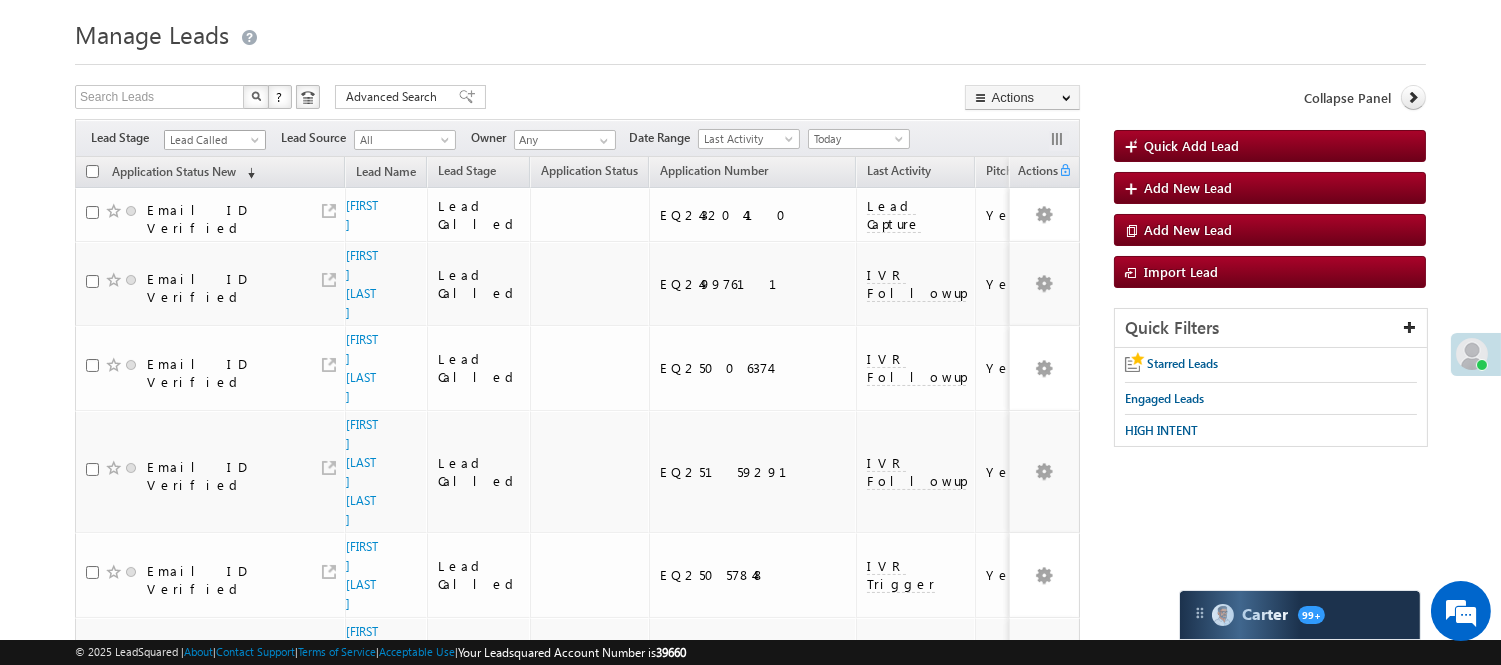 click on "Lead Called" at bounding box center (212, 140) 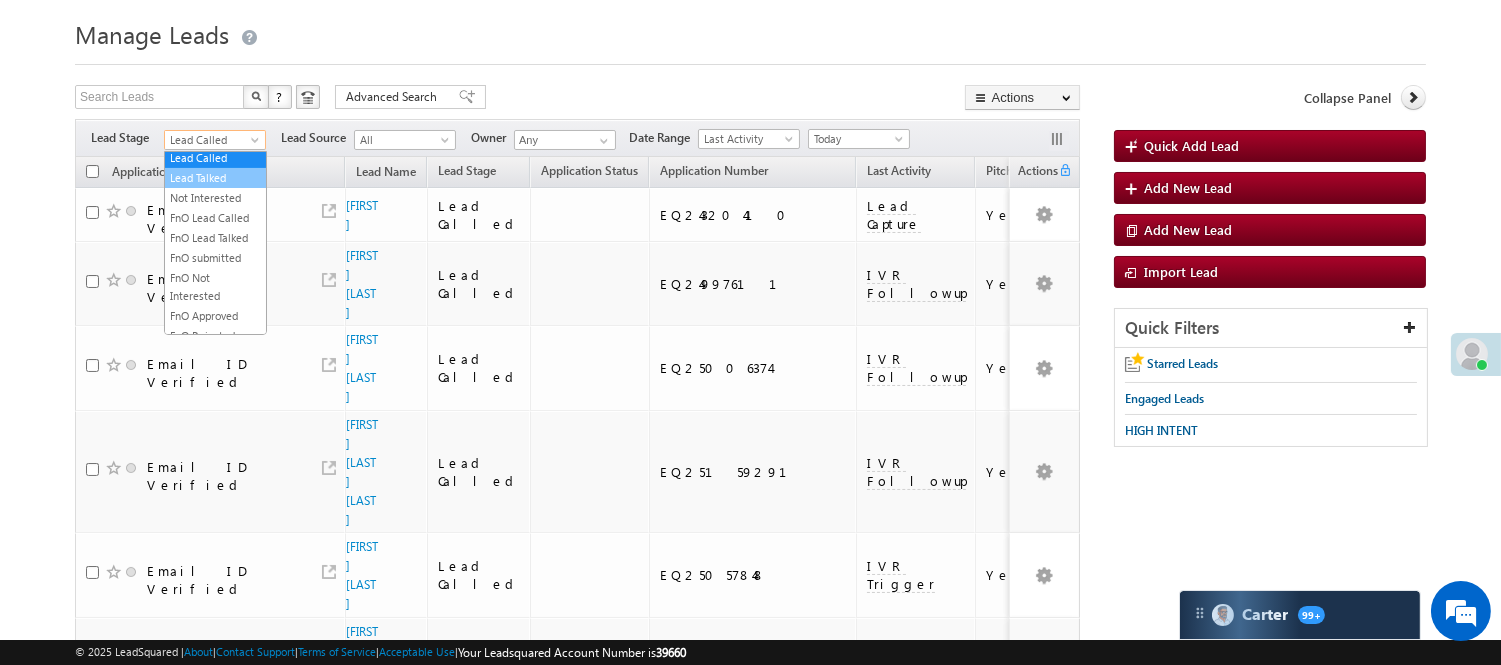 click on "Lead Talked" at bounding box center [215, 178] 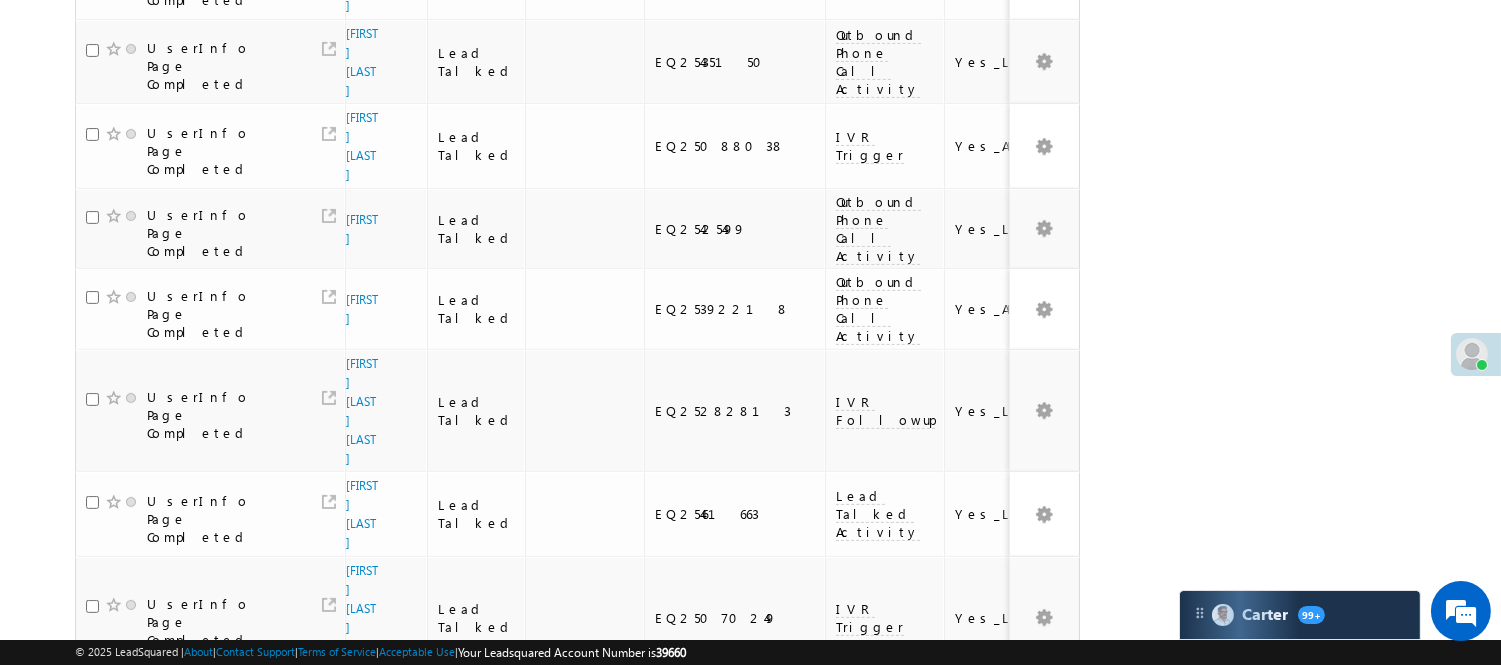 scroll, scrollTop: 1117, scrollLeft: 0, axis: vertical 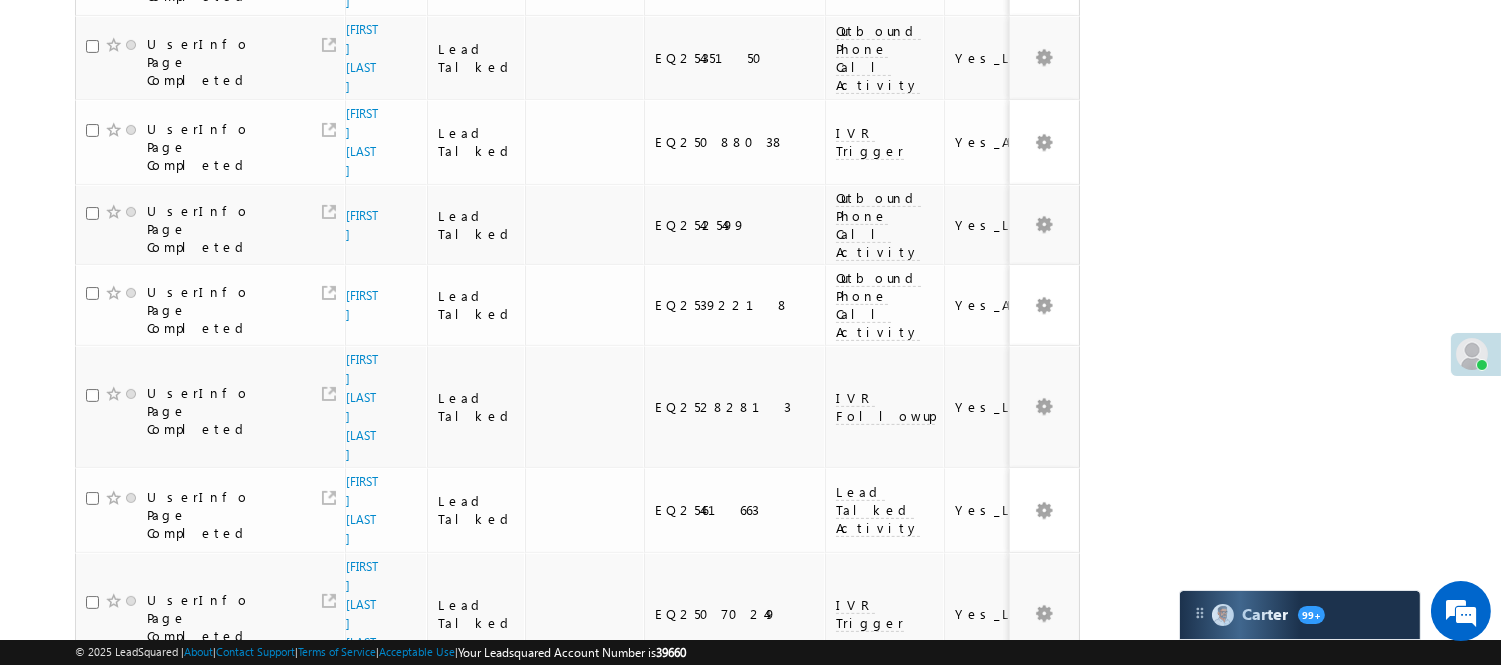 click on "2" at bounding box center (898, 1292) 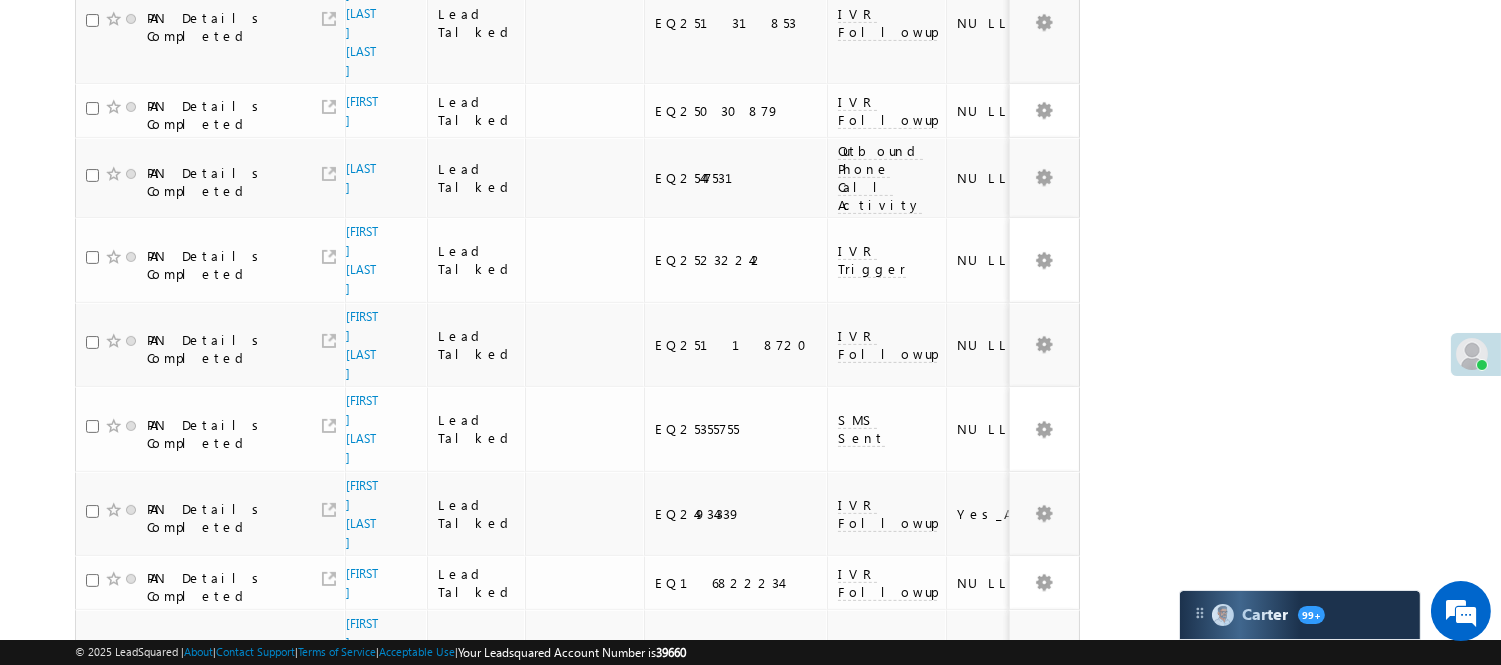 scroll, scrollTop: 1332, scrollLeft: 0, axis: vertical 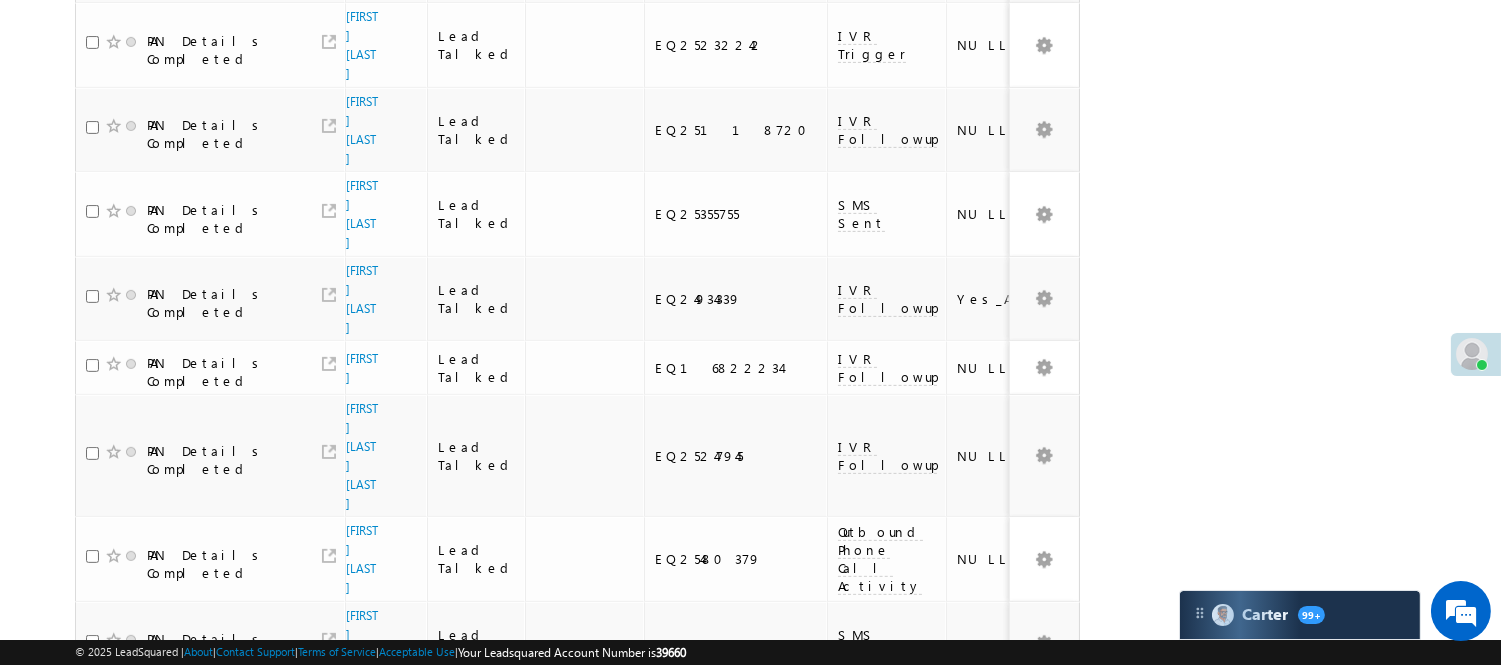 click on "3" at bounding box center [938, 1128] 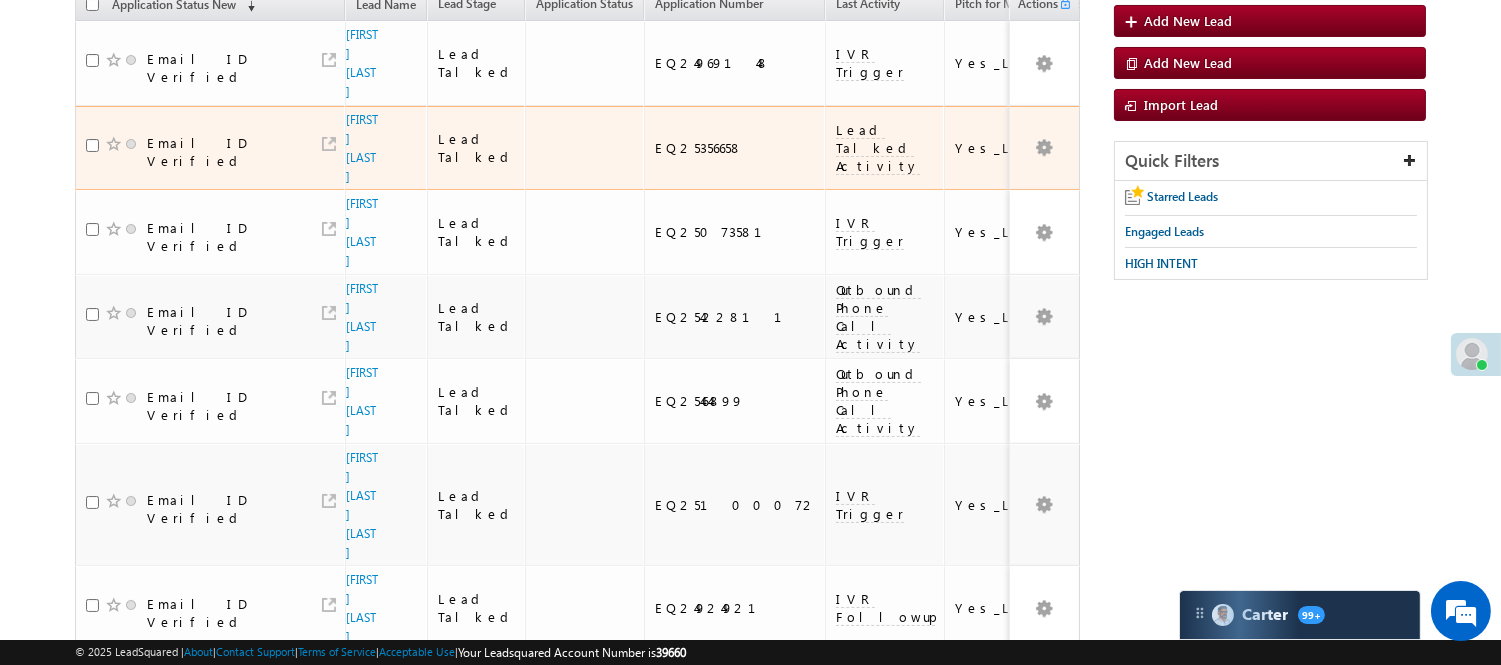scroll, scrollTop: 0, scrollLeft: 0, axis: both 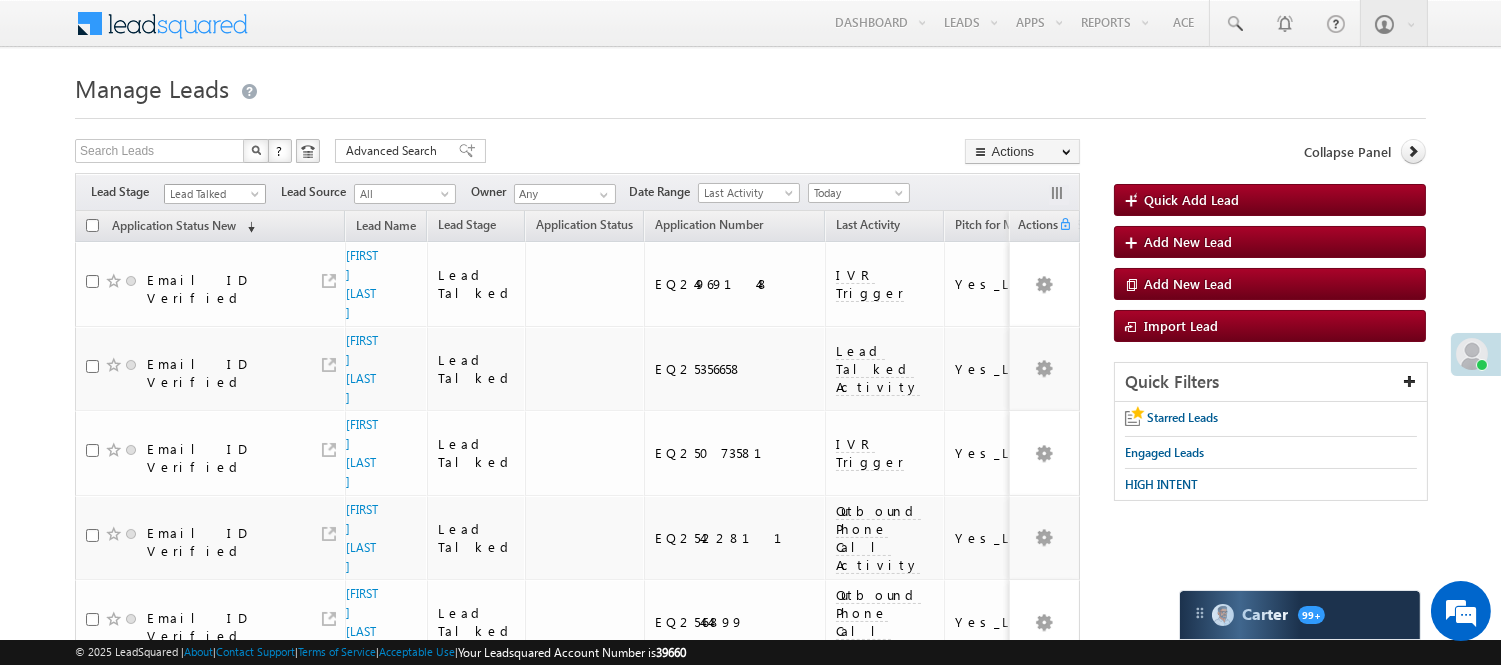 click on "Lead Talked" at bounding box center [212, 194] 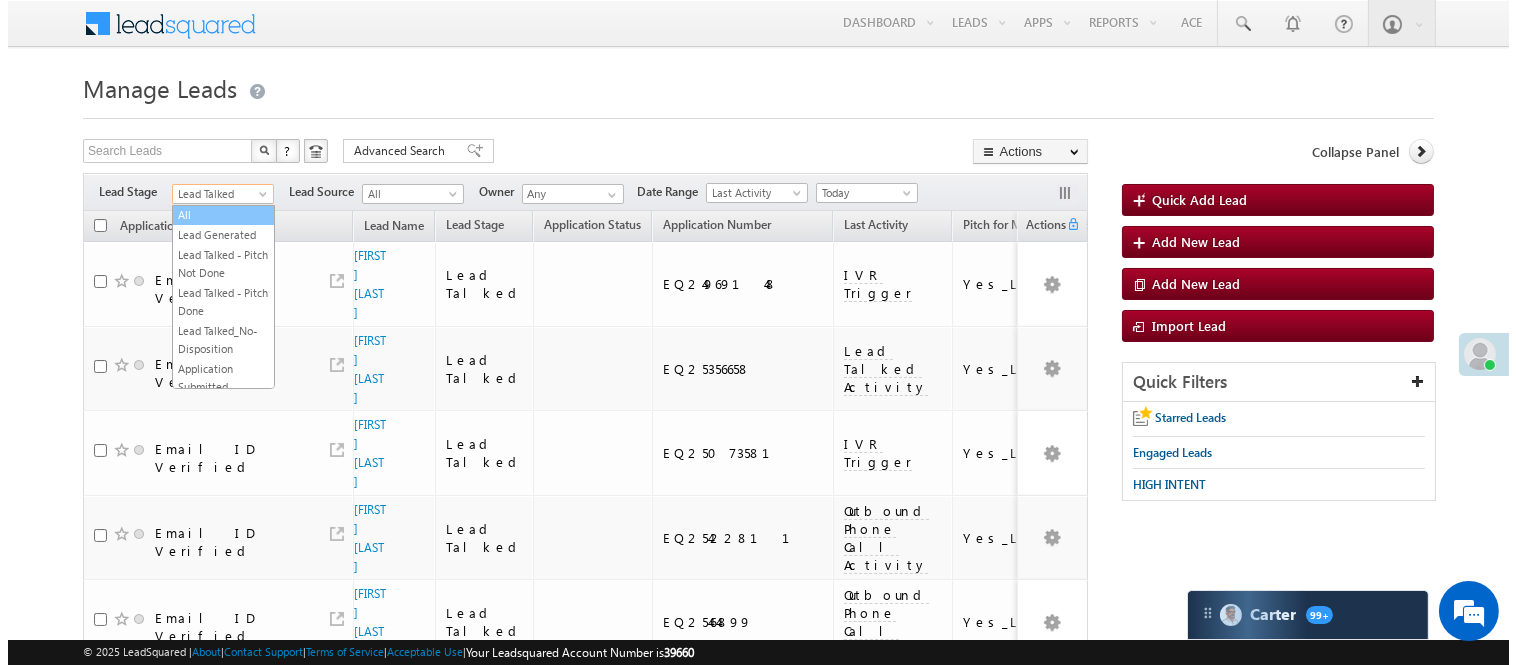 scroll, scrollTop: 0, scrollLeft: 0, axis: both 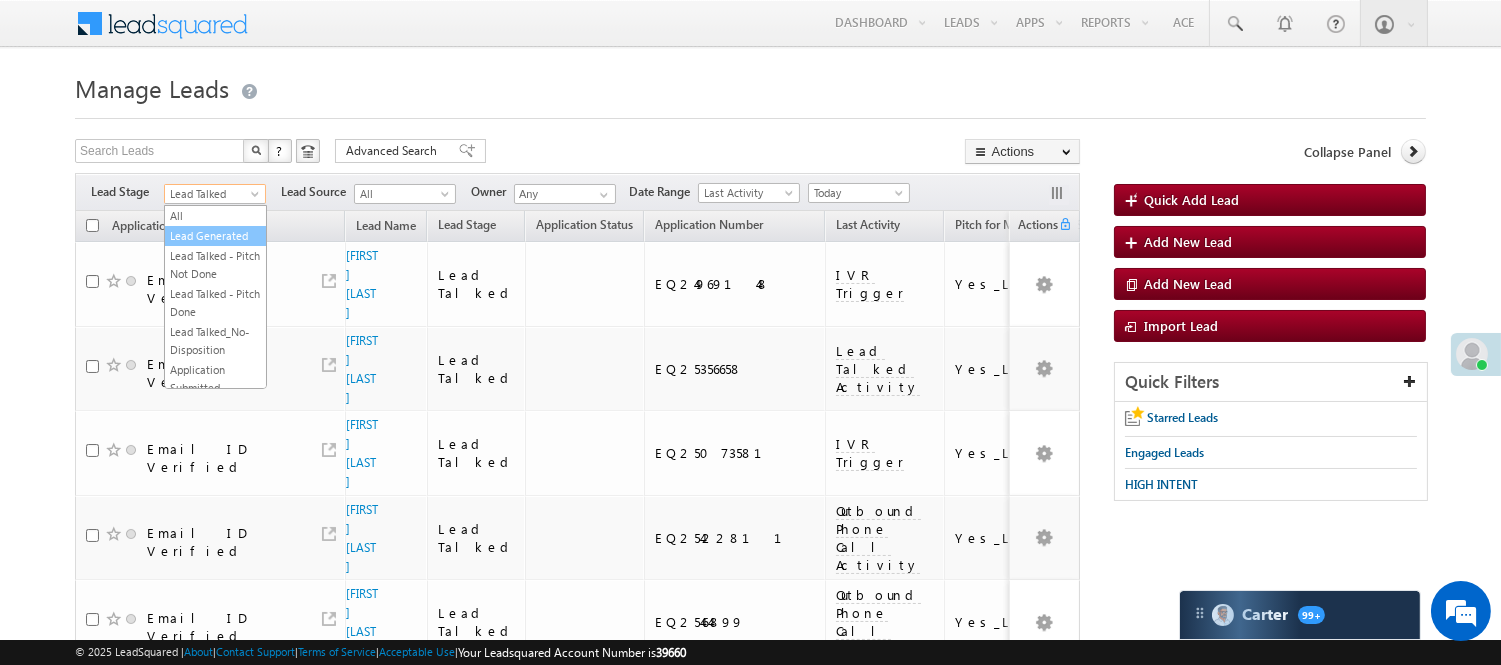 click on "Lead Generated" at bounding box center [215, 236] 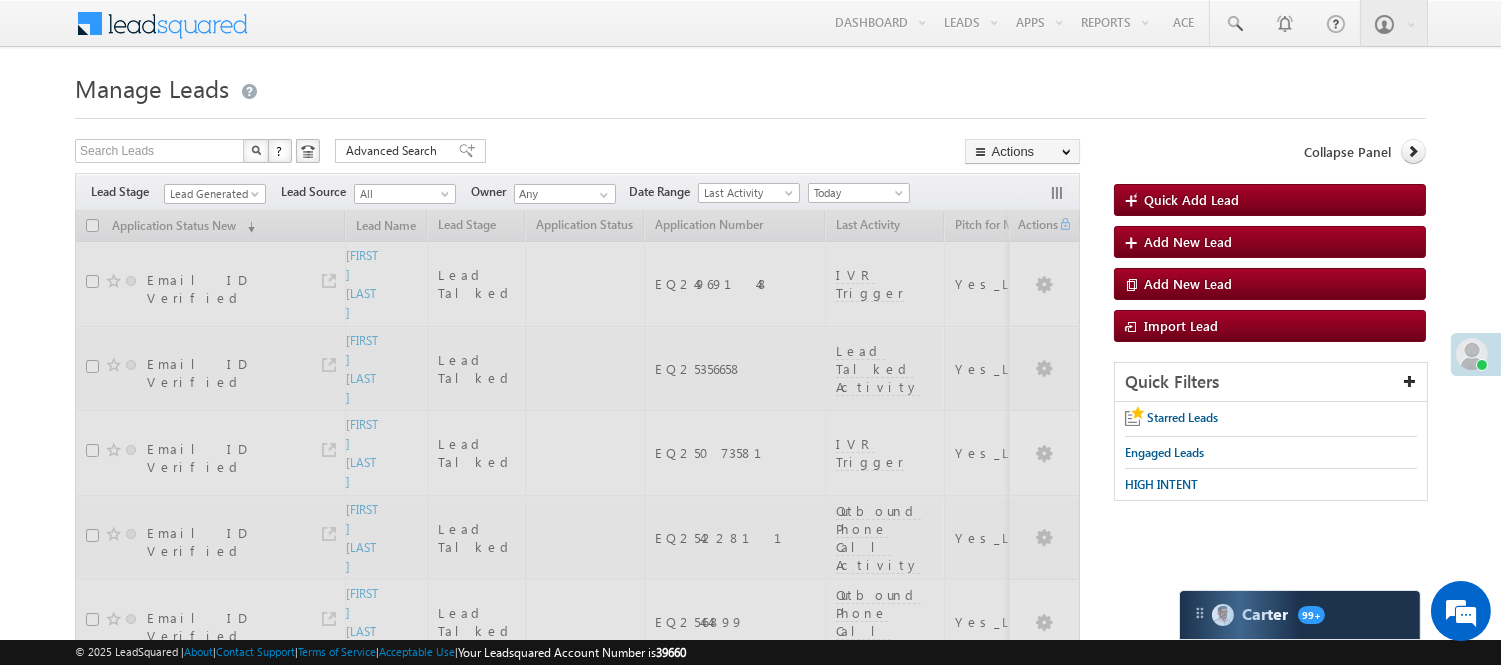 click on "Manage Leads
Quick Add Lead
Search Leads X ?   107 results found
Advanced Search
Advanced Search
Actions Actions" at bounding box center [750, 1232] 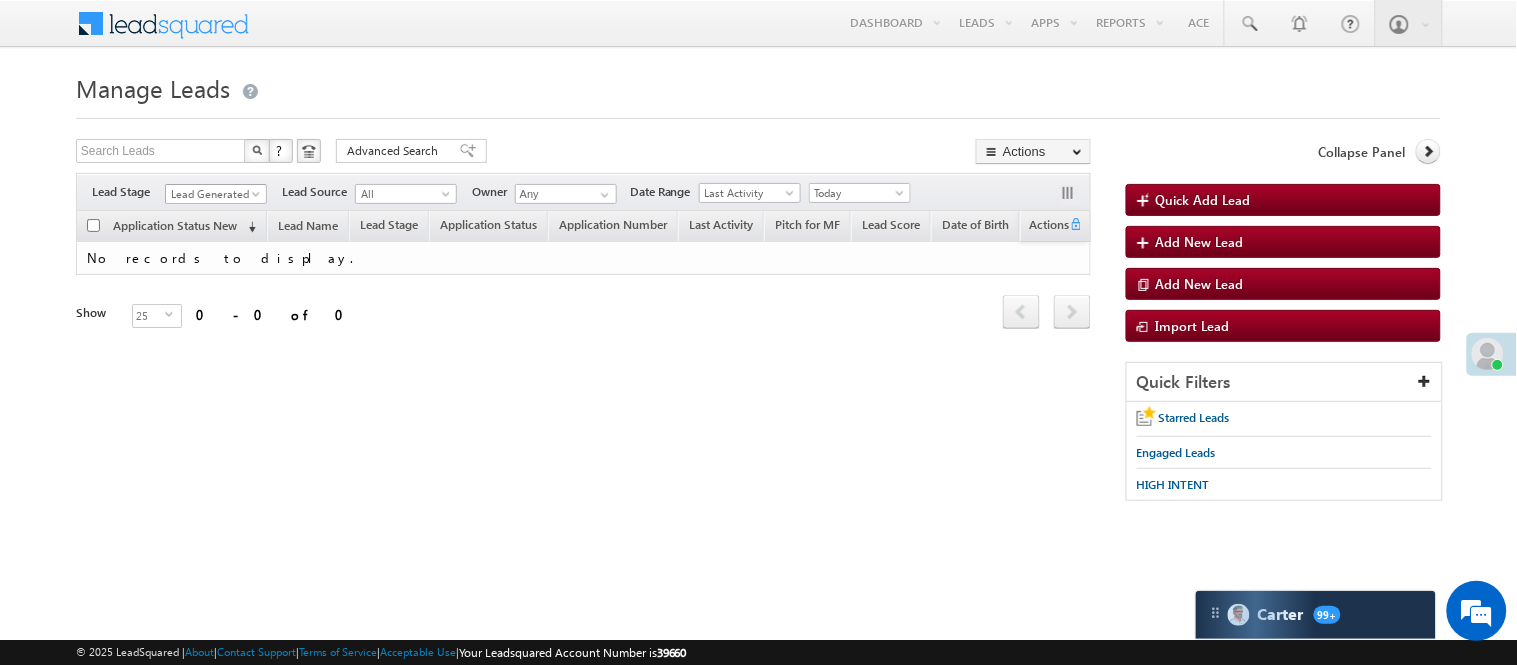 click on "Lead Generated" at bounding box center (213, 194) 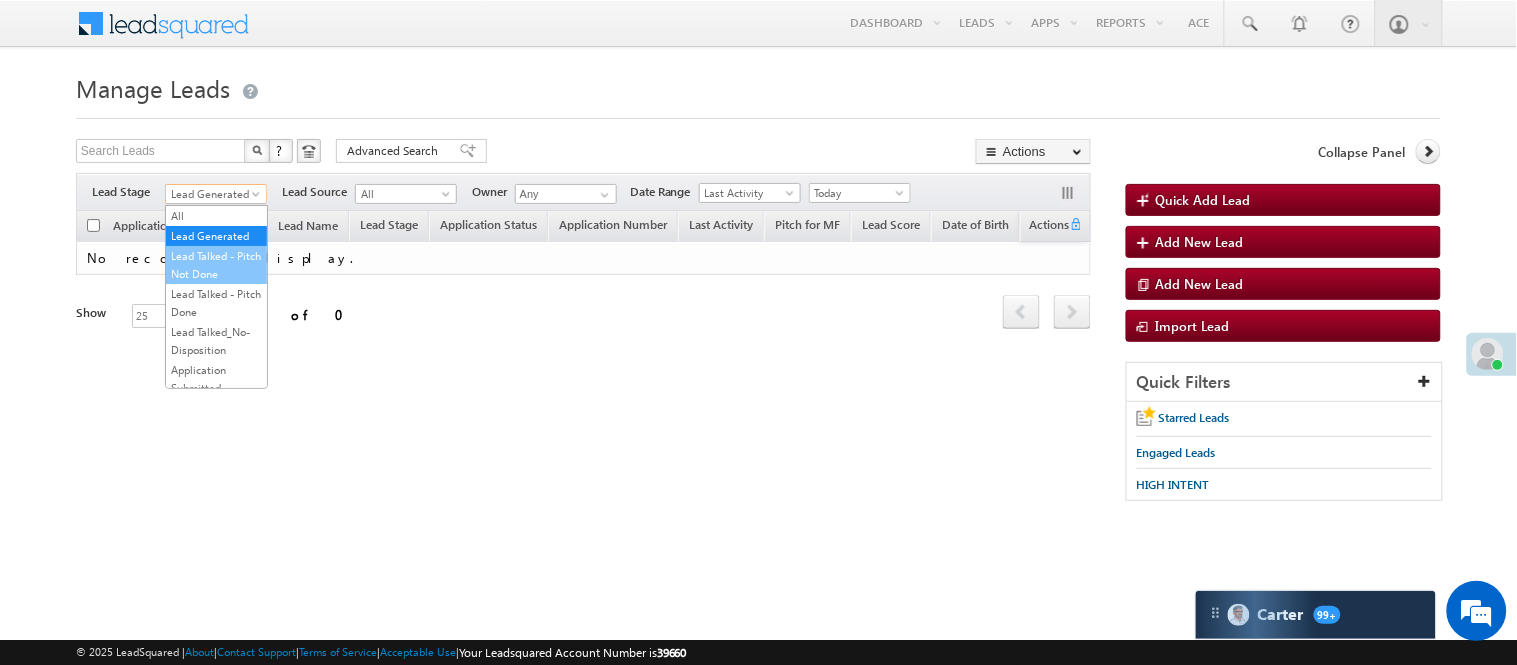 click on "Lead Talked - Pitch Not Done" at bounding box center [216, 265] 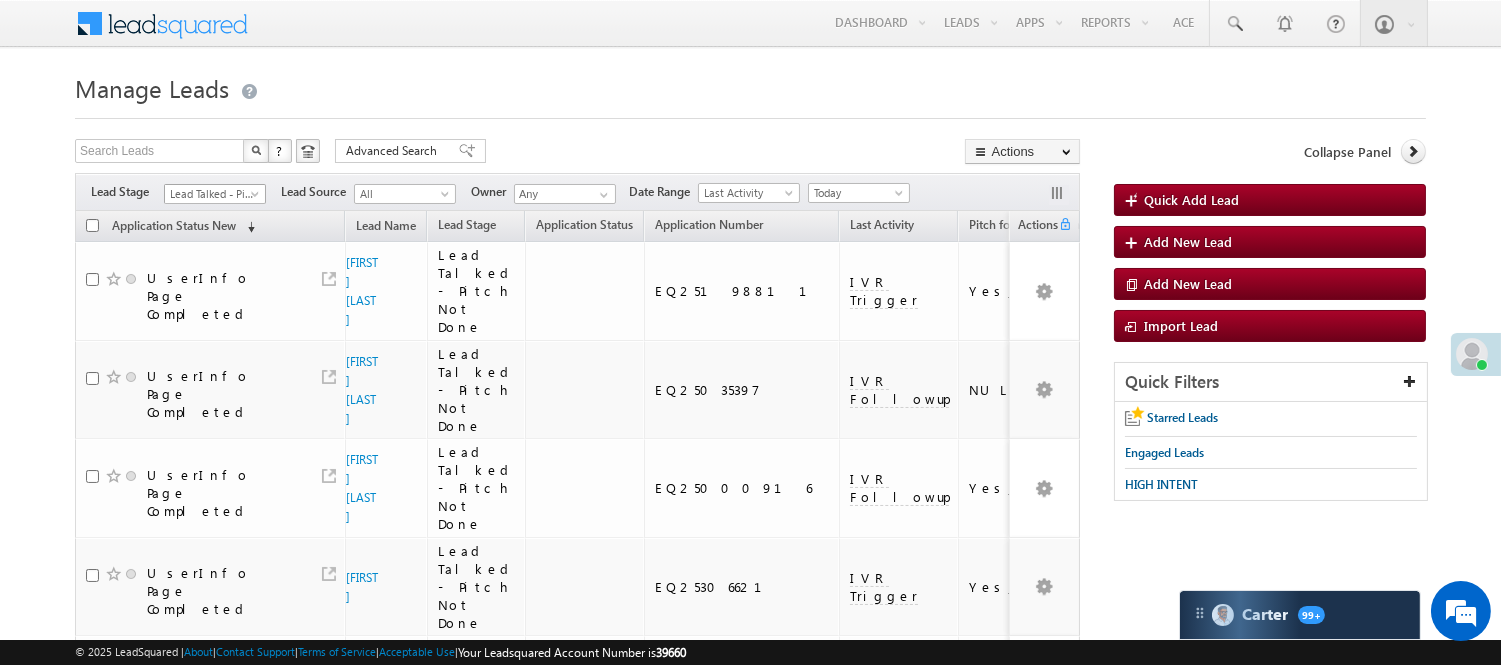 click on "Lead Talked - Pitch Not Done" at bounding box center (212, 194) 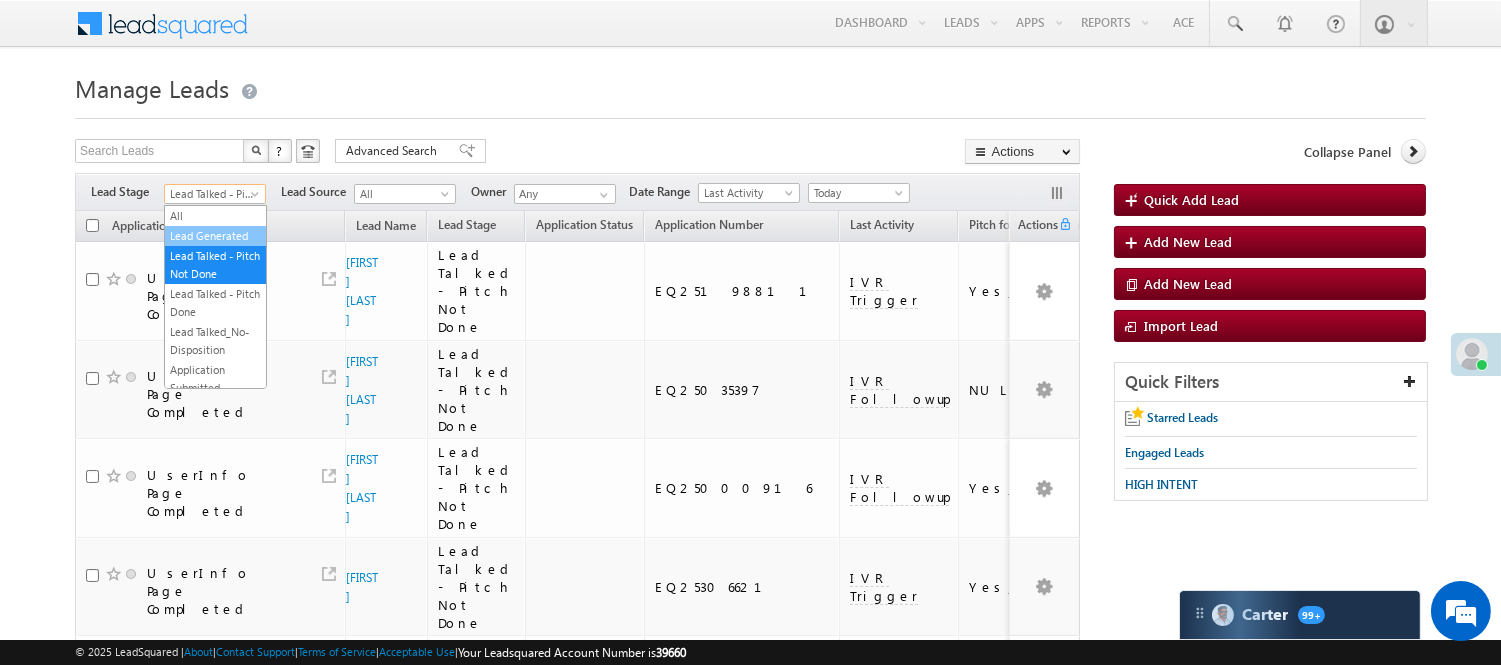 click on "Lead Generated" at bounding box center (215, 236) 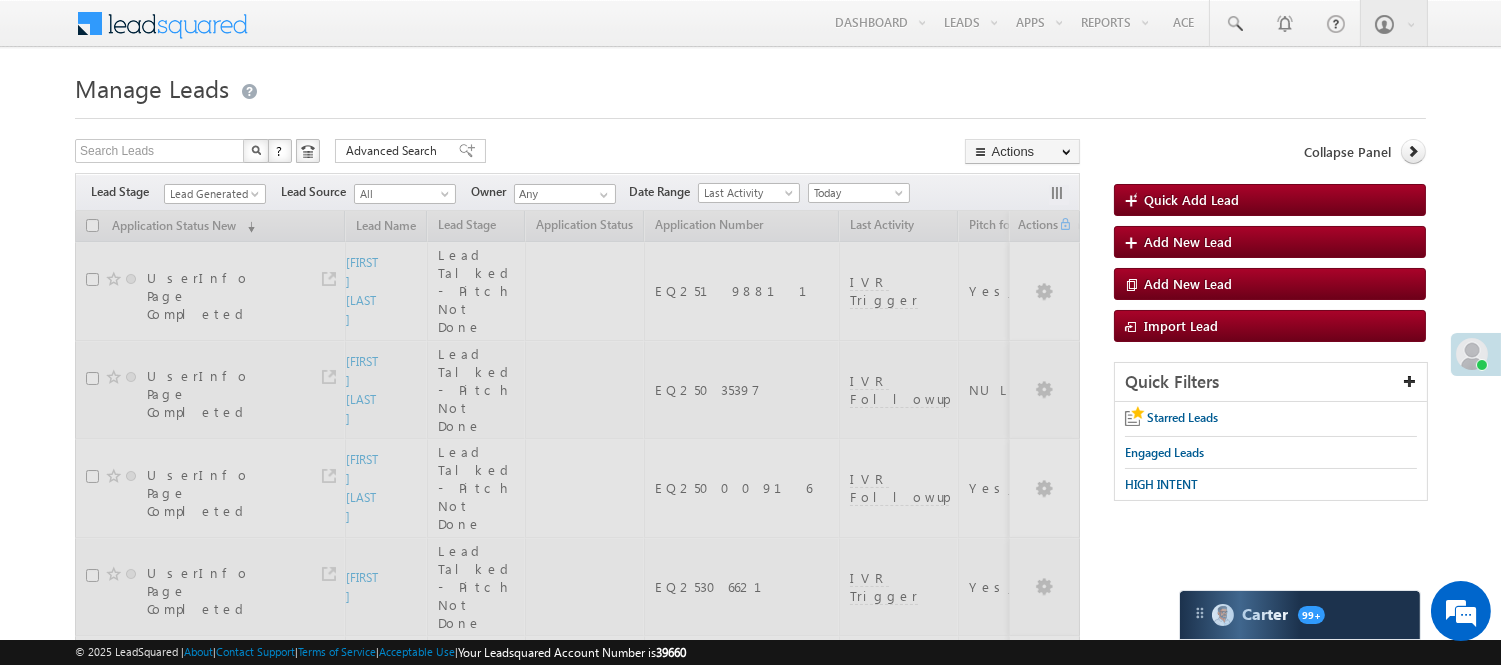 click at bounding box center (750, 112) 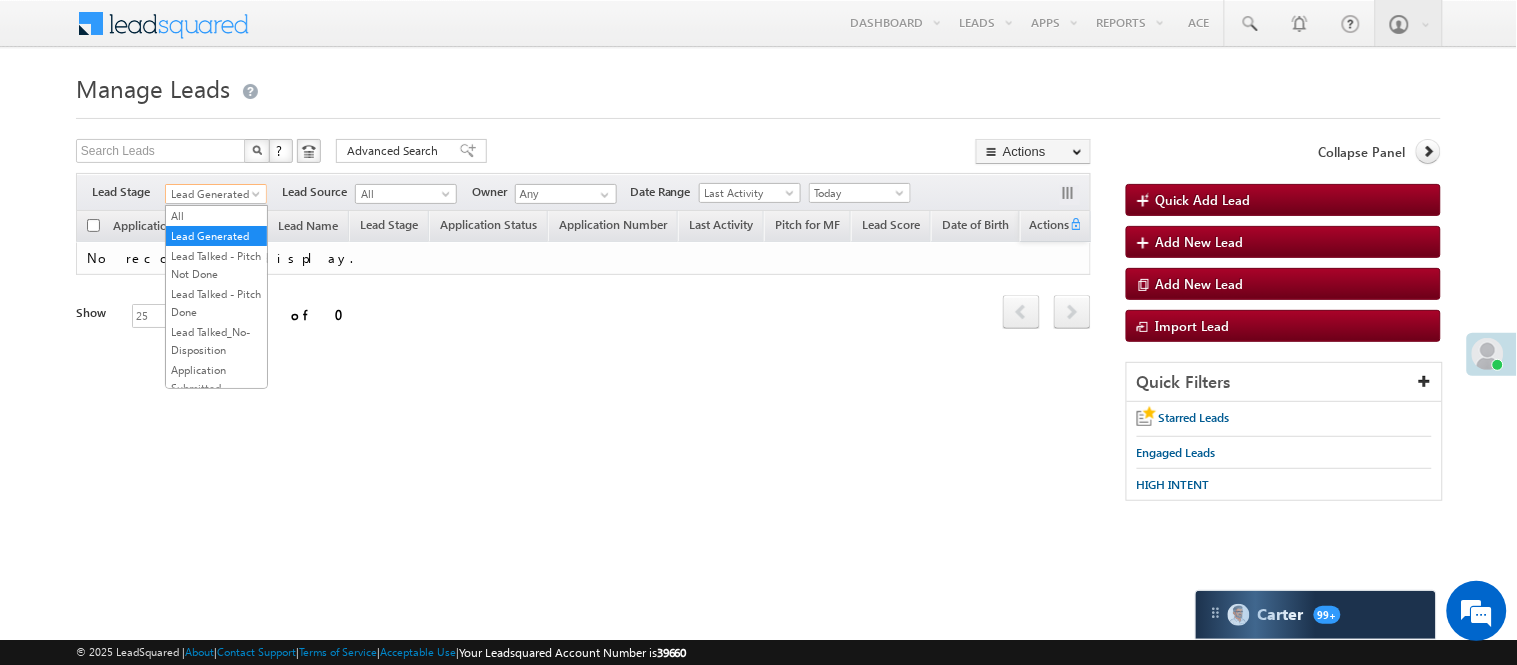 click on "Lead Generated" at bounding box center (213, 194) 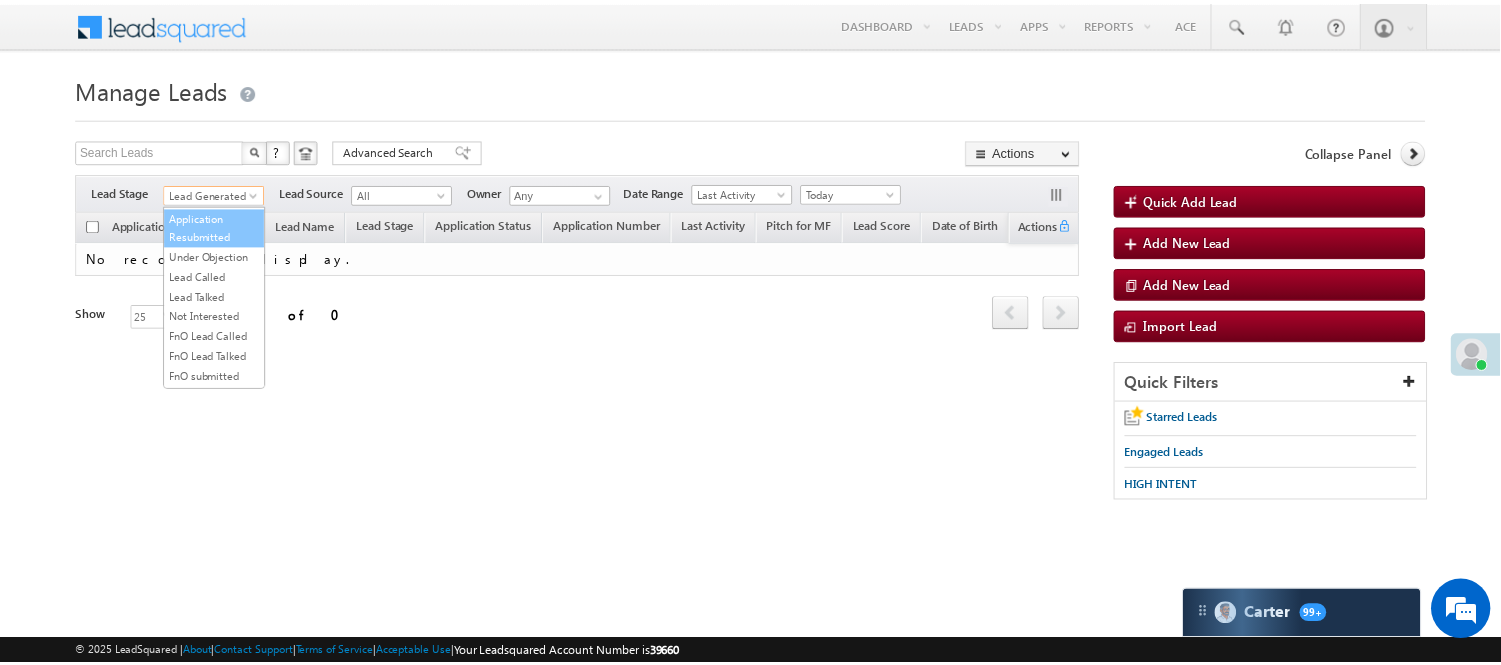 scroll, scrollTop: 163, scrollLeft: 0, axis: vertical 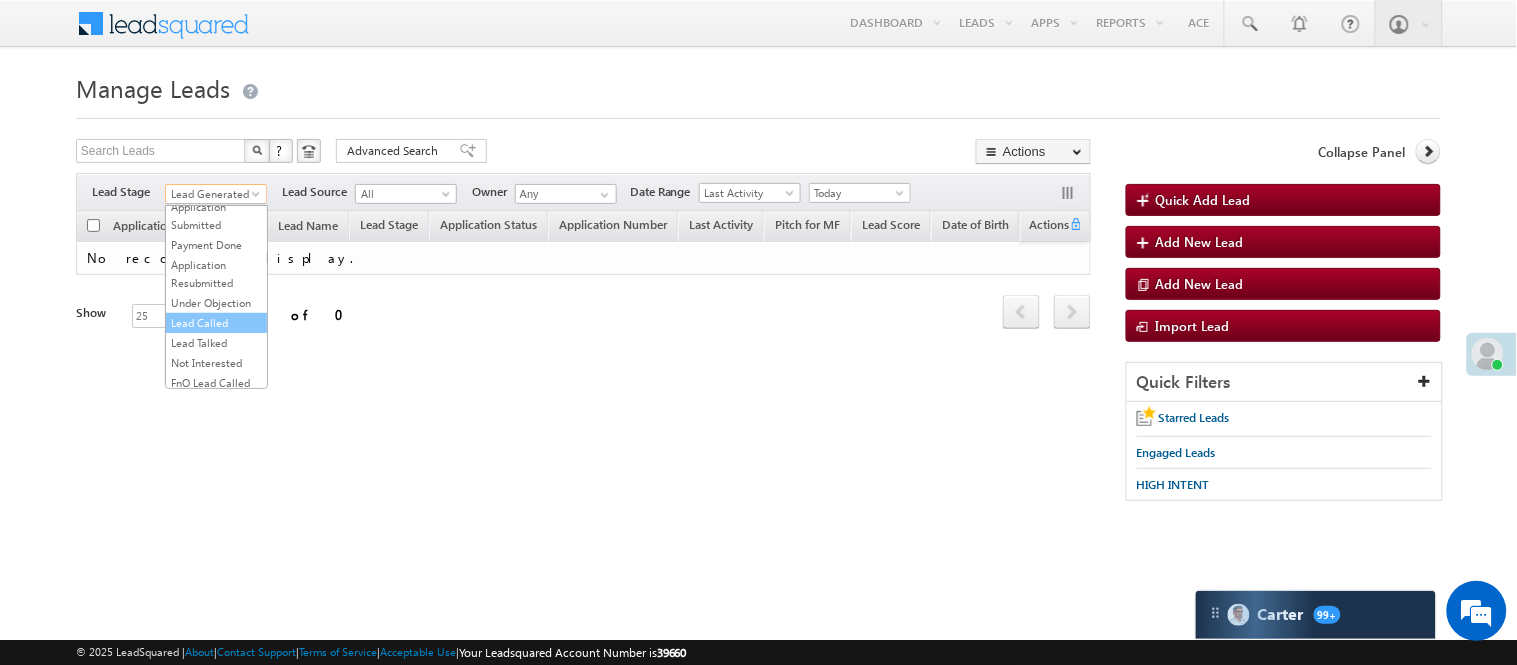 click on "Lead Called" at bounding box center (216, 323) 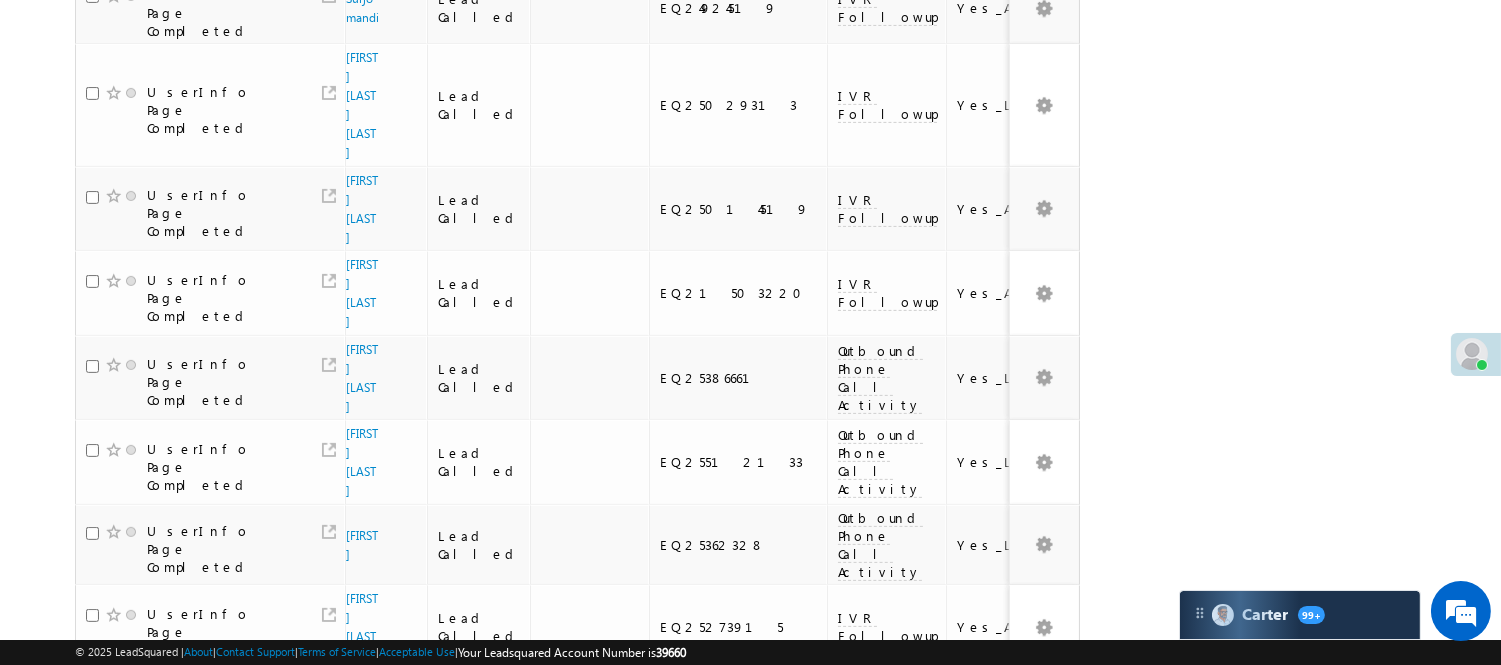 scroll, scrollTop: 1353, scrollLeft: 0, axis: vertical 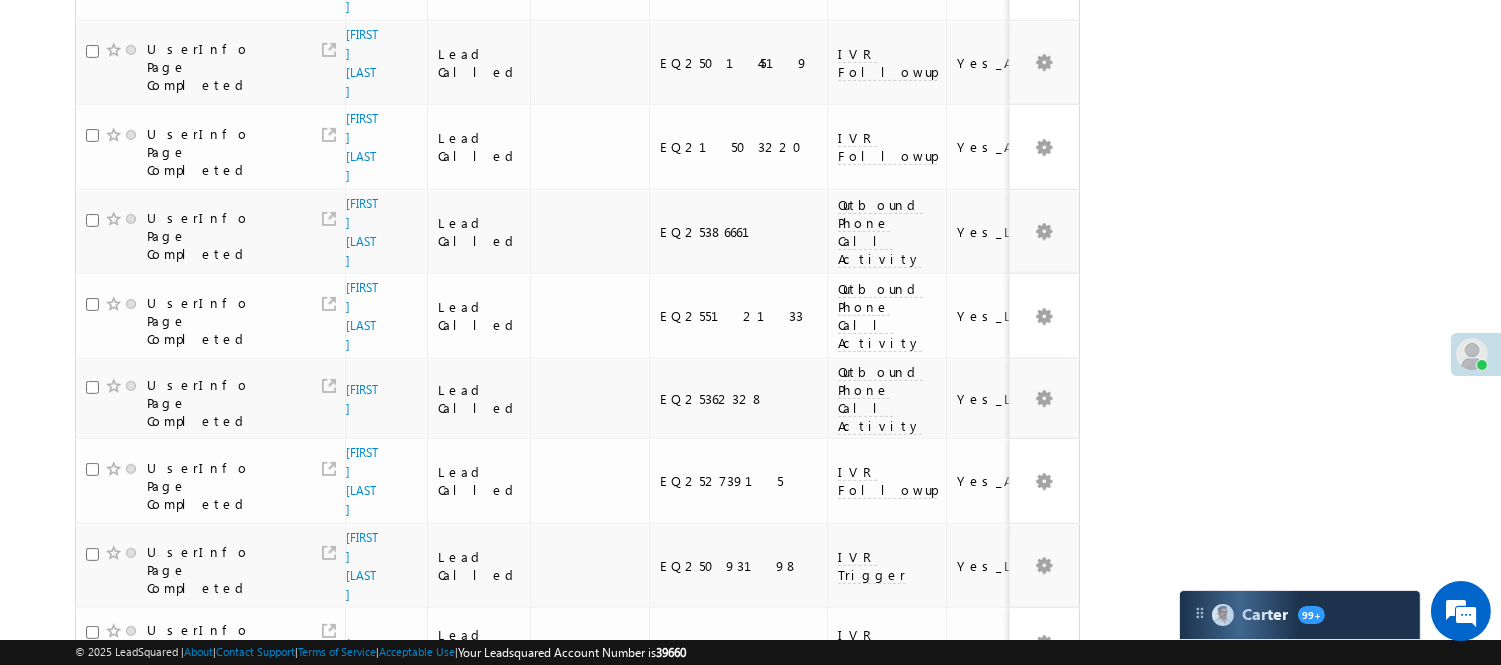 click on "Application Status New
(sorted descending)
Lead Name
Lead Stage
Application Status" at bounding box center (577, -26) 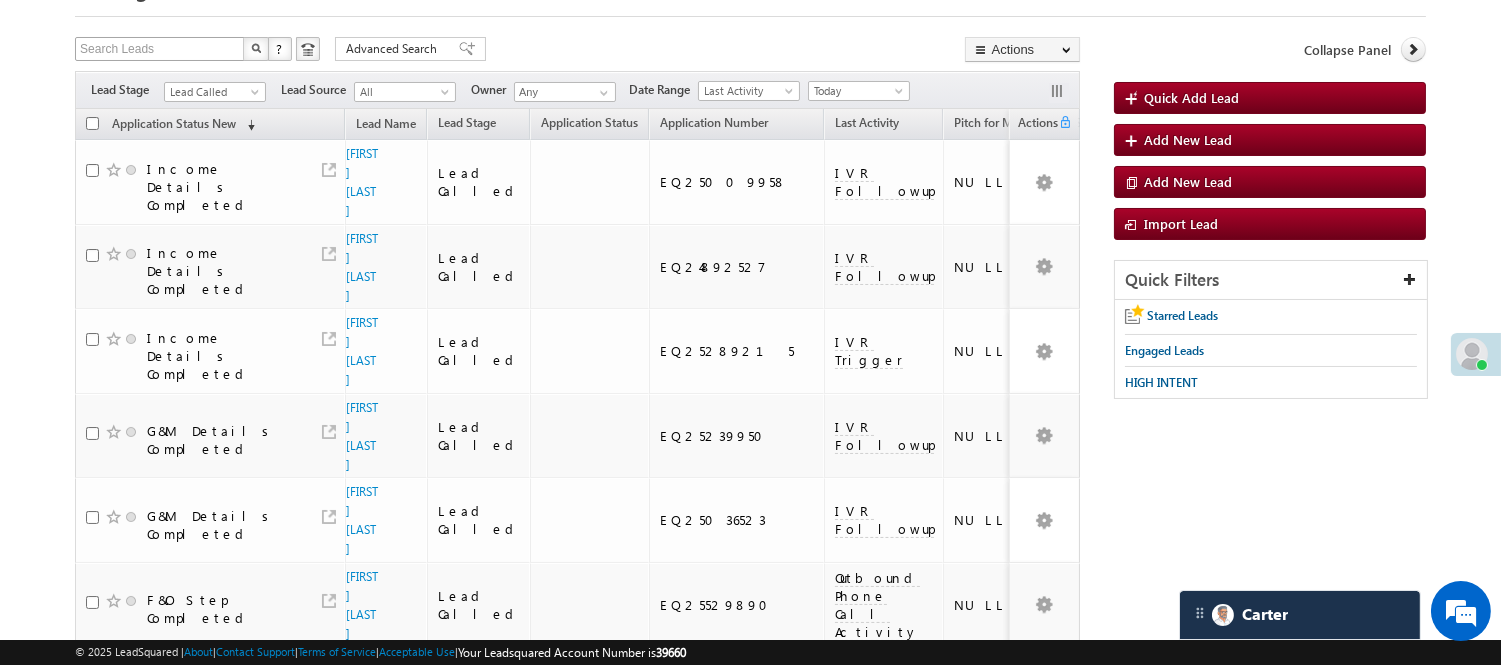 scroll, scrollTop: 0, scrollLeft: 0, axis: both 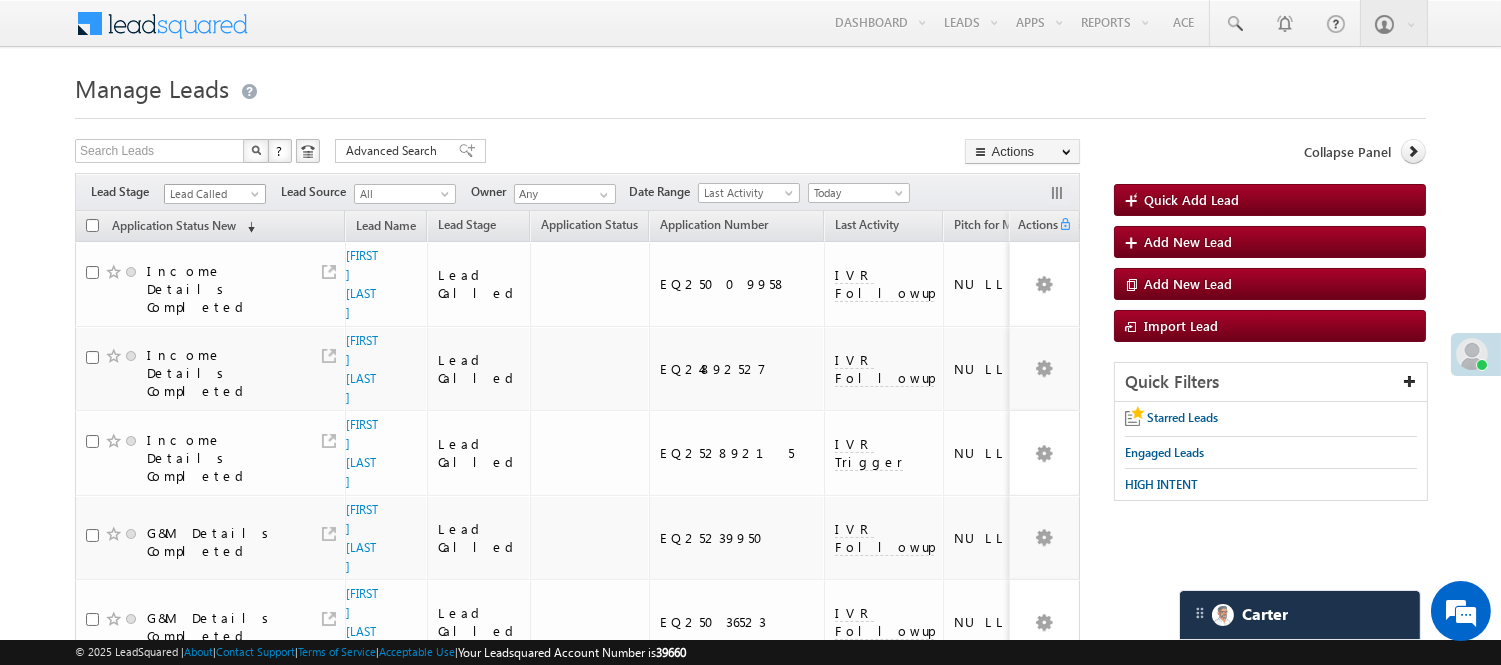 click on "Lead Called" at bounding box center [212, 194] 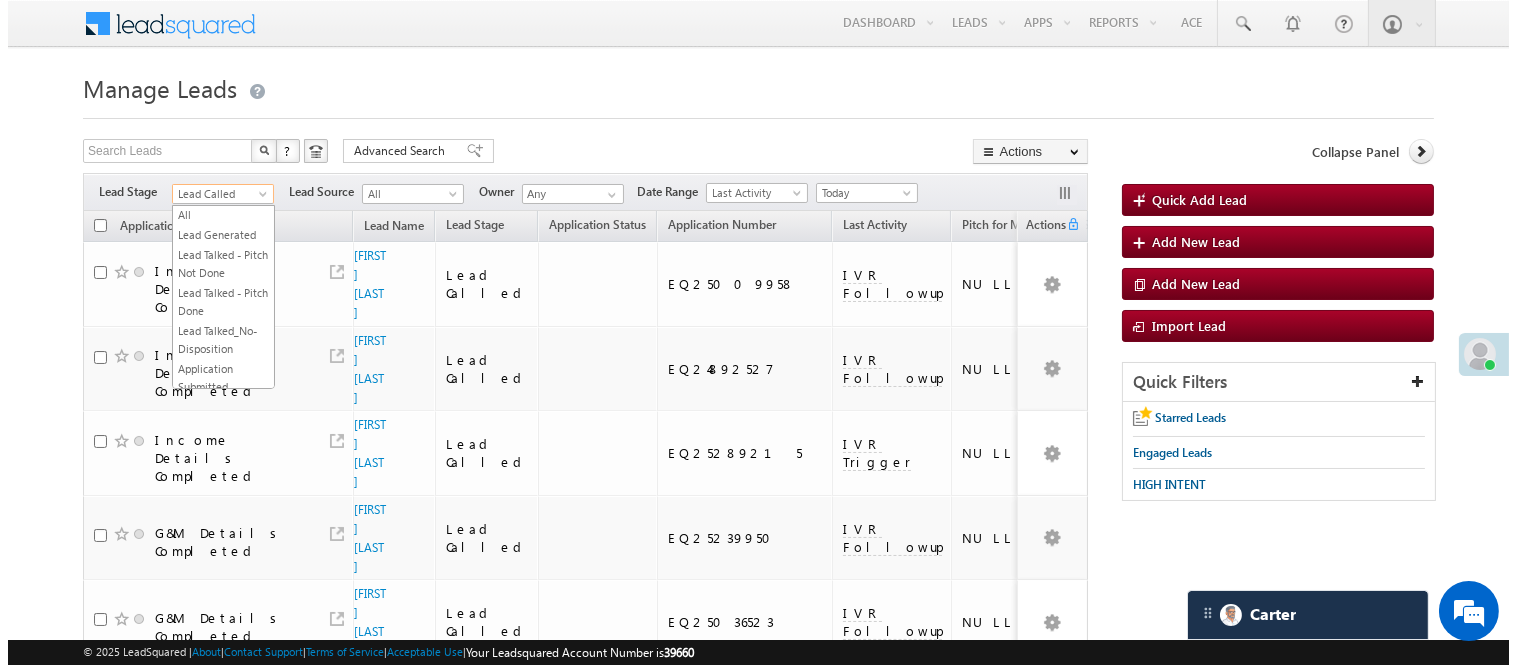 scroll, scrollTop: 0, scrollLeft: 0, axis: both 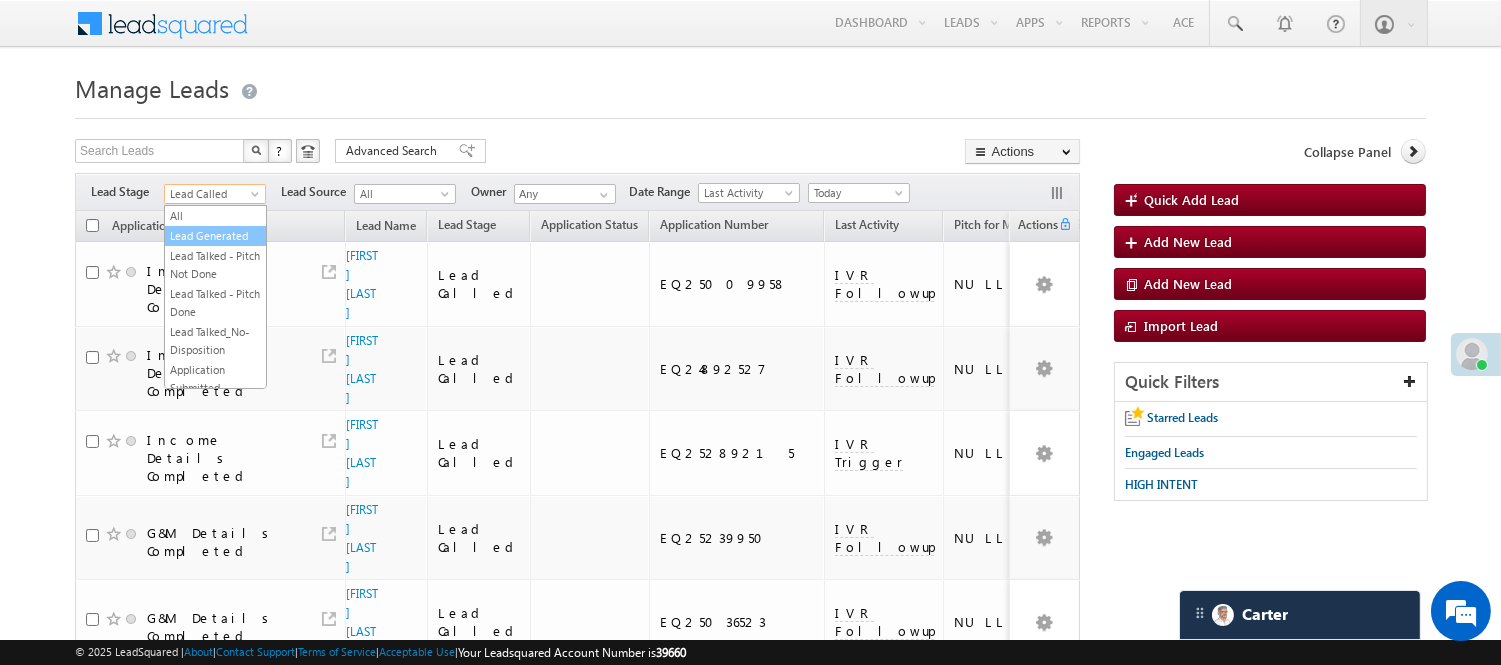 click on "Lead Generated" at bounding box center (215, 236) 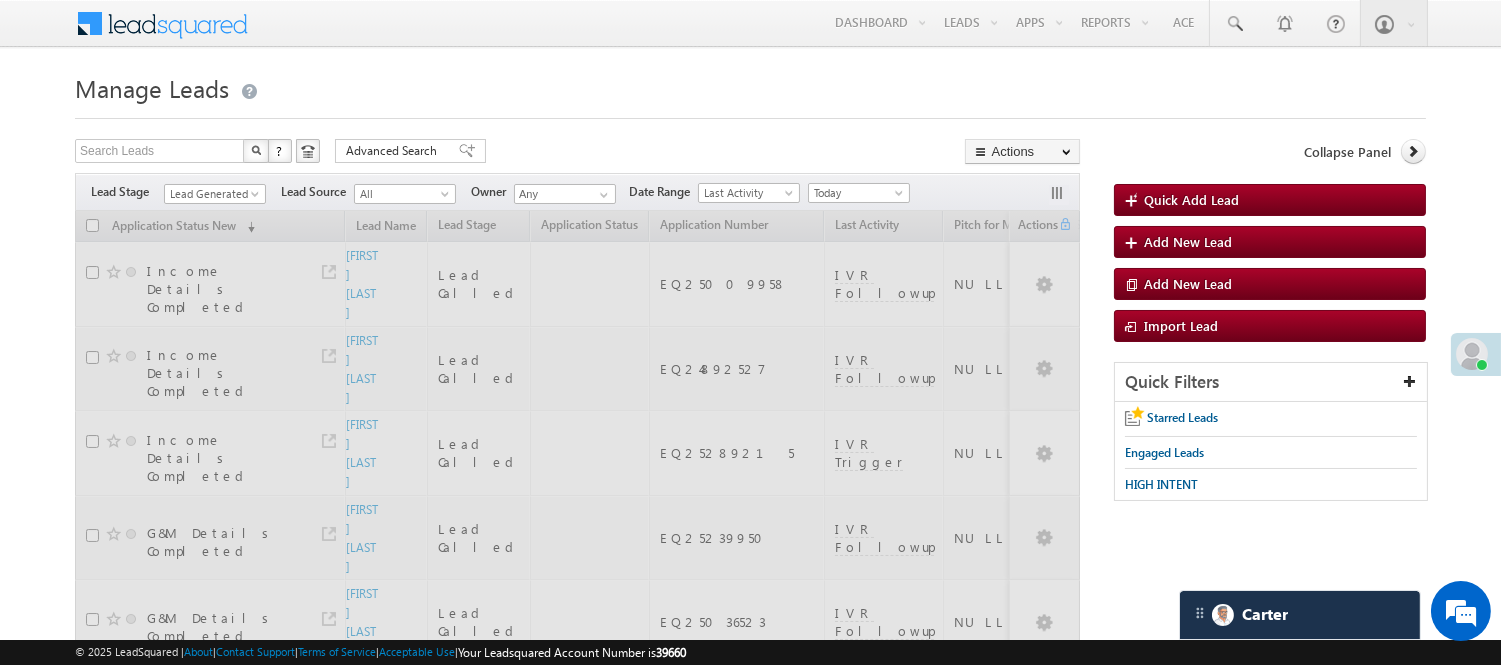 drag, startPoint x: 228, startPoint y: 182, endPoint x: 227, endPoint y: 192, distance: 10.049875 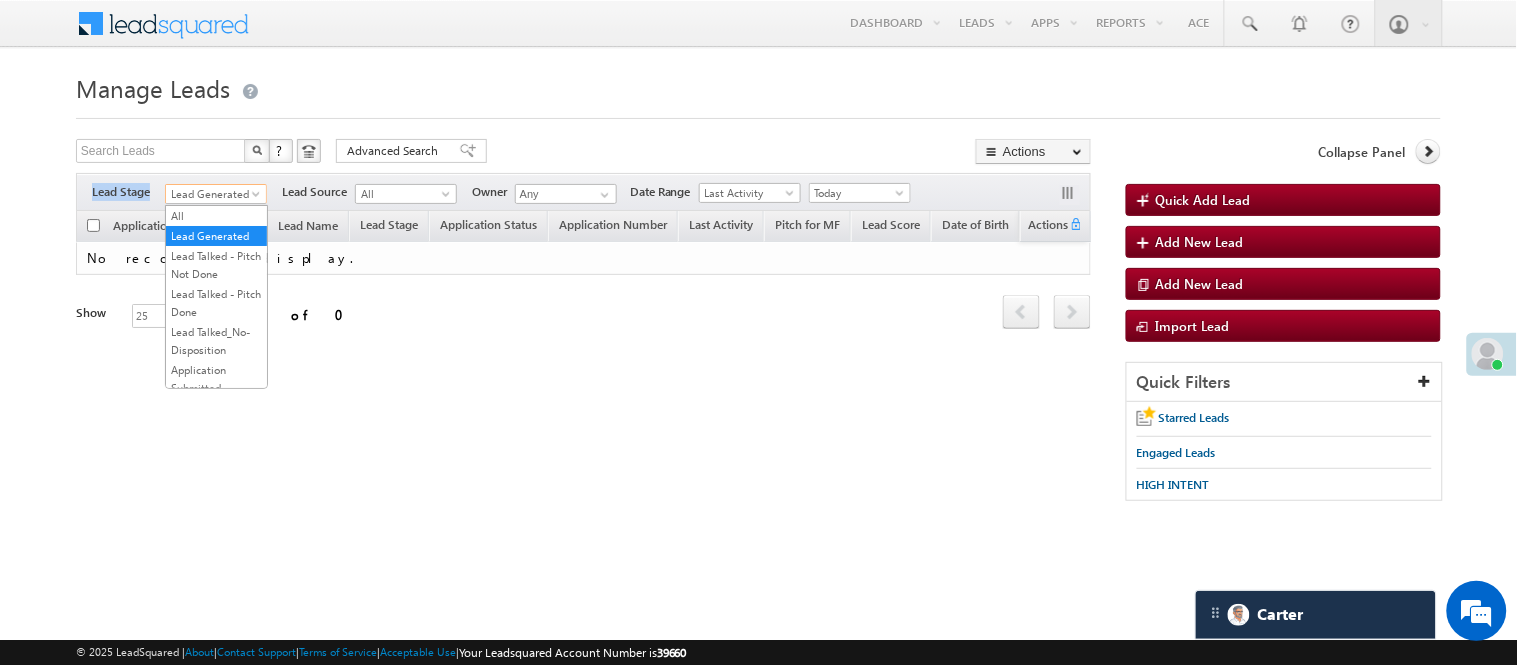 click on "Lead Generated" at bounding box center [213, 194] 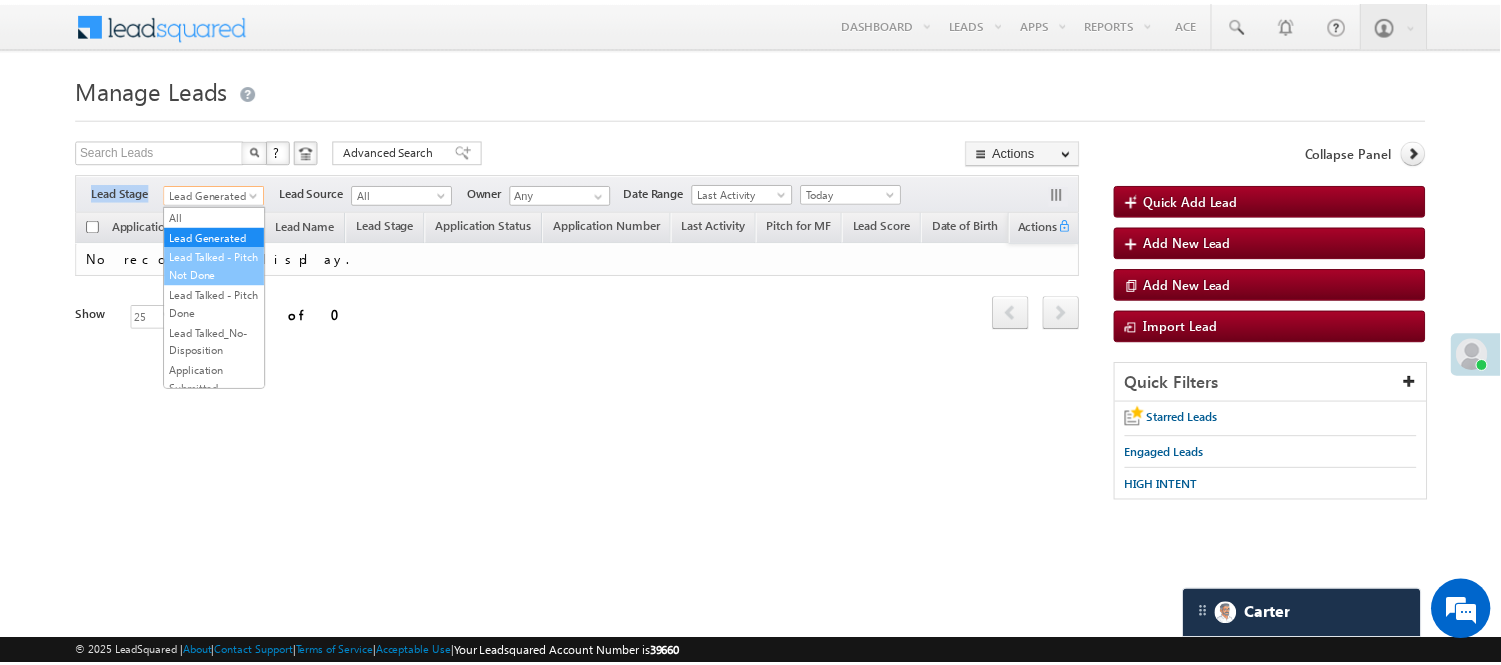 scroll, scrollTop: 496, scrollLeft: 0, axis: vertical 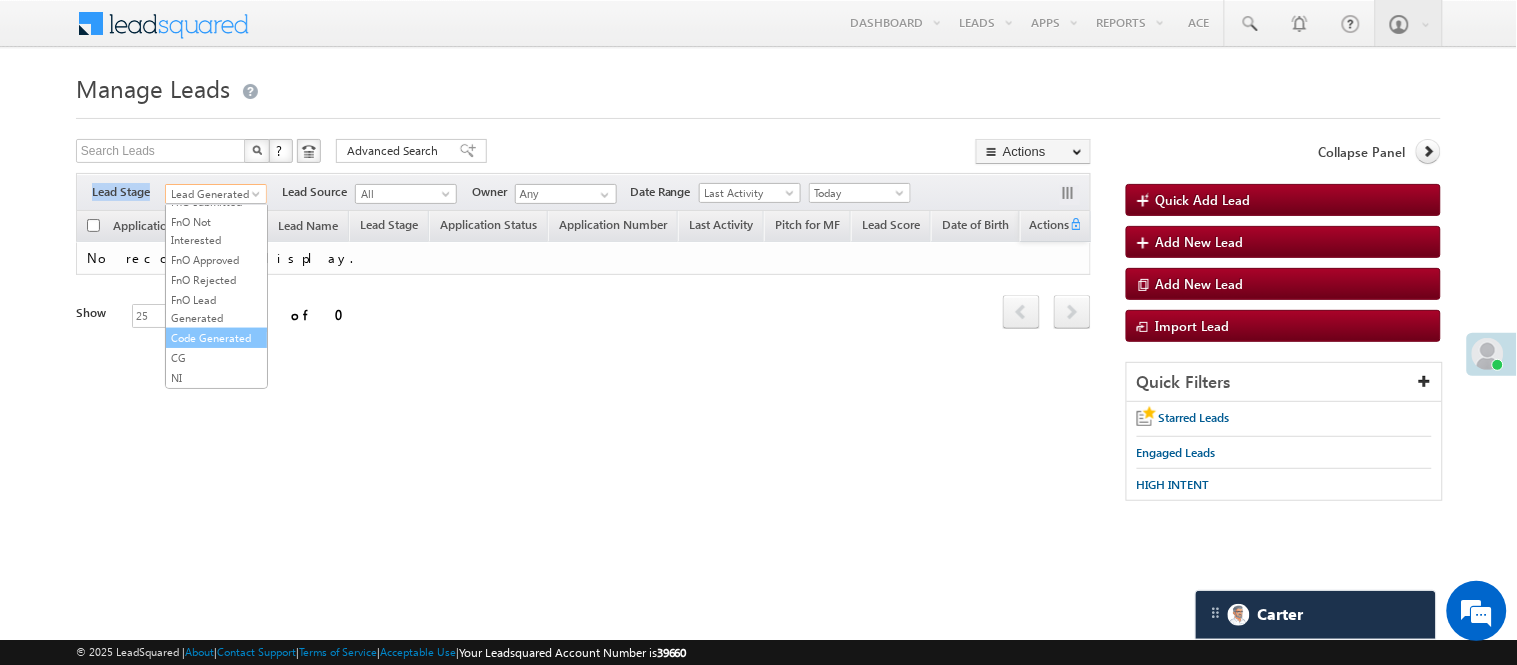 click on "Code Generated" at bounding box center [216, 338] 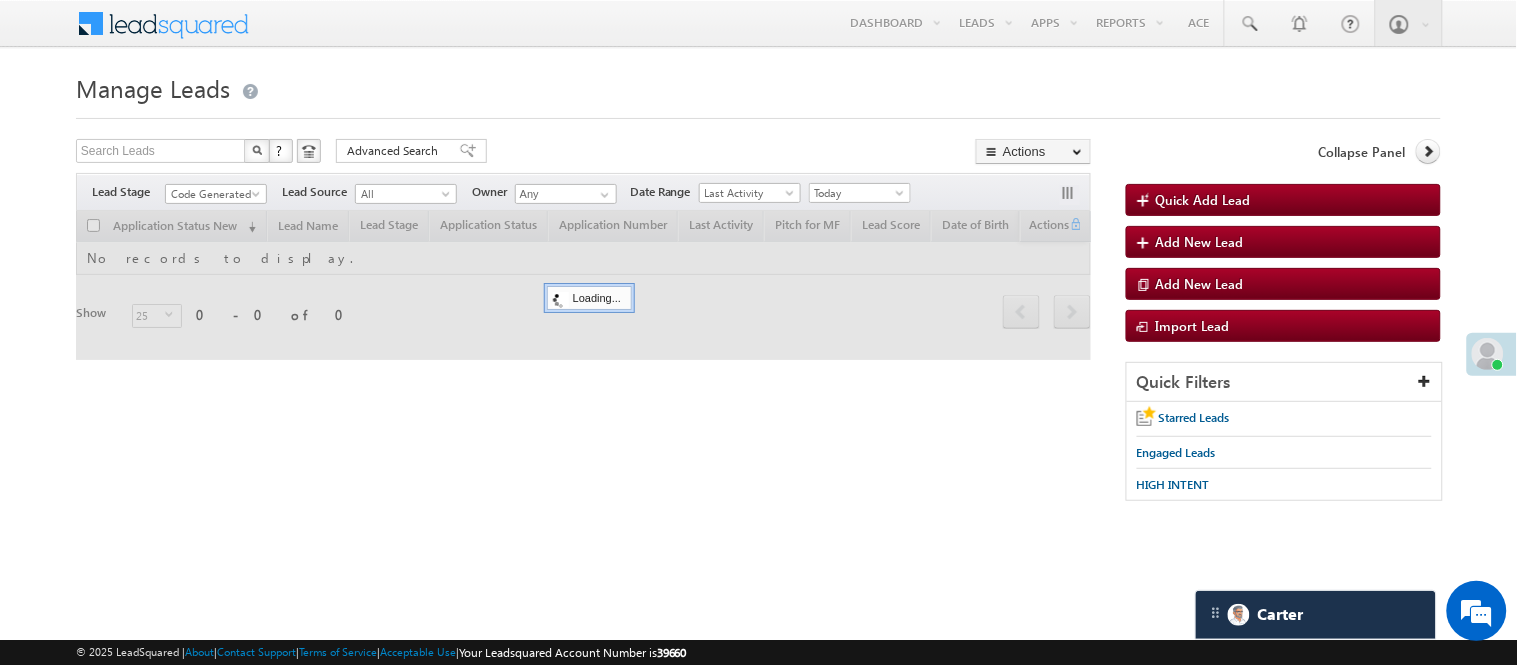 click on "Manage Leads" at bounding box center (758, 86) 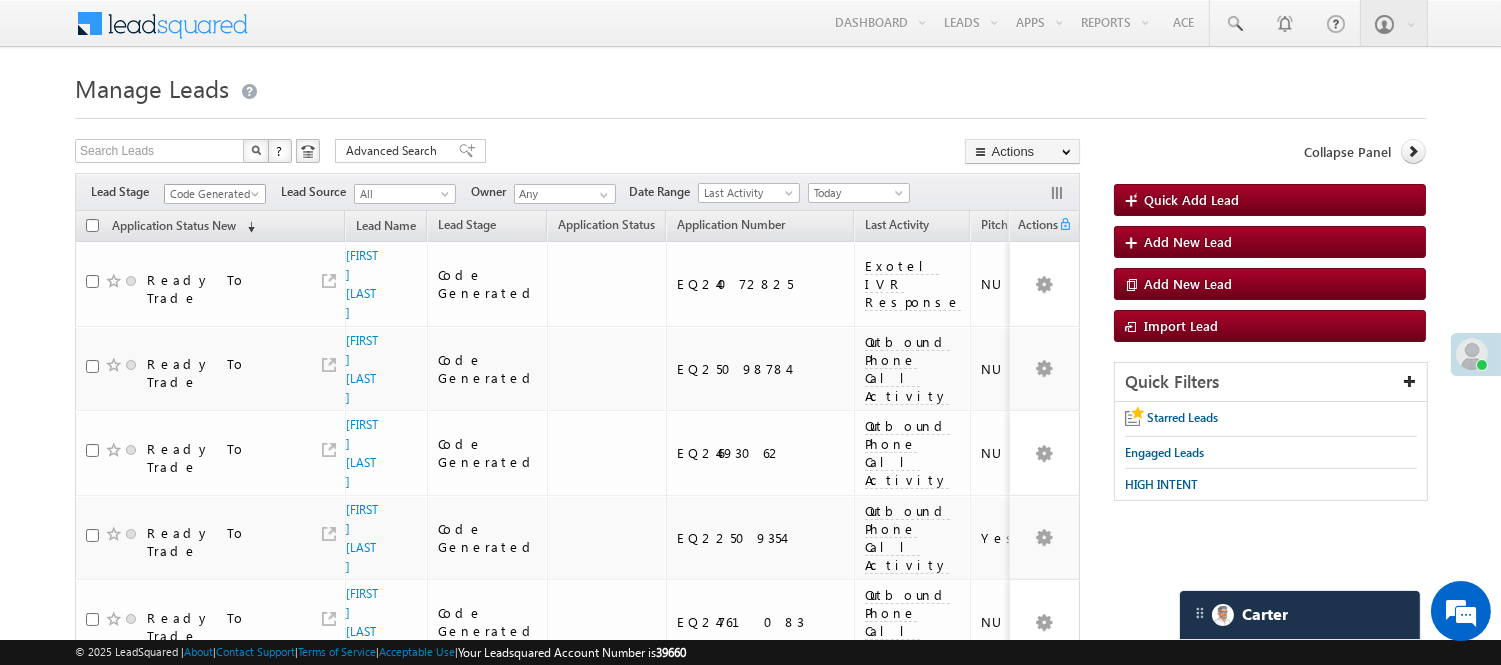 click at bounding box center [257, 198] 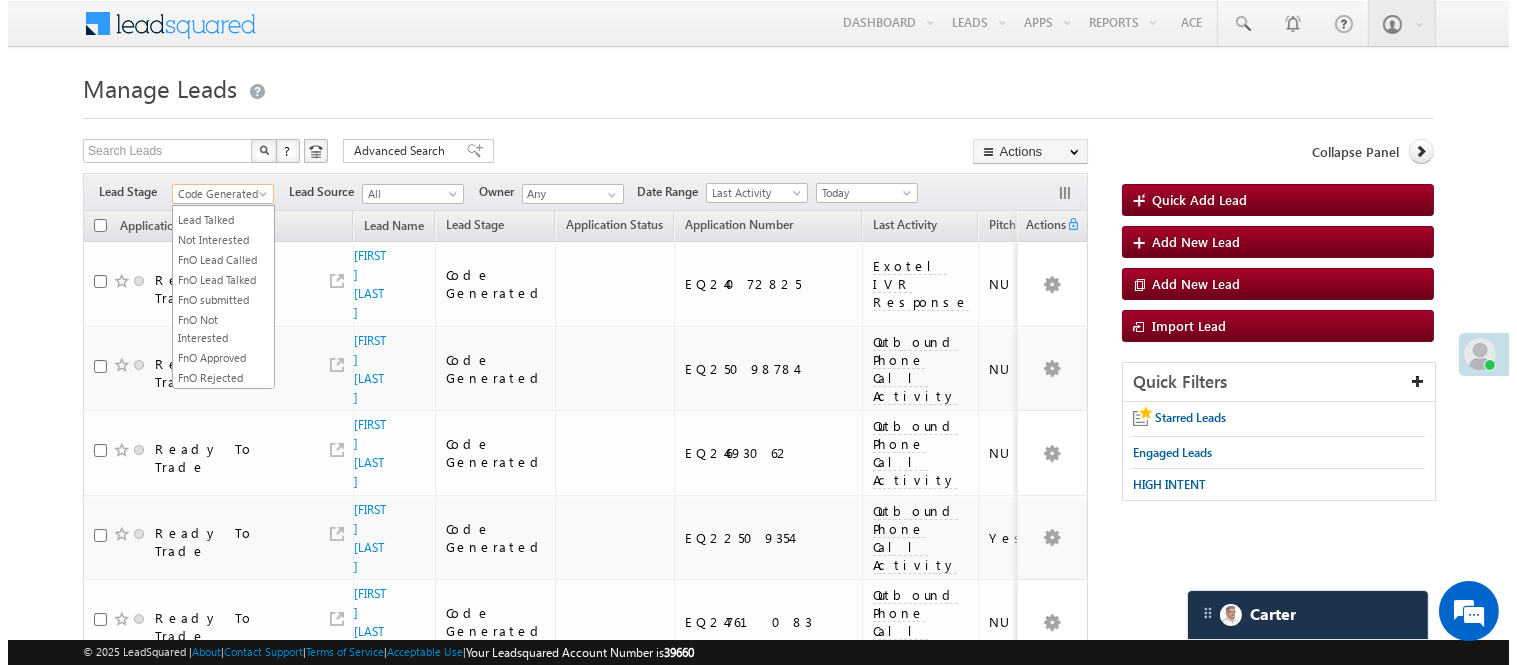 scroll, scrollTop: 0, scrollLeft: 0, axis: both 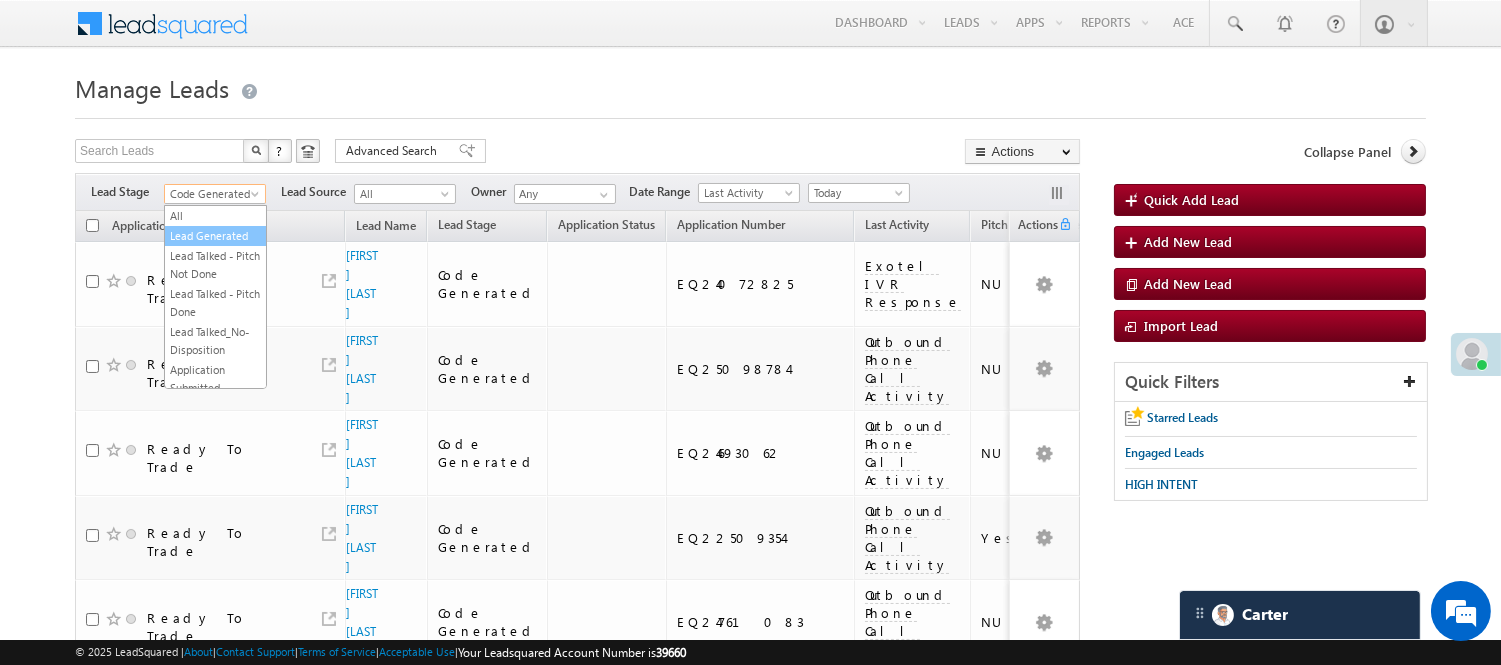 click on "Lead Generated" at bounding box center (215, 236) 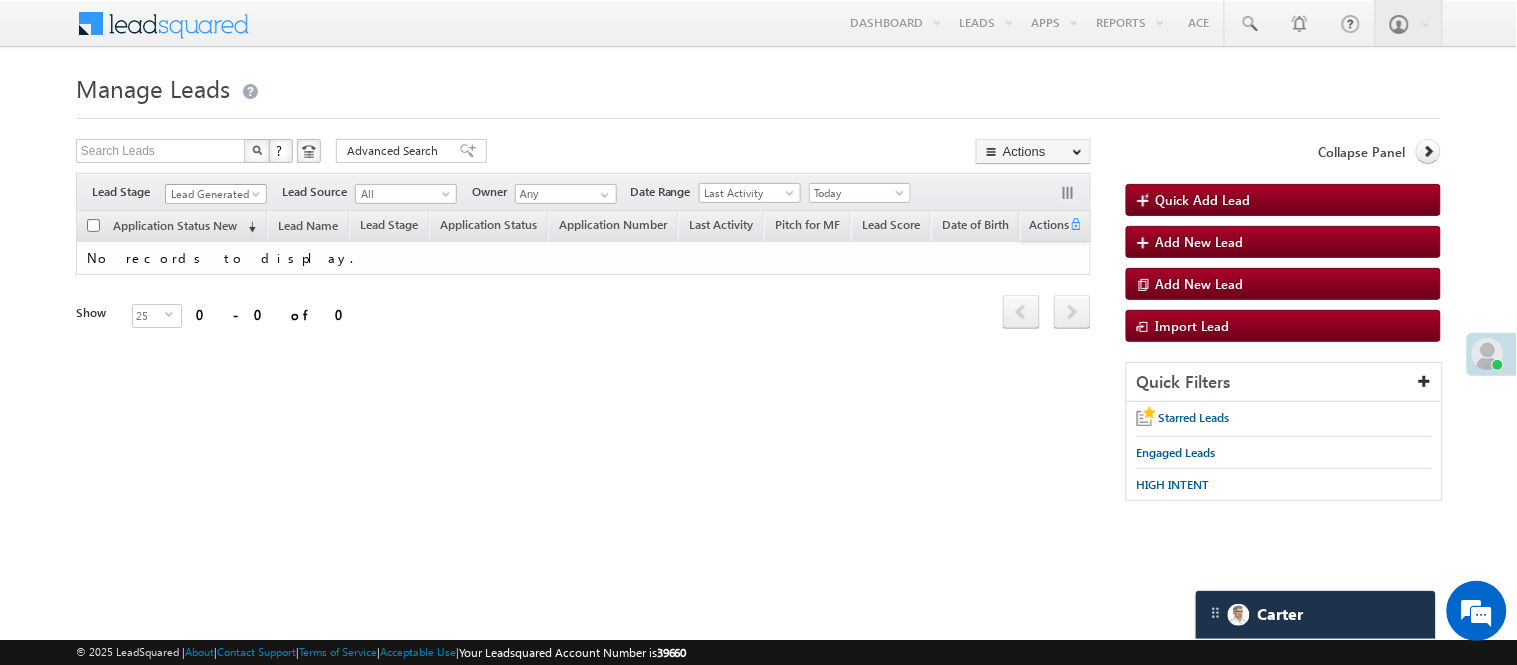 click on "Lead Generated" at bounding box center (213, 194) 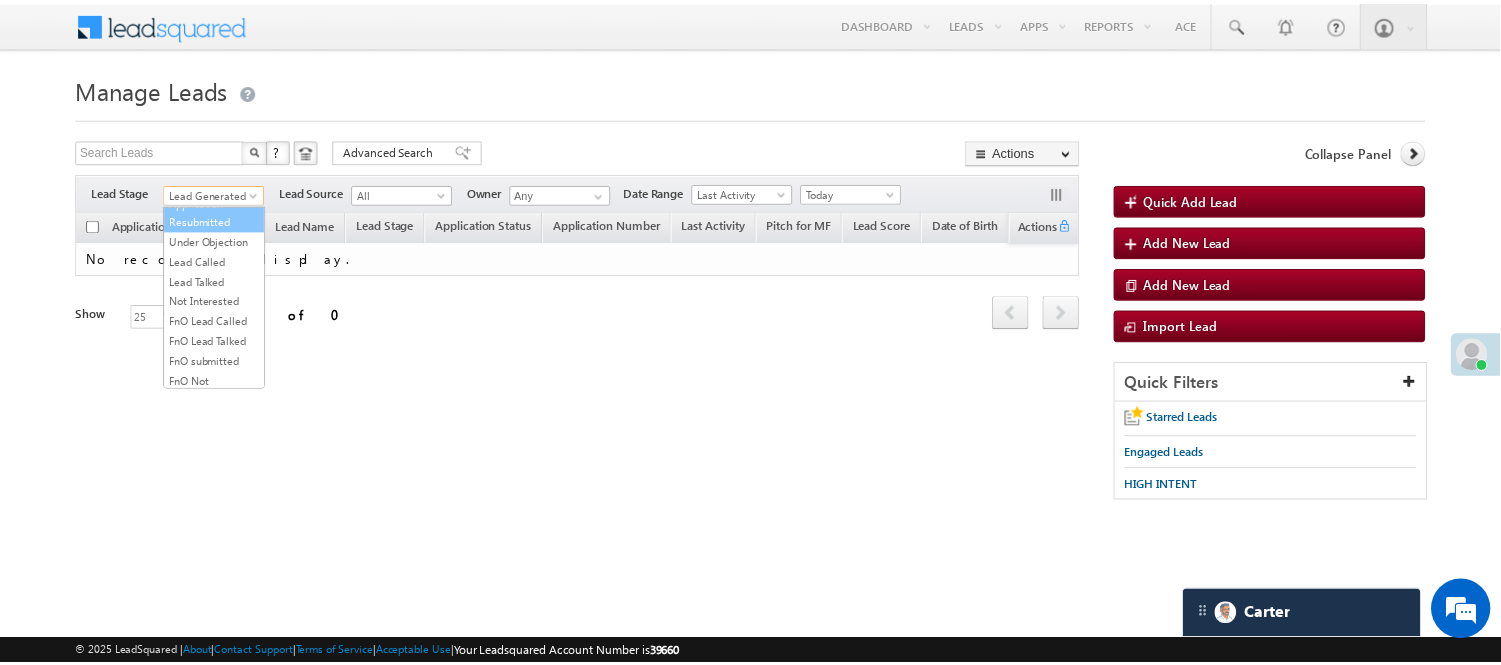 scroll, scrollTop: 274, scrollLeft: 0, axis: vertical 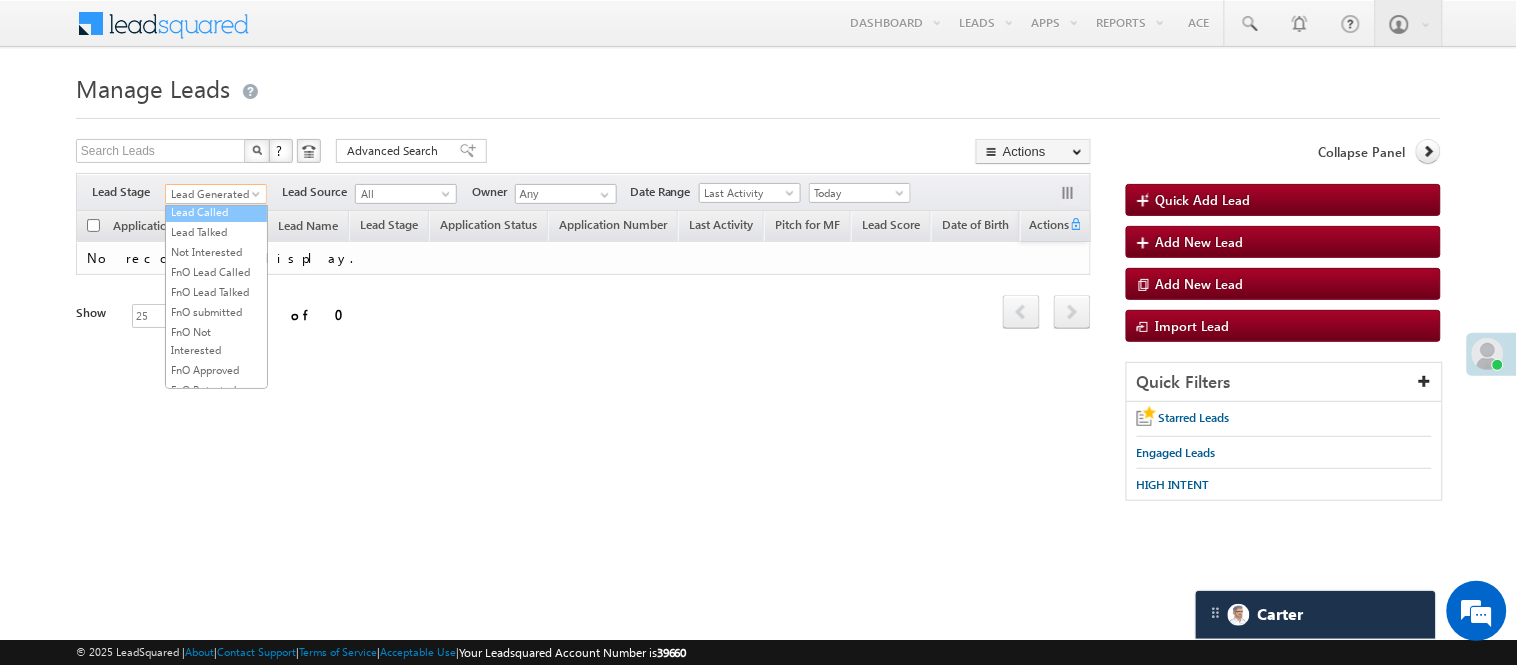 click on "Lead Called" at bounding box center (216, 212) 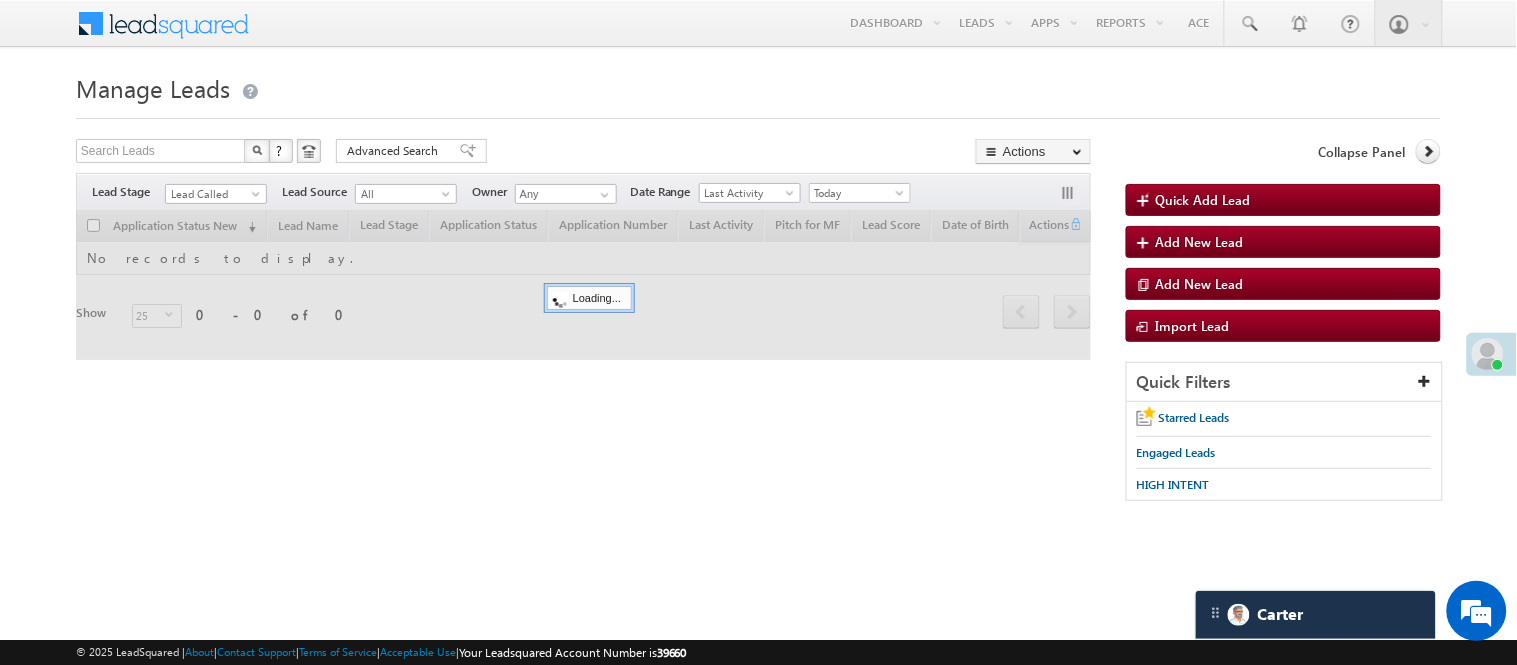 click on "Manage Leads" at bounding box center [758, 86] 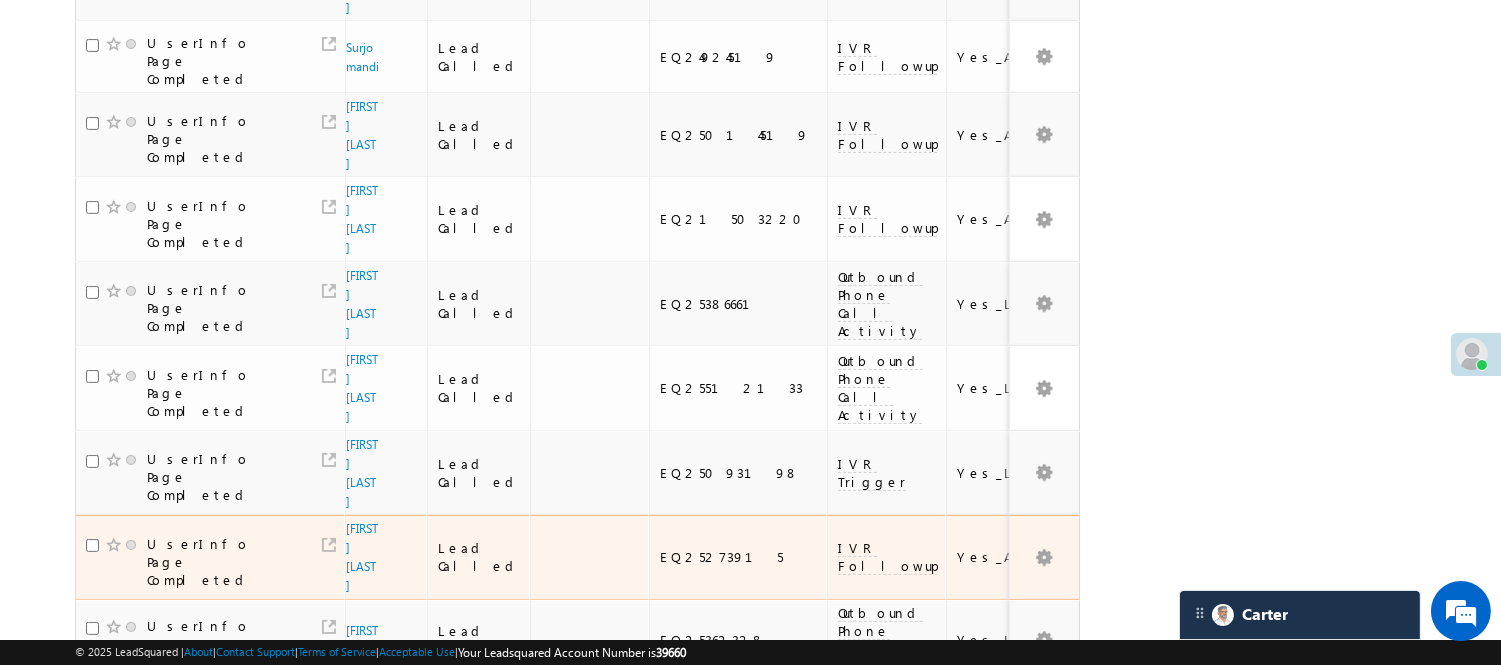 scroll, scrollTop: 1334, scrollLeft: 0, axis: vertical 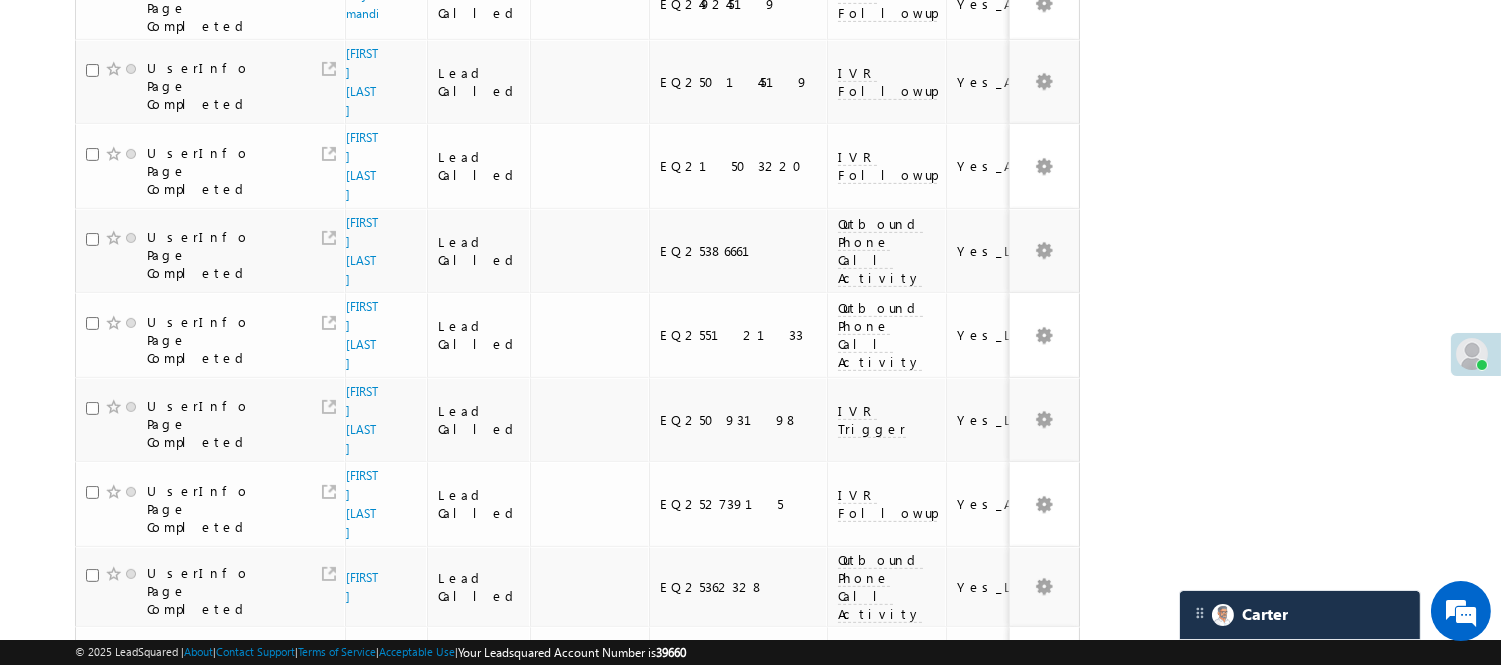 click on "3" at bounding box center [898, 1100] 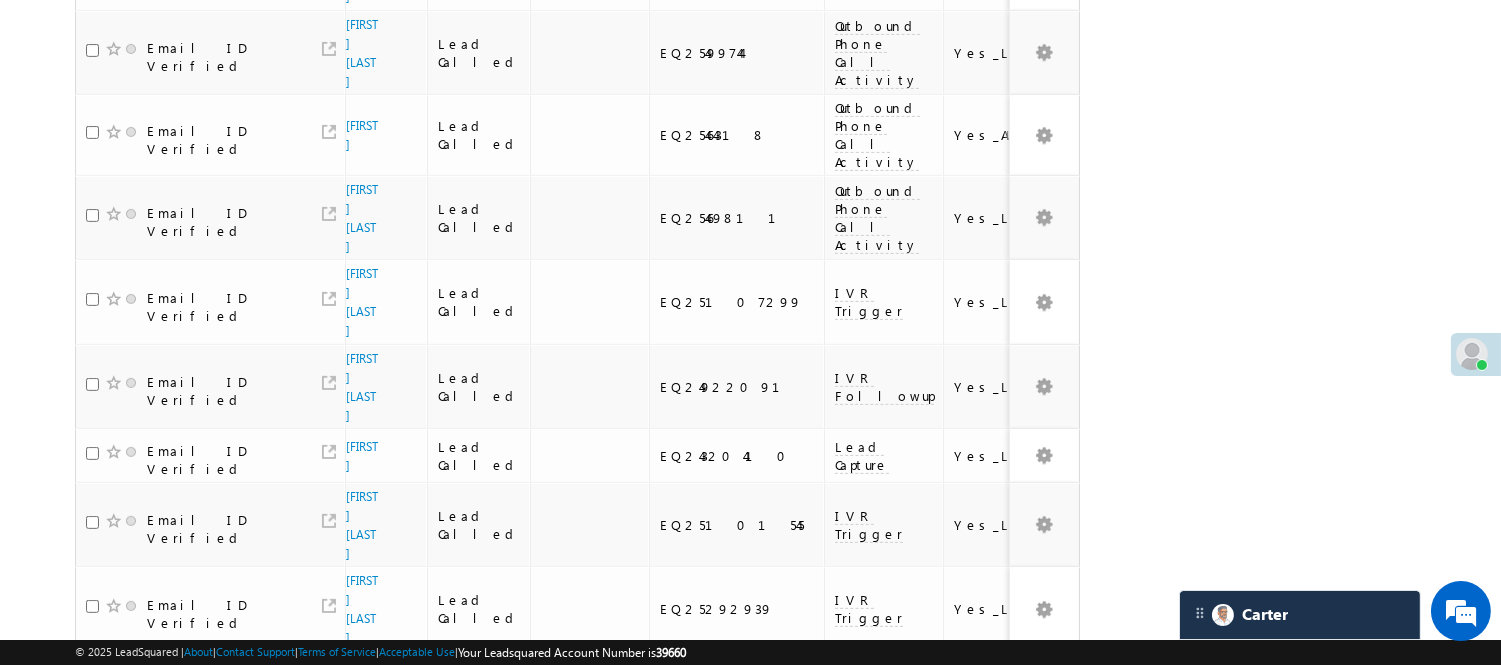 scroll, scrollTop: 1367, scrollLeft: 0, axis: vertical 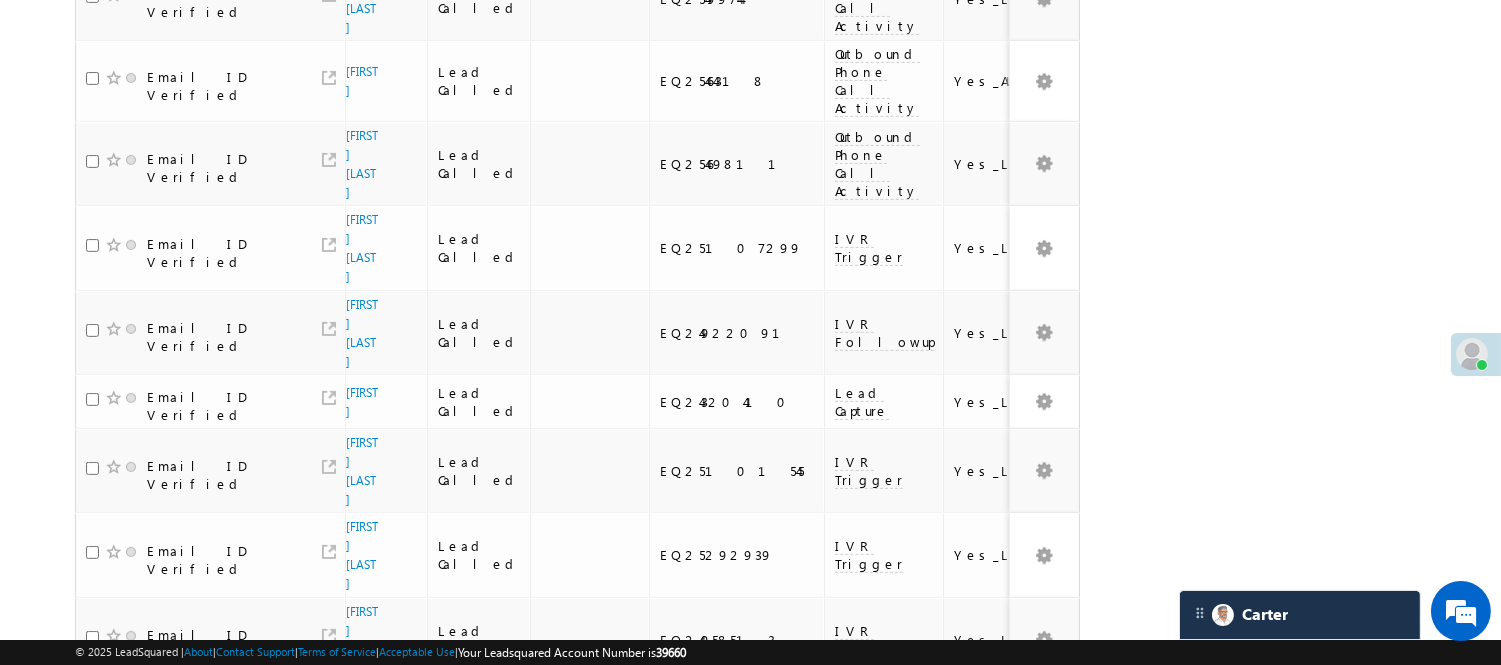 click on "4" at bounding box center (938, 974) 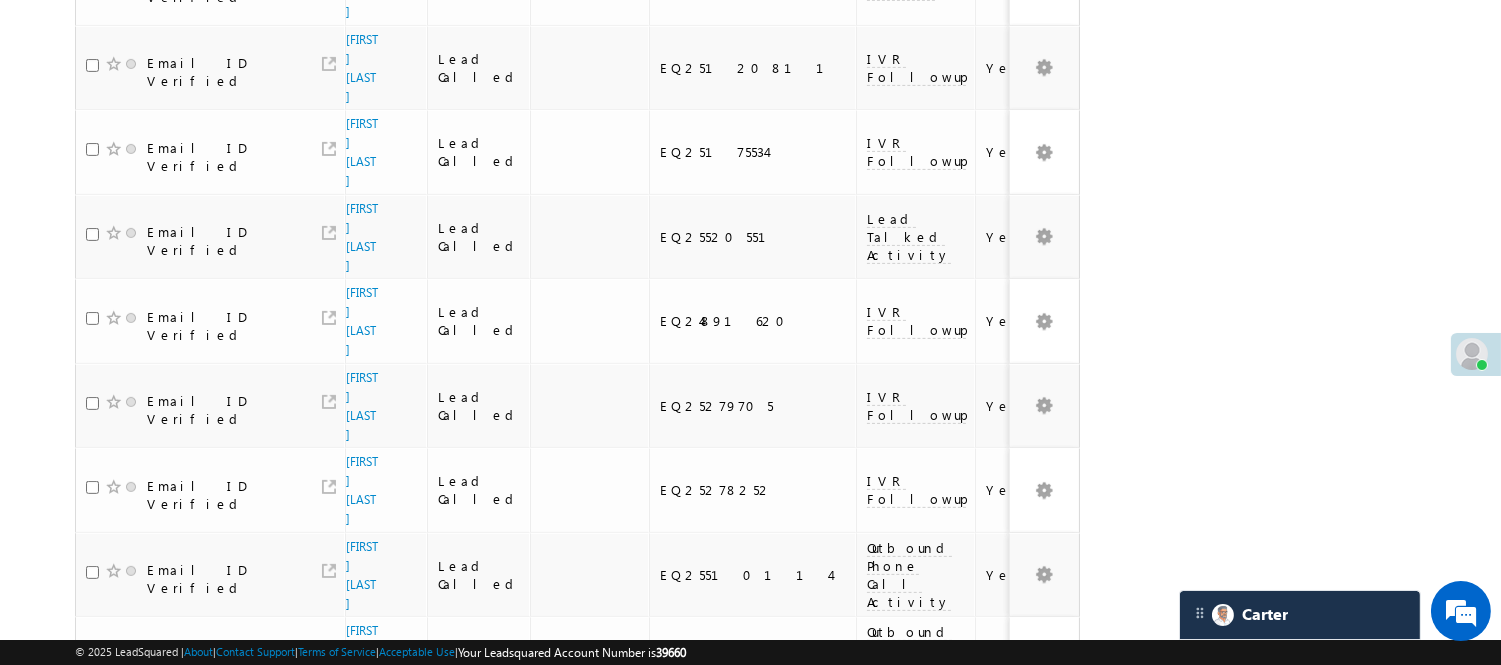 scroll, scrollTop: 1478, scrollLeft: 0, axis: vertical 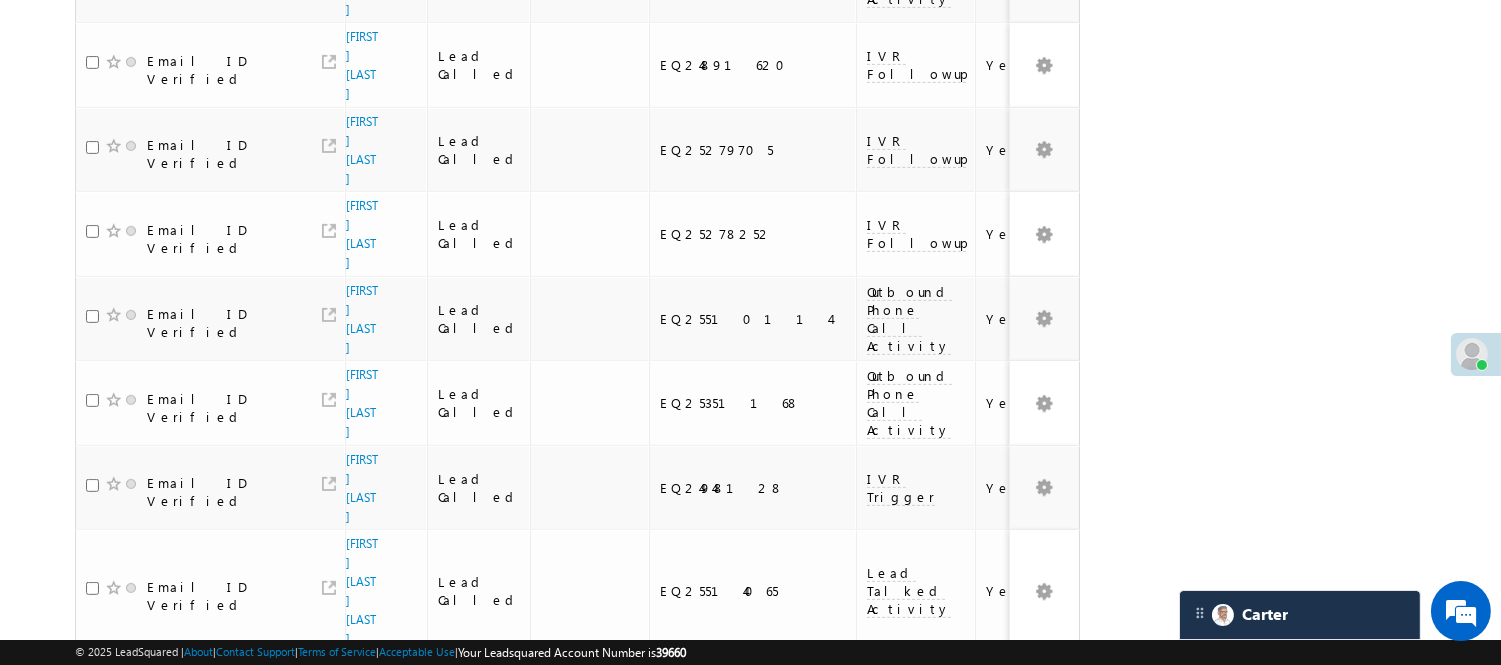 click on "5" at bounding box center (978, 998) 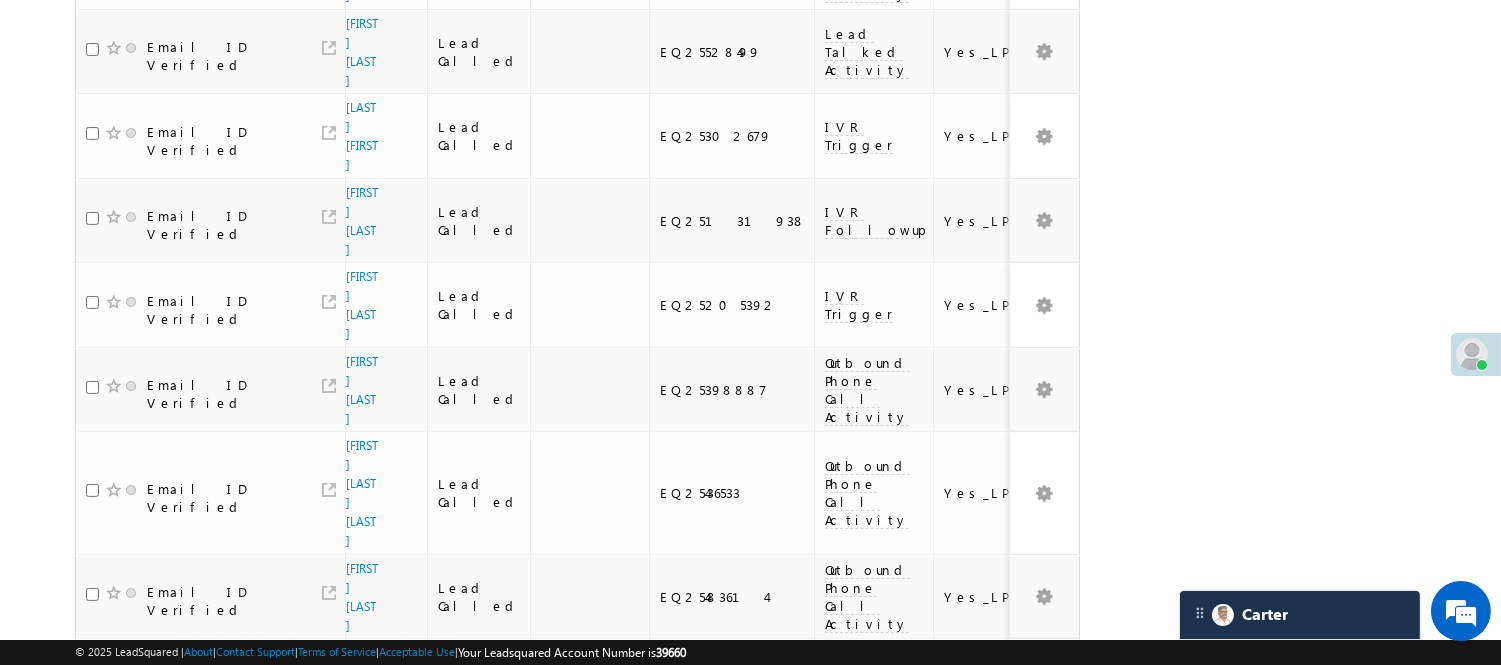 scroll, scrollTop: 1501, scrollLeft: 0, axis: vertical 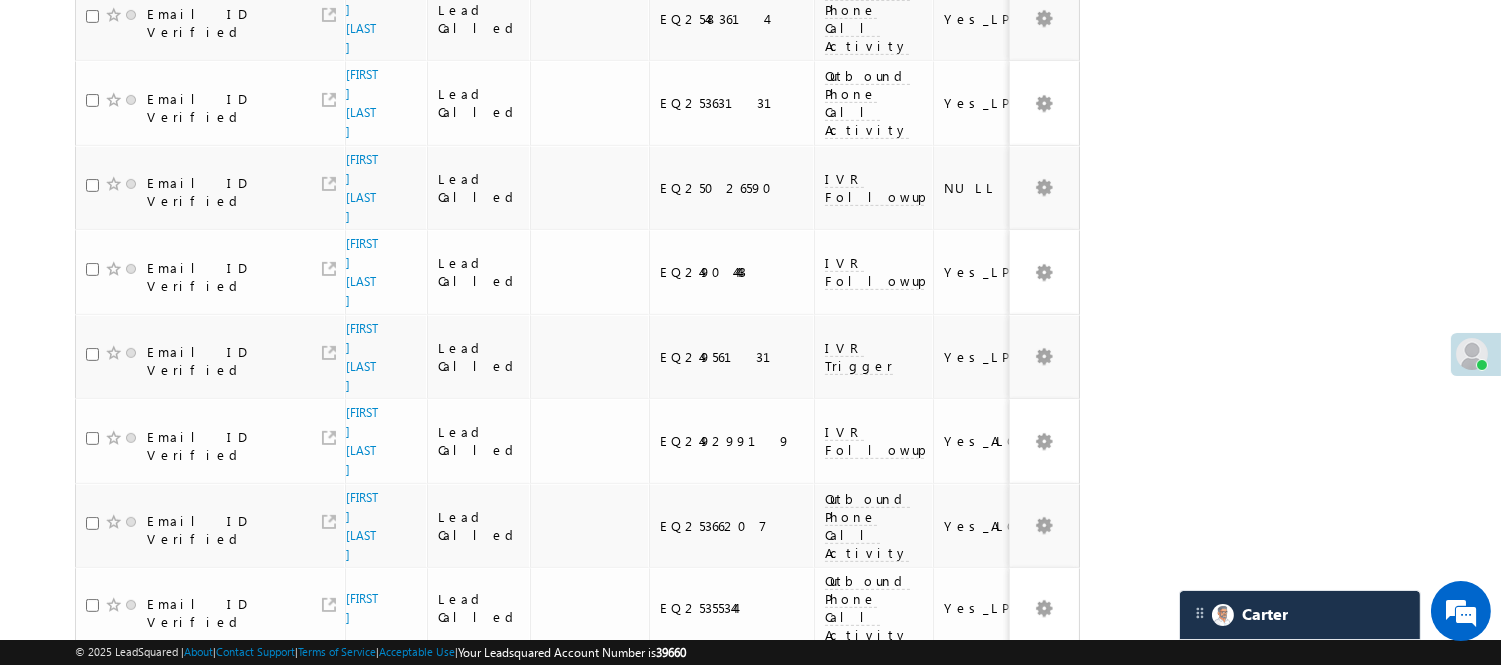 click on "6" at bounding box center (1018, 856) 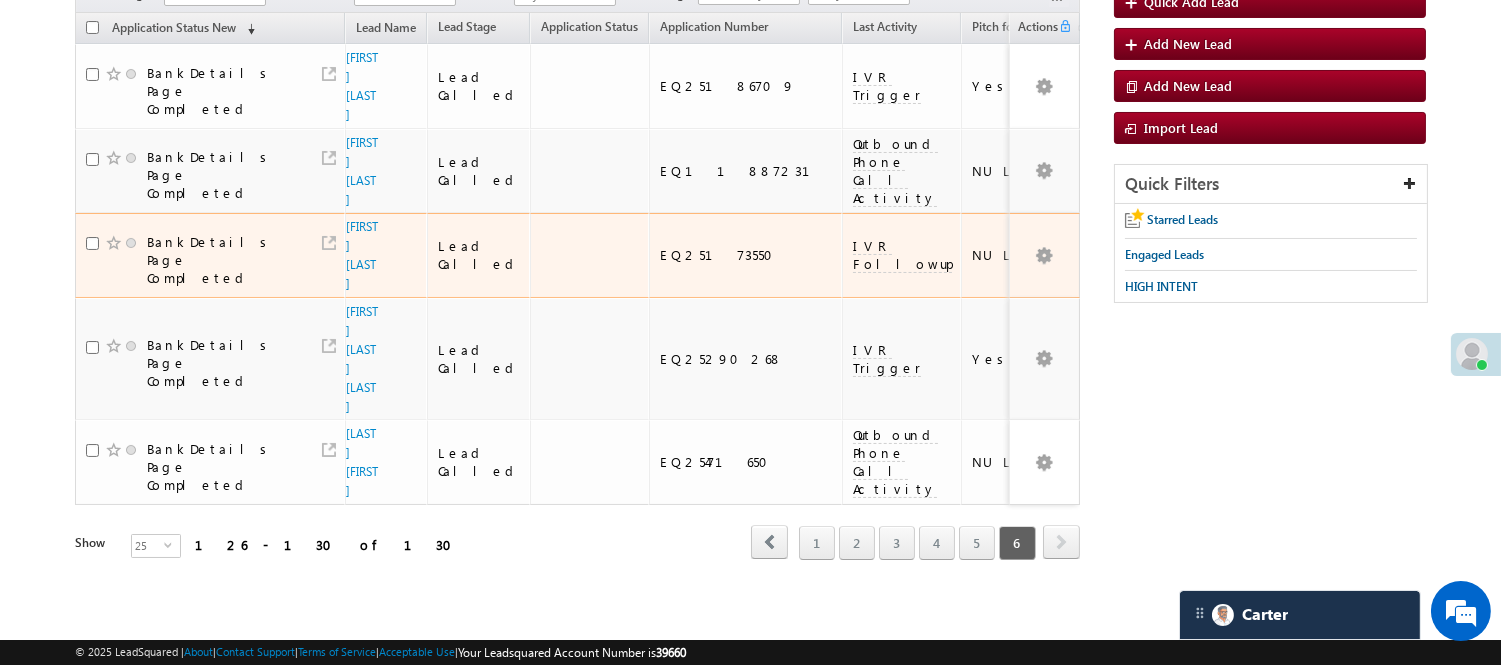 scroll, scrollTop: 84, scrollLeft: 0, axis: vertical 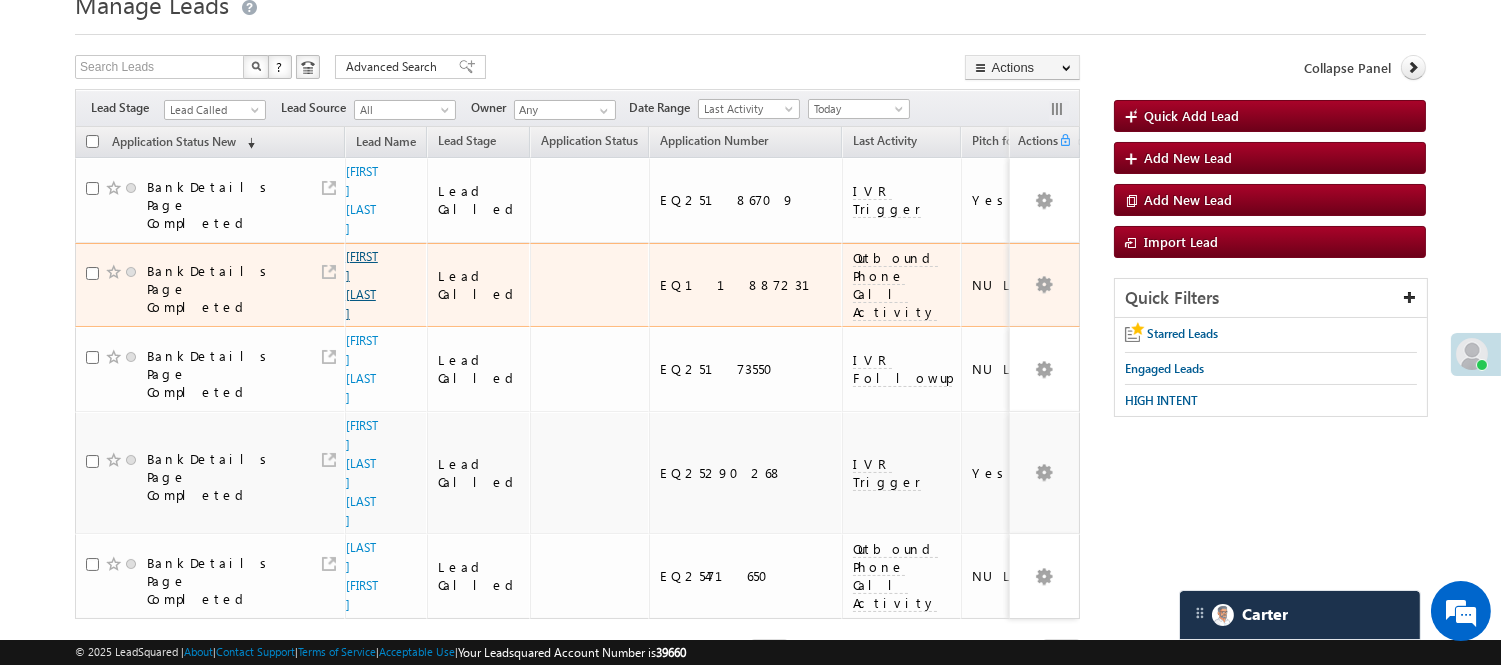 click on "Akhilesh verma" at bounding box center (362, 285) 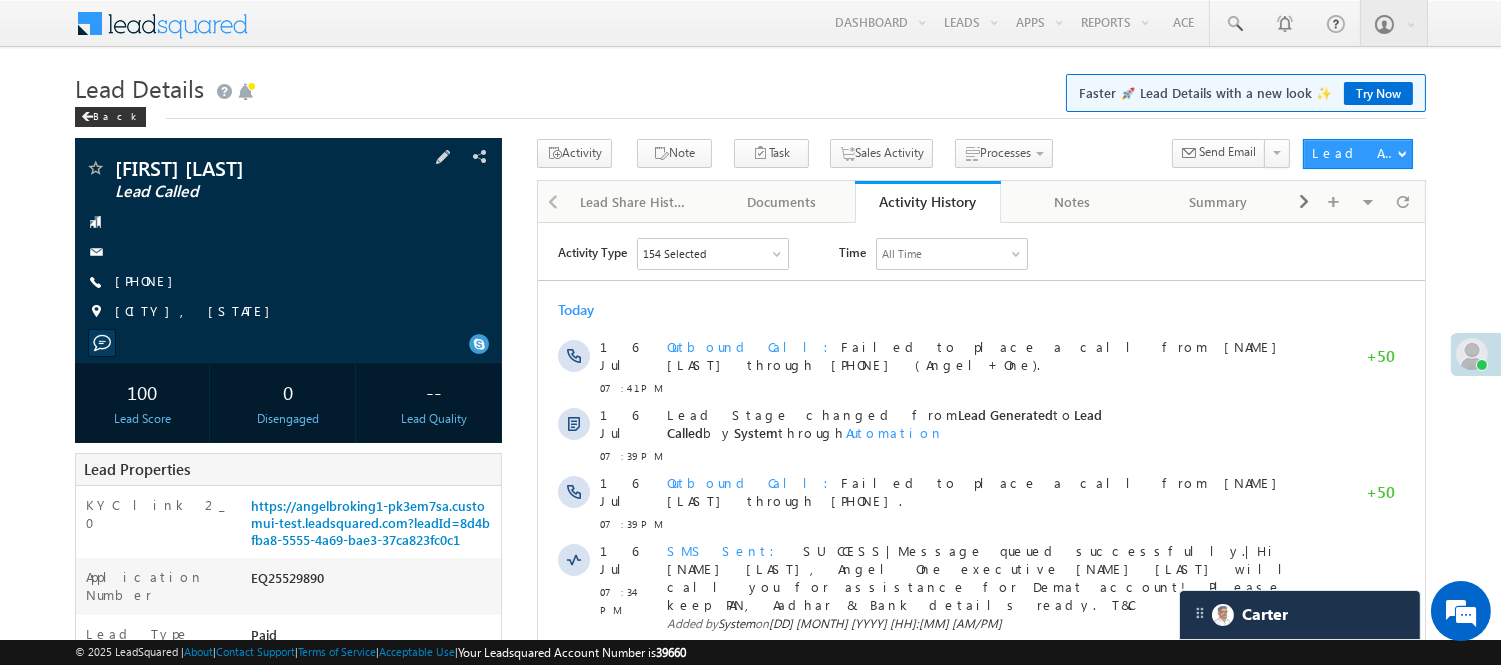 scroll, scrollTop: 0, scrollLeft: 0, axis: both 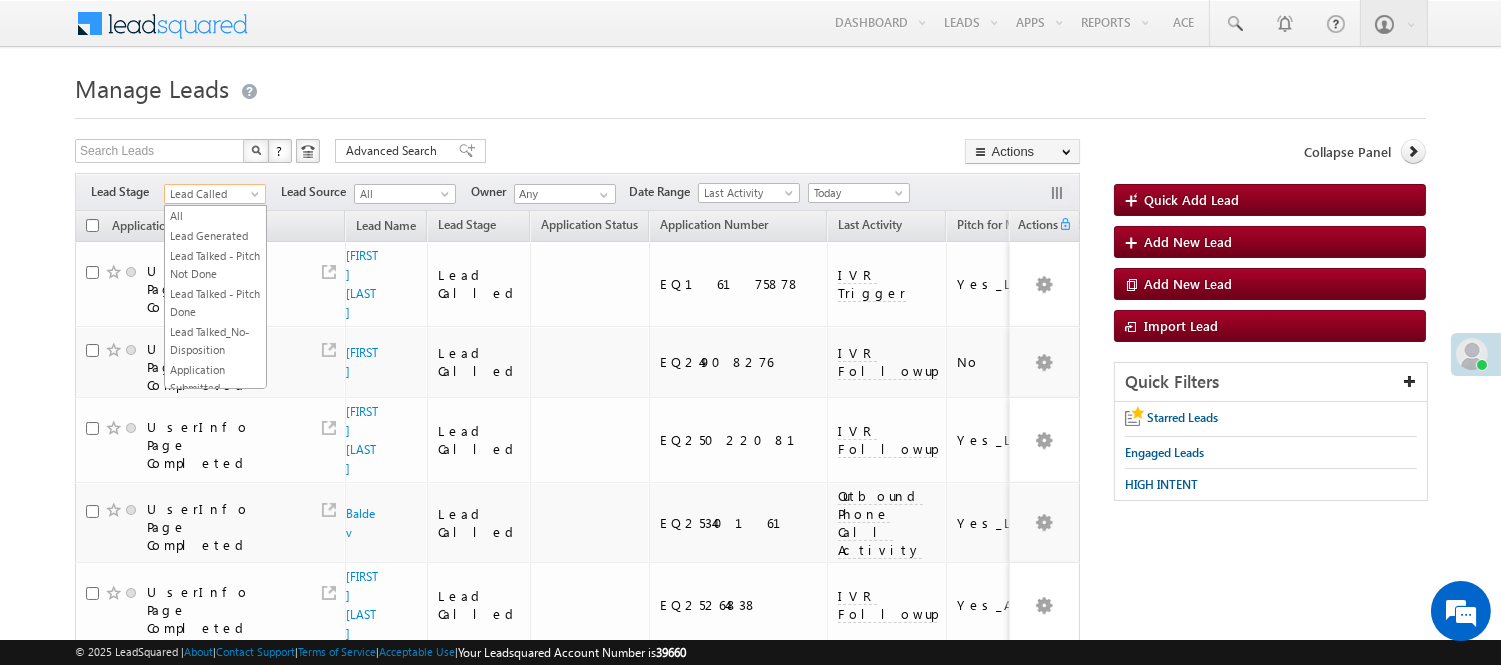 click on "Under Objection" at bounding box center [215, 466] 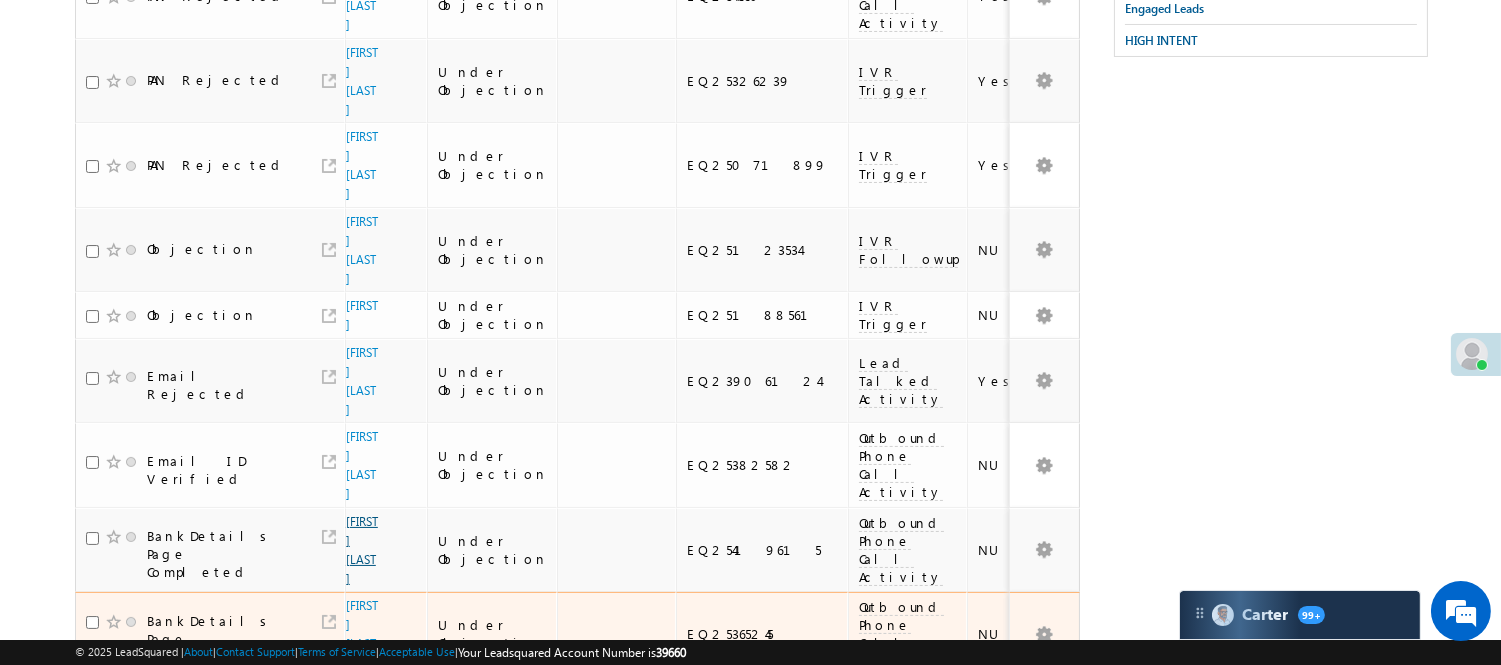 scroll, scrollTop: 555, scrollLeft: 0, axis: vertical 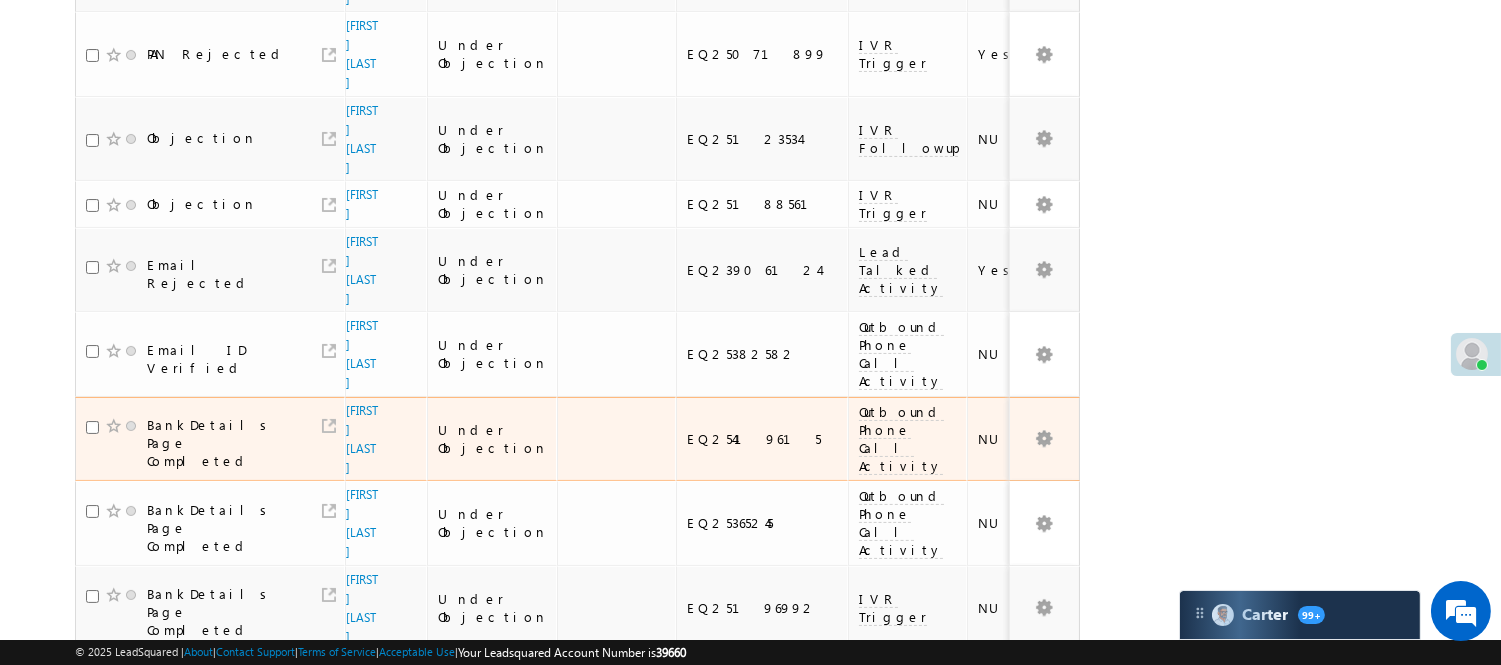 click on "[NAME] [NAME]" at bounding box center (363, 439) 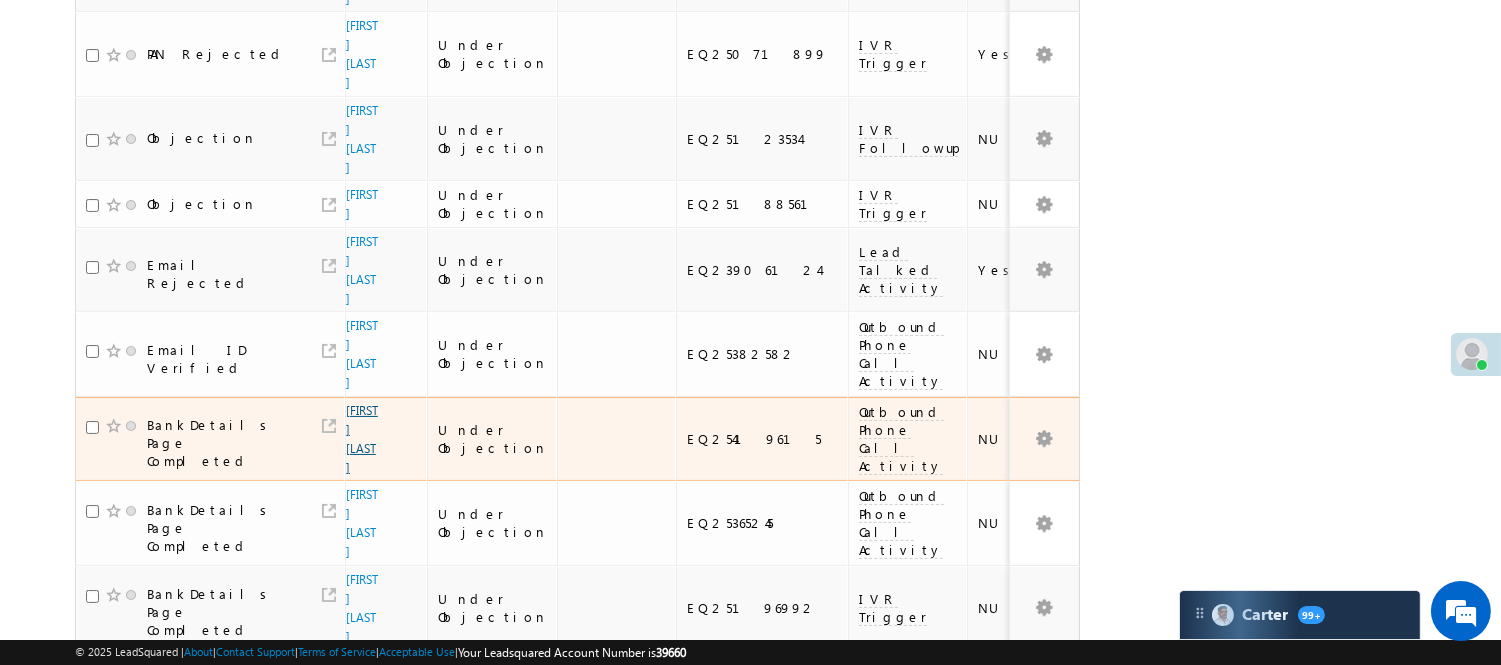 click on "[NAME] [NAME]" at bounding box center [362, 439] 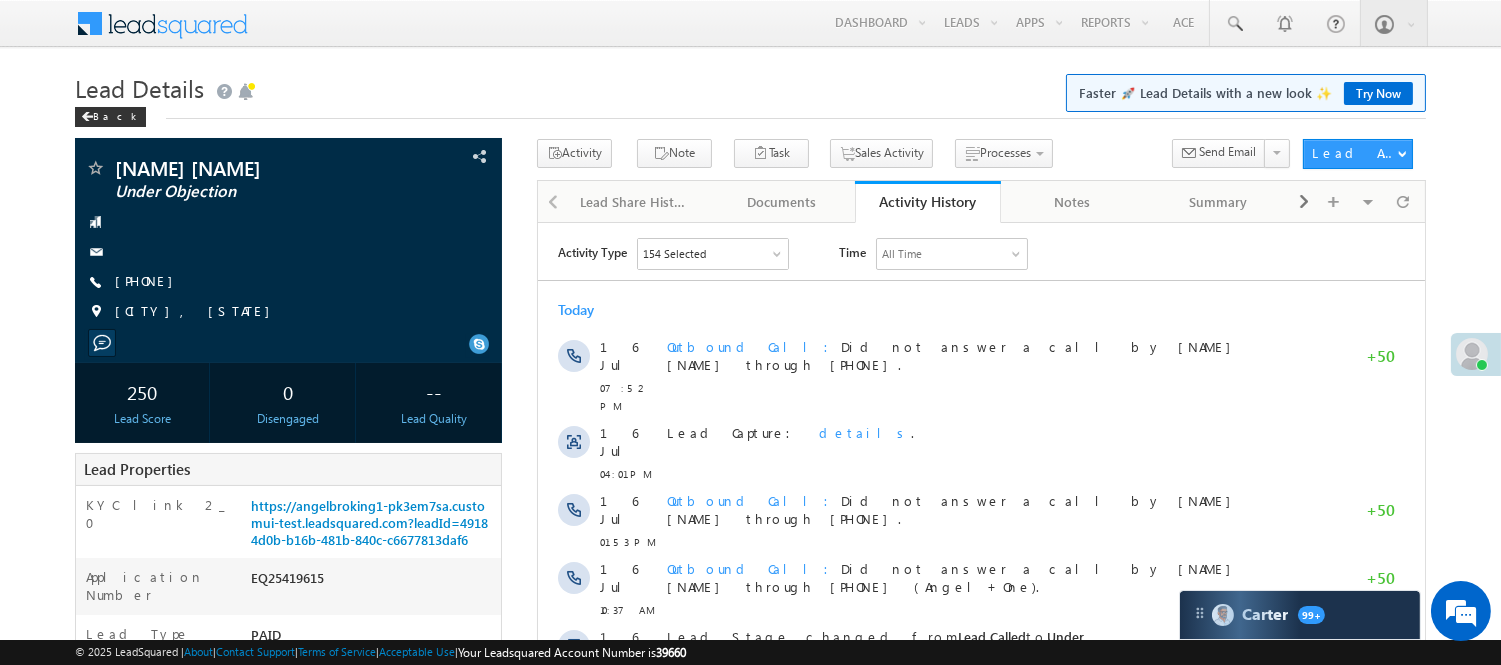 scroll, scrollTop: 0, scrollLeft: 0, axis: both 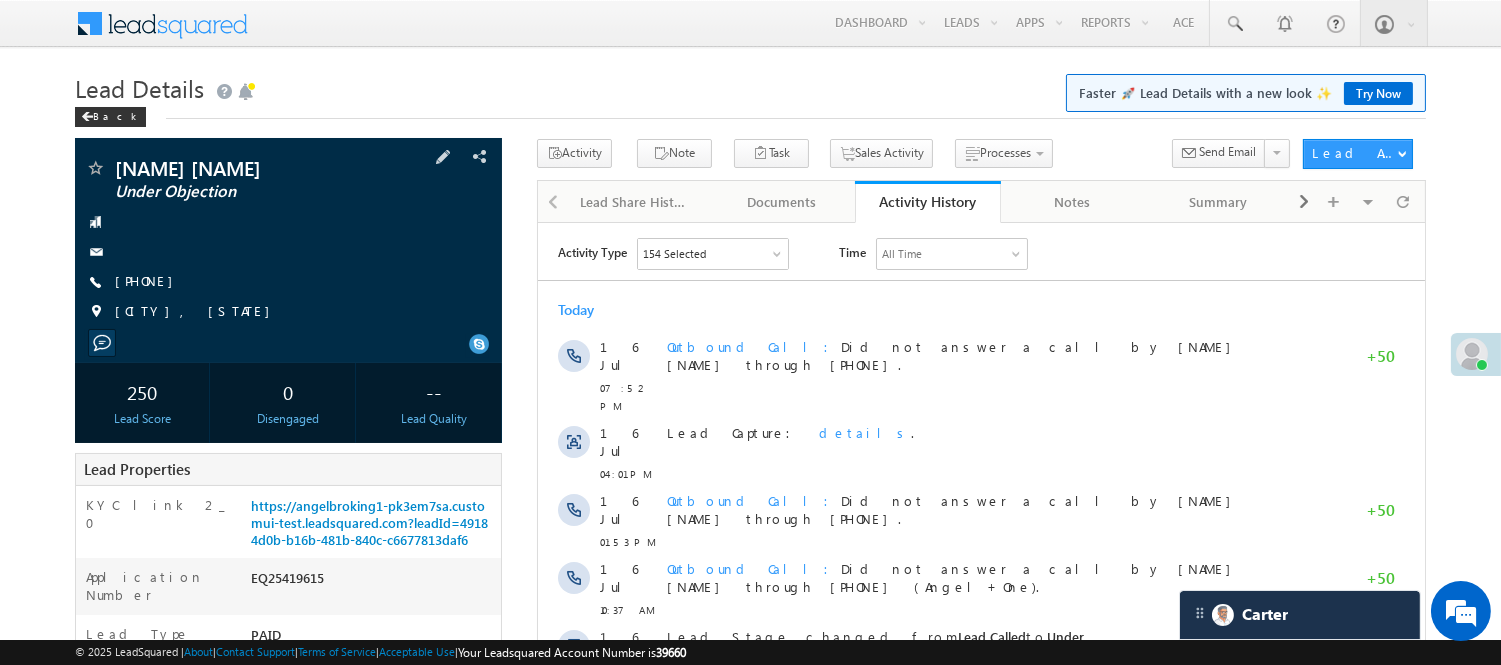 click on "[PHONE]" at bounding box center (149, 282) 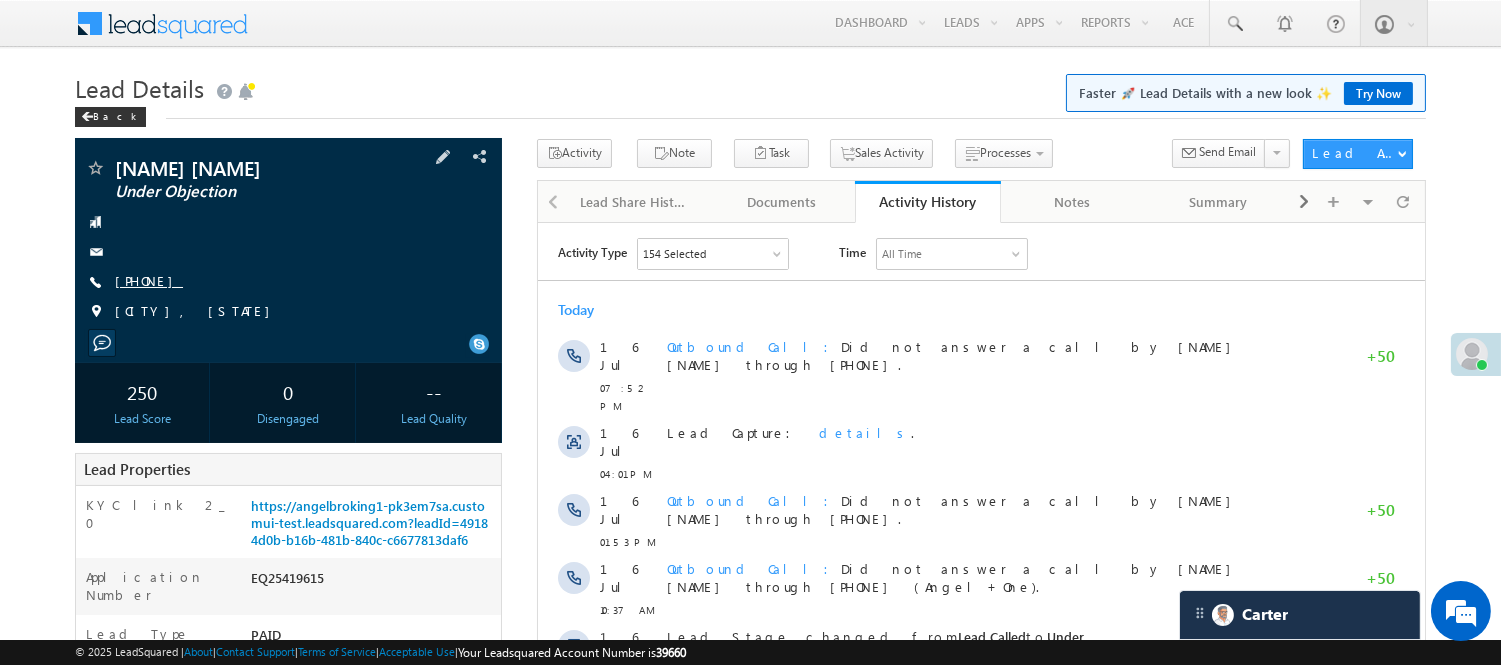 click on "[PHONE]" at bounding box center (149, 280) 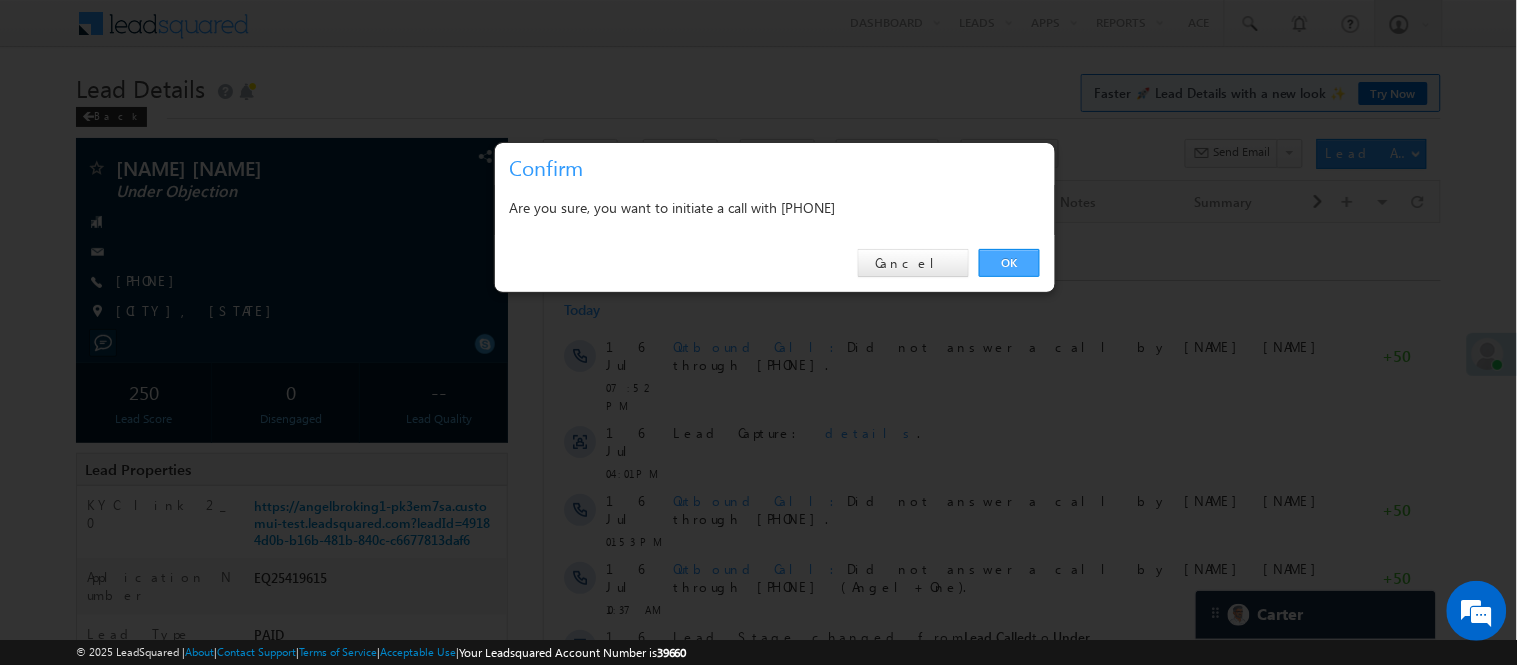 click on "OK" at bounding box center [1009, 263] 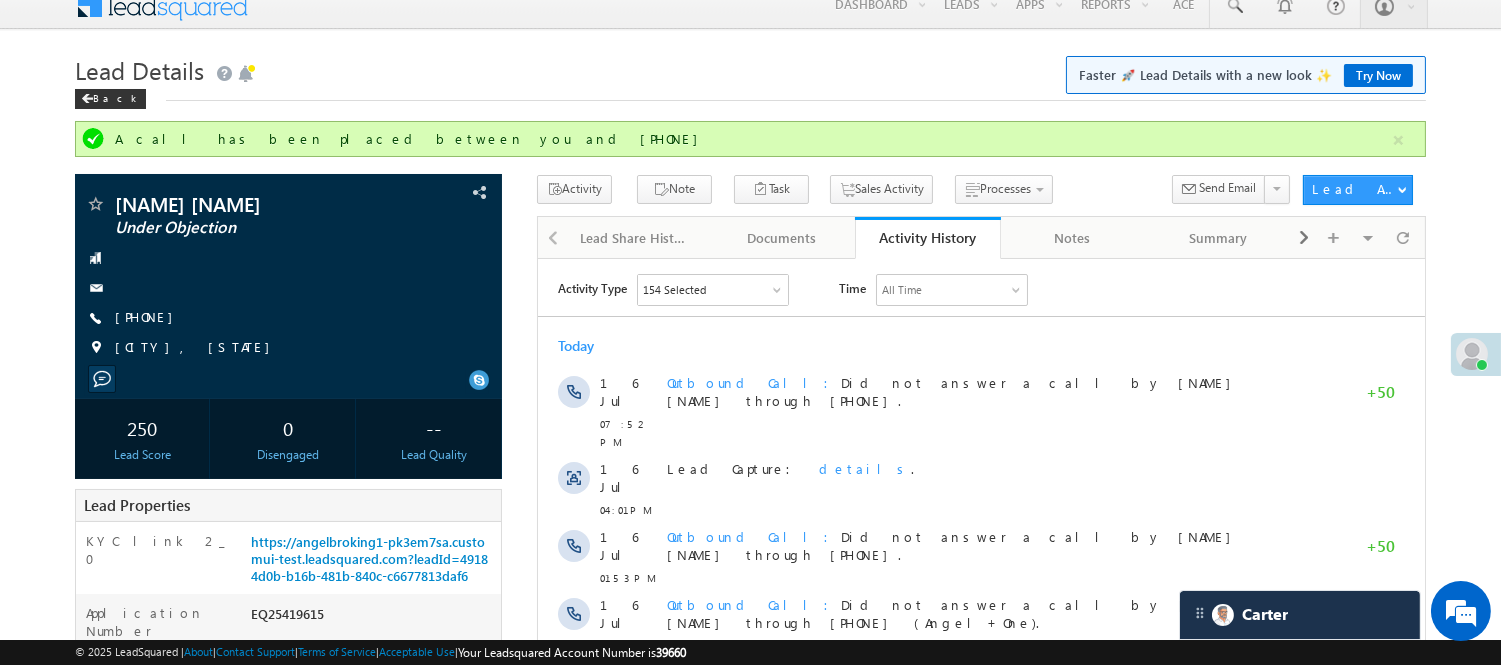 scroll, scrollTop: 0, scrollLeft: 0, axis: both 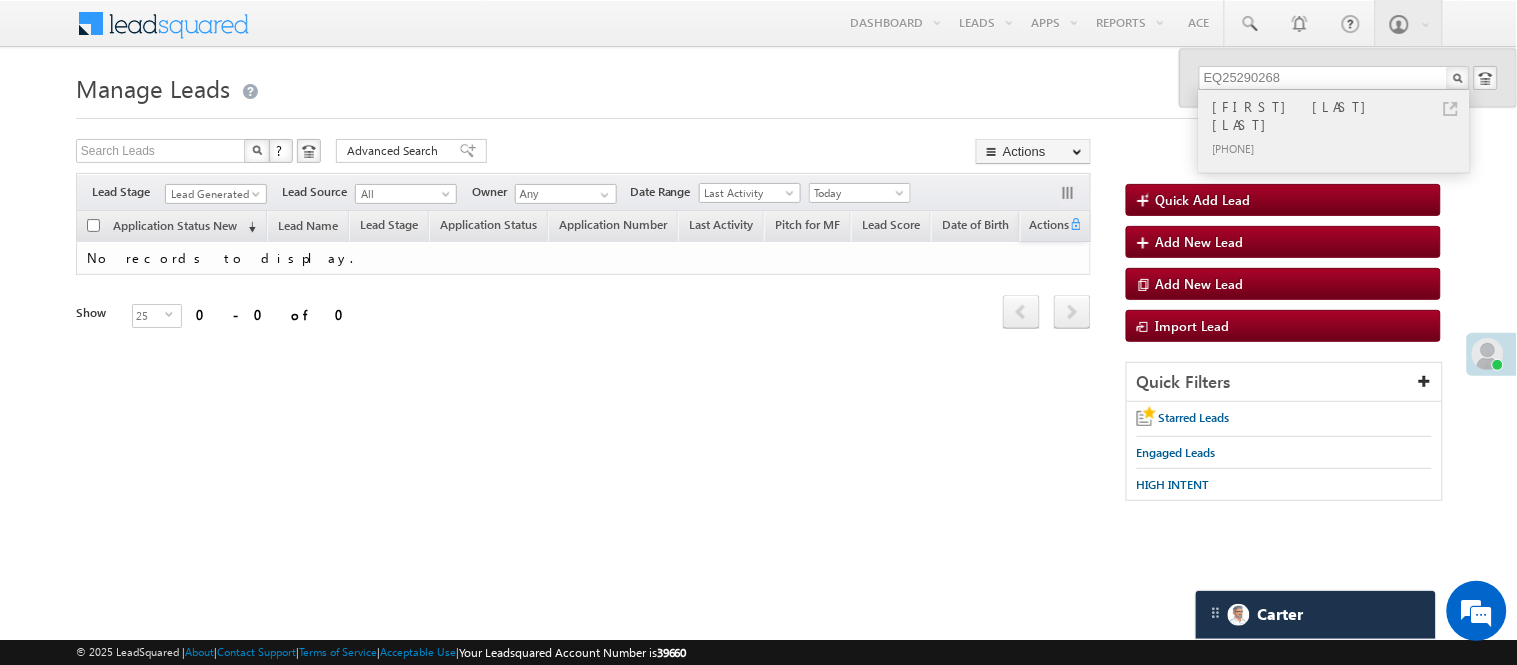 type on "EQ25290268" 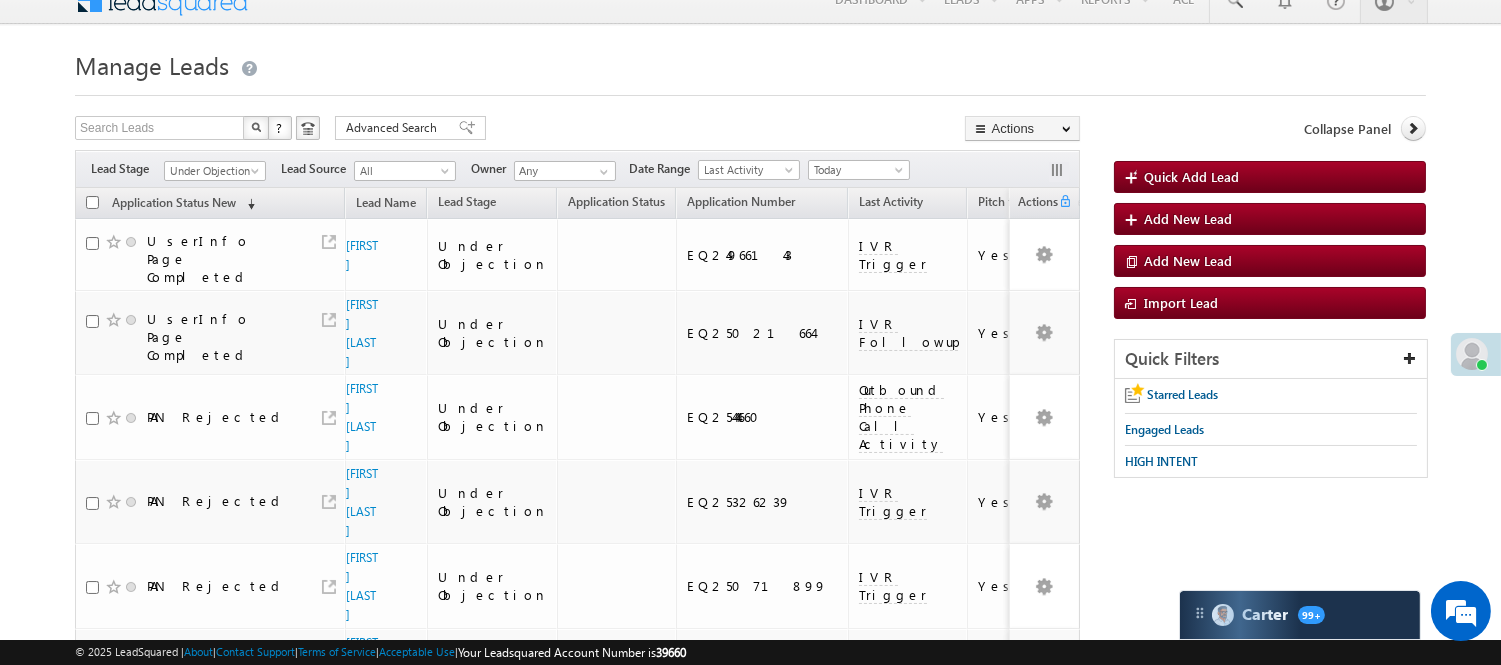 scroll, scrollTop: 0, scrollLeft: 0, axis: both 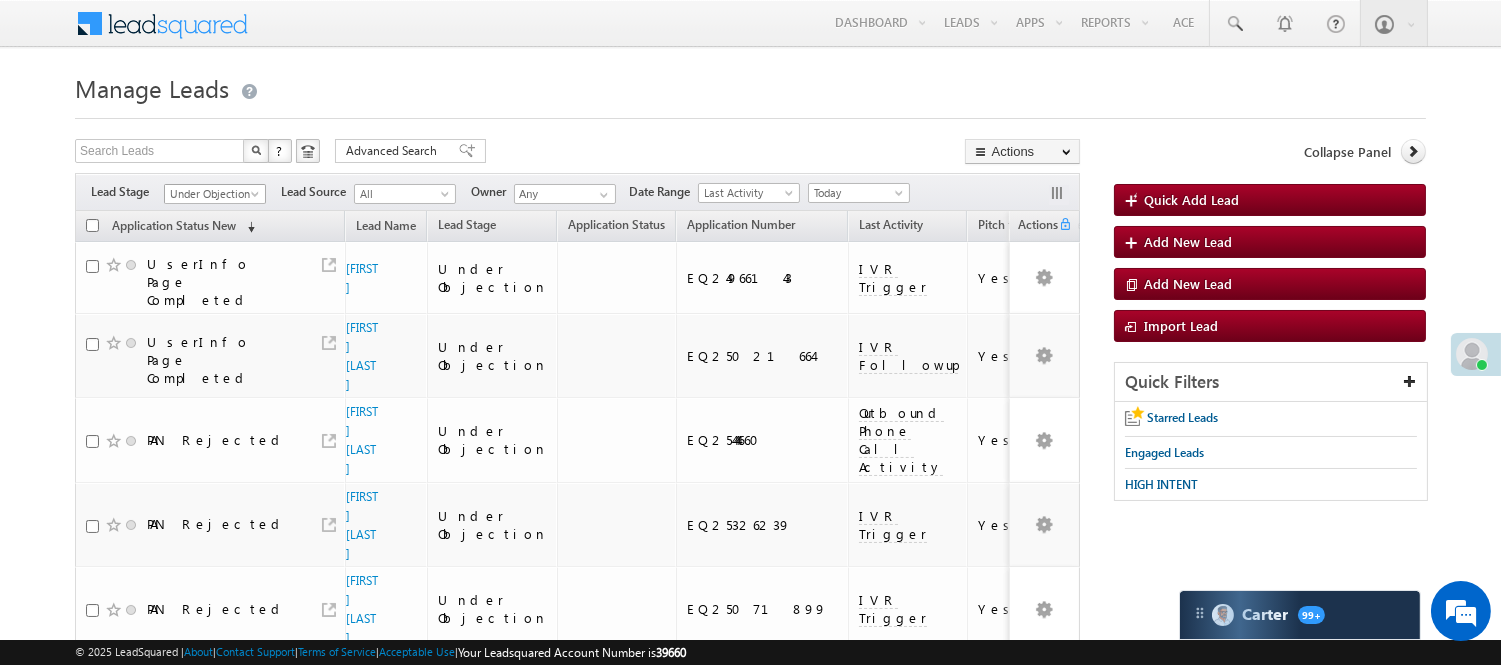click on "Under Objection" at bounding box center [212, 194] 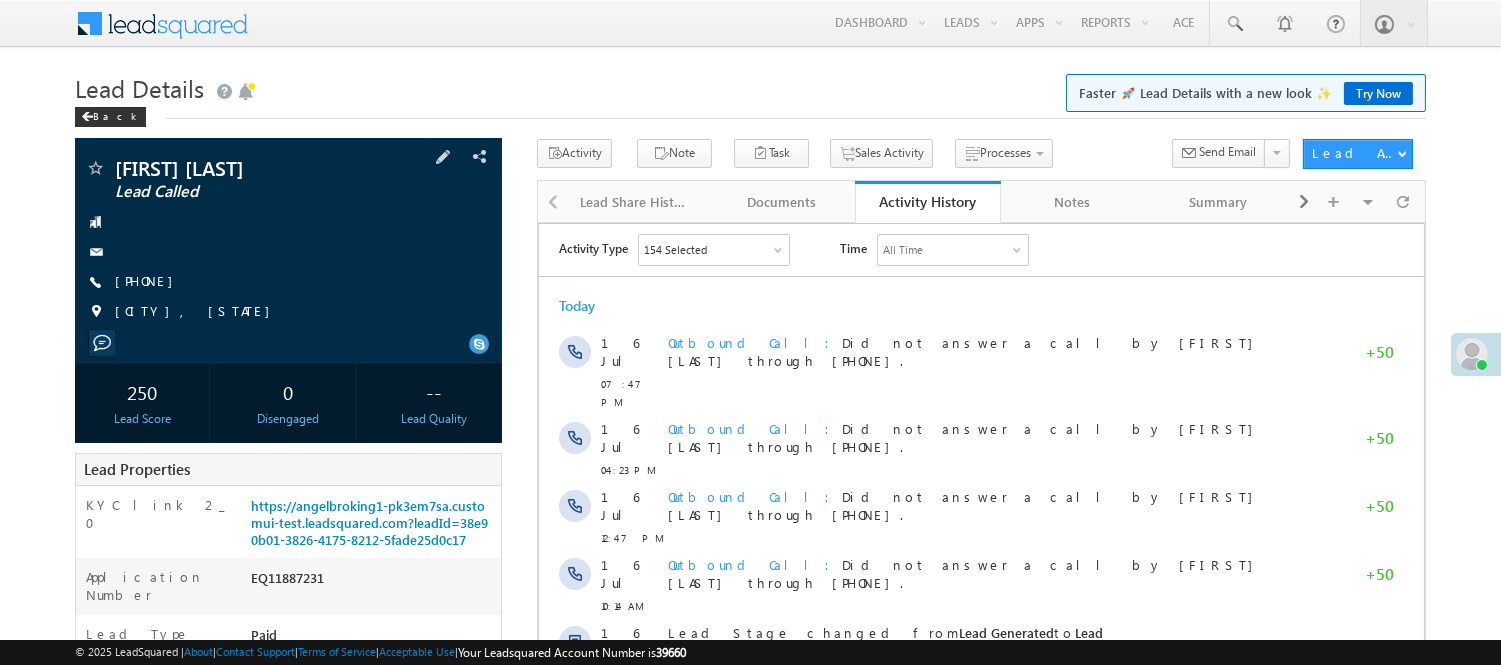scroll, scrollTop: 0, scrollLeft: 0, axis: both 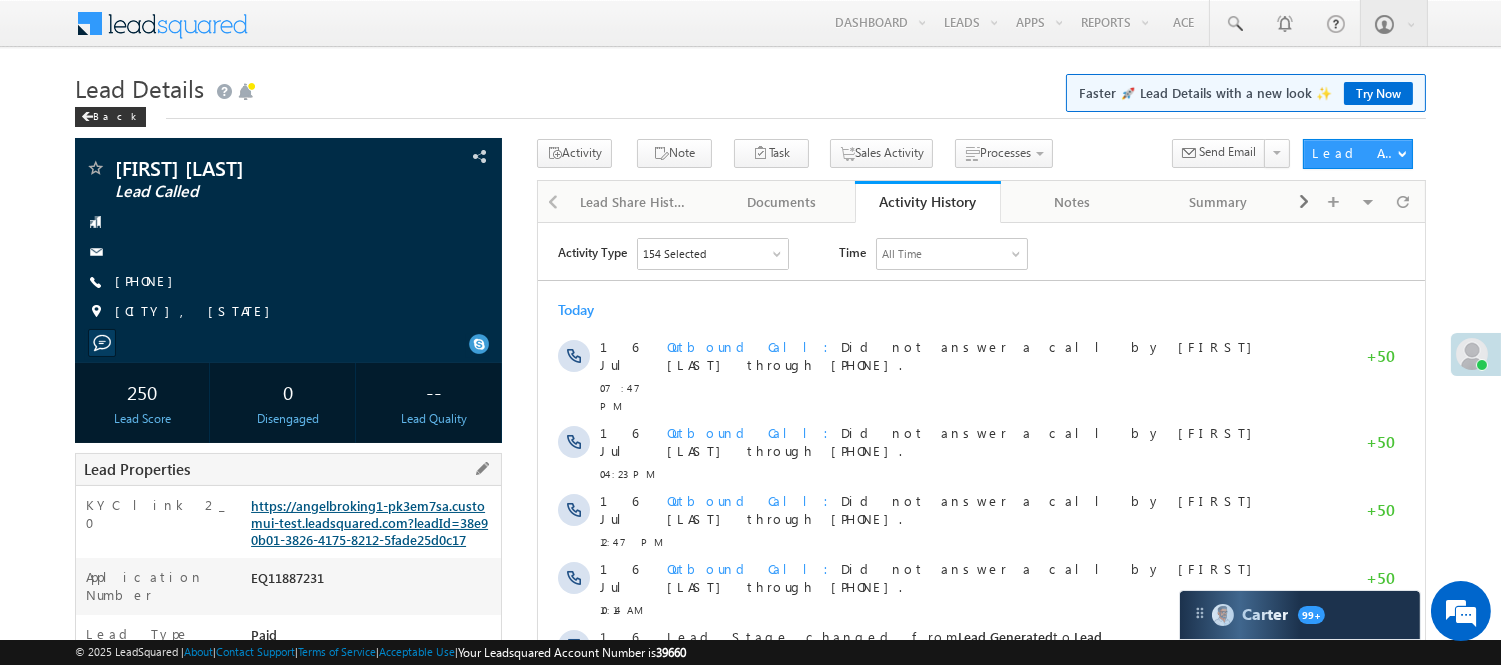 click on "https://angelbroking1-pk3em7sa.customui-test.leadsquared.com?leadId=38e90b01-3826-4175-8212-5fade25d0c17" at bounding box center (369, 522) 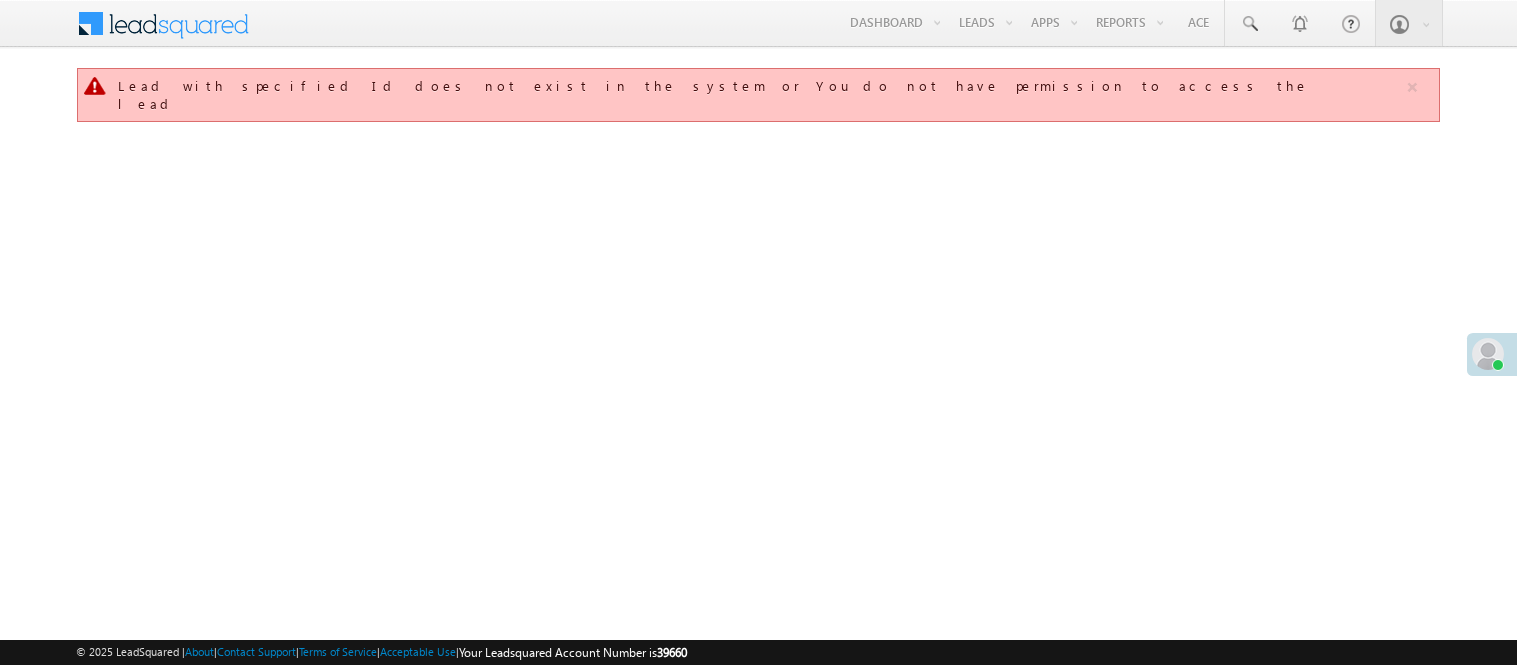 scroll, scrollTop: 0, scrollLeft: 0, axis: both 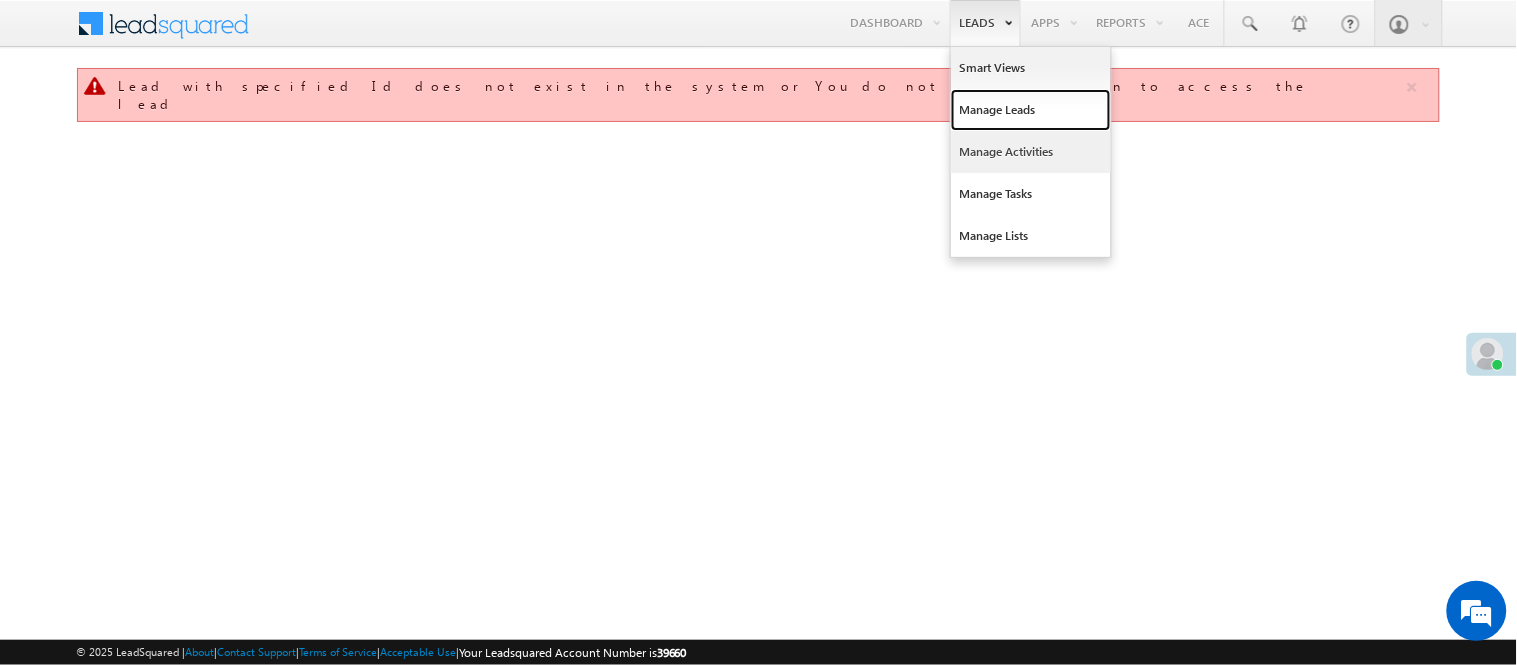 drag, startPoint x: 976, startPoint y: 92, endPoint x: 1015, endPoint y: 132, distance: 55.86591 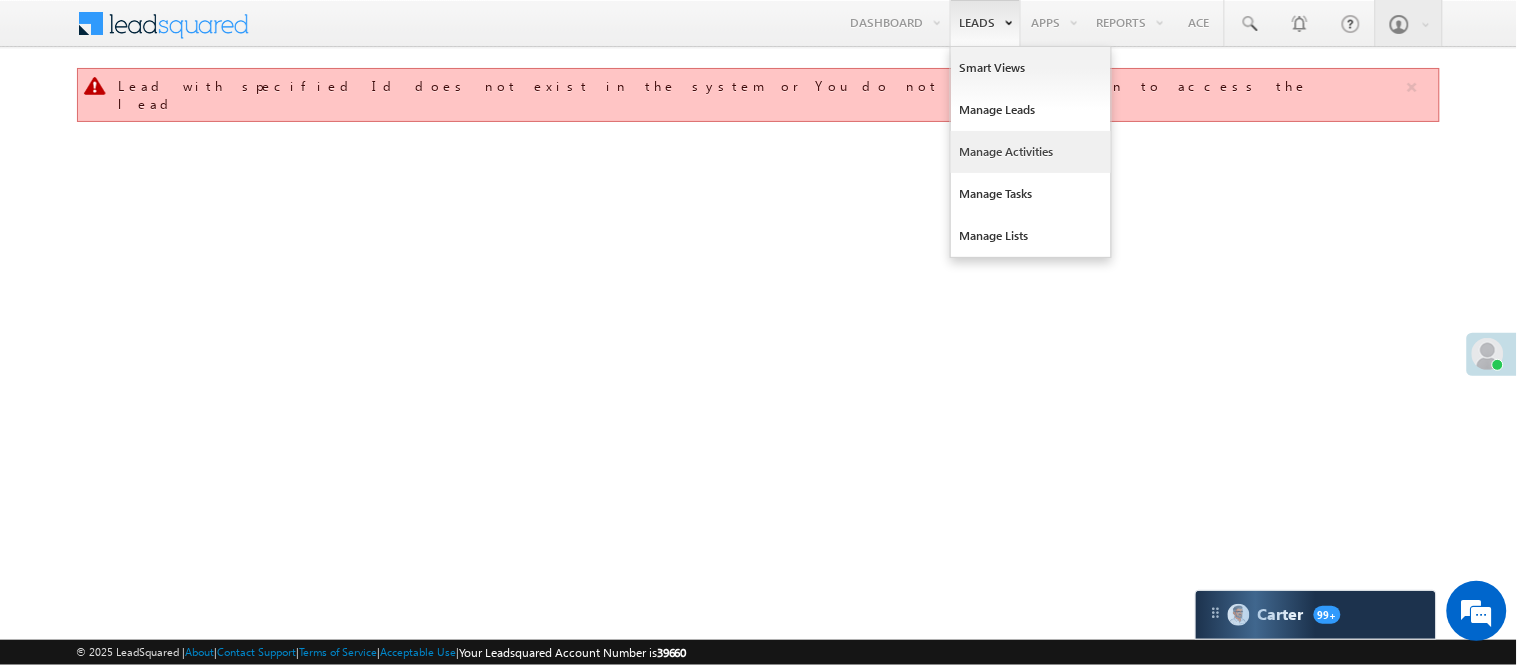 click on "Manage Activities" at bounding box center [1031, 152] 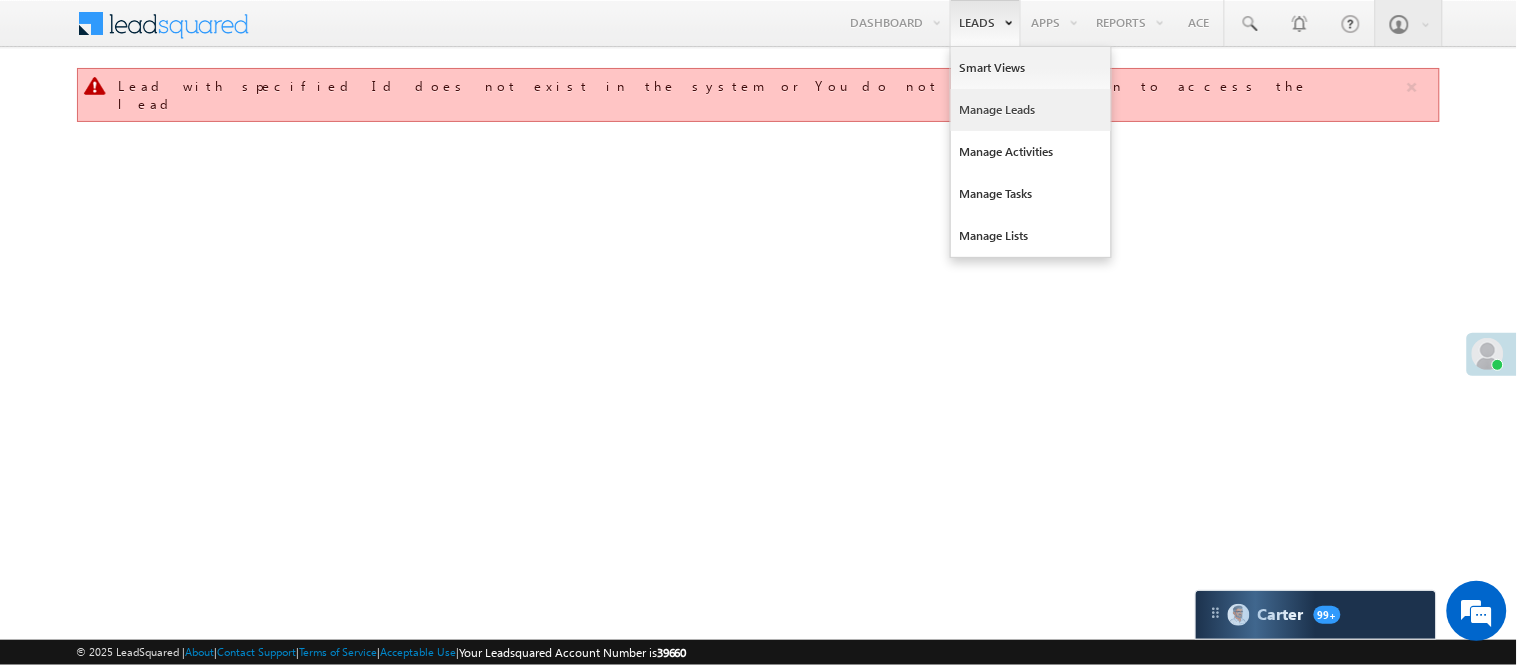 click on "Manage Leads" at bounding box center (1031, 110) 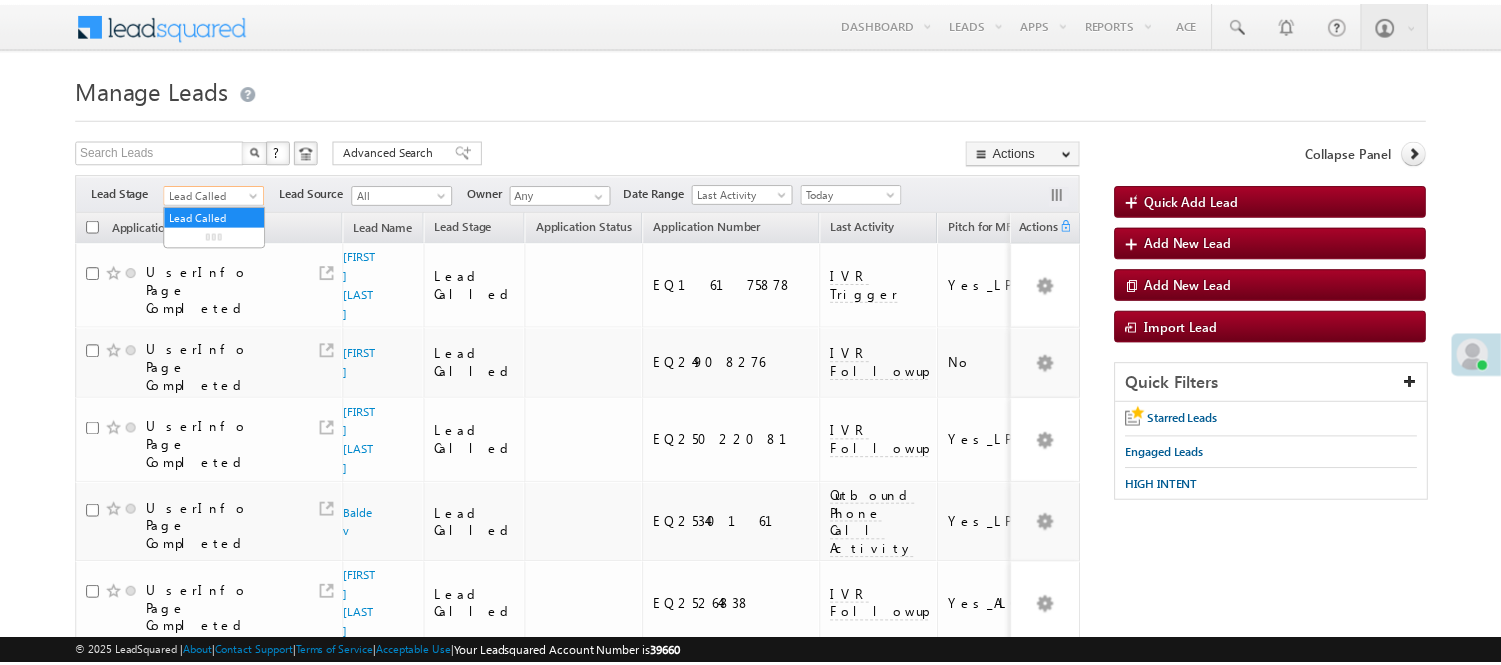 scroll, scrollTop: 0, scrollLeft: 0, axis: both 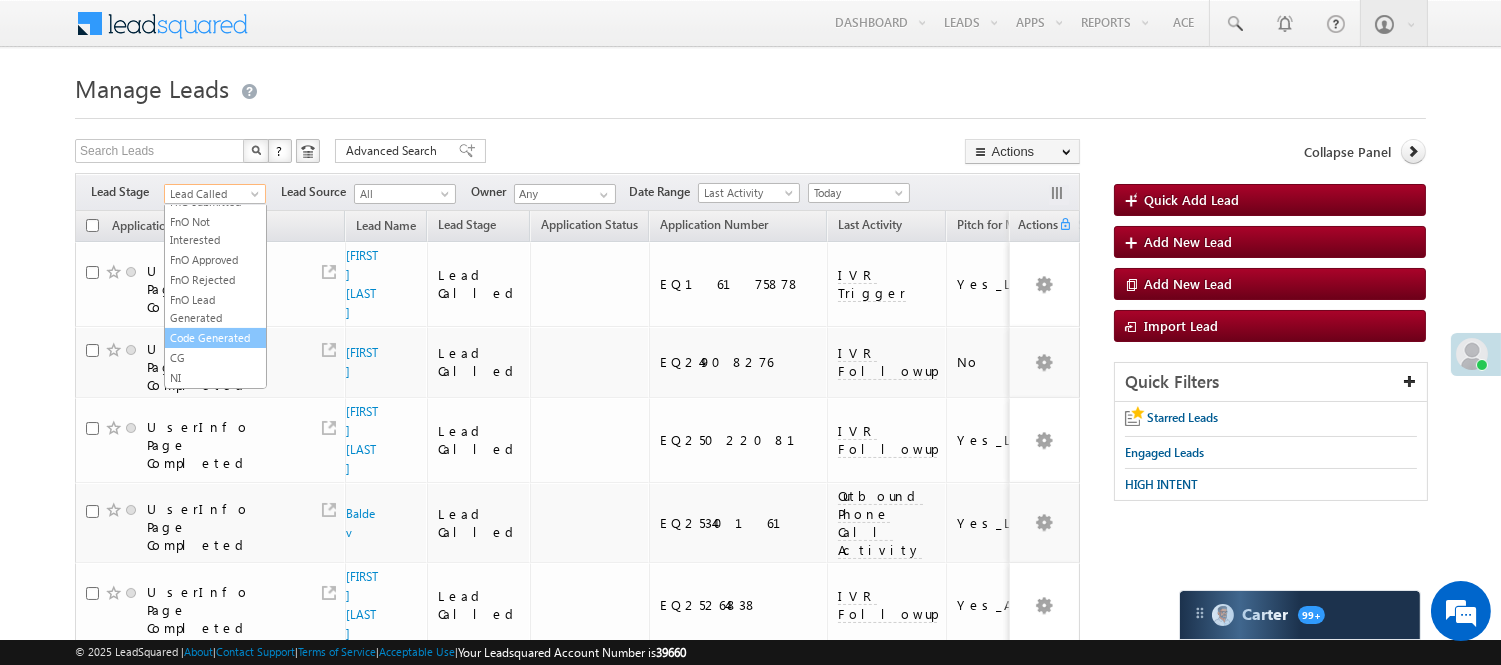 click on "Code Generated" at bounding box center (215, 338) 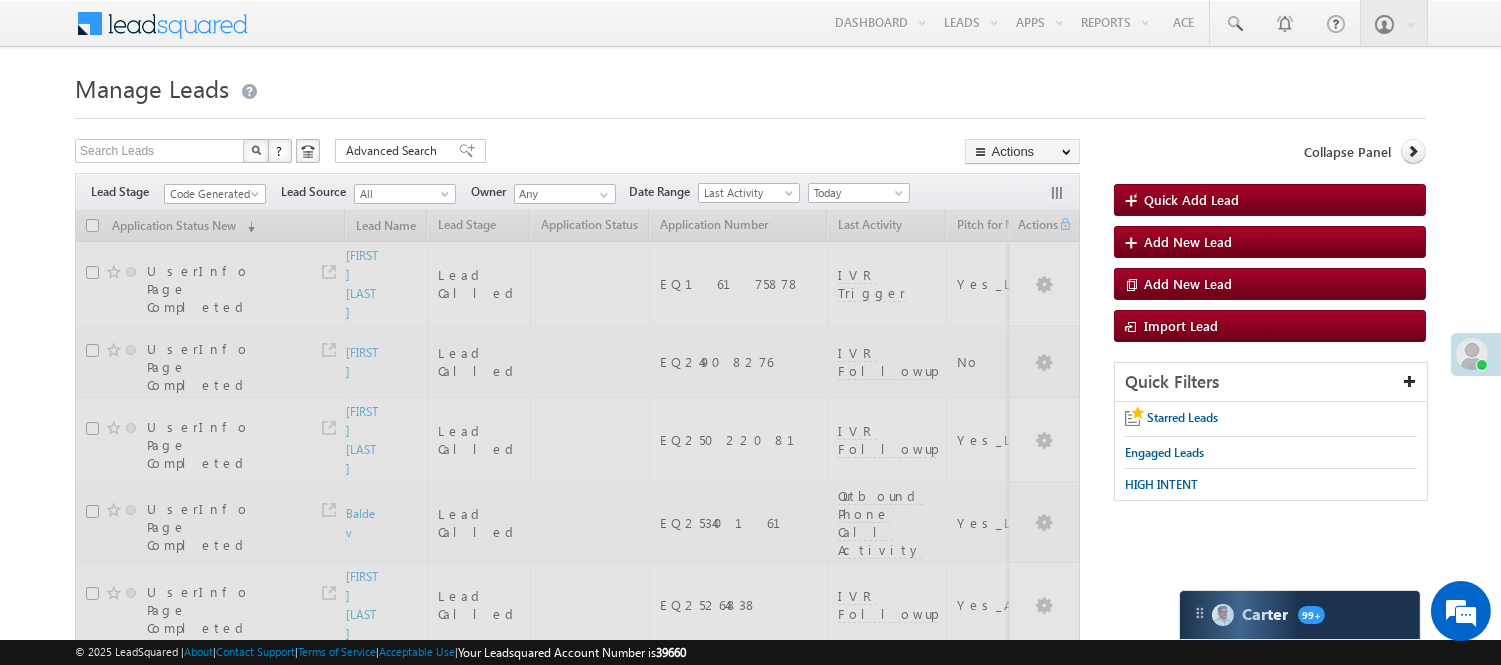click on "Menu
Nisha Anand Yadav
Nisha .Yada v@ang elbro king. com" at bounding box center [750, 1215] 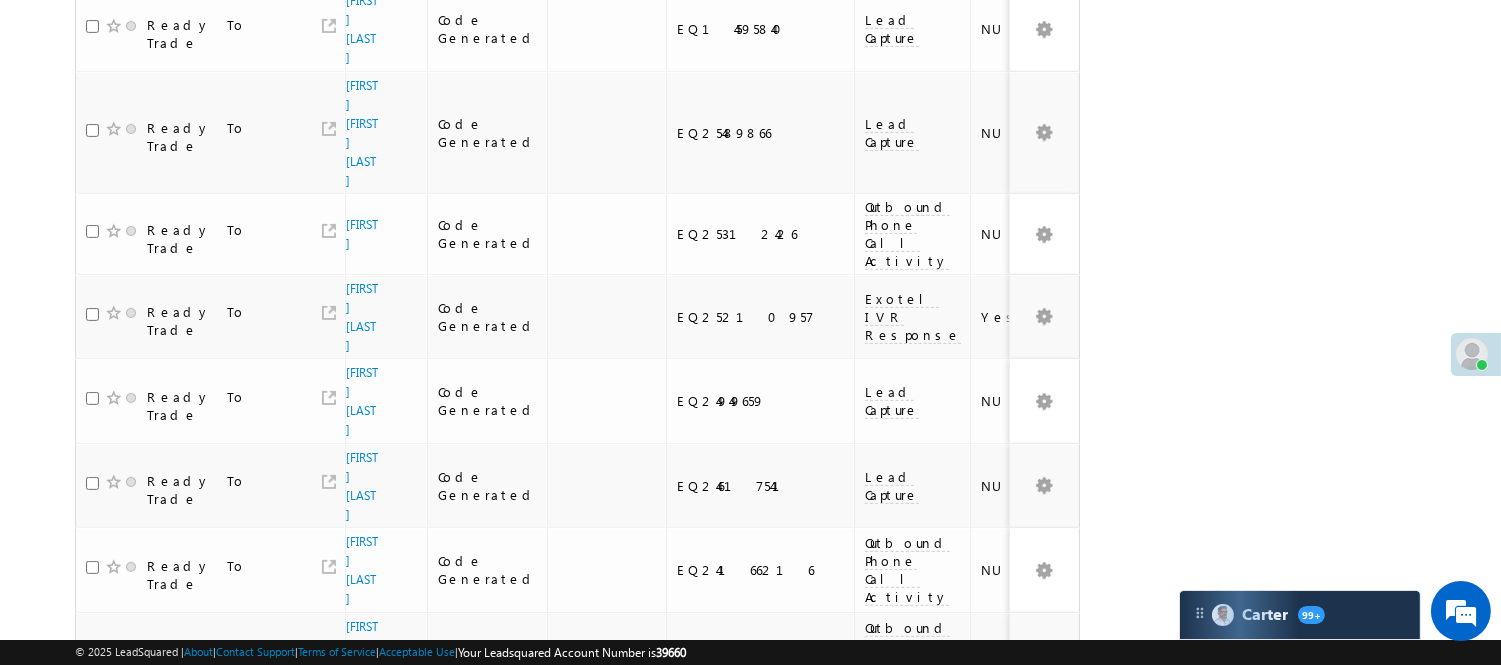 scroll, scrollTop: 1503, scrollLeft: 0, axis: vertical 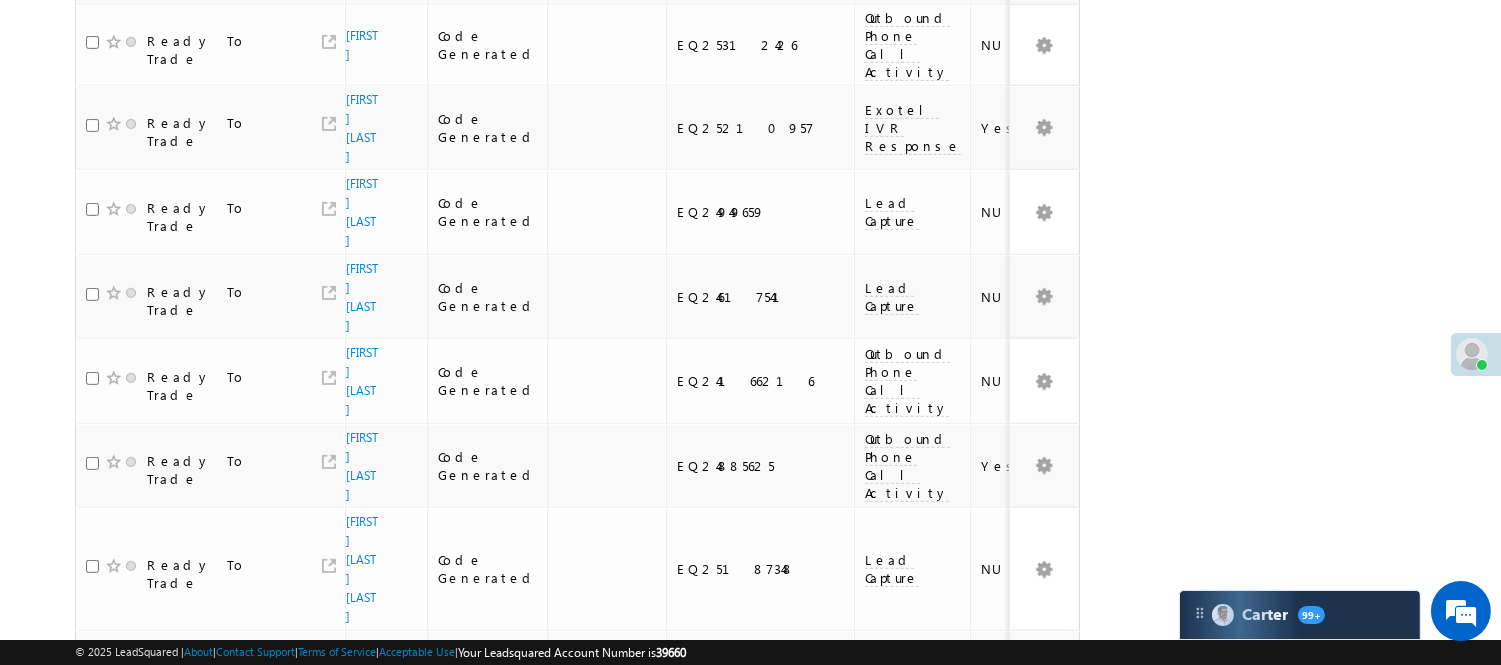 click on "3" at bounding box center [1018, 972] 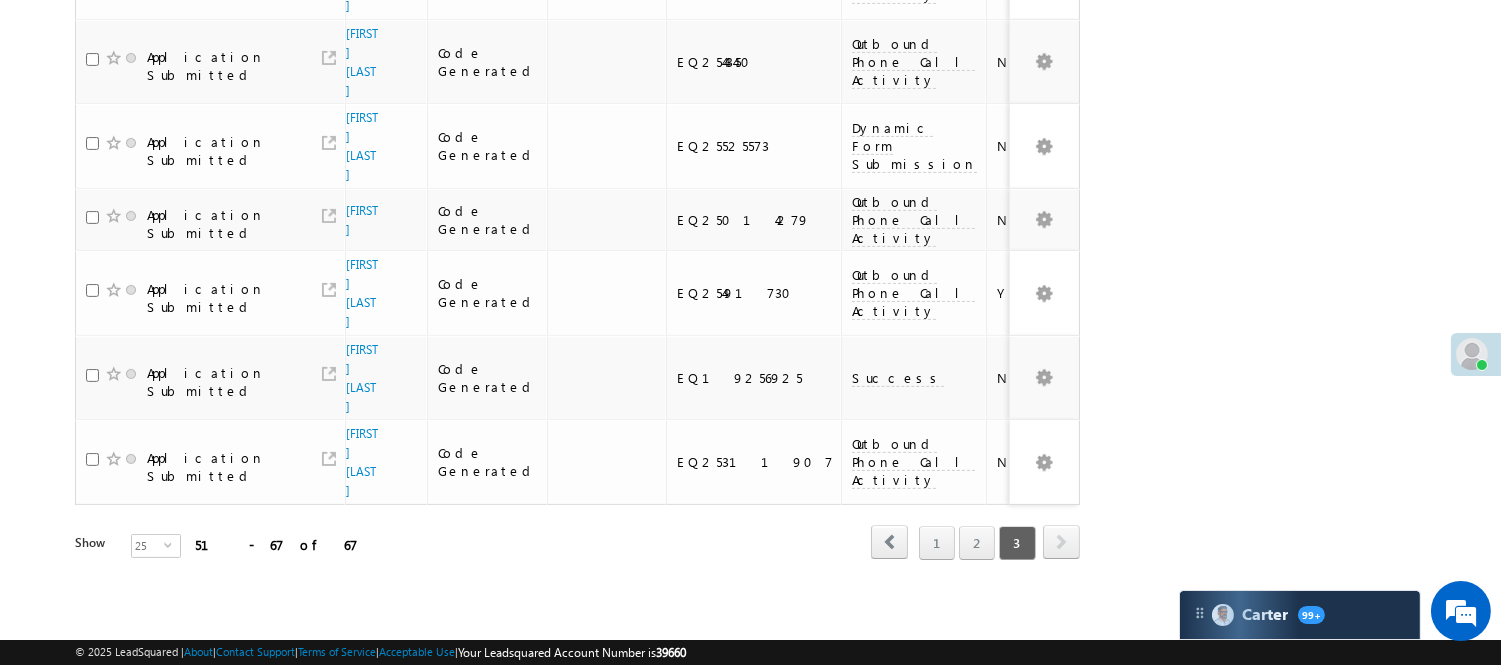 scroll, scrollTop: 962, scrollLeft: 0, axis: vertical 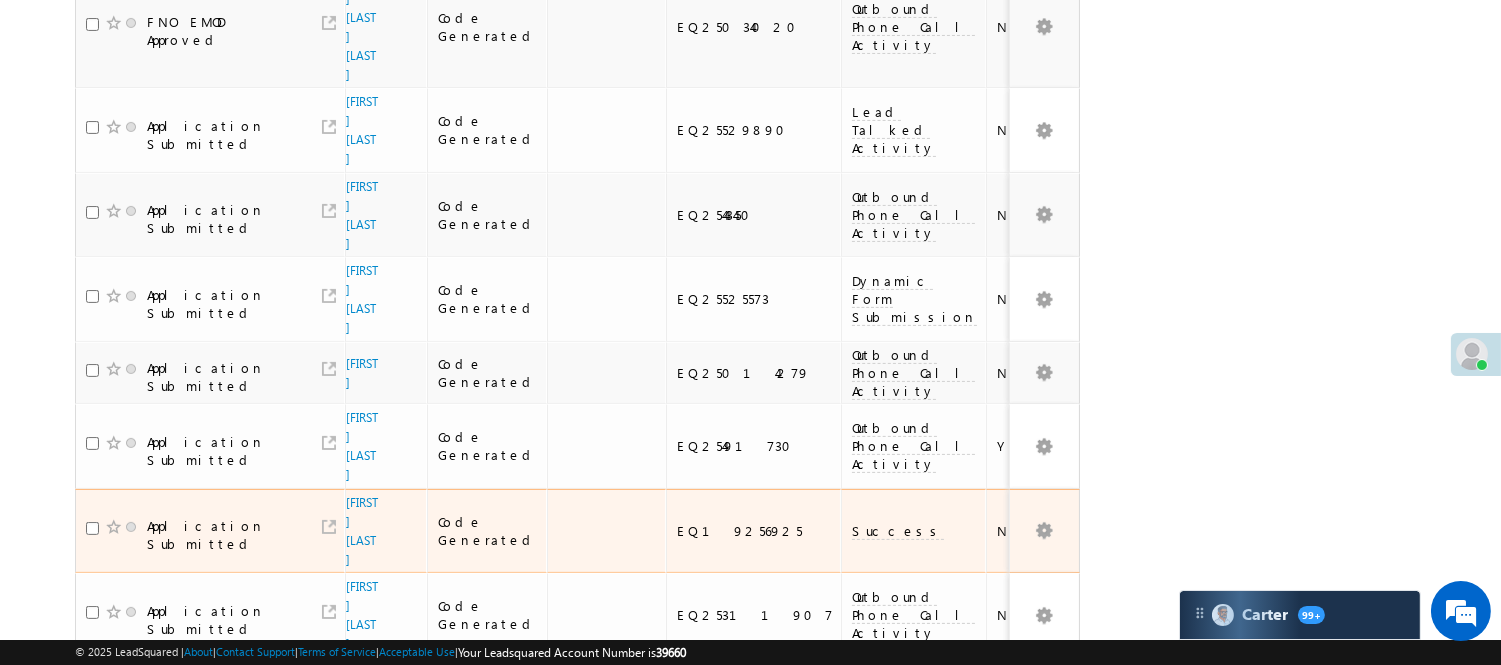 click on "EQ19256925" at bounding box center (755, 531) 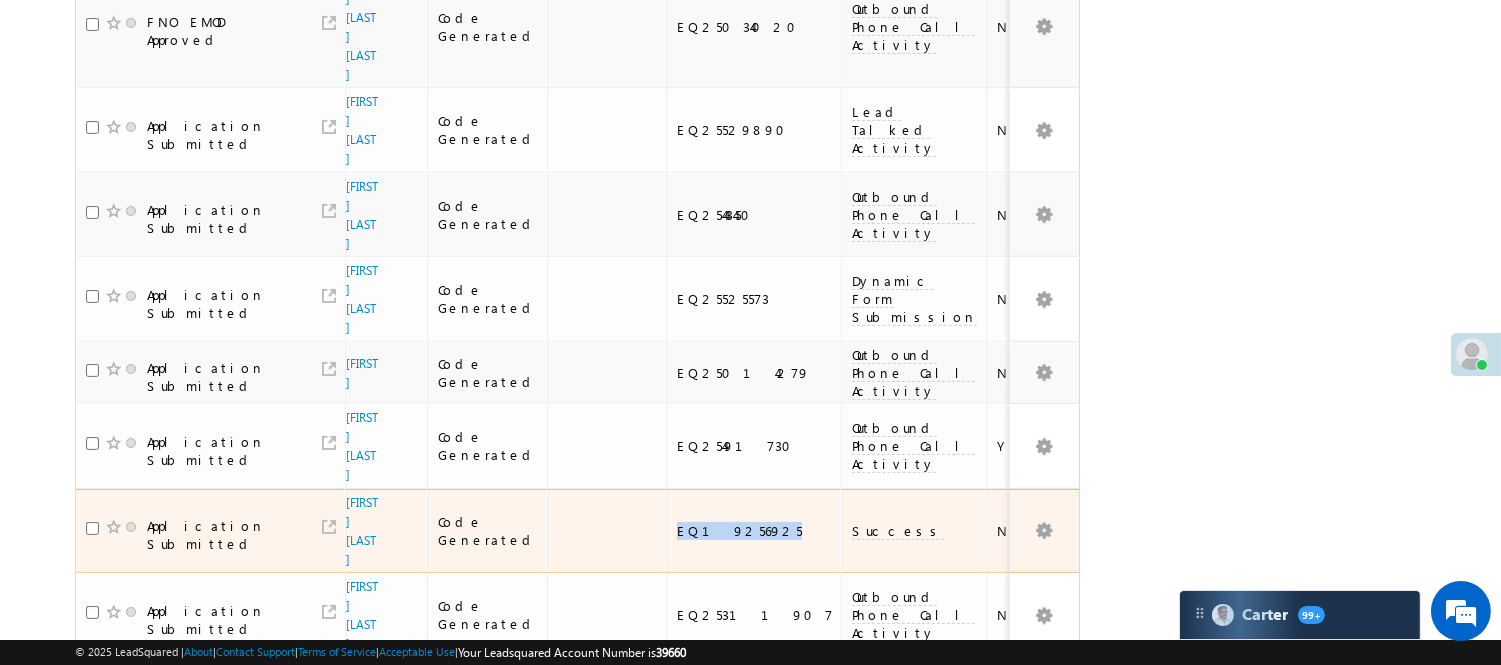 click on "EQ19256925" at bounding box center (755, 531) 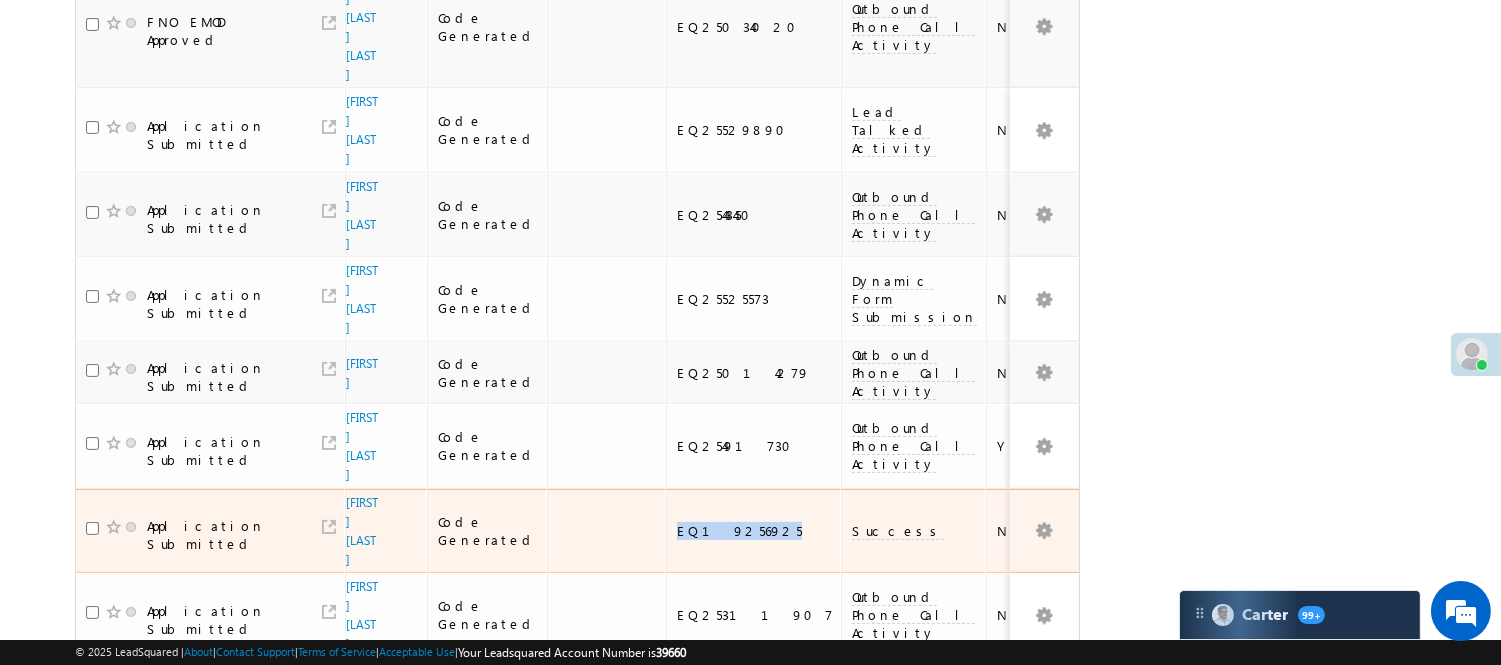 copy on "EQ19256925" 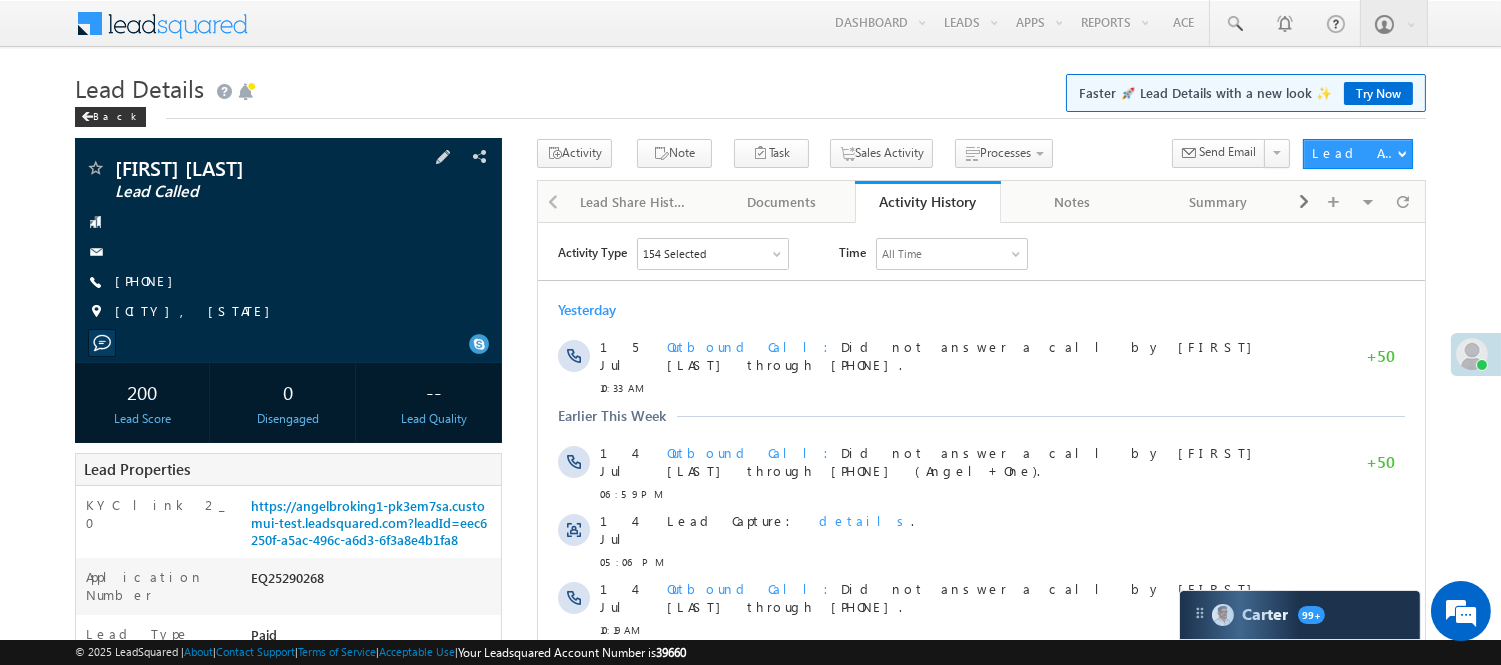 scroll, scrollTop: 0, scrollLeft: 0, axis: both 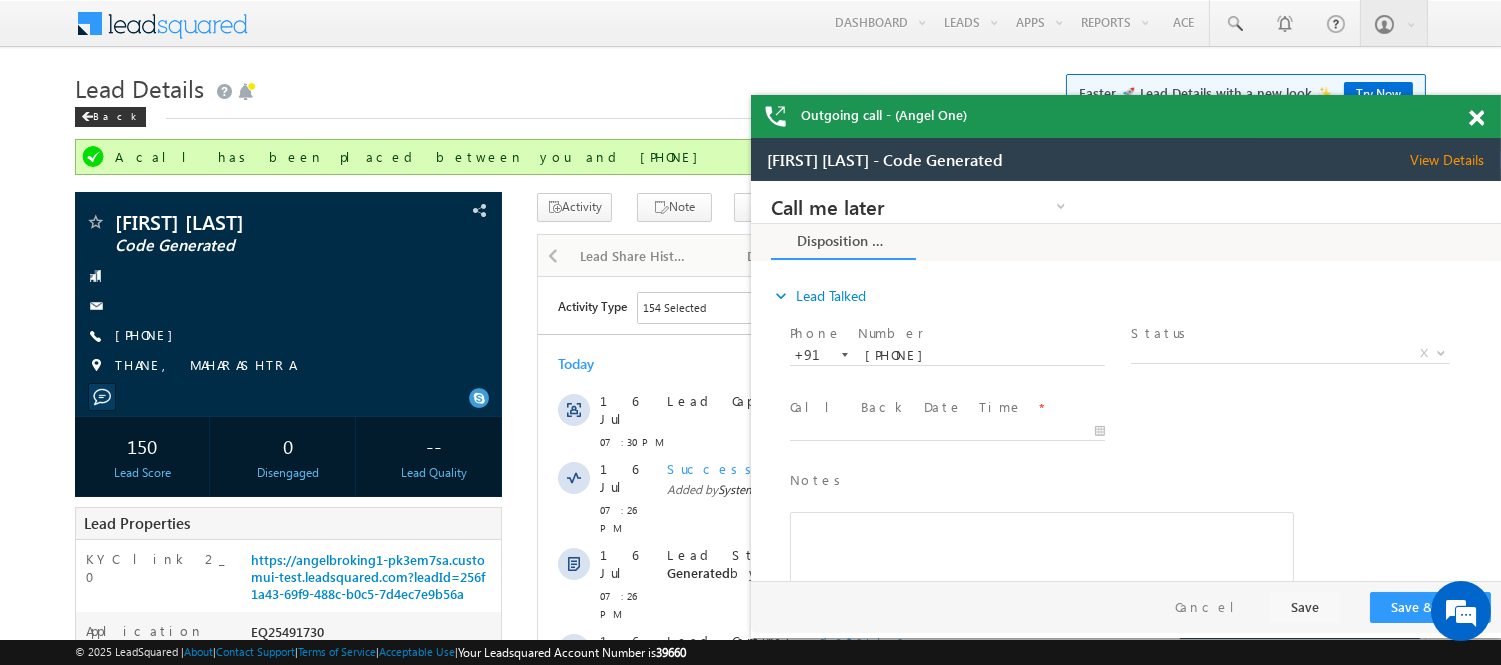 click at bounding box center [1476, 118] 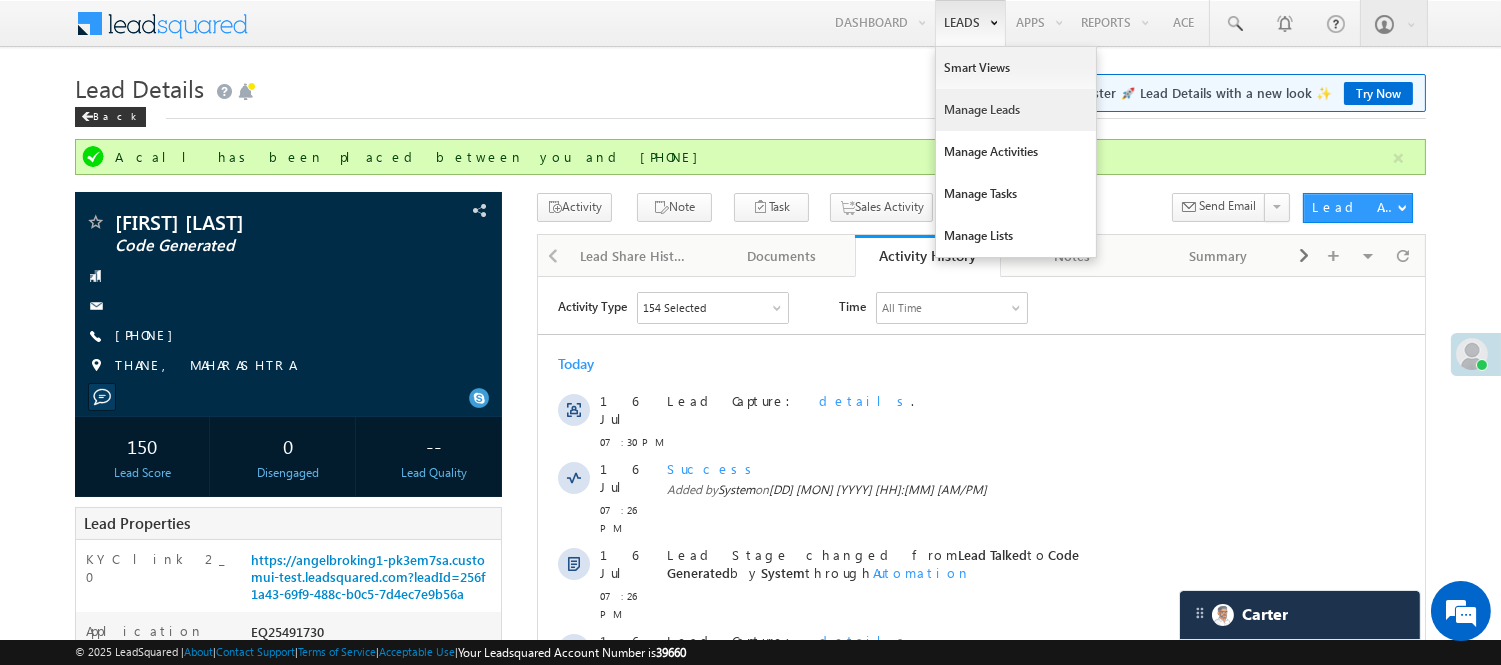 click on "Manage Leads" at bounding box center (1016, 110) 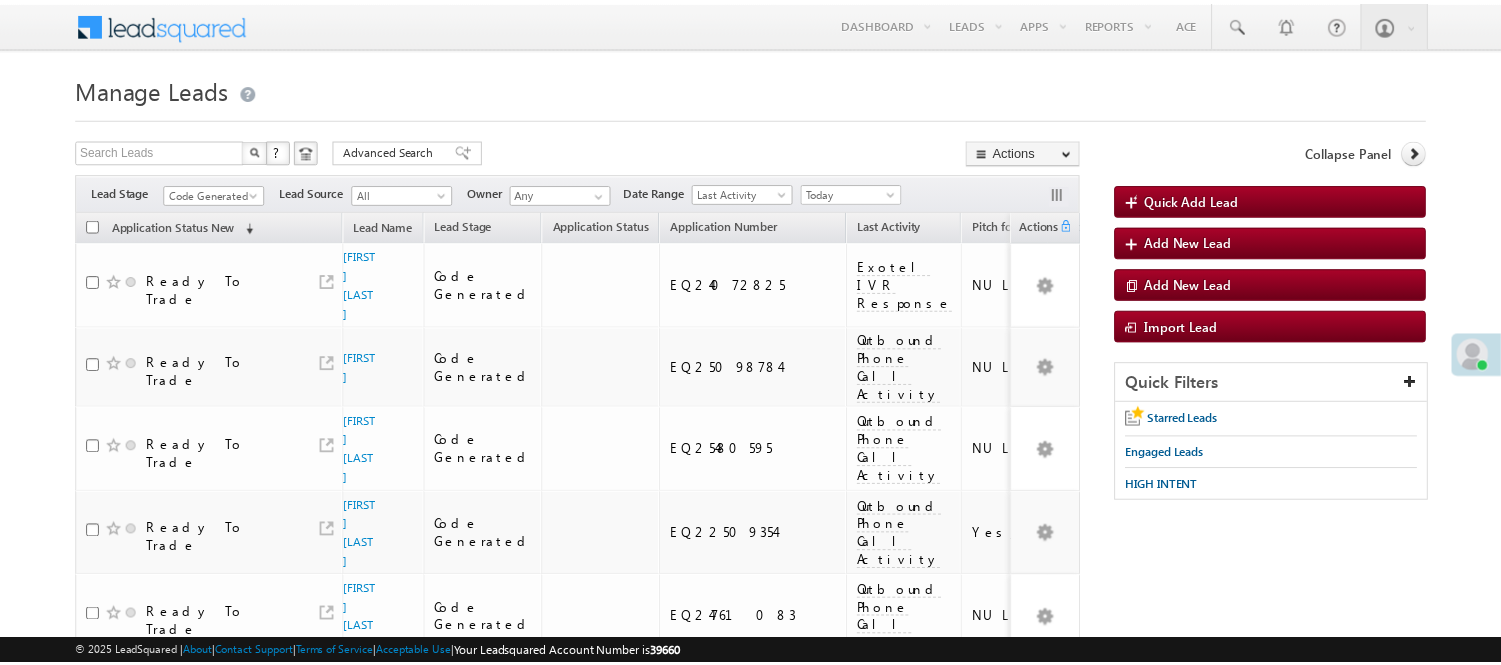 scroll, scrollTop: 0, scrollLeft: 0, axis: both 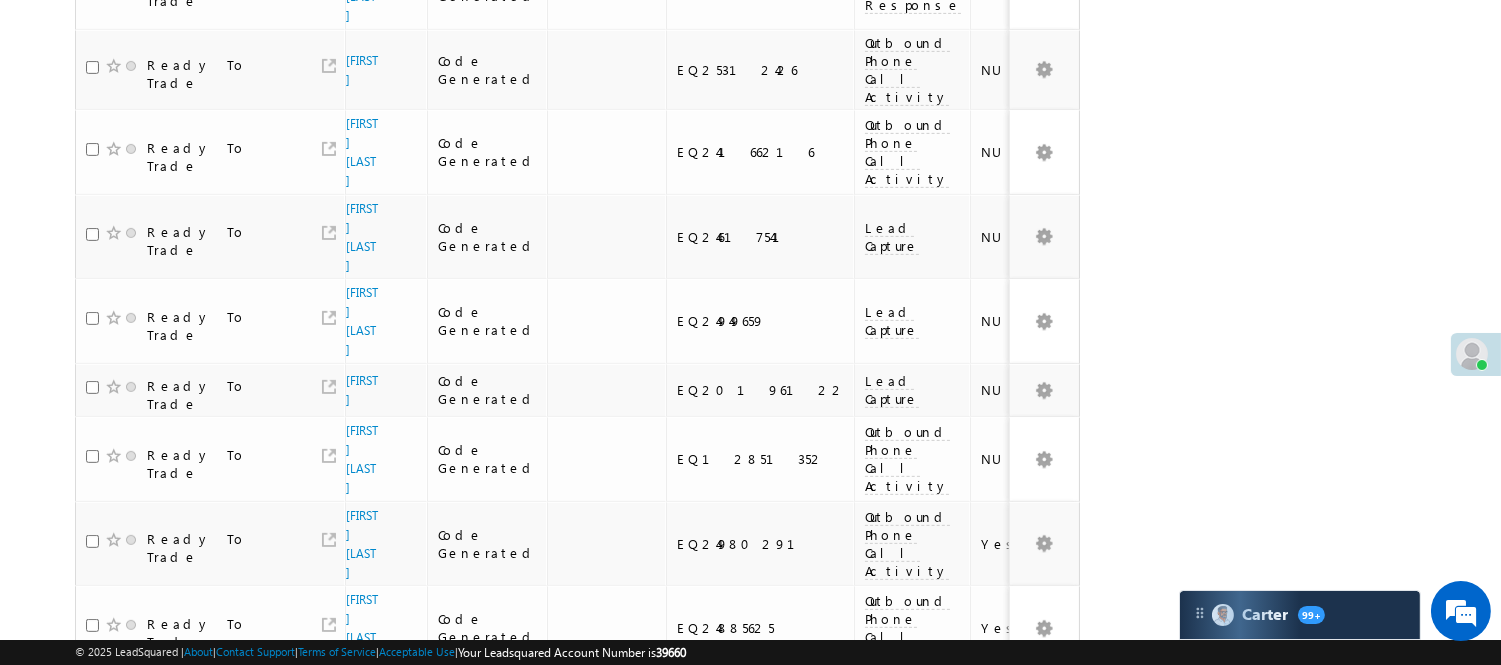 click on "3" at bounding box center (1018, 878) 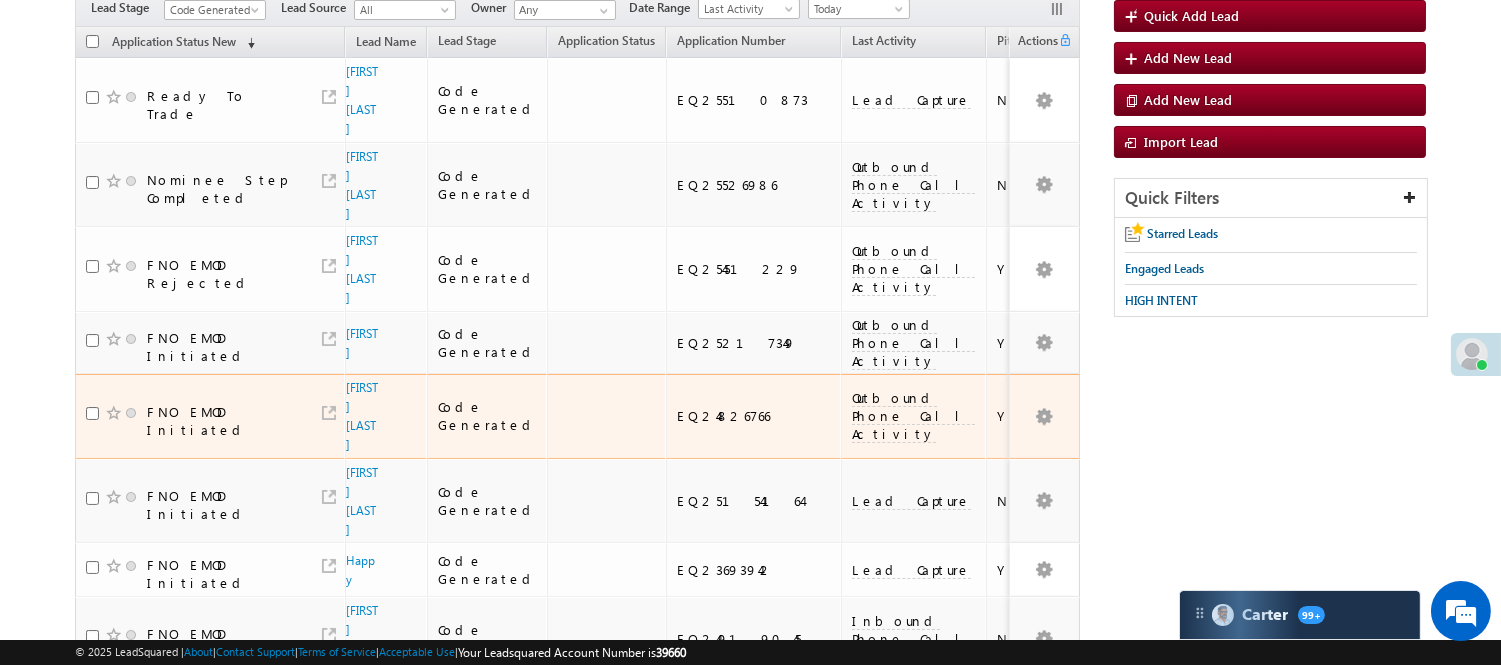 scroll, scrollTop: 0, scrollLeft: 0, axis: both 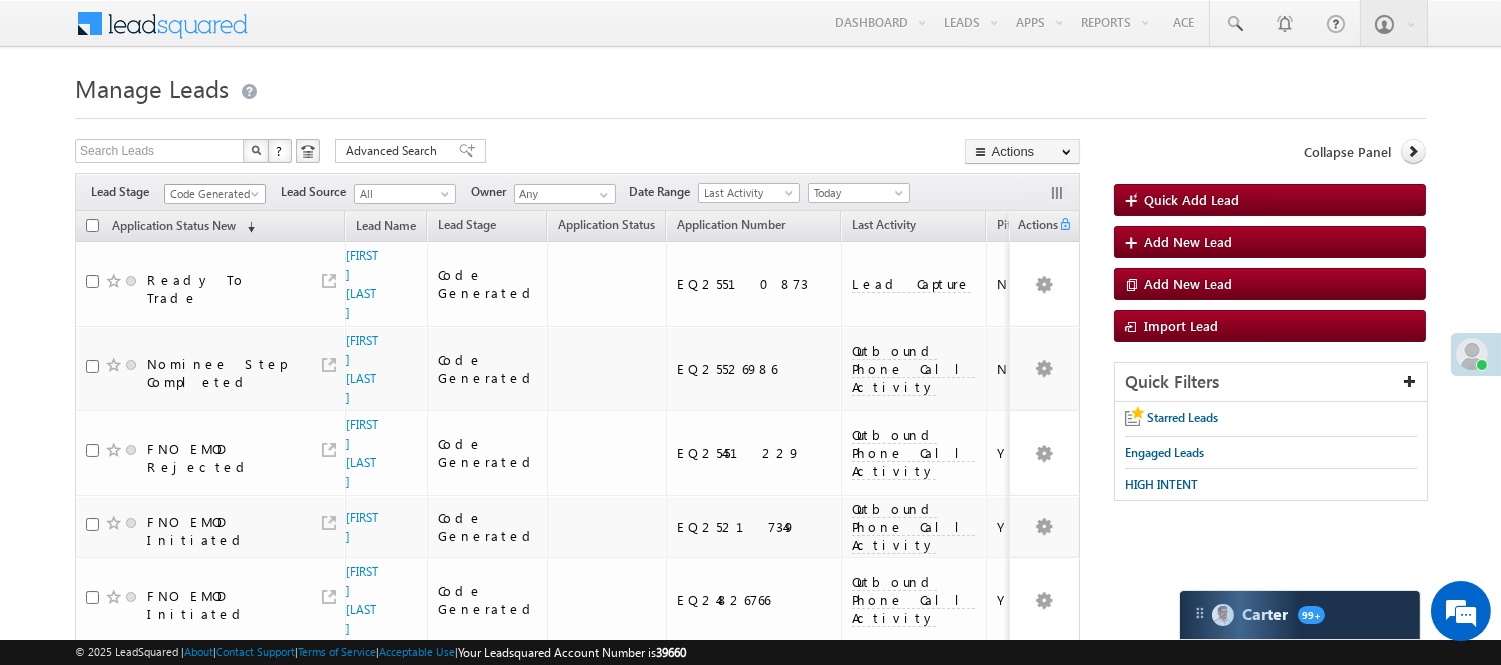 click on "Code Generated" at bounding box center (212, 194) 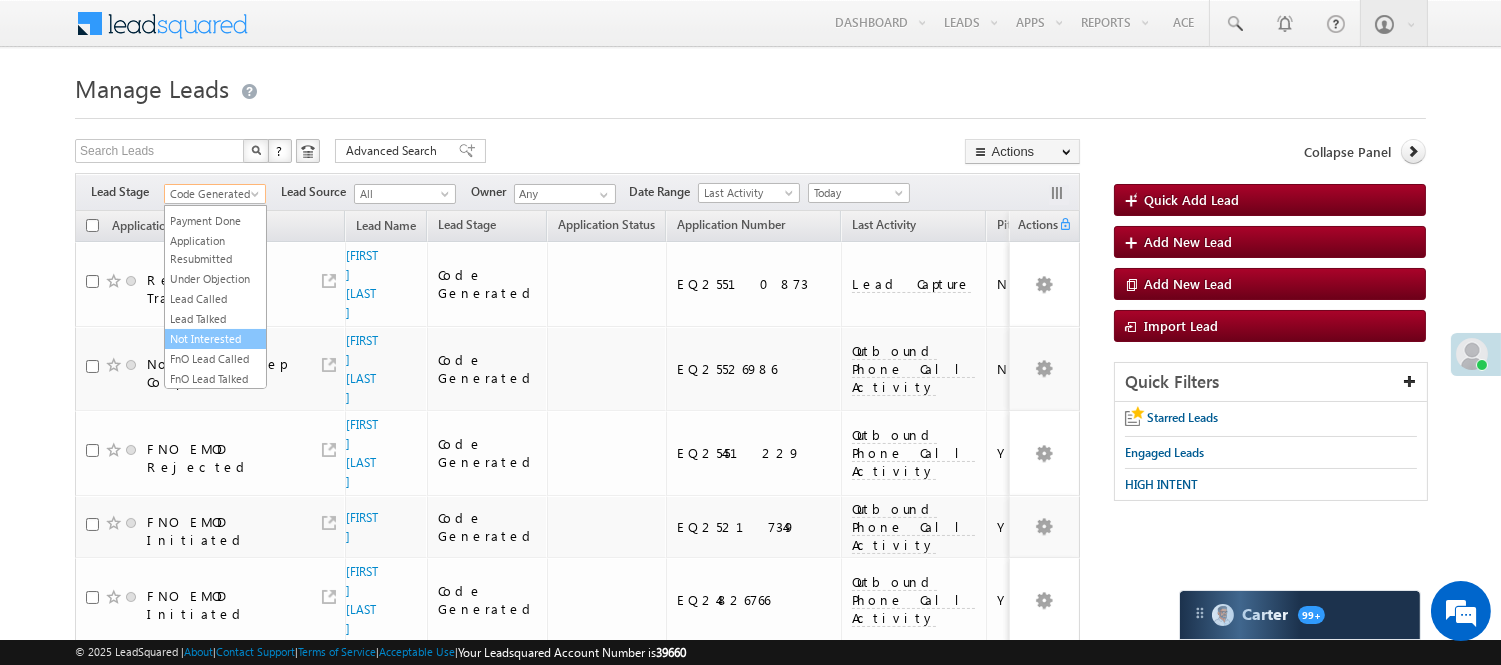scroll, scrollTop: 333, scrollLeft: 0, axis: vertical 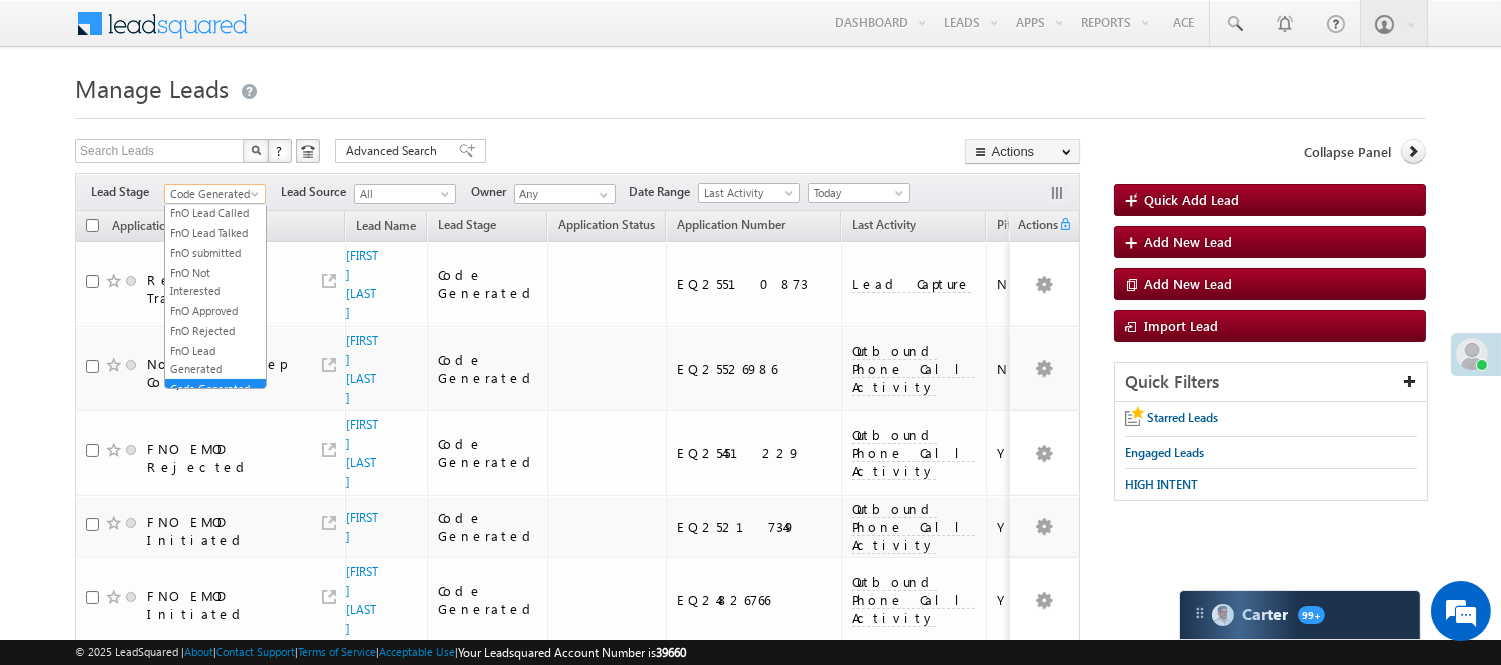 click on "Lead Called" at bounding box center (215, 153) 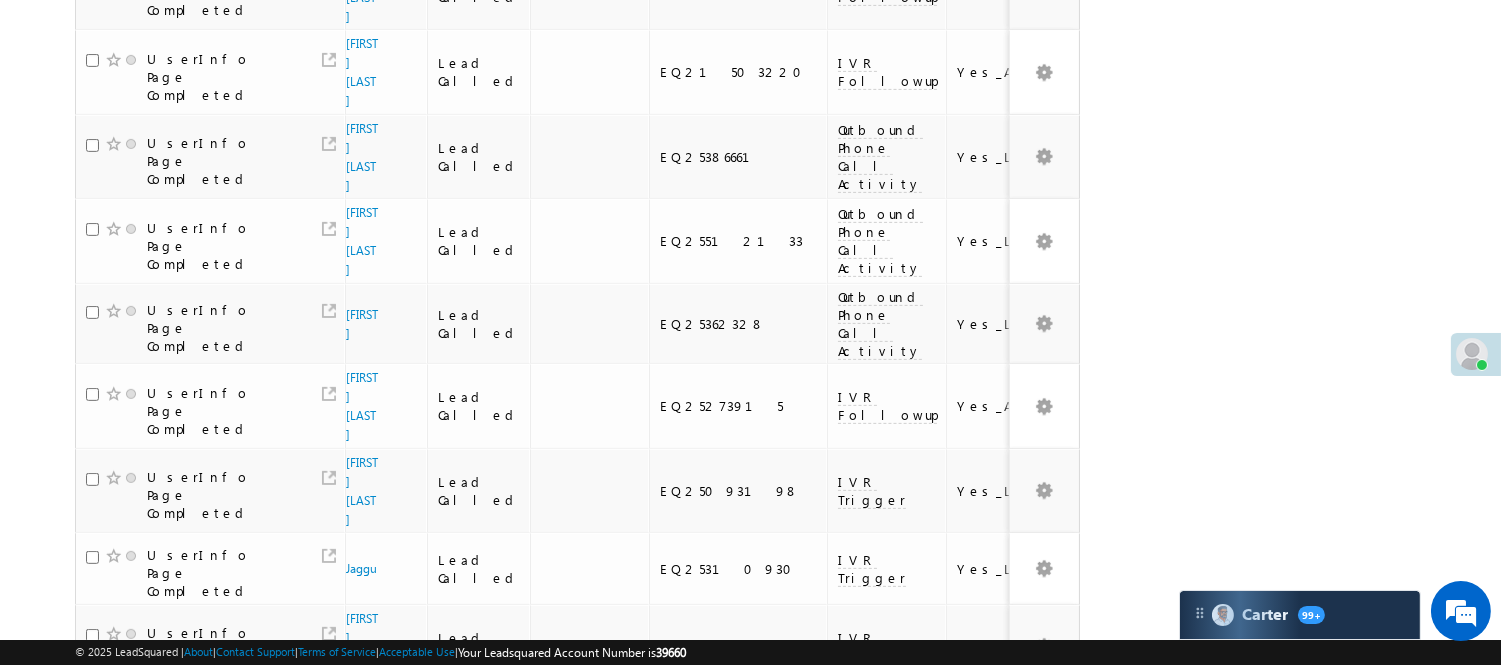 scroll, scrollTop: 1353, scrollLeft: 0, axis: vertical 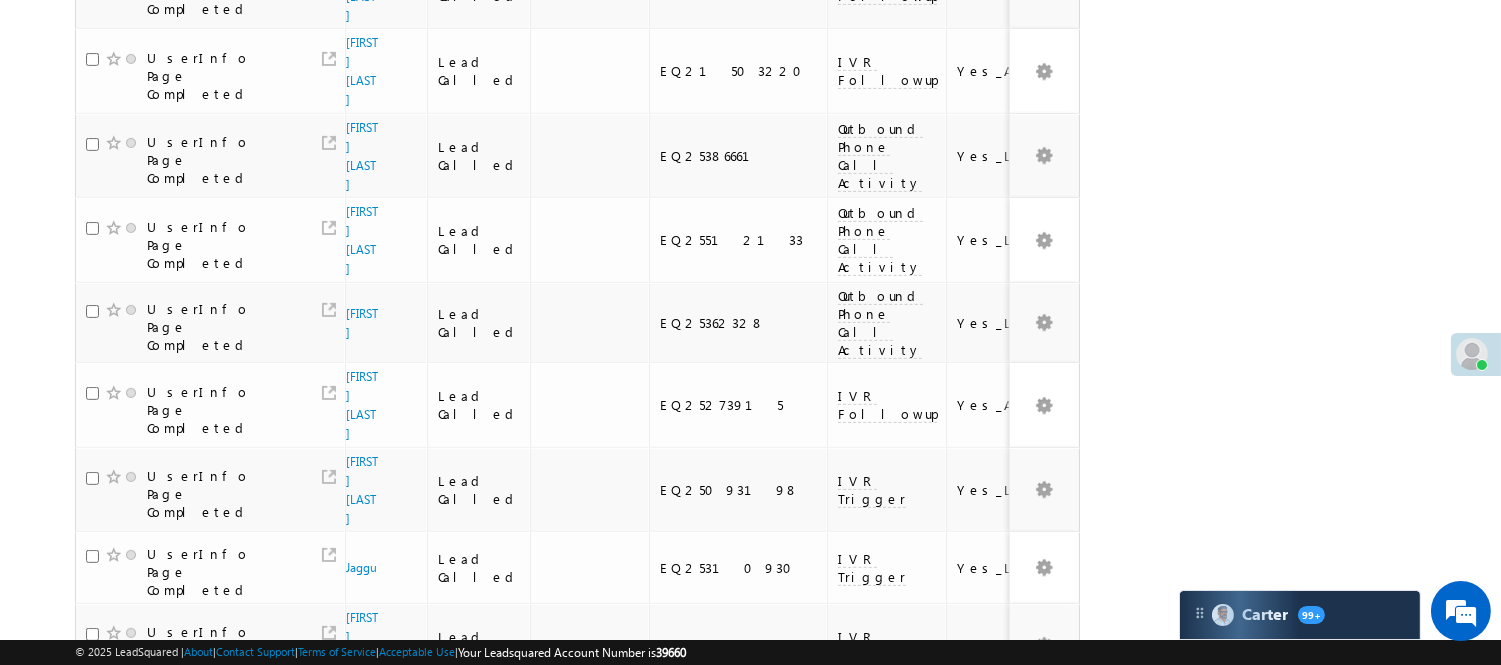 click on "3" at bounding box center (898, 980) 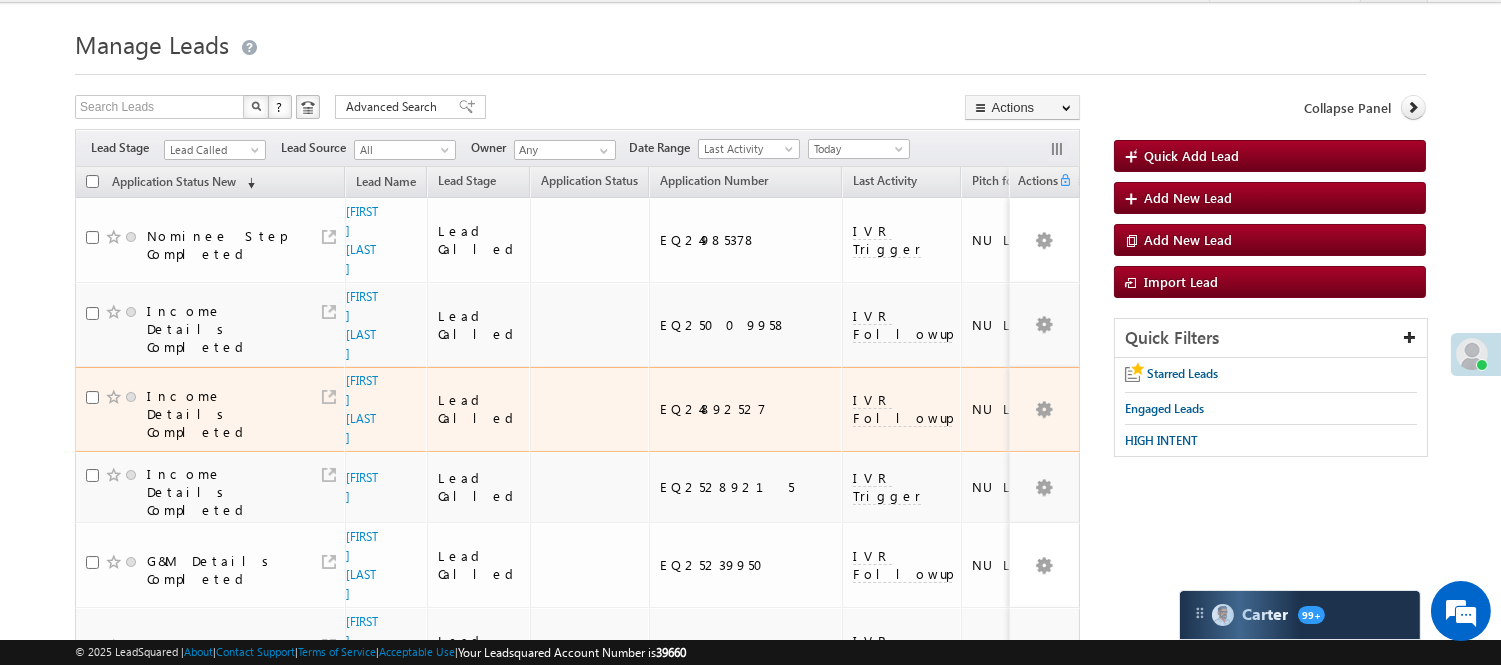 scroll, scrollTop: 0, scrollLeft: 0, axis: both 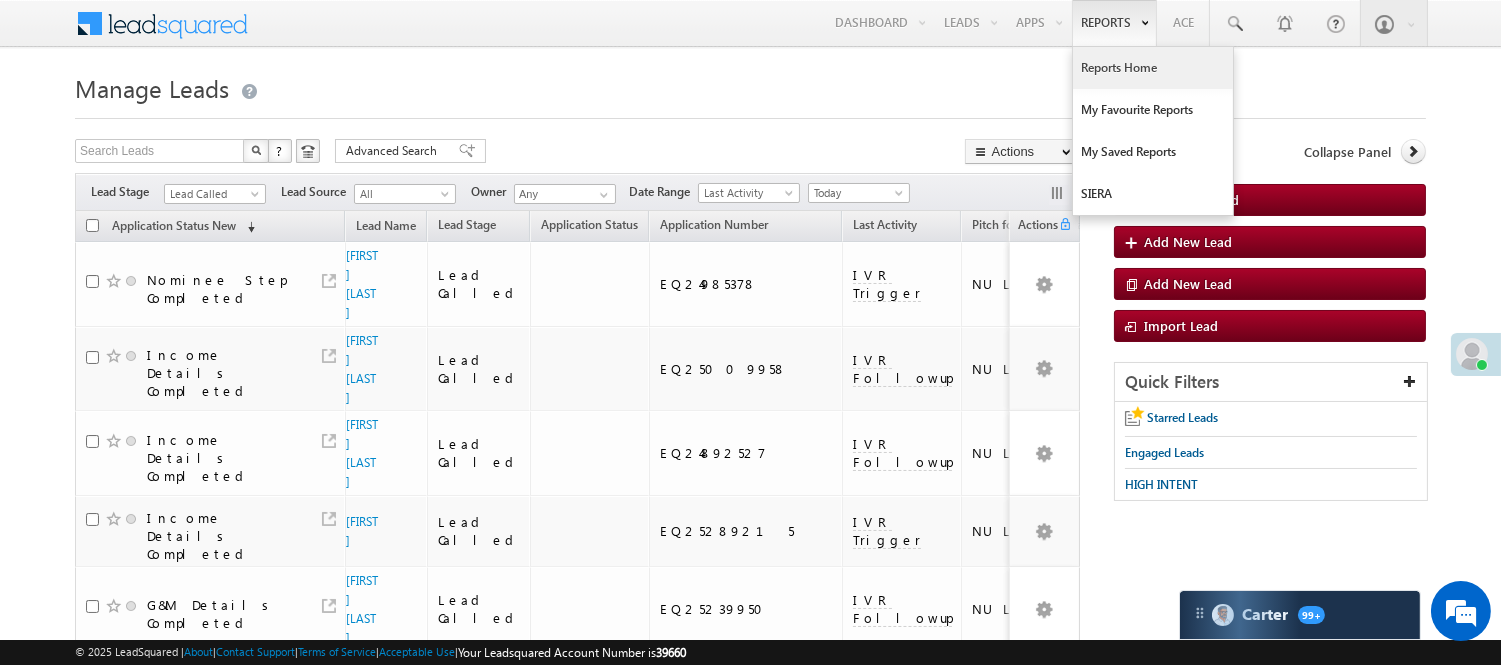 click on "Reports Home" at bounding box center [1153, 68] 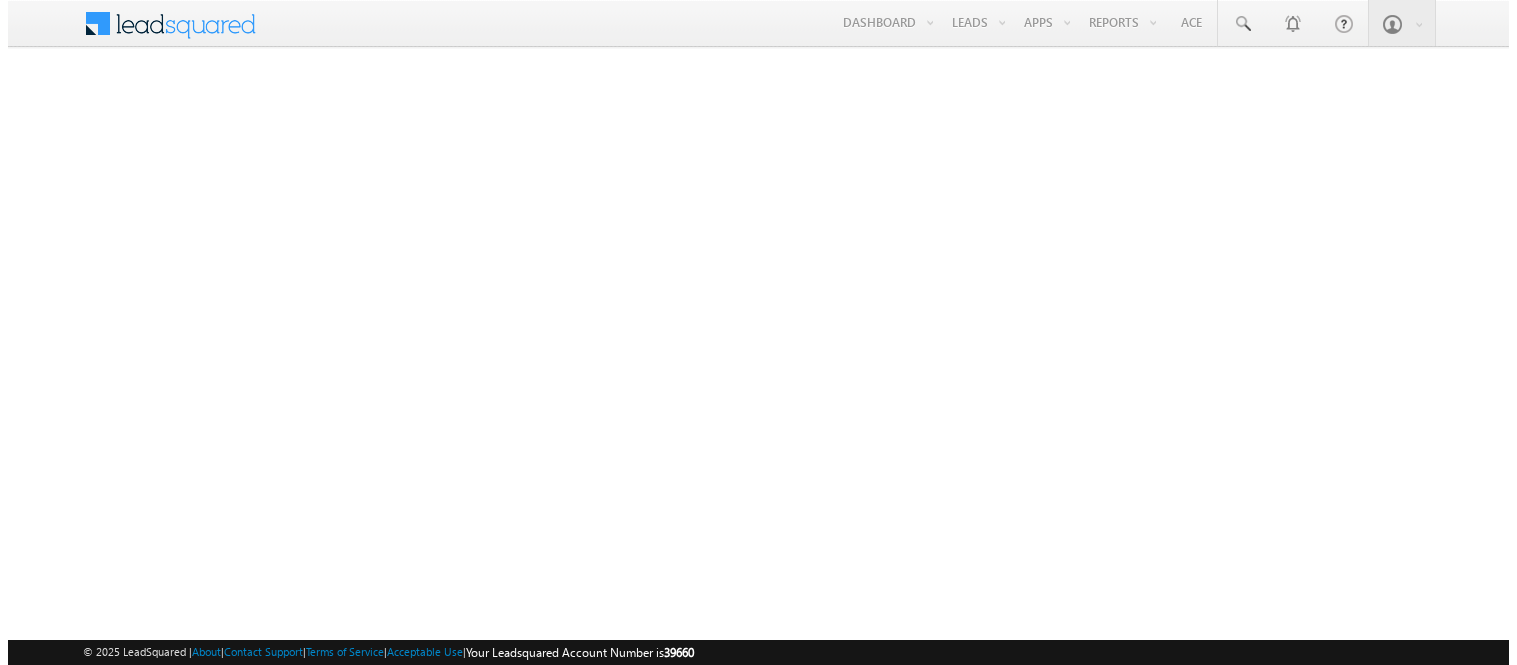 scroll, scrollTop: 0, scrollLeft: 0, axis: both 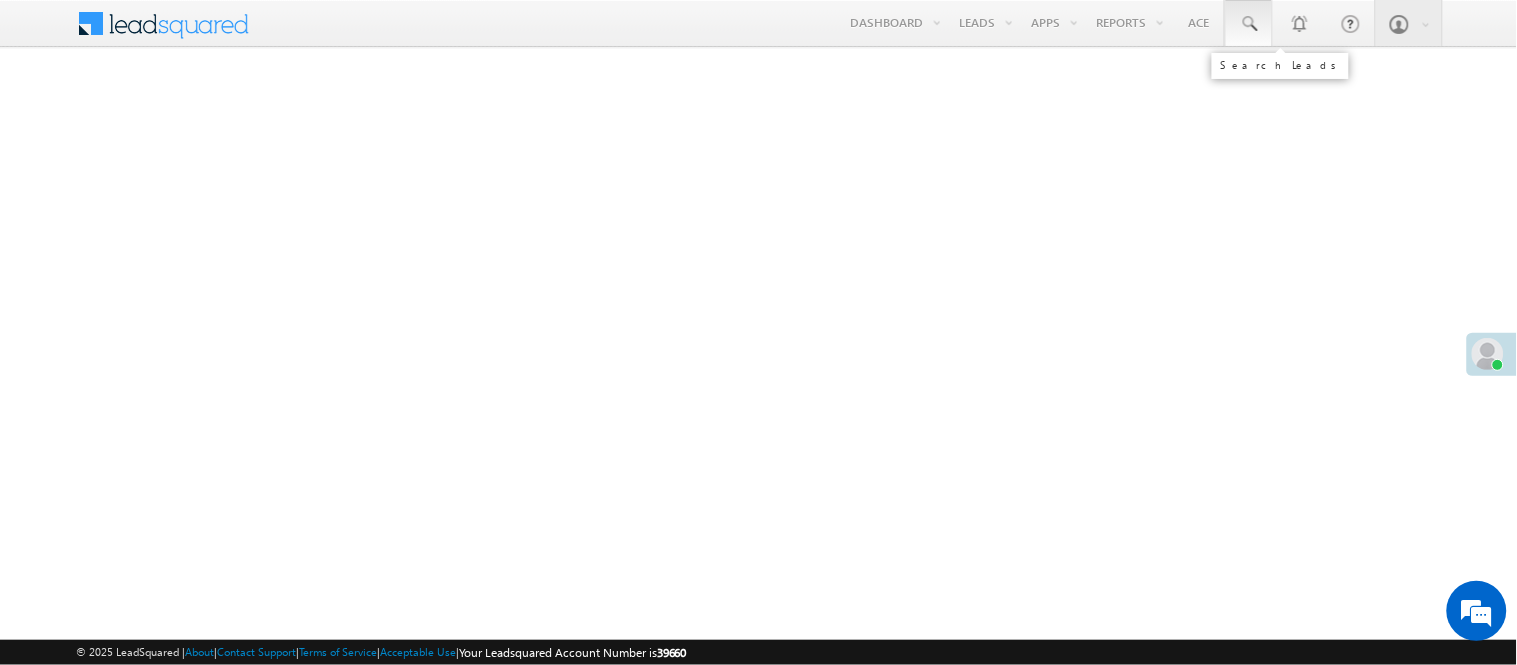 click at bounding box center [1249, 24] 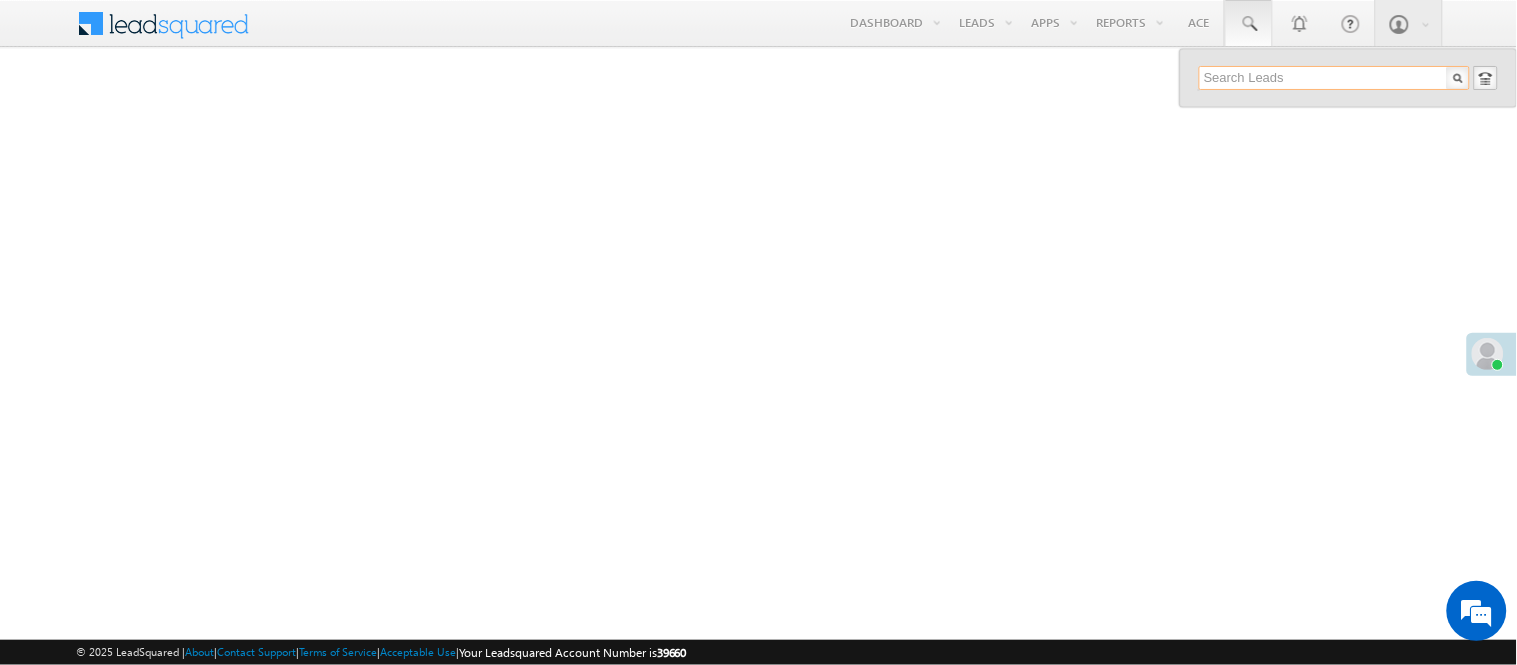 click at bounding box center (1334, 78) 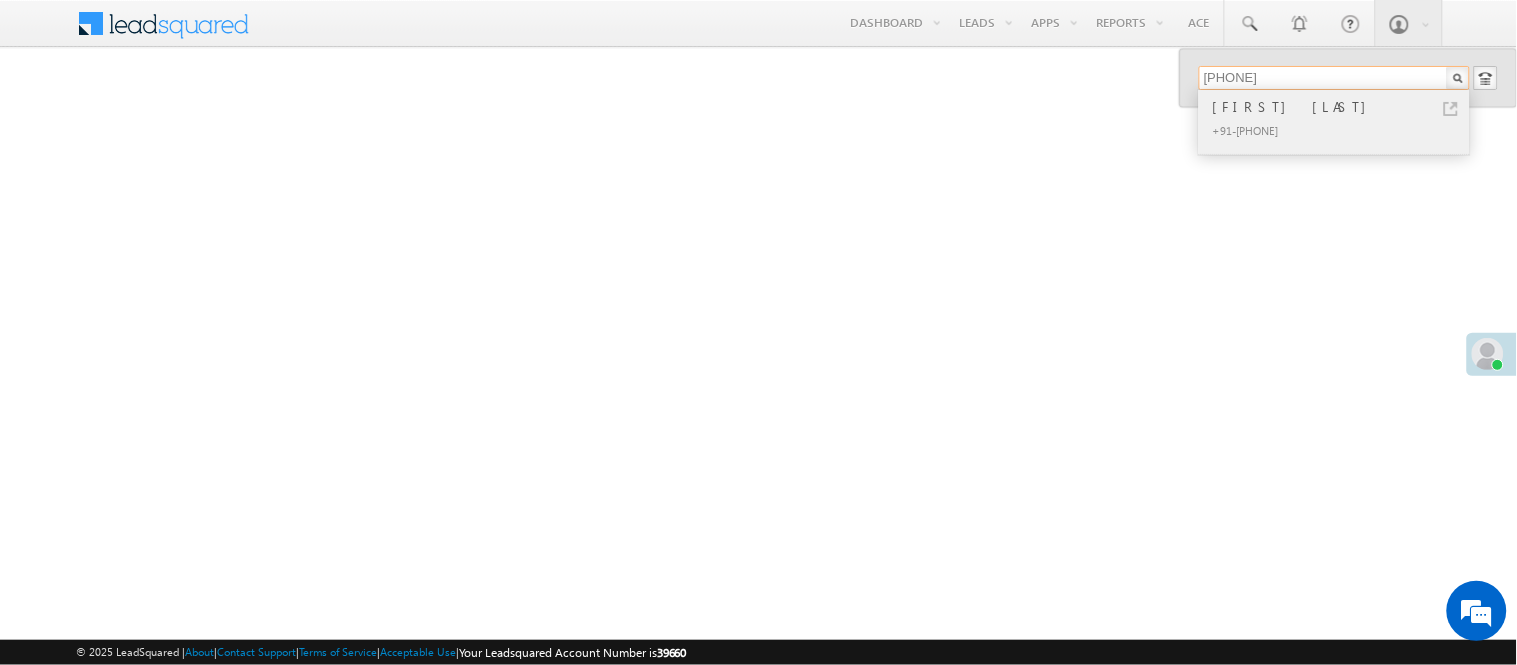 type on "7985080691" 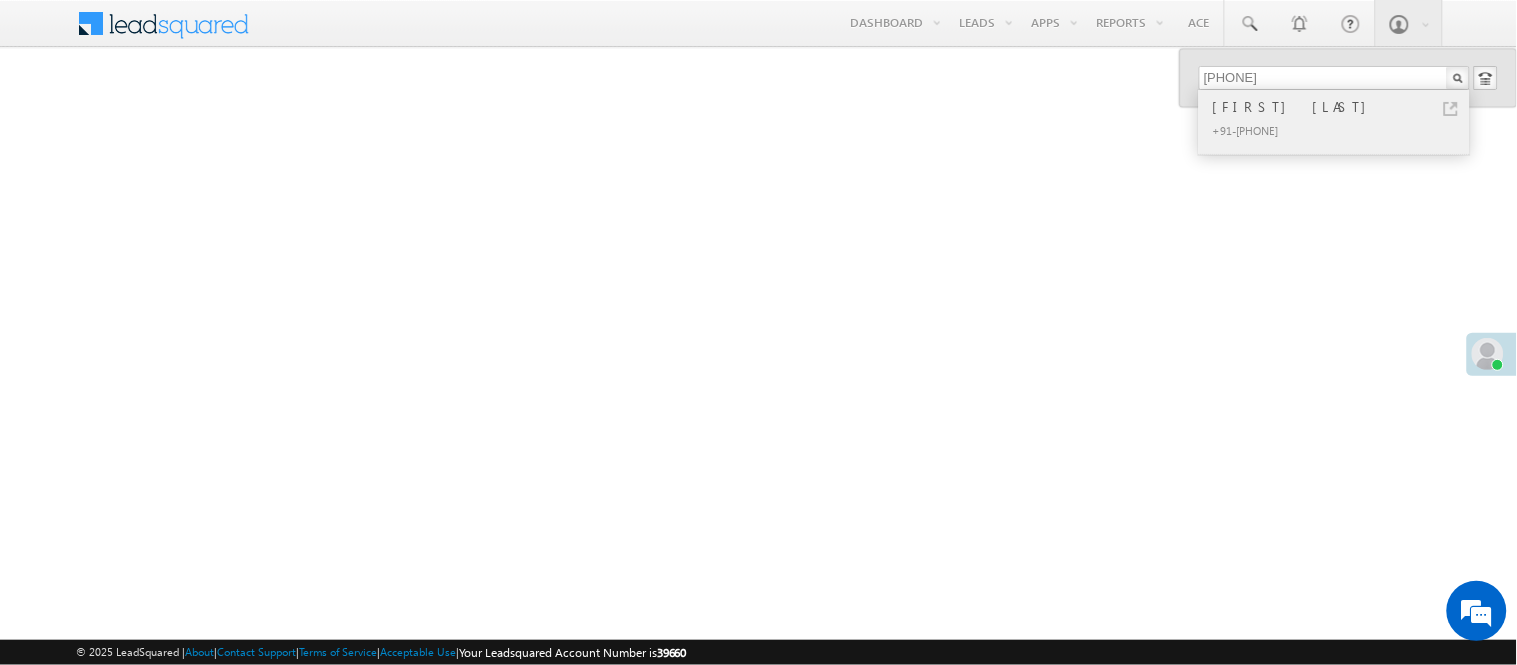 click on "Shreyash Jaiswal" at bounding box center (1343, 107) 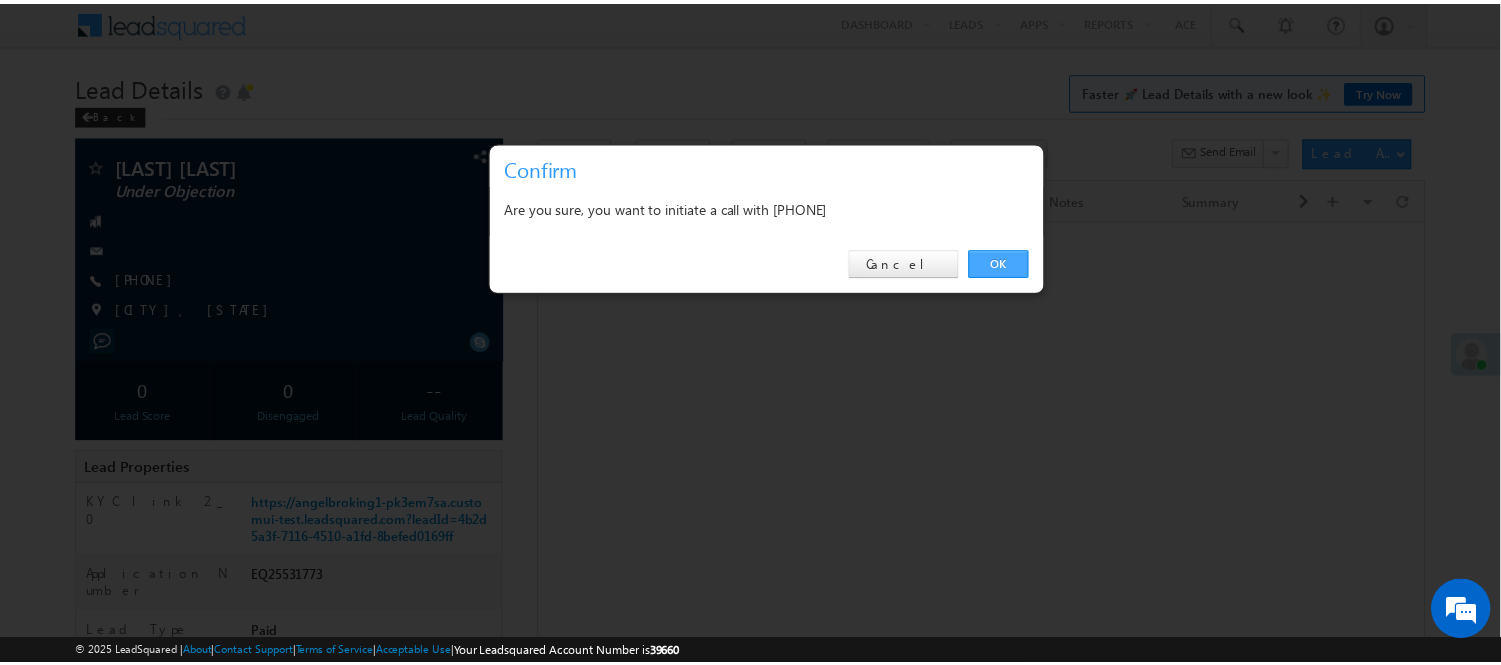 scroll, scrollTop: 2, scrollLeft: 0, axis: vertical 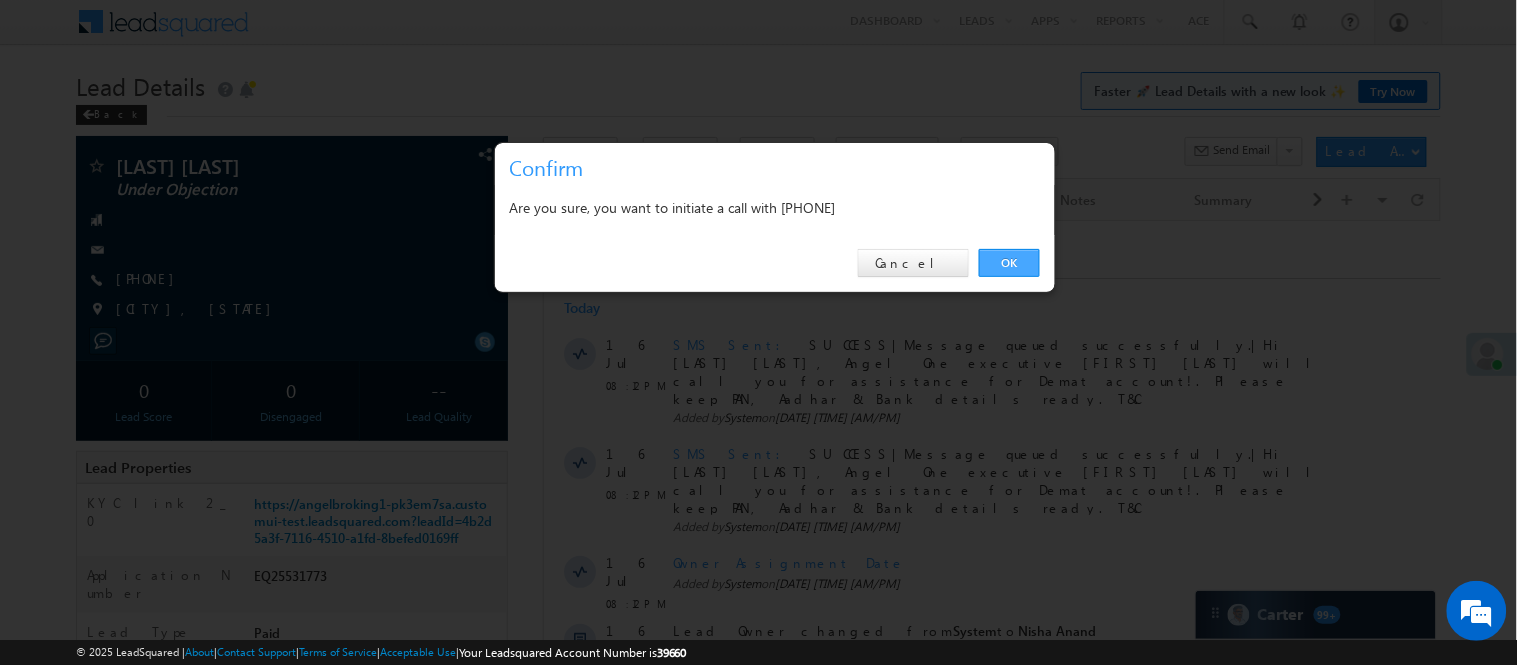 click on "OK" at bounding box center [1009, 263] 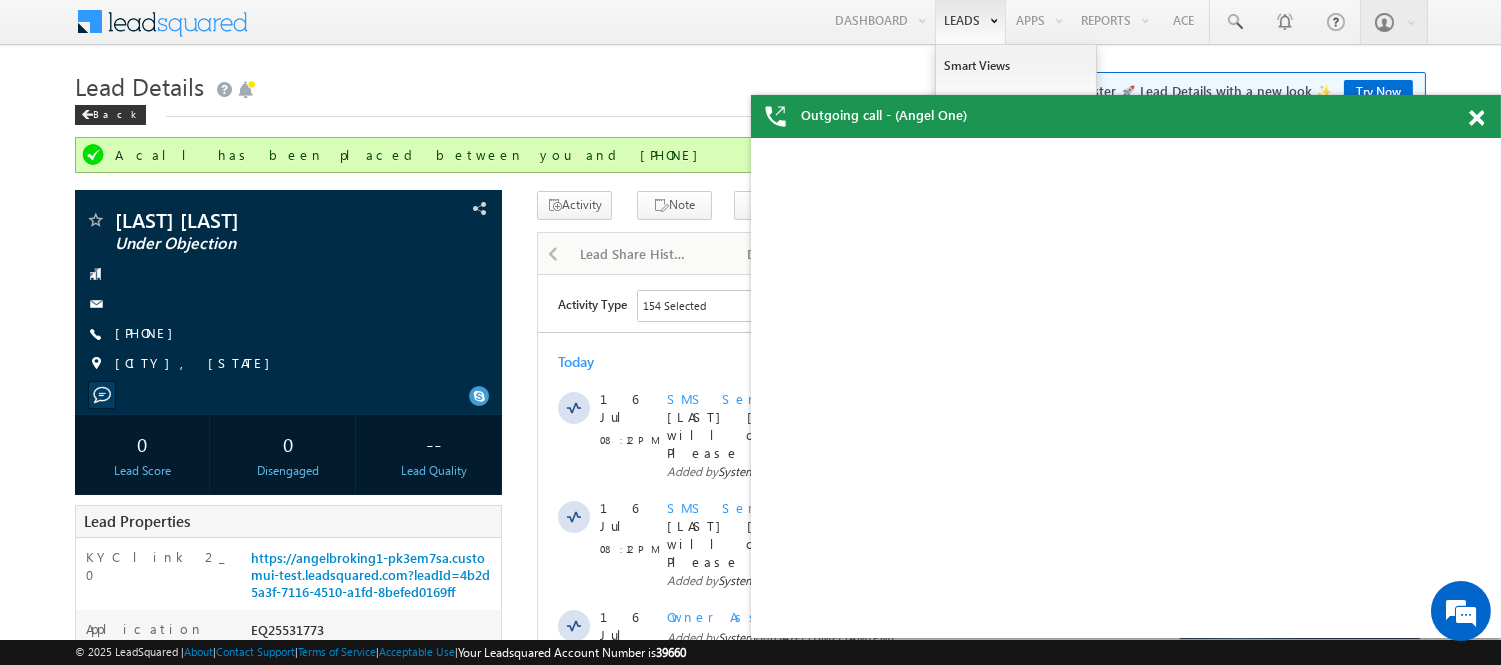 scroll, scrollTop: 0, scrollLeft: 0, axis: both 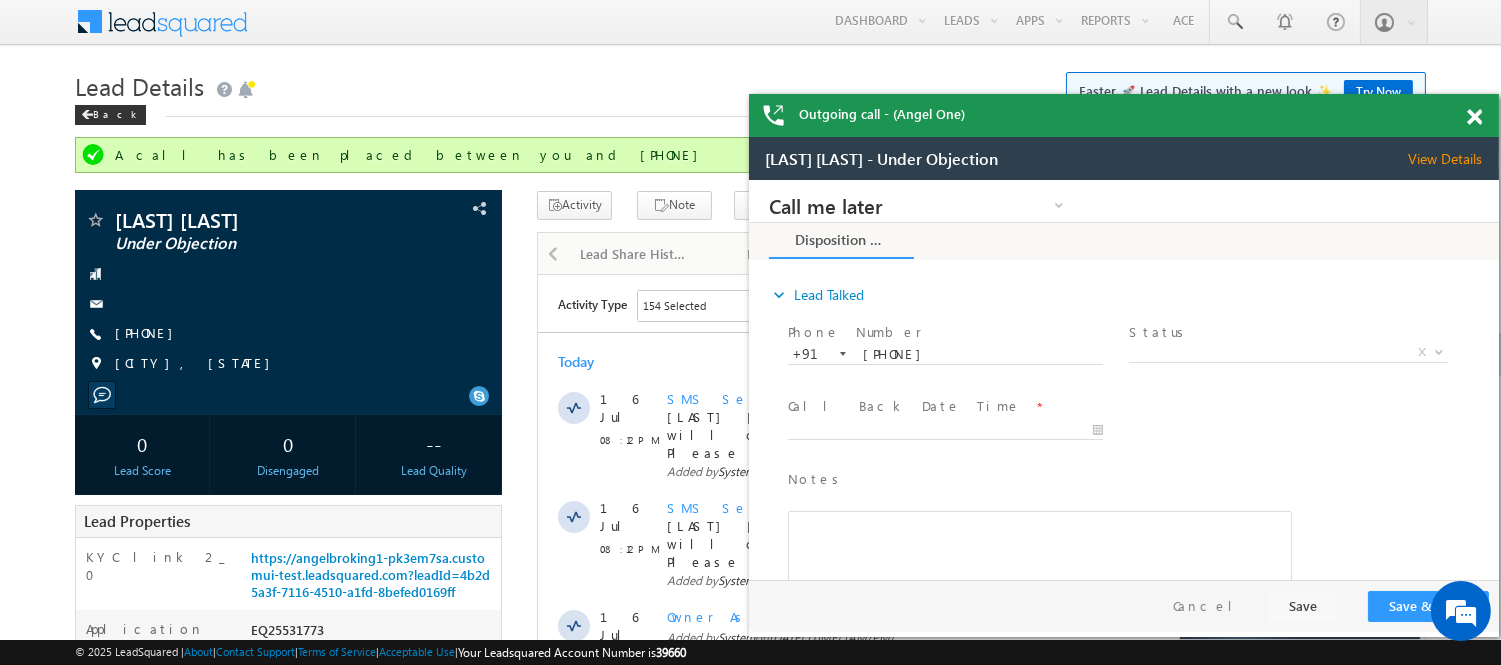 click at bounding box center [1485, 113] 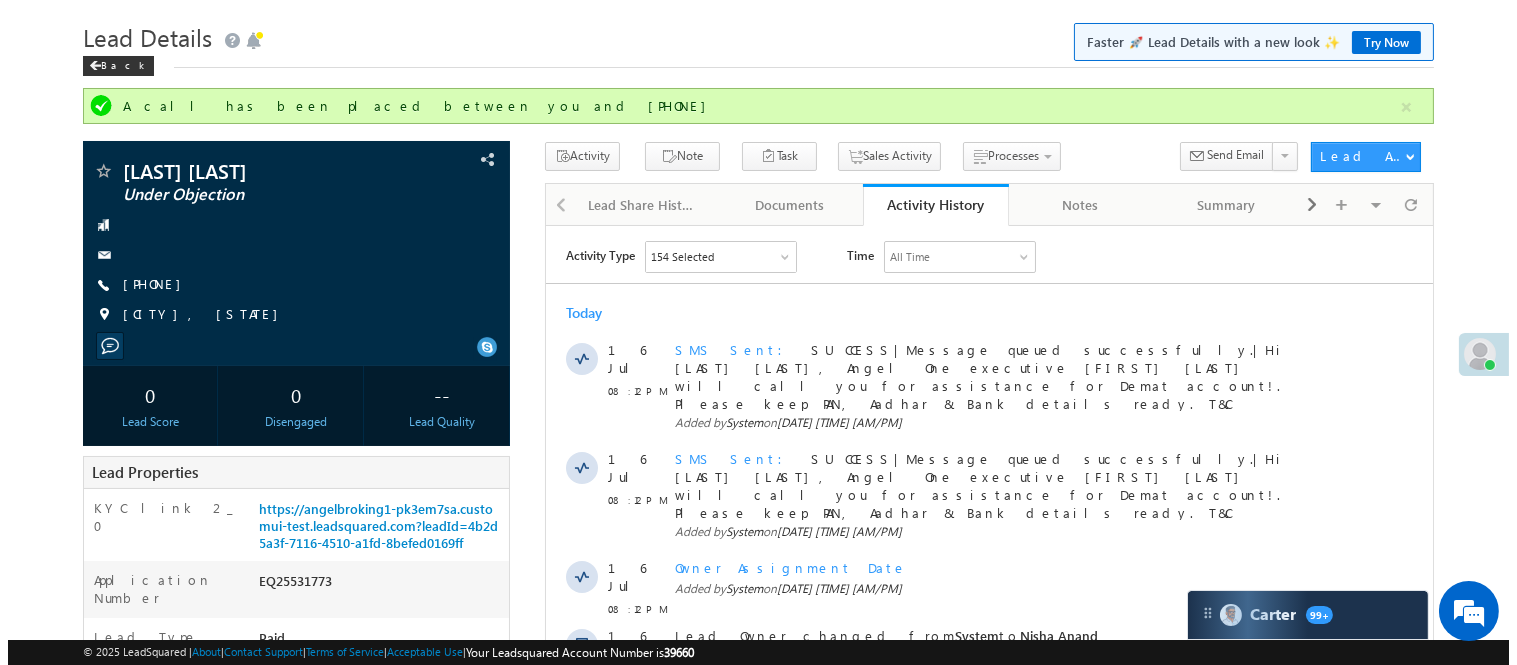 scroll, scrollTop: 0, scrollLeft: 0, axis: both 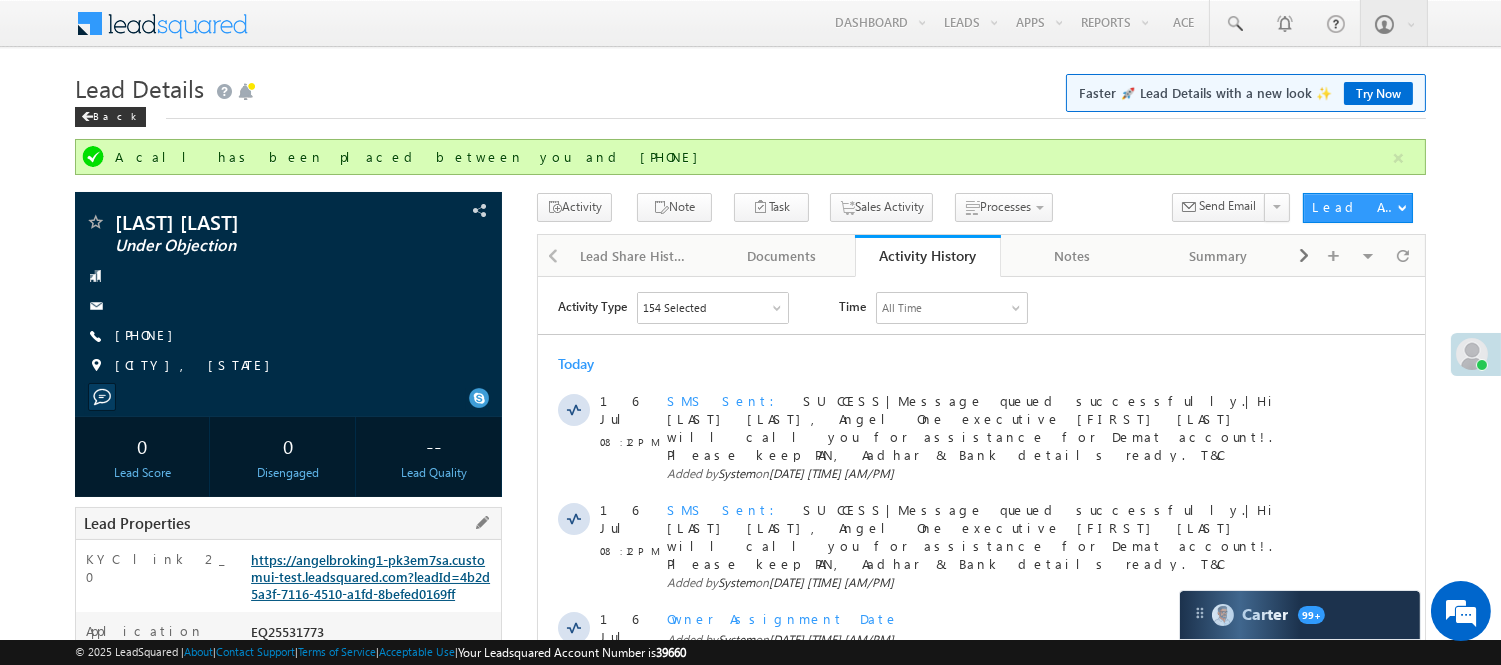 click on "https://angelbroking1-pk3em7sa.customui-test.leadsquared.com?leadId=4b2d5a3f-7116-4510-a1fd-8befed0169ff" at bounding box center [370, 576] 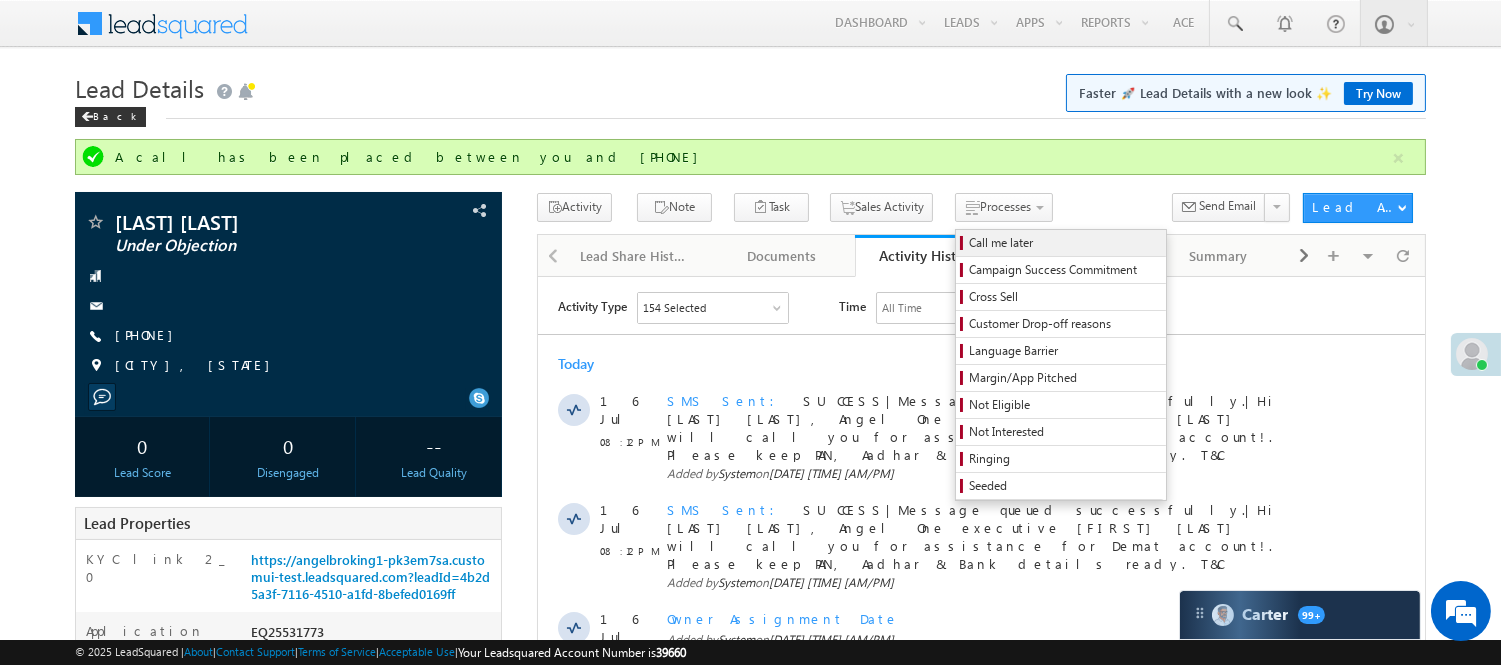 click on "Call me later" at bounding box center (1061, 243) 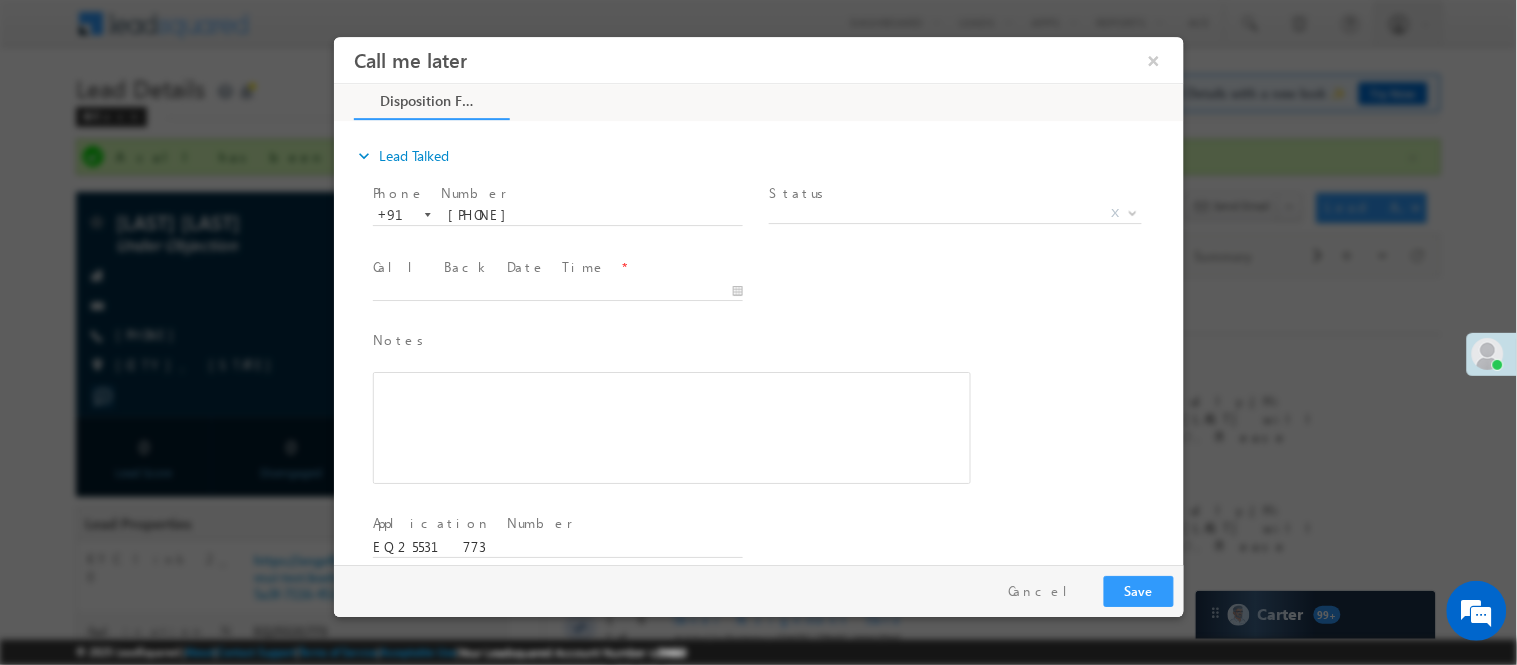 click on "Status
*" at bounding box center (952, 193) 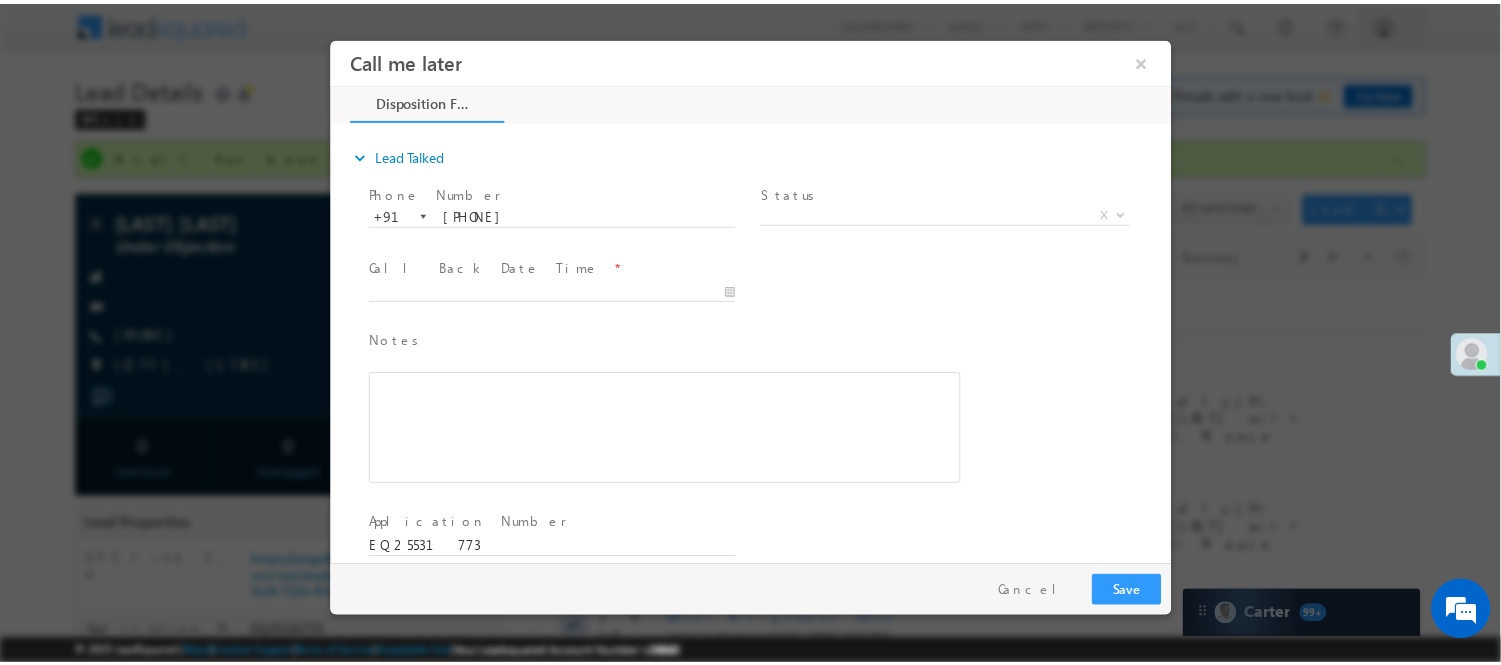 scroll, scrollTop: 0, scrollLeft: 0, axis: both 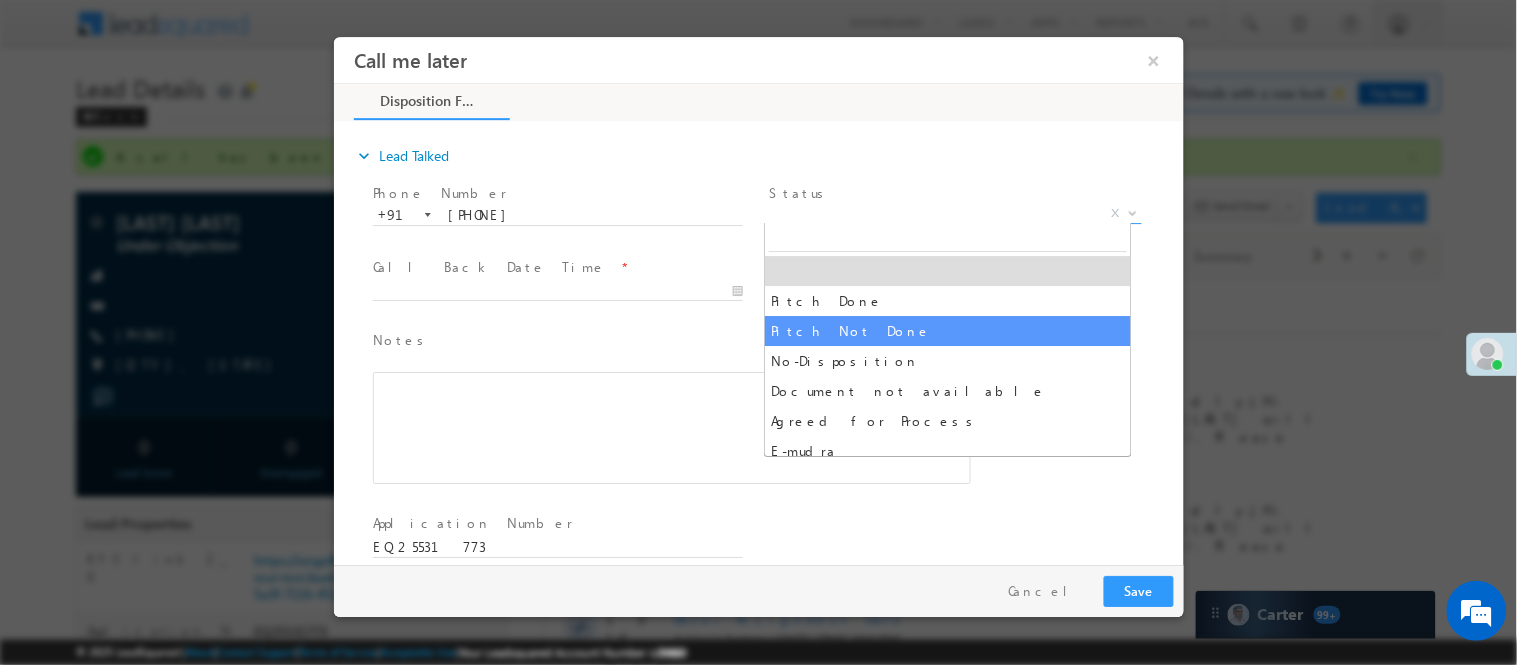 select on "Pitch Not Done" 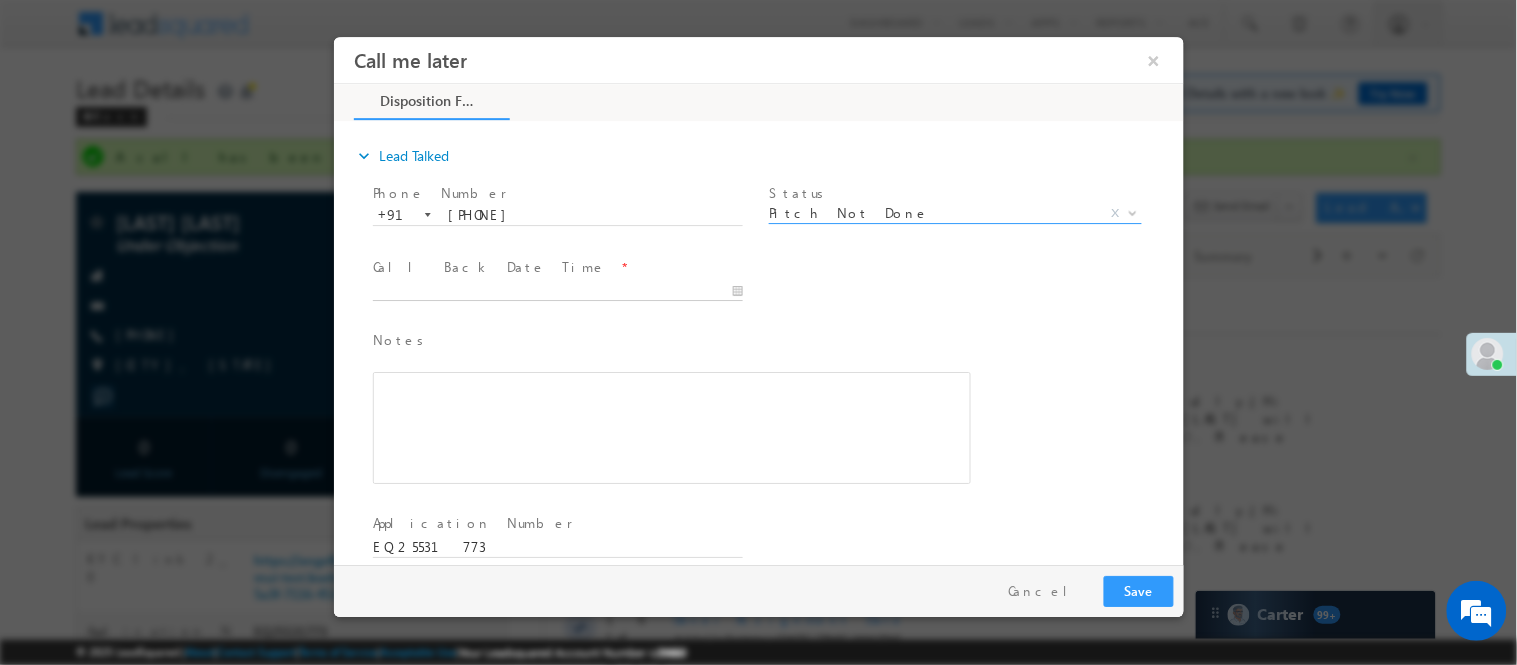 type on "07/16/25 8:31 PM" 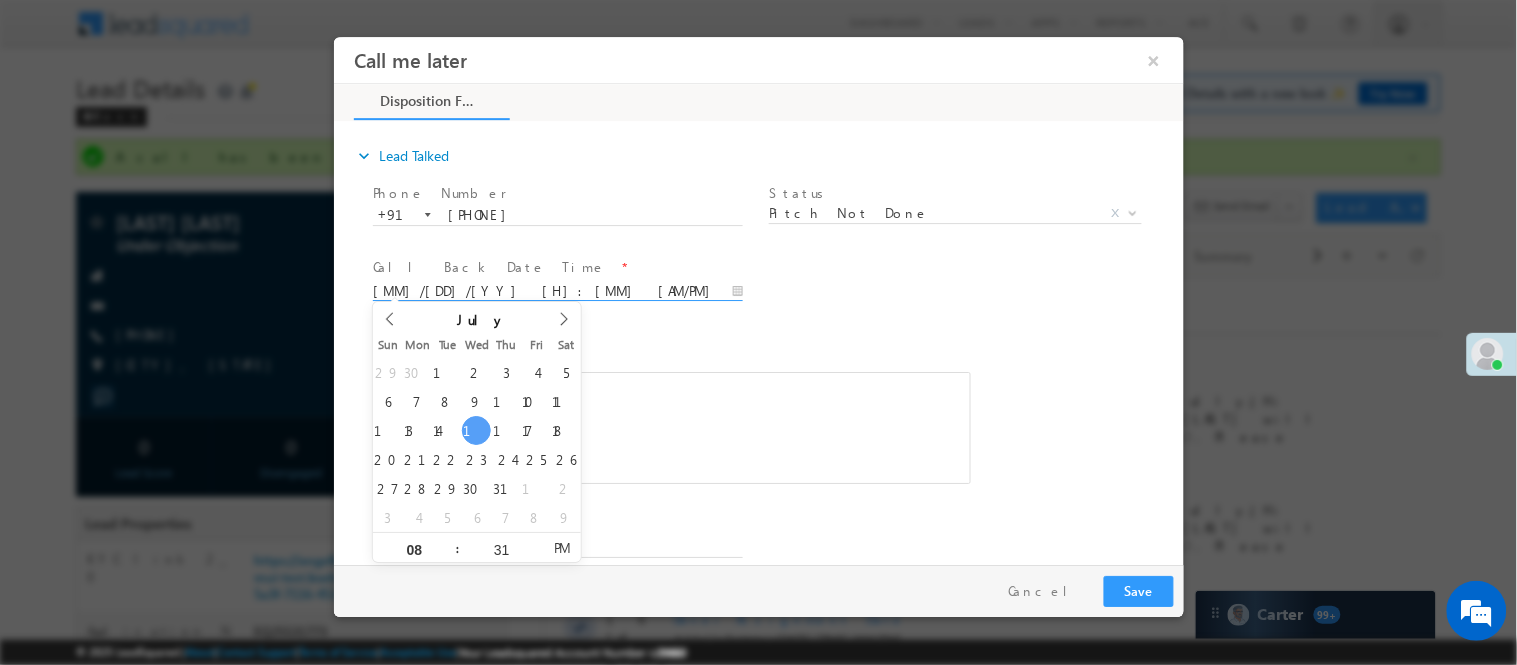 click on "07/16/25 8:31 PM" at bounding box center [557, 291] 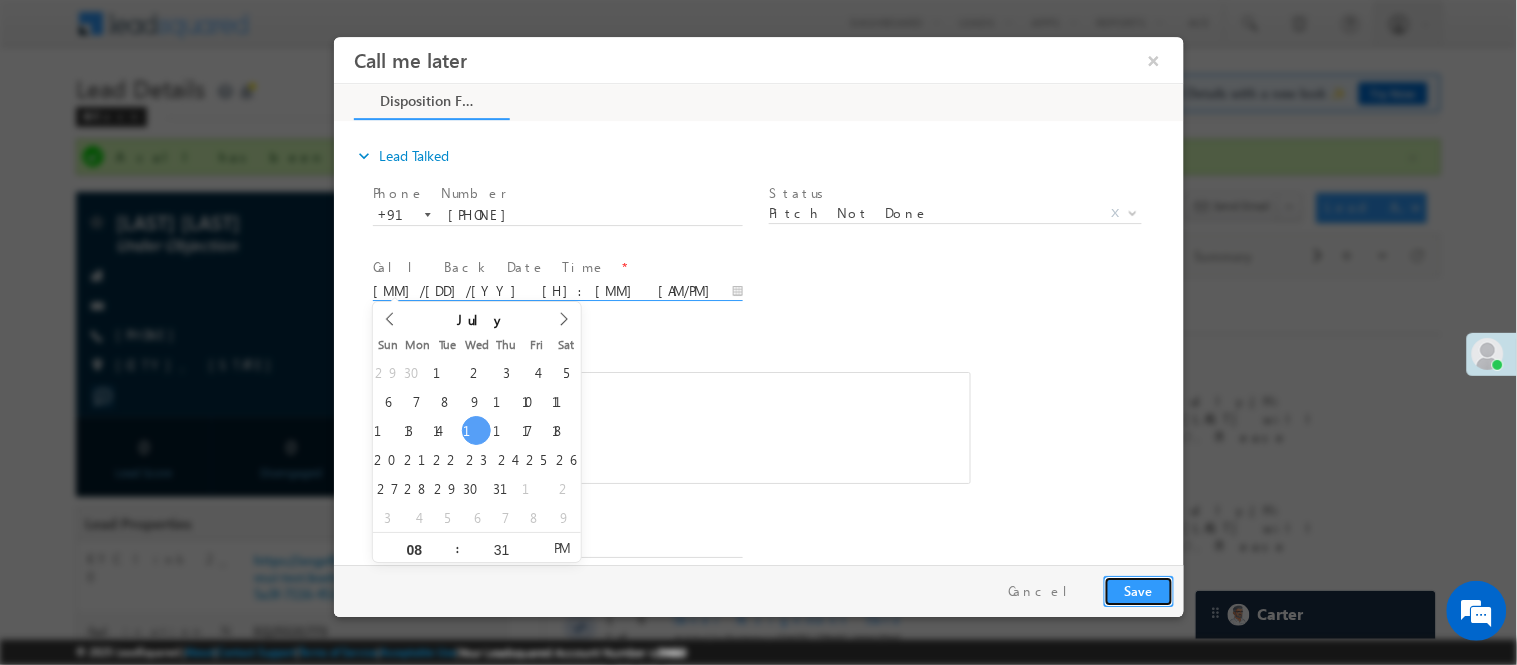 click on "Save" at bounding box center (1138, 590) 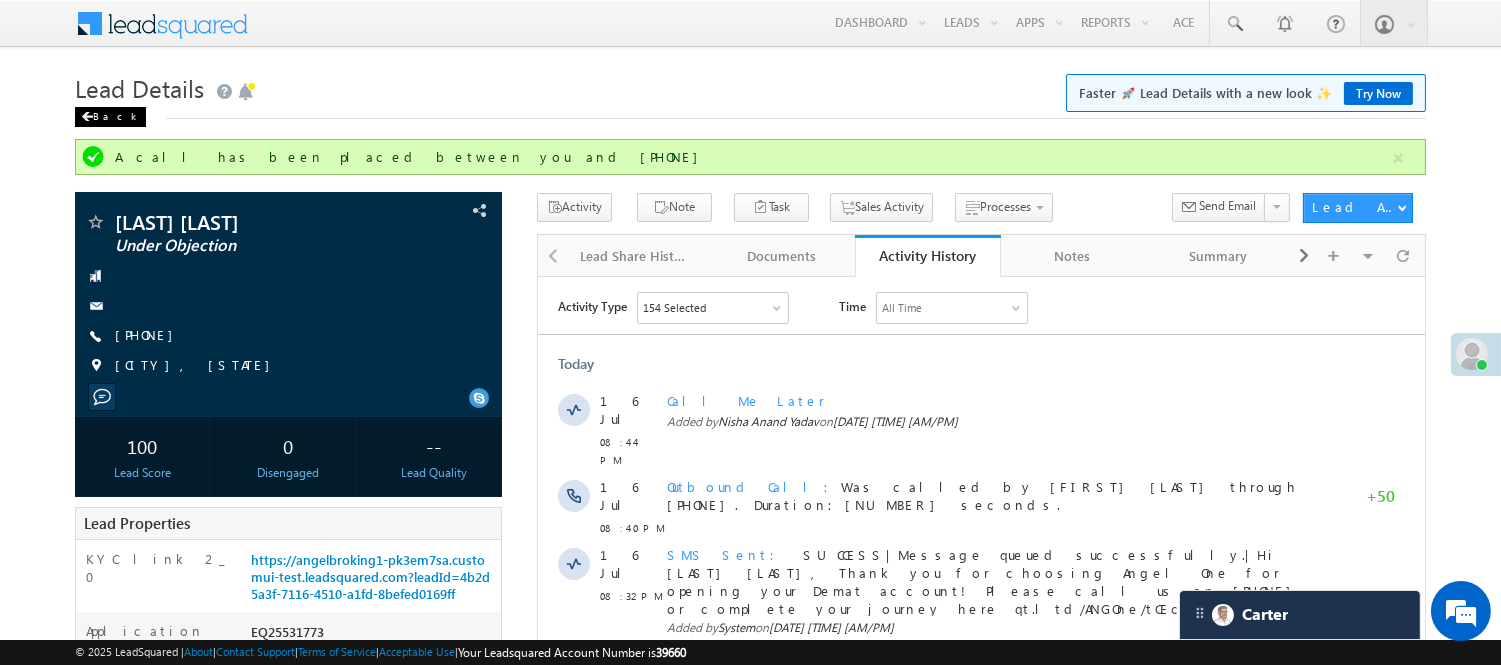 click on "Back" at bounding box center [110, 117] 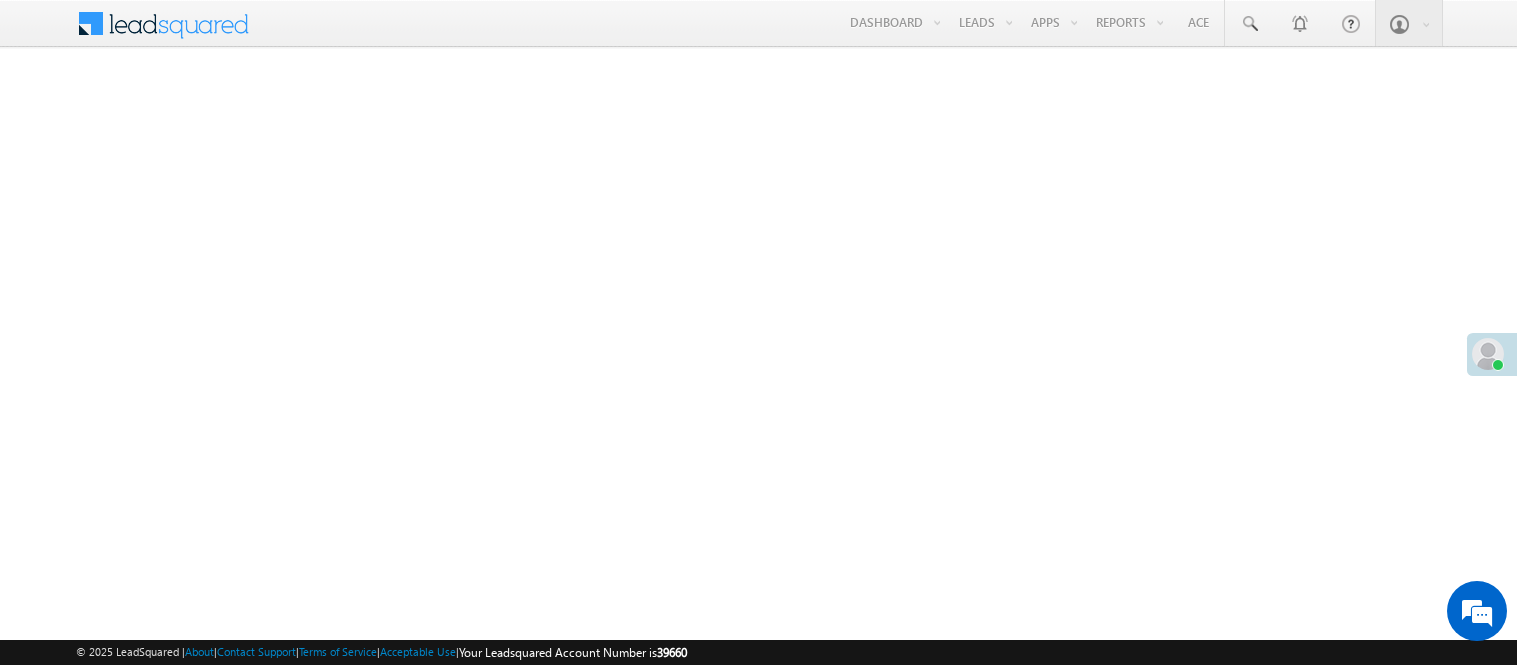 scroll, scrollTop: 0, scrollLeft: 0, axis: both 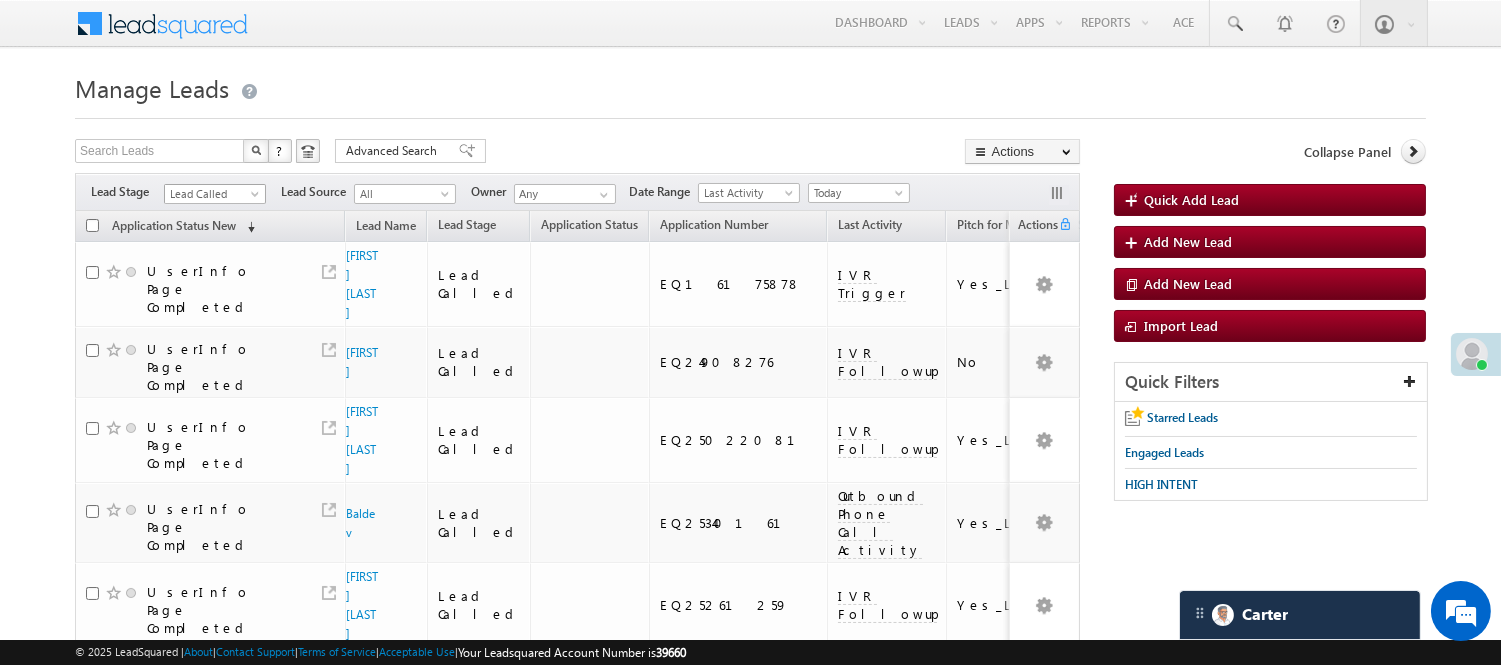 click on "Lead Called" at bounding box center (212, 194) 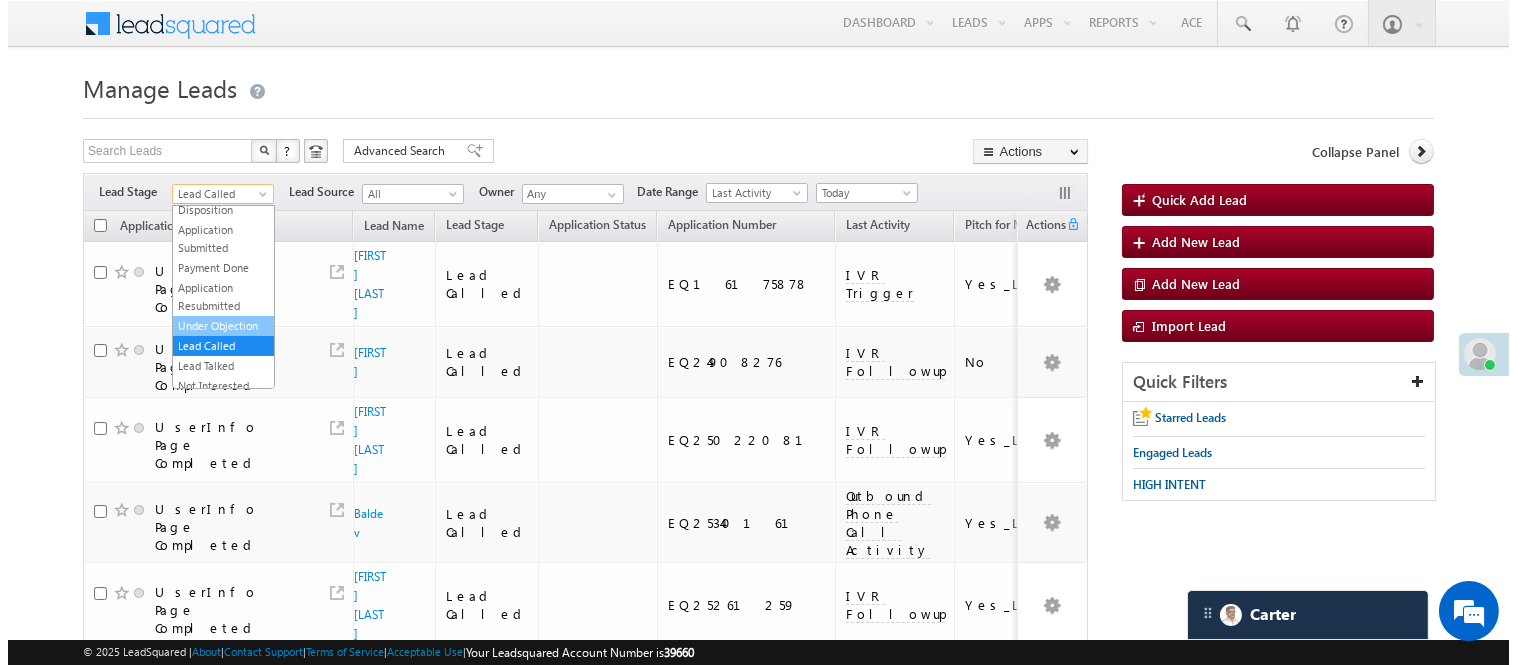 scroll, scrollTop: 0, scrollLeft: 0, axis: both 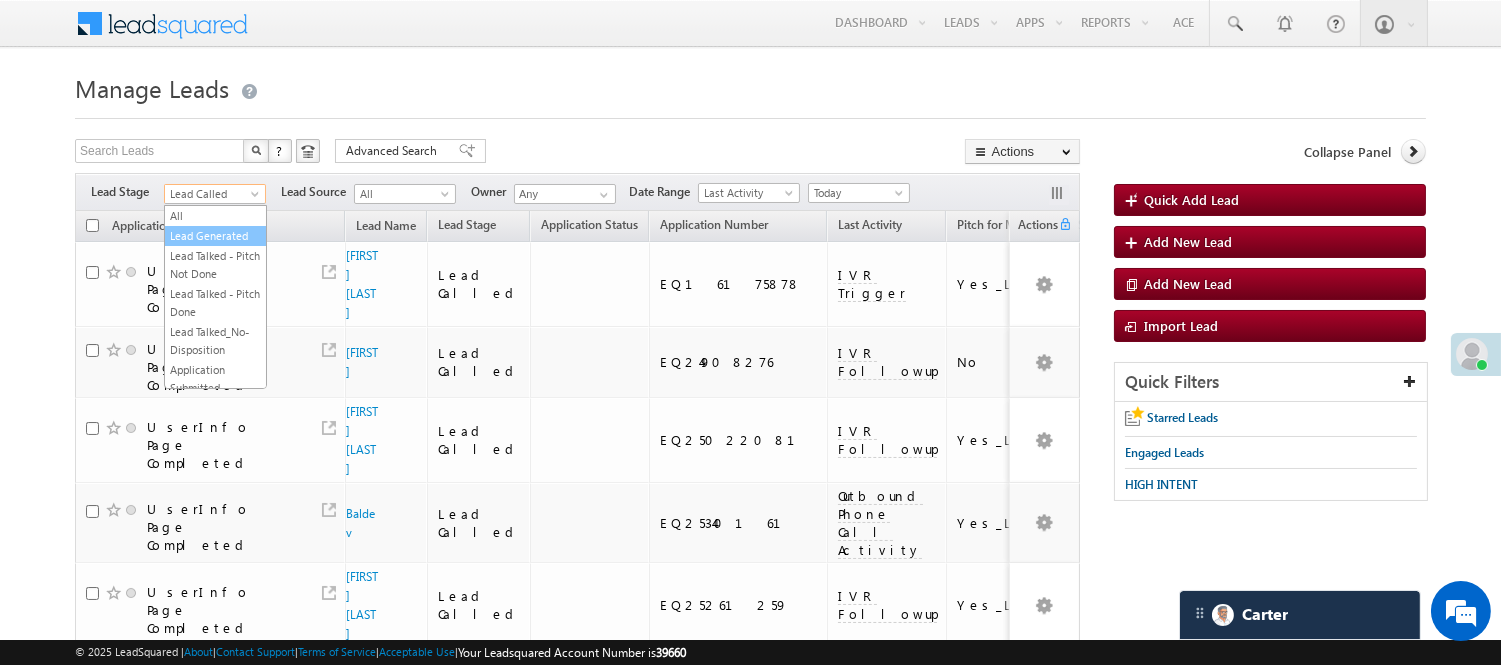 click on "Lead Generated" at bounding box center (215, 236) 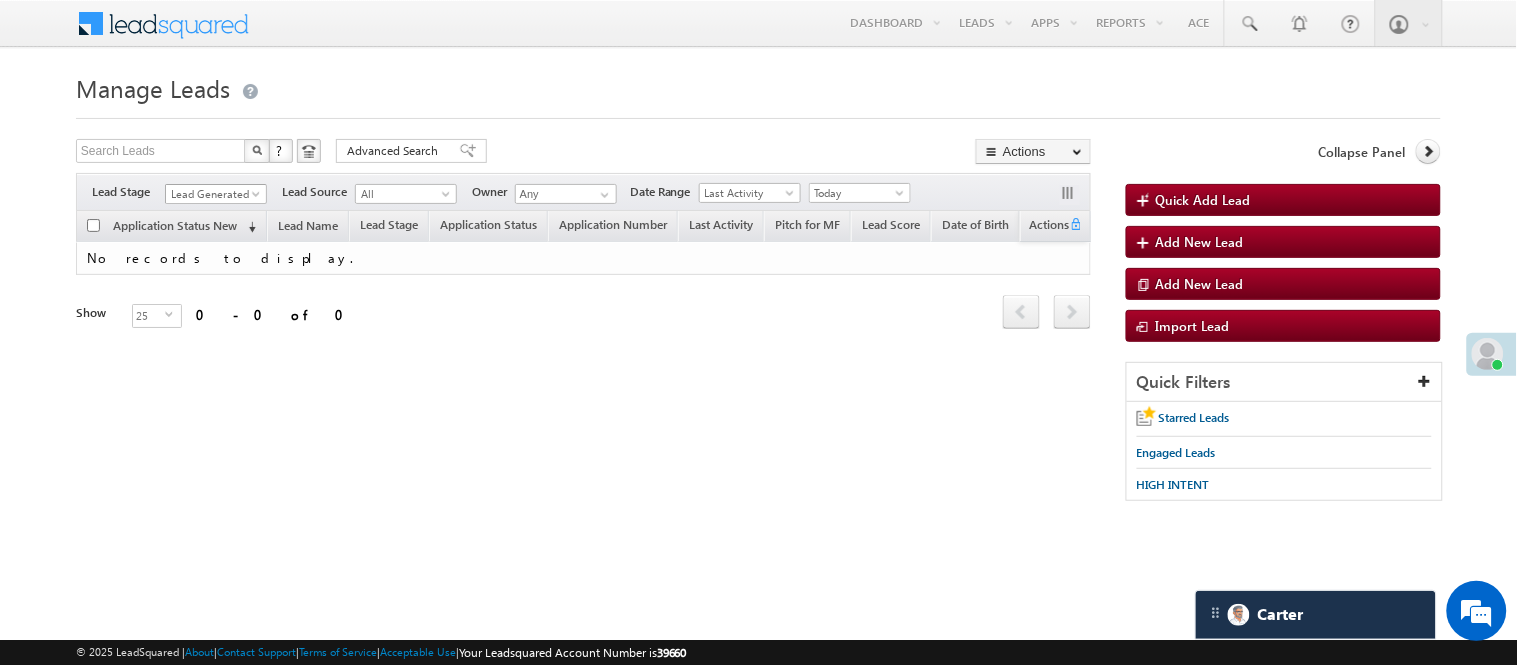 click on "Lead Generated" at bounding box center (213, 194) 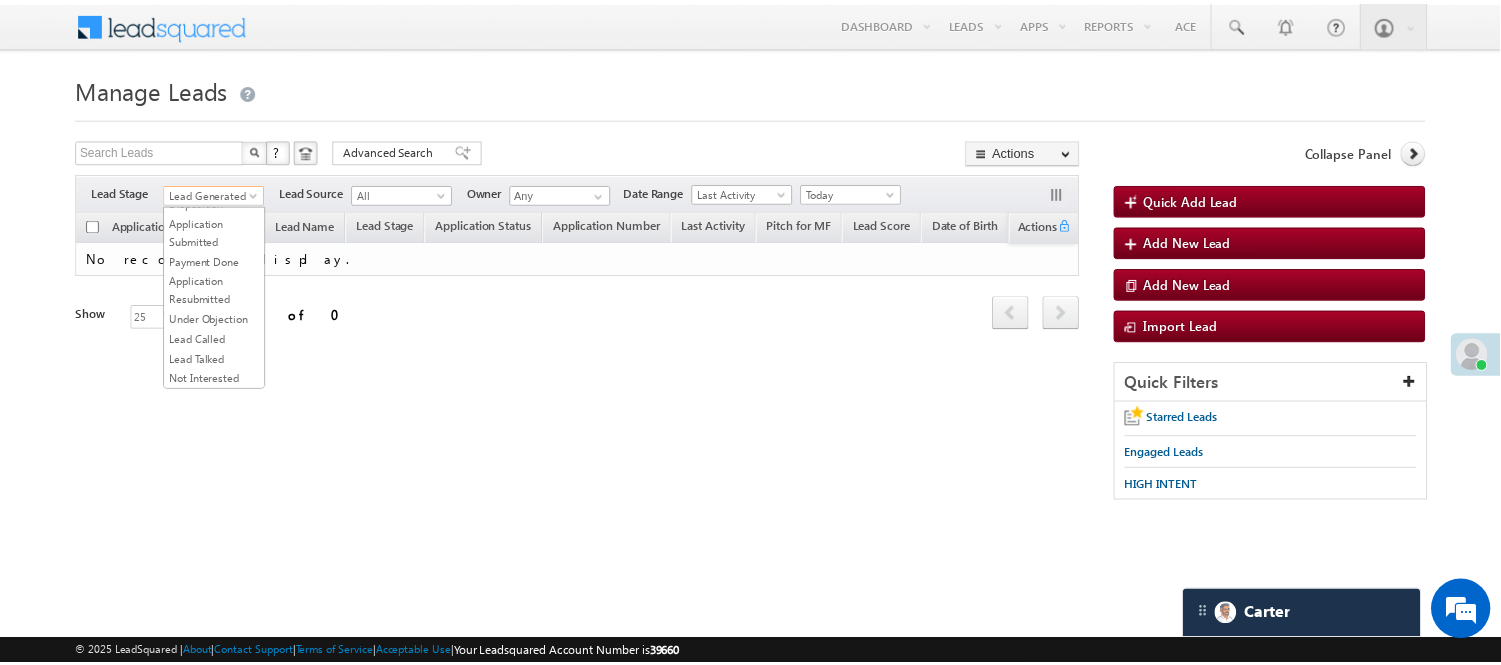 scroll, scrollTop: 333, scrollLeft: 0, axis: vertical 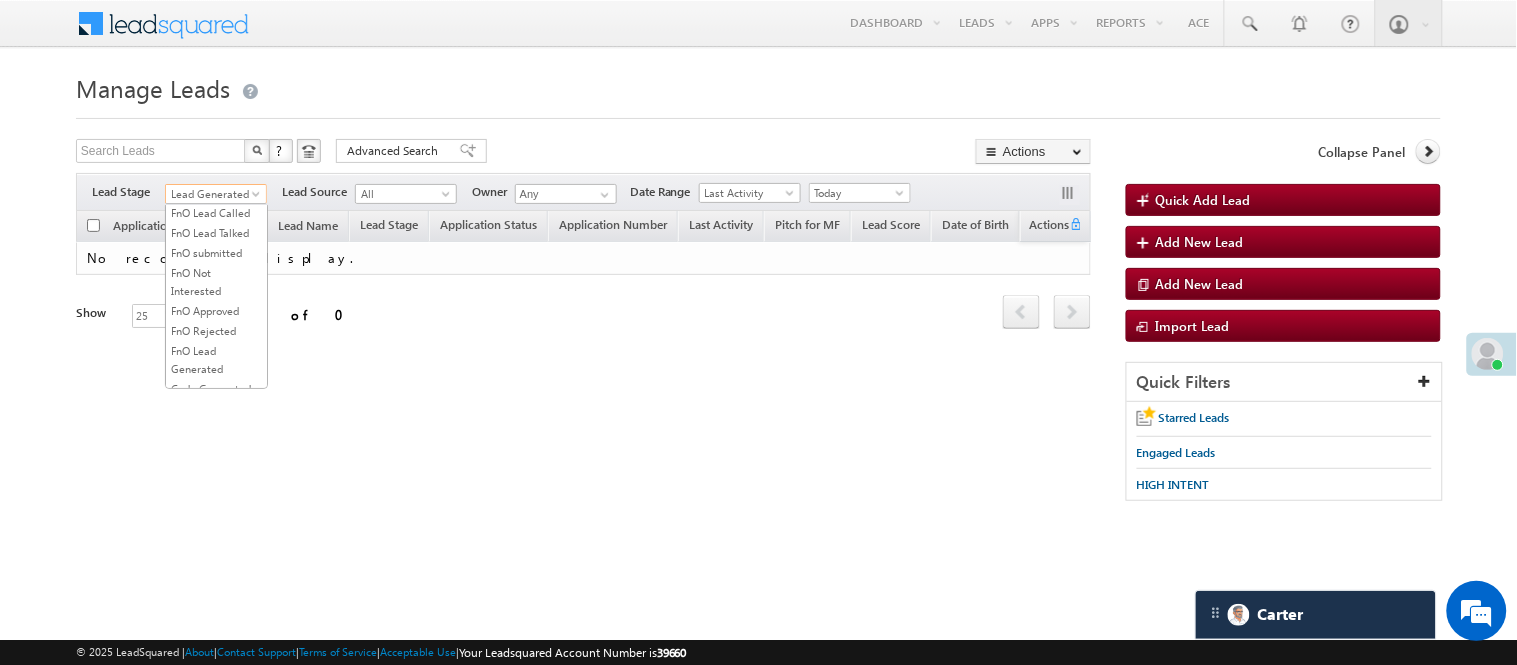 click on "Lead Talked" at bounding box center [216, 173] 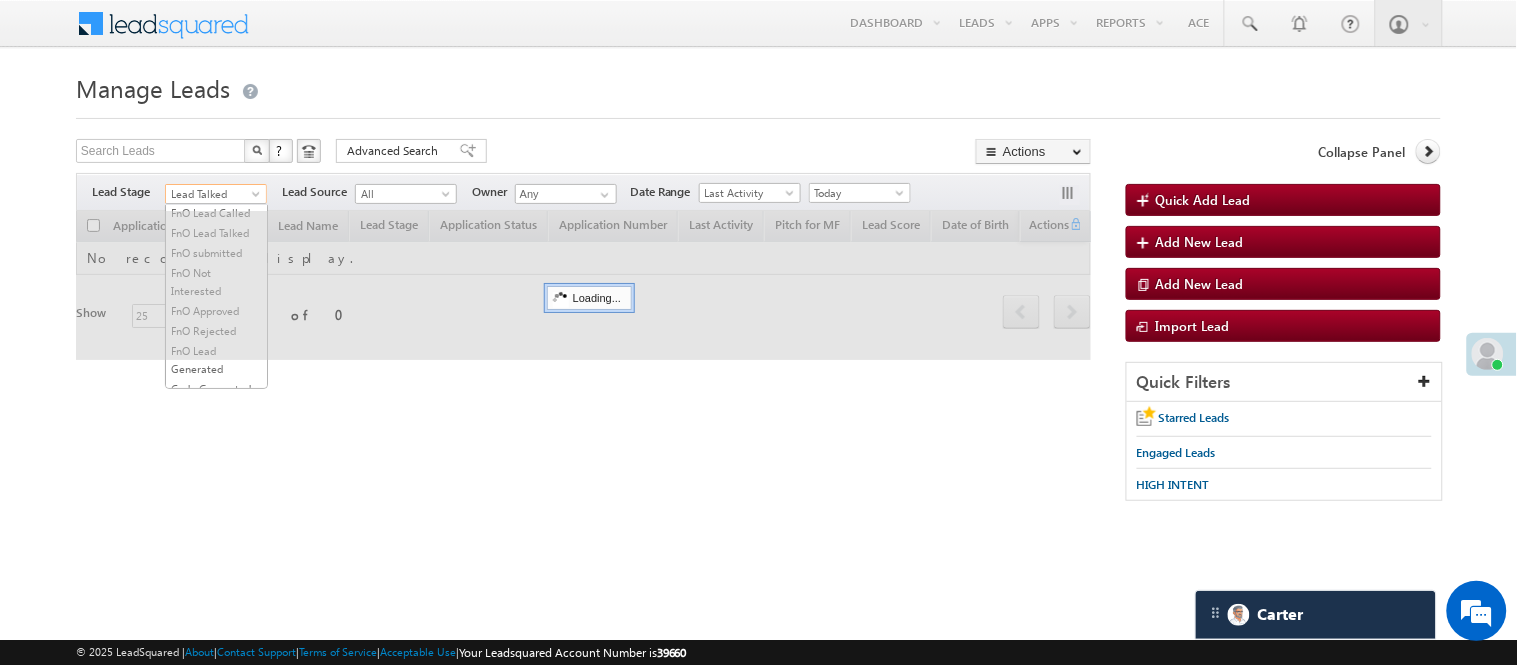click on "Lead Talked" at bounding box center [213, 194] 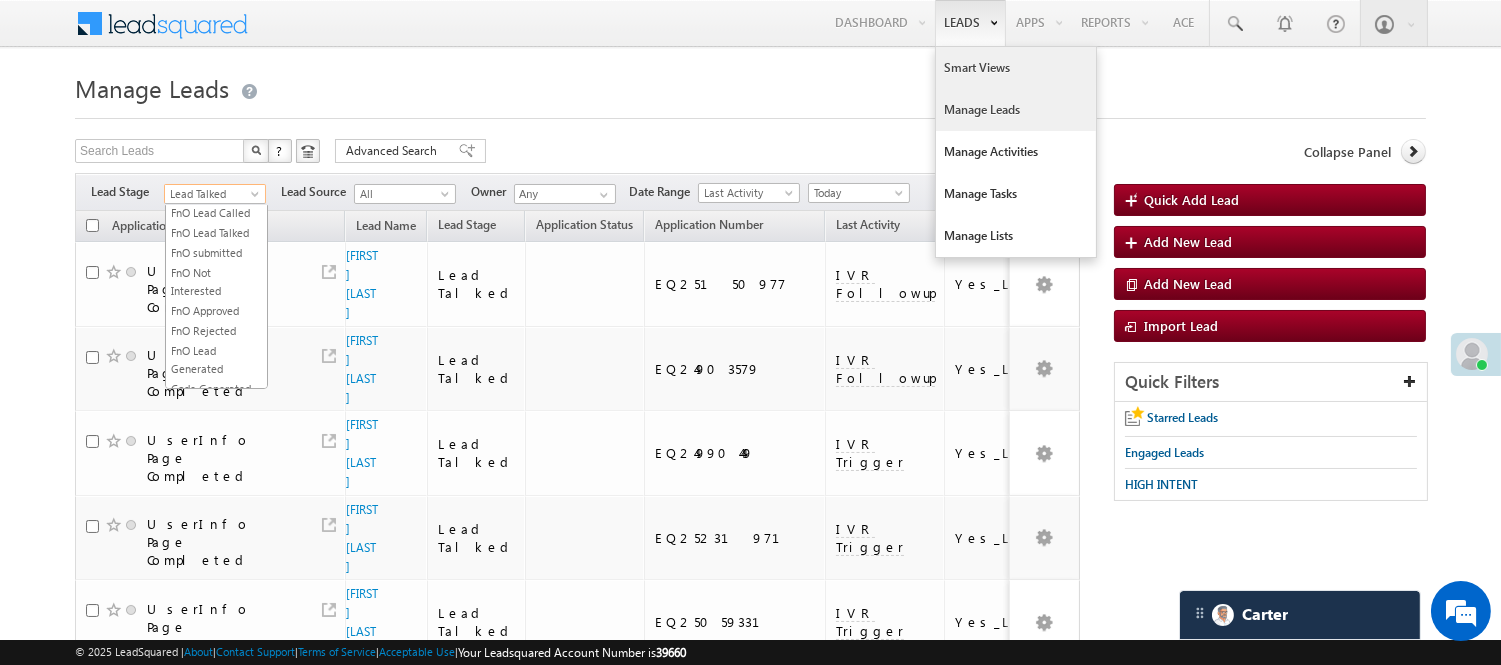 click on "Smart Views" at bounding box center (1016, 68) 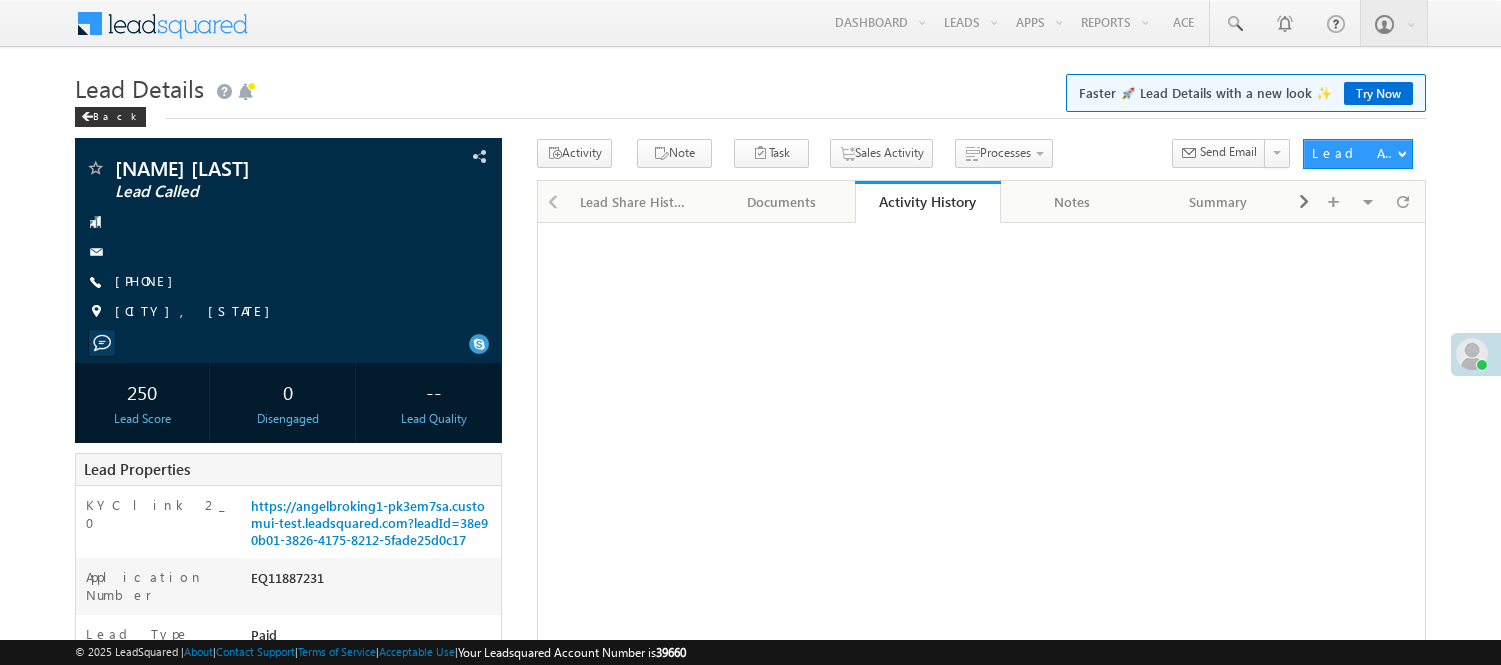click on "https://angelbroking1-pk3em7sa.customui-test.leadsquared.com?leadId=38e90b01-3826-4175-8212-5fade25d0c17" at bounding box center [369, 522] 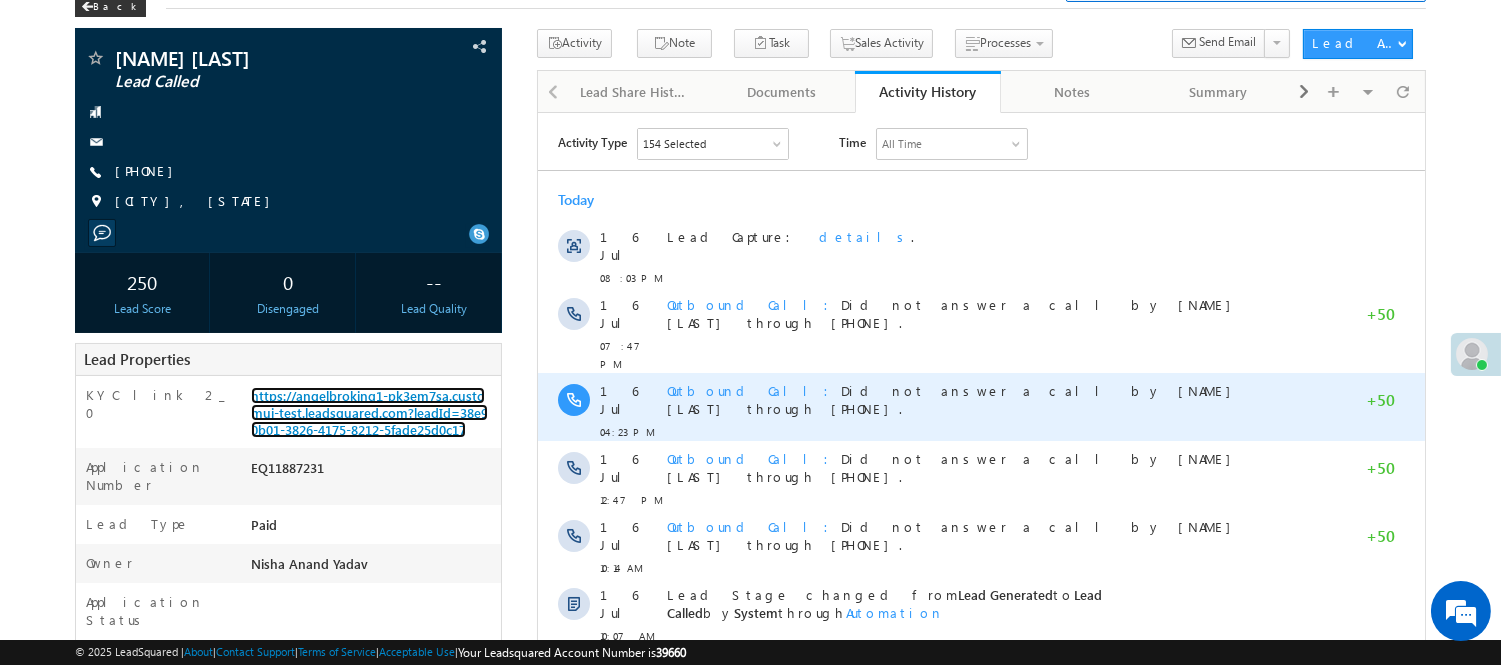 scroll, scrollTop: 0, scrollLeft: 0, axis: both 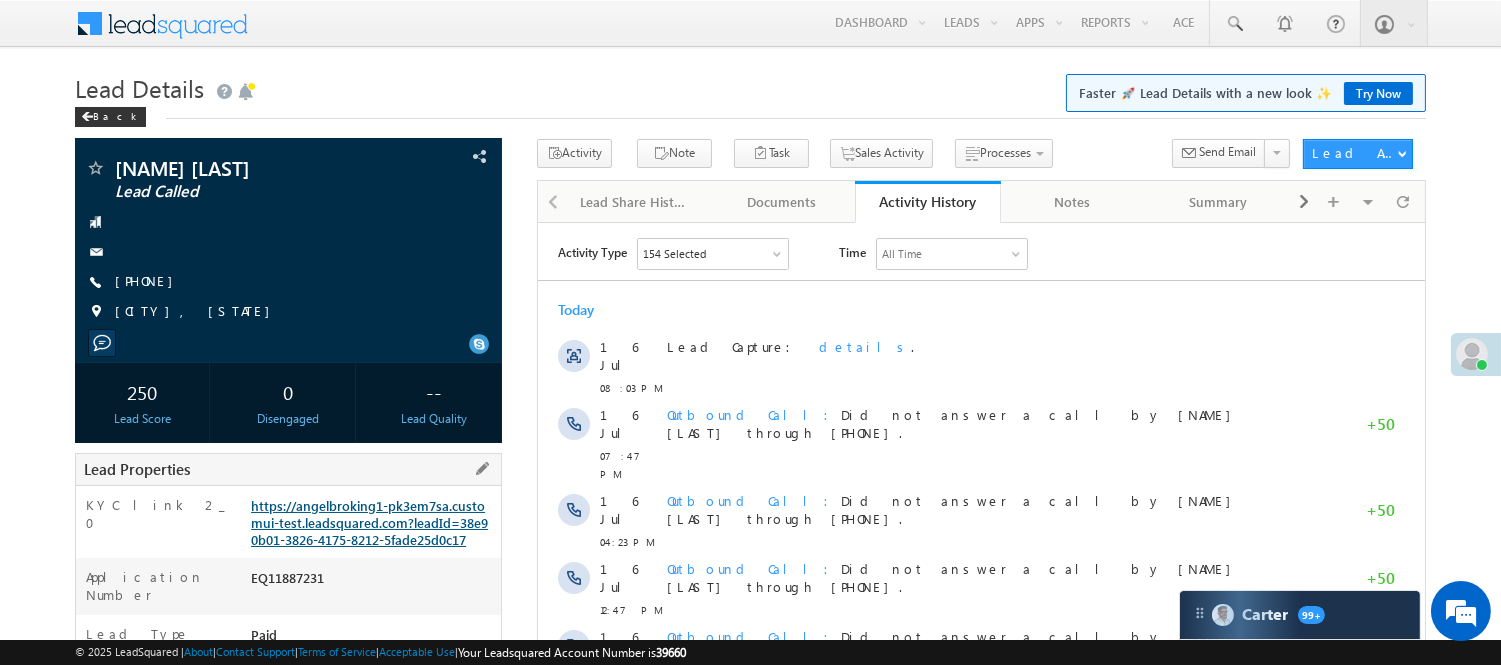 click on "https://angelbroking1-pk3em7sa.customui-test.leadsquared.com?leadId=38e90b01-3826-4175-8212-5fade25d0c17" at bounding box center [369, 522] 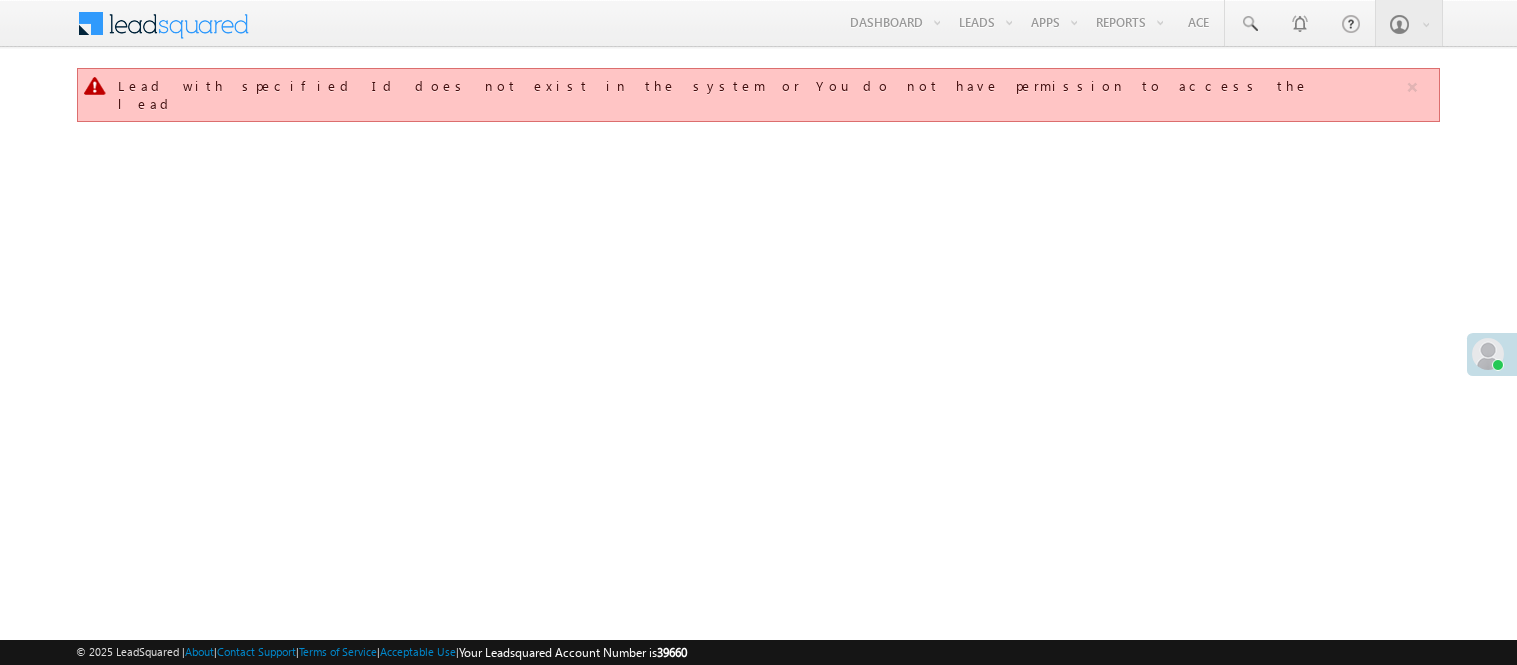 scroll, scrollTop: 0, scrollLeft: 0, axis: both 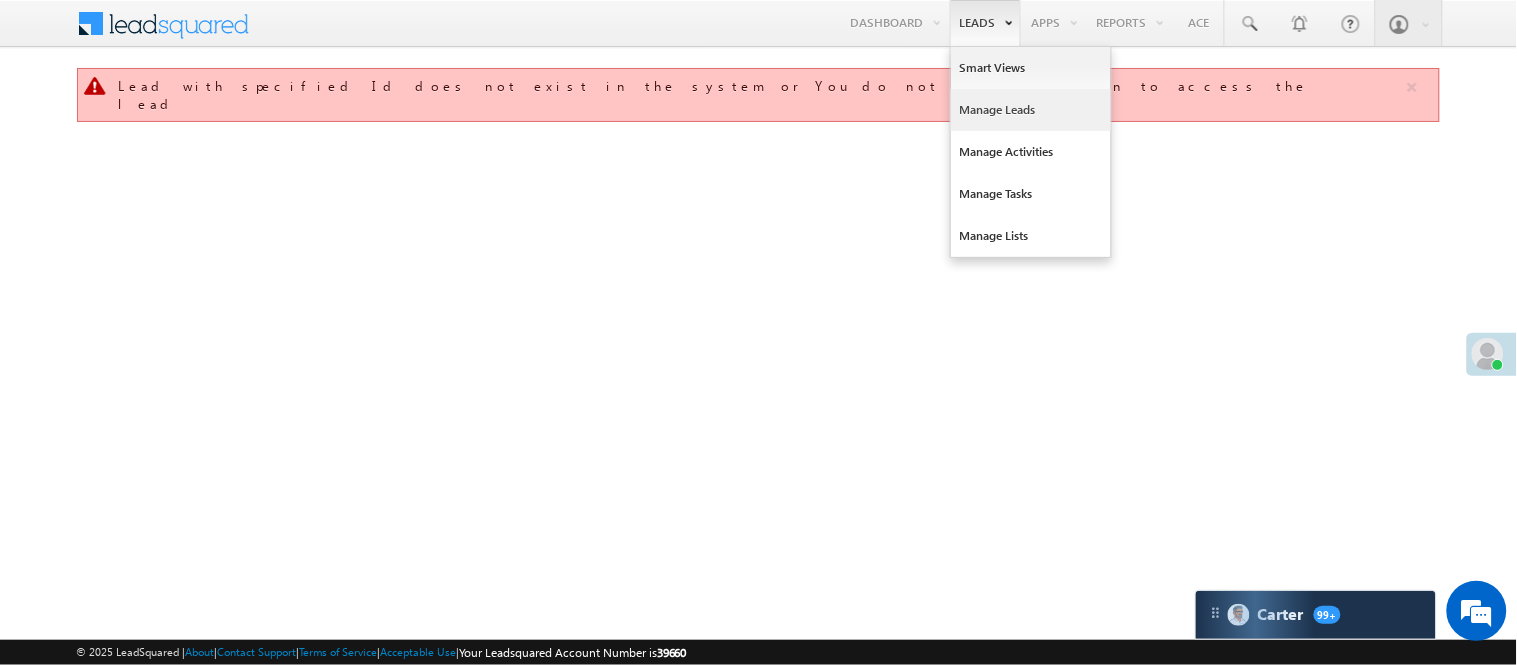 click on "Manage Leads" at bounding box center [1031, 110] 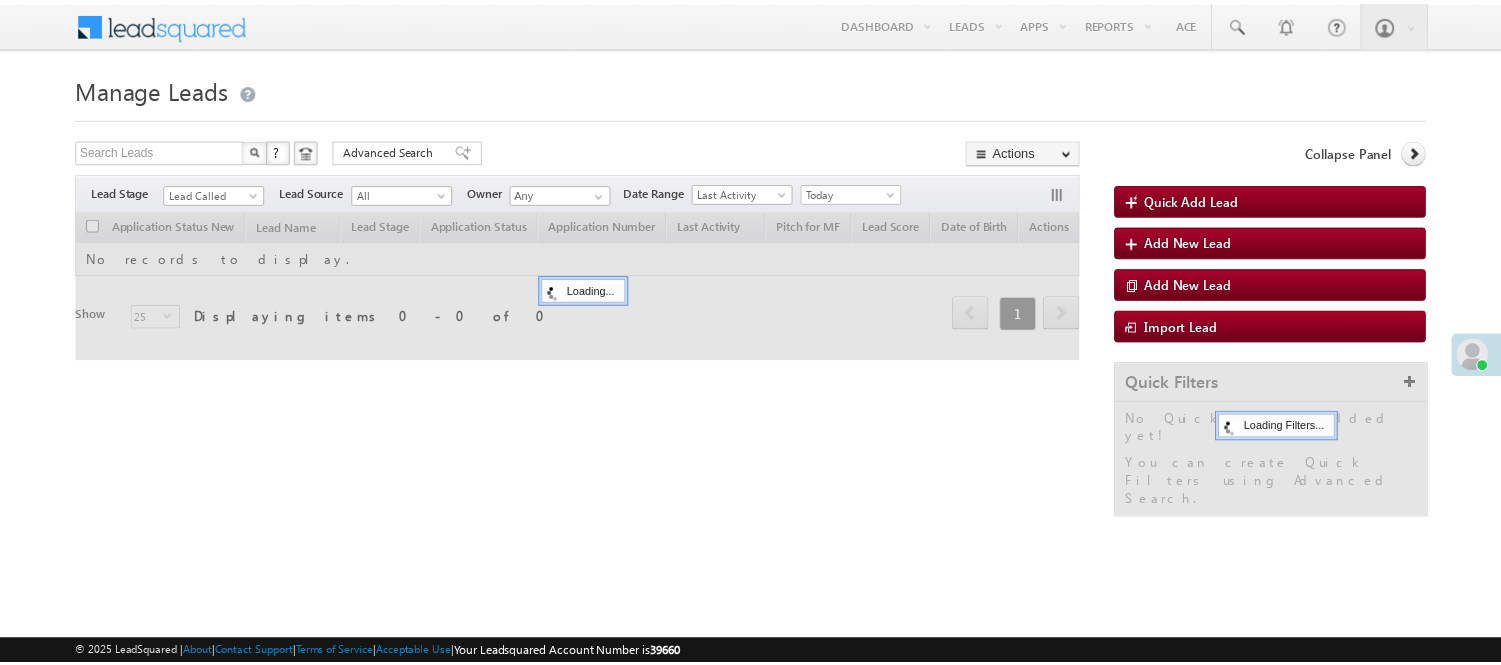 scroll, scrollTop: 0, scrollLeft: 0, axis: both 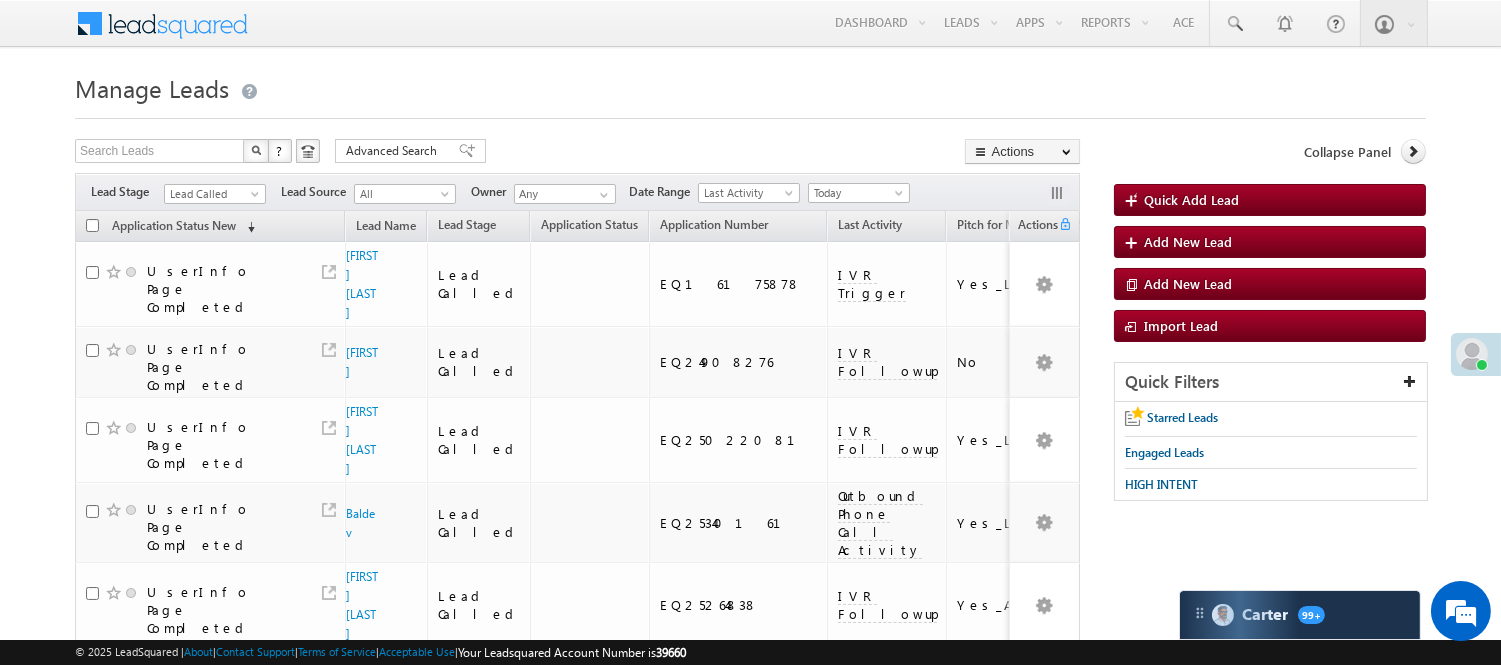 click on "Filters
Lead Stage
Lead Called Lead Called
Lead Source
All All
Owner
Any Any
Date Range" at bounding box center [577, 192] 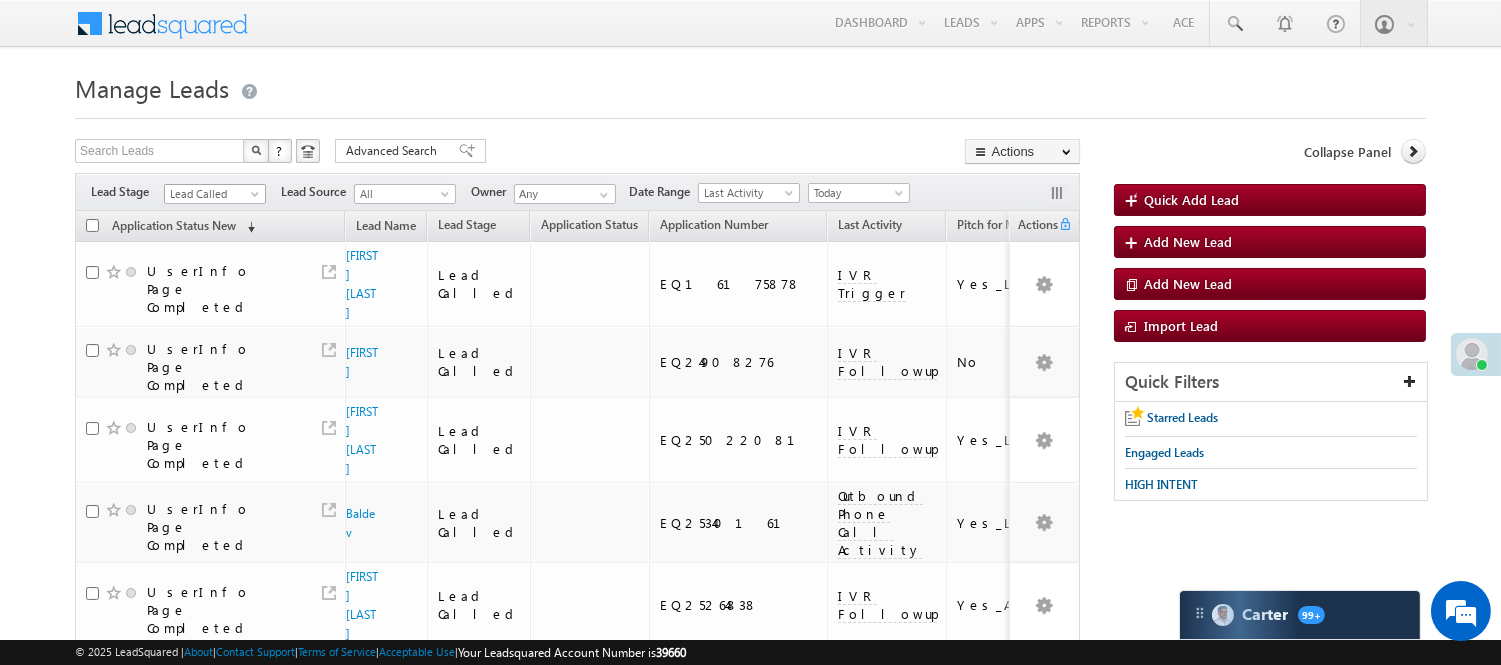 click on "Lead Called" at bounding box center (212, 194) 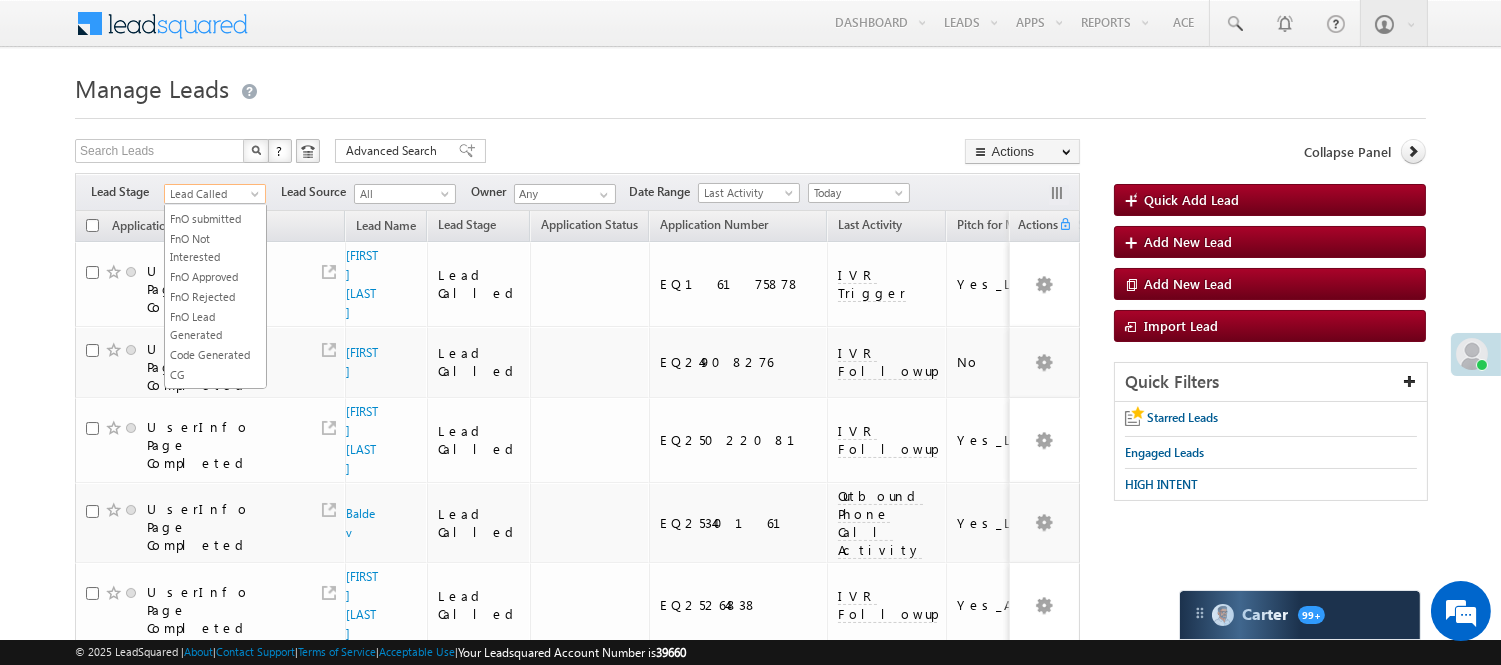 scroll, scrollTop: 496, scrollLeft: 0, axis: vertical 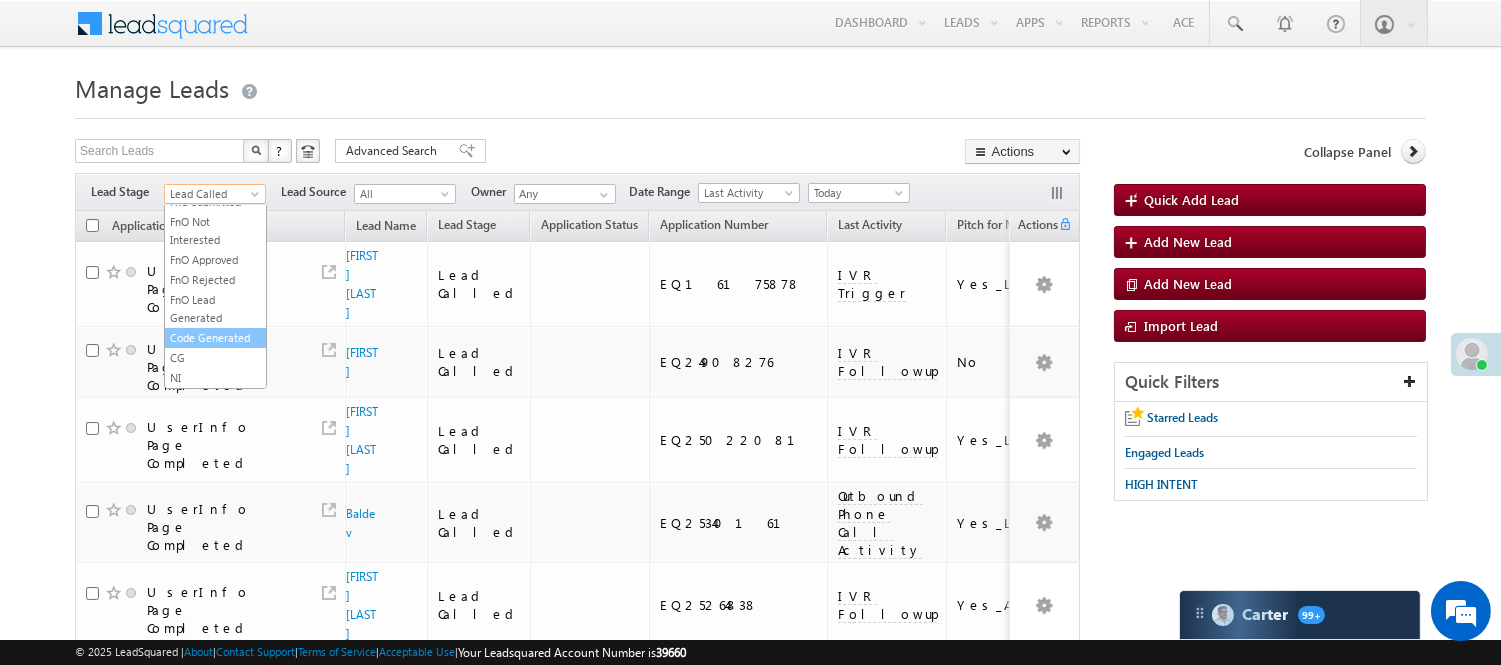 click on "Code Generated" at bounding box center [215, 338] 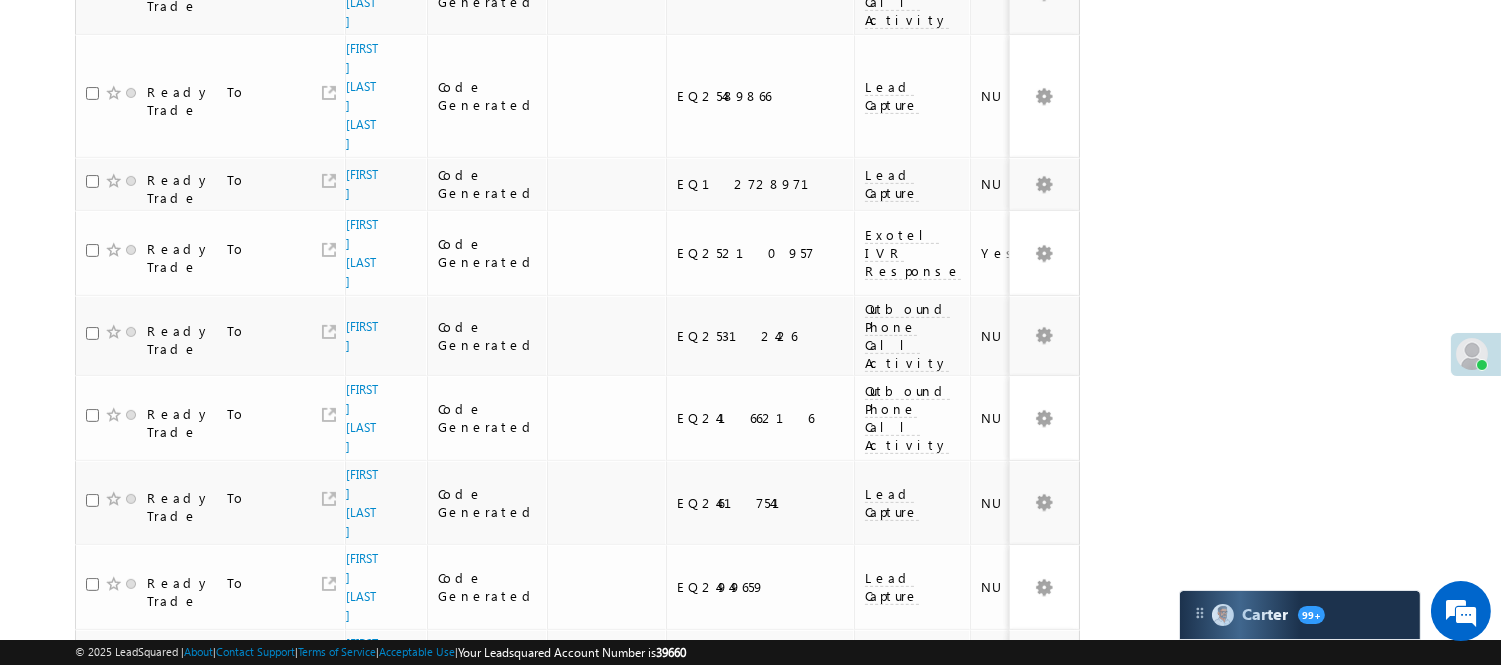 scroll, scrollTop: 1467, scrollLeft: 0, axis: vertical 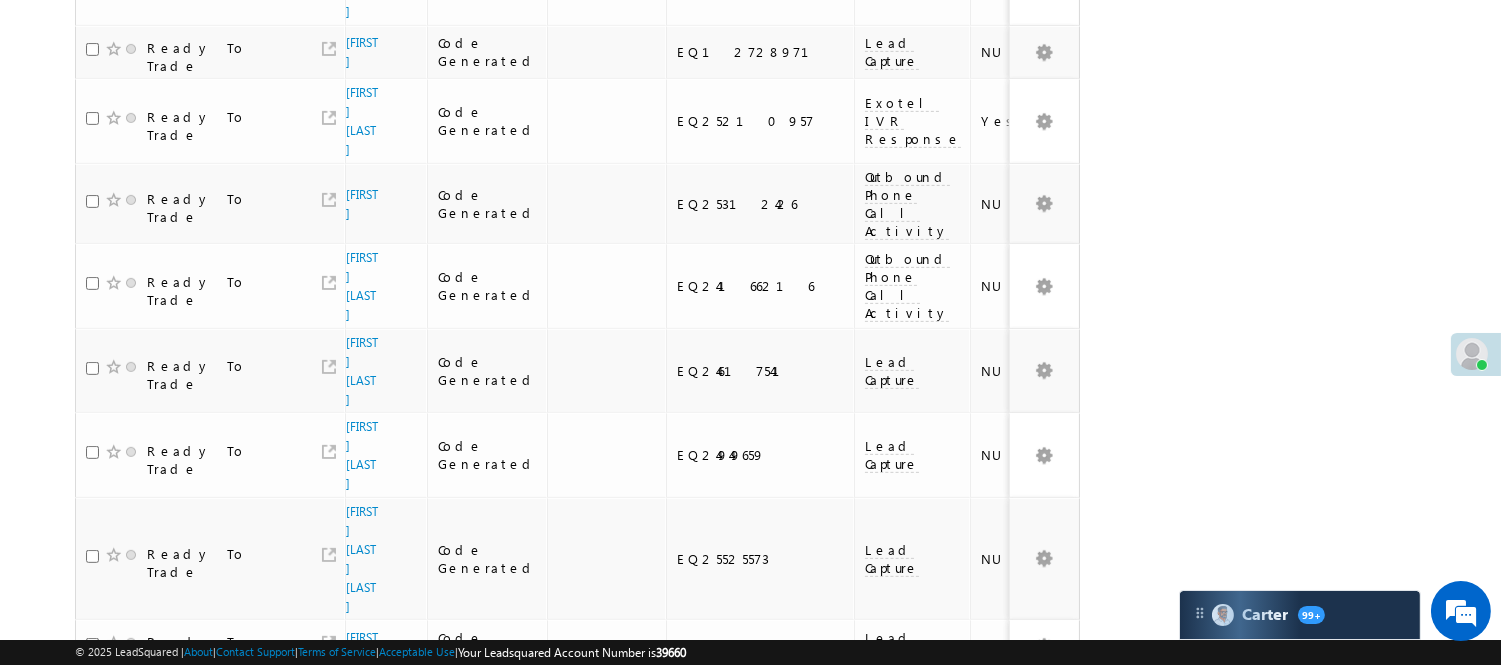 click on "2" at bounding box center [978, 1050] 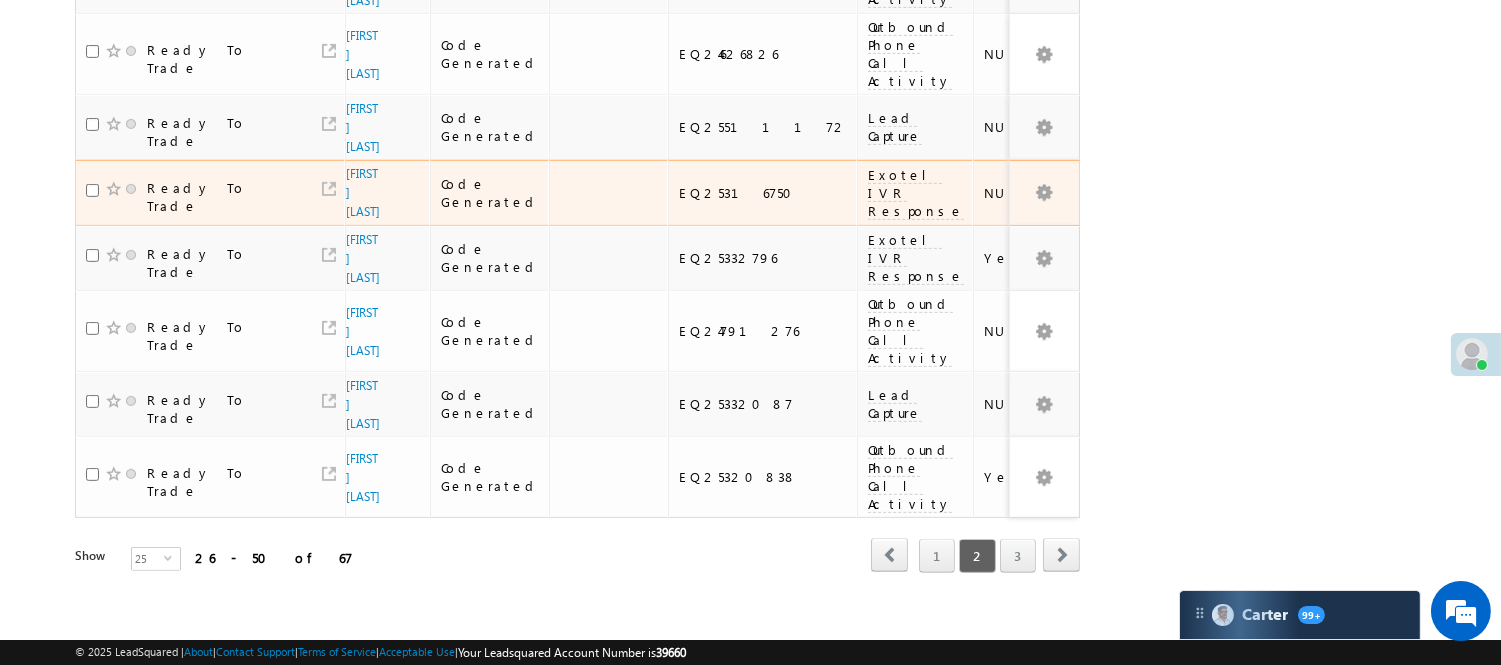 scroll, scrollTop: 1582, scrollLeft: 0, axis: vertical 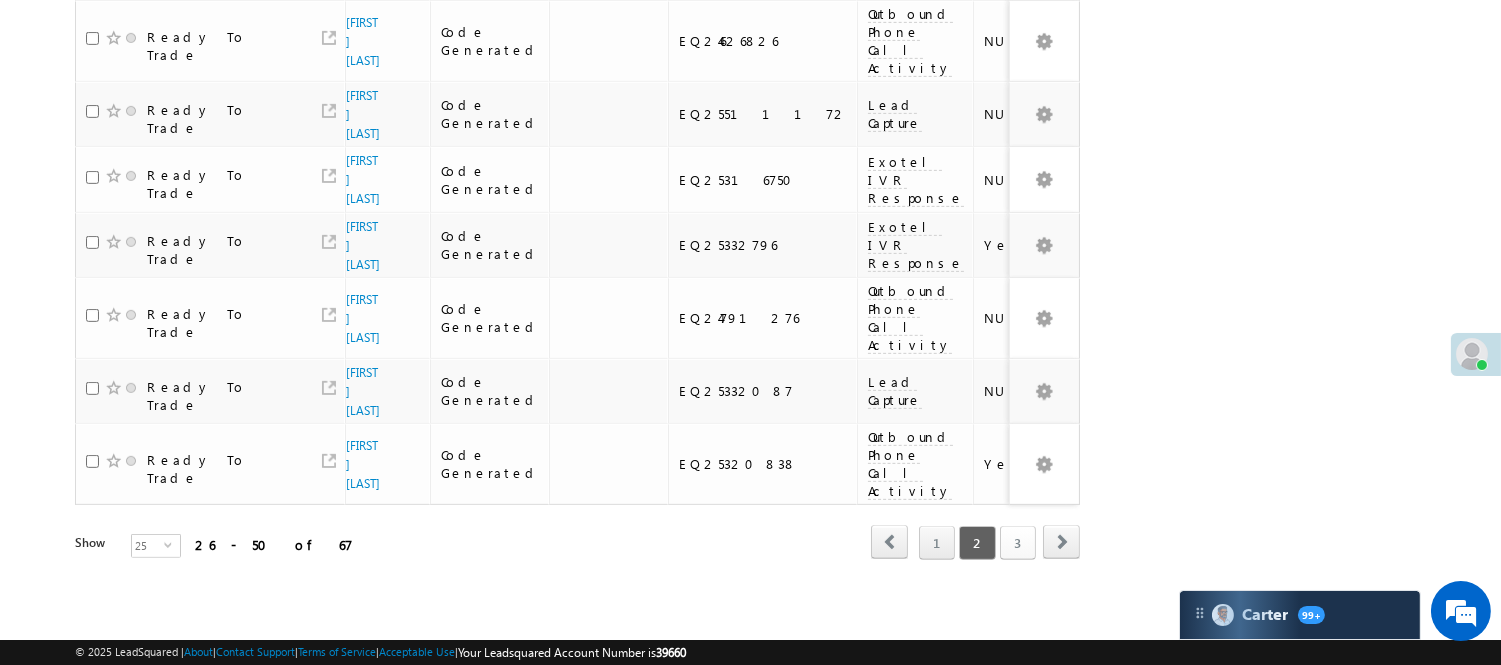 click on "3" at bounding box center [1018, 543] 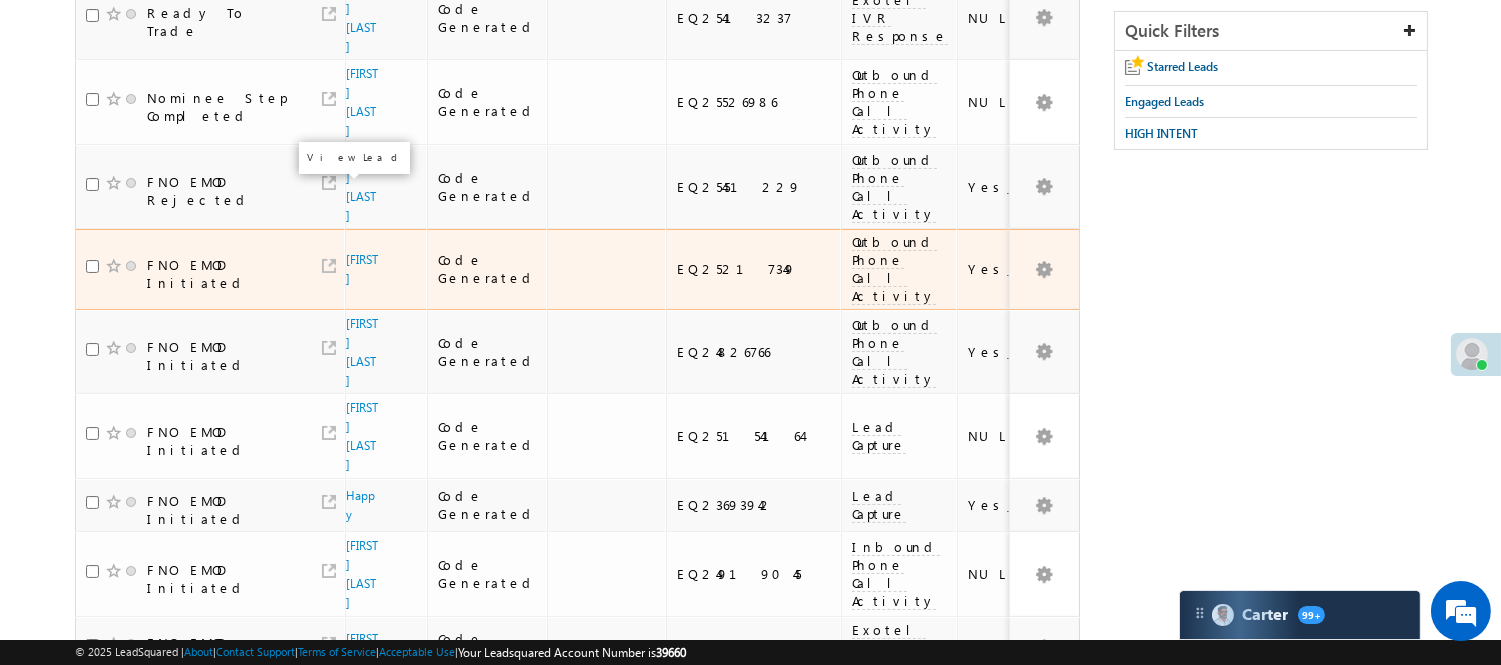 scroll, scrollTop: 0, scrollLeft: 0, axis: both 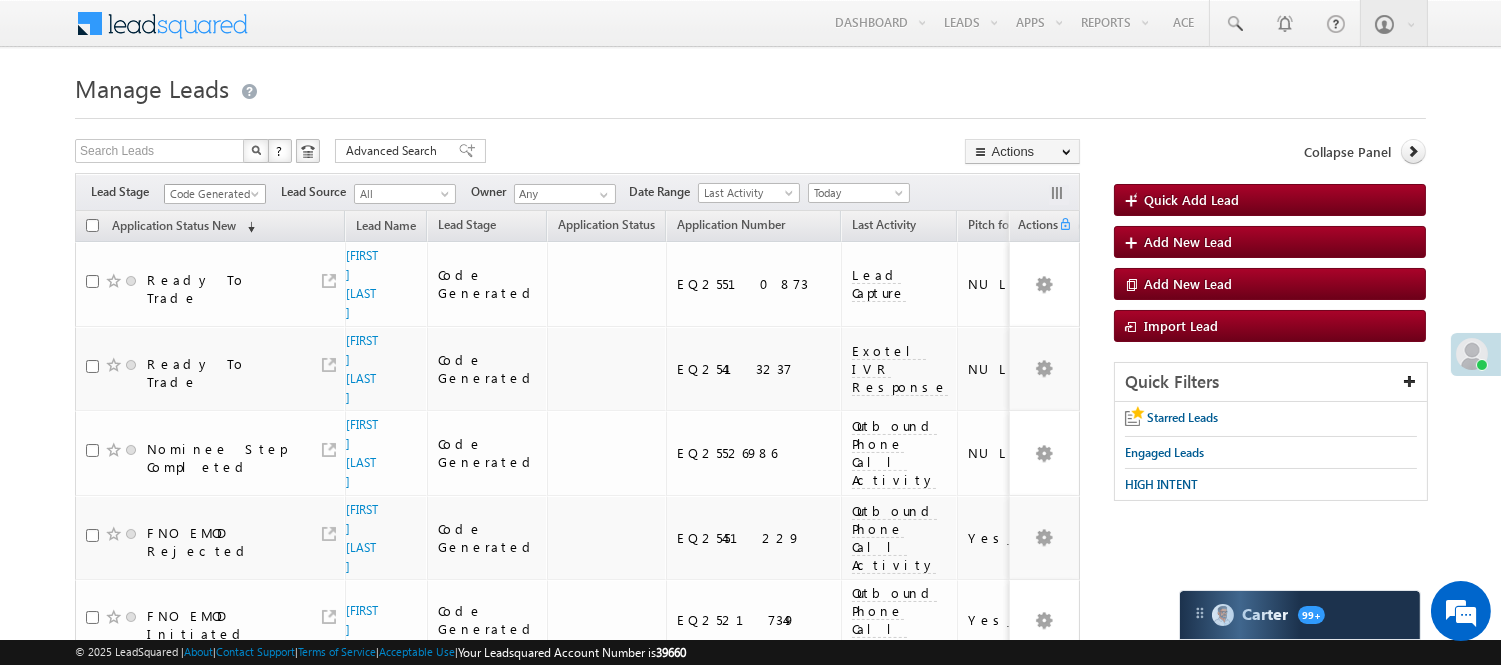 click on "Code Generated" at bounding box center [212, 194] 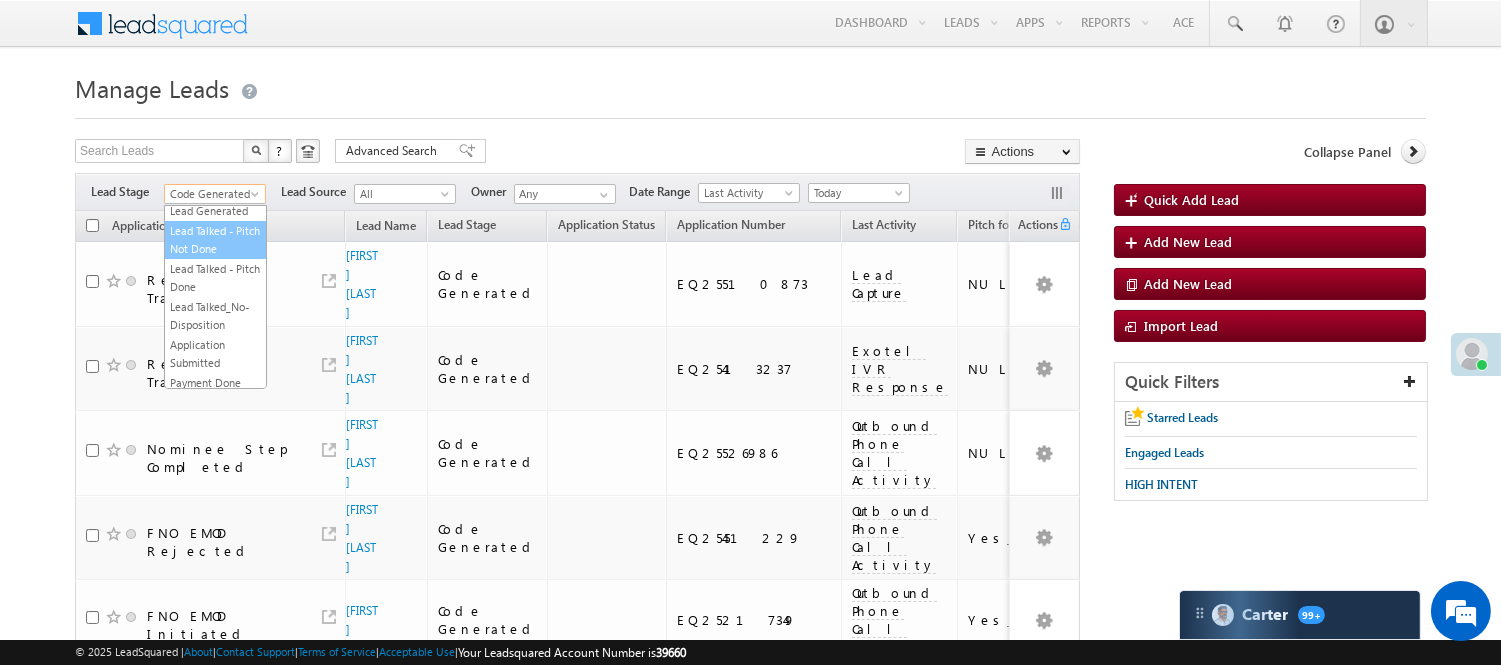 scroll, scrollTop: 0, scrollLeft: 0, axis: both 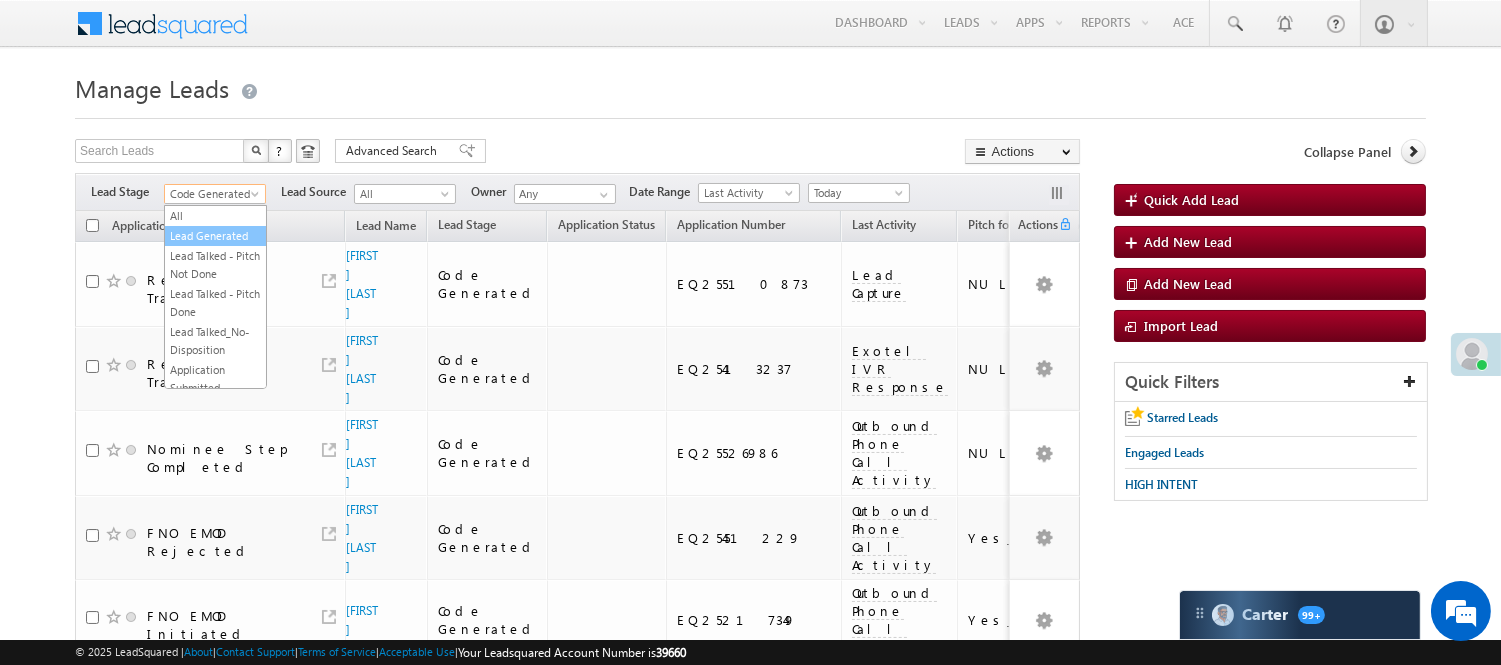 click on "Lead Generated" at bounding box center [215, 236] 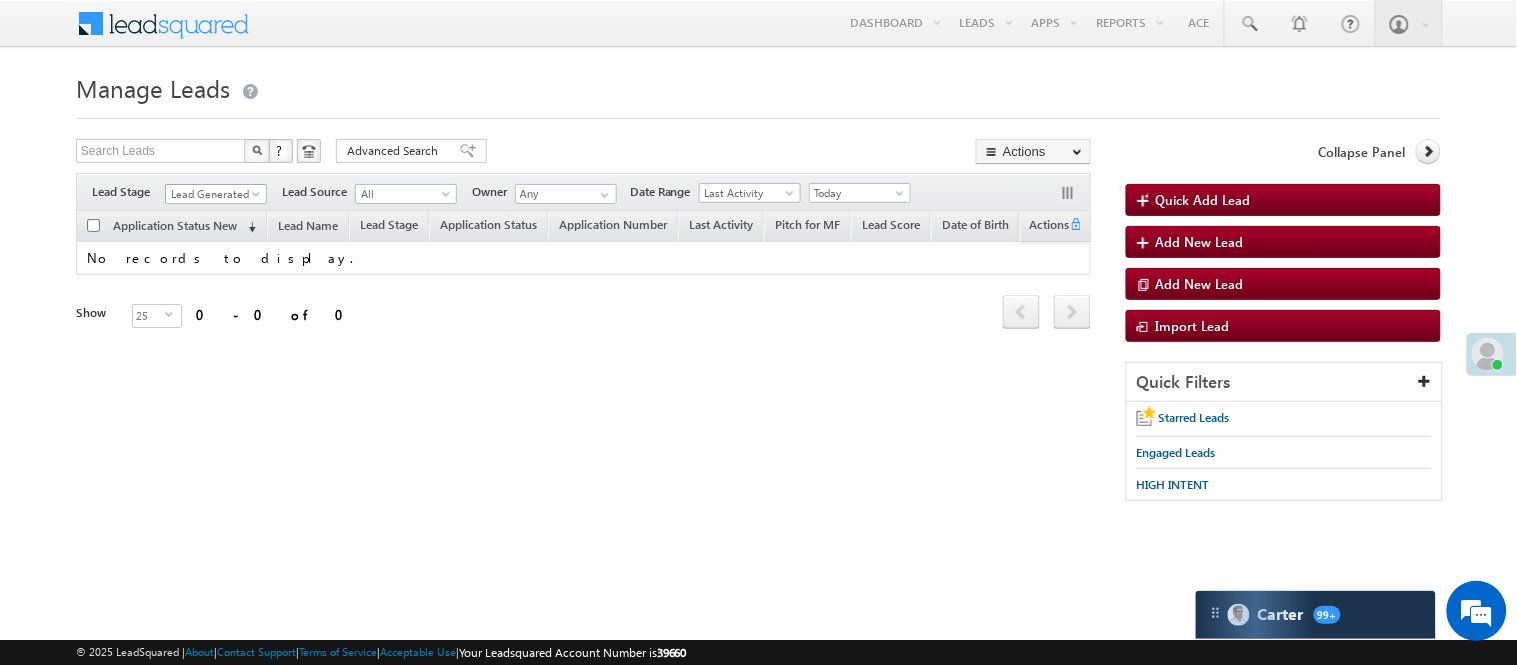 click on "Lead Generated" at bounding box center [213, 194] 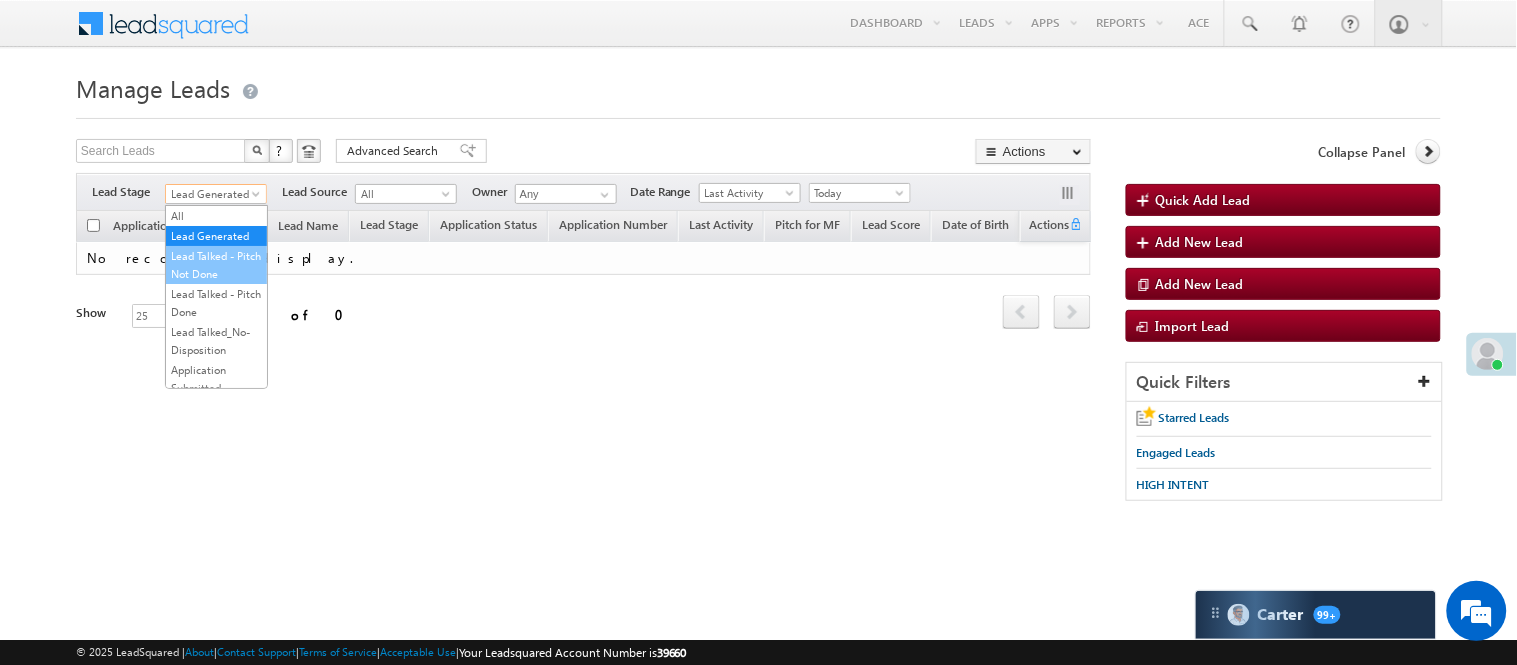 click on "Lead Talked - Pitch Not Done" at bounding box center (216, 265) 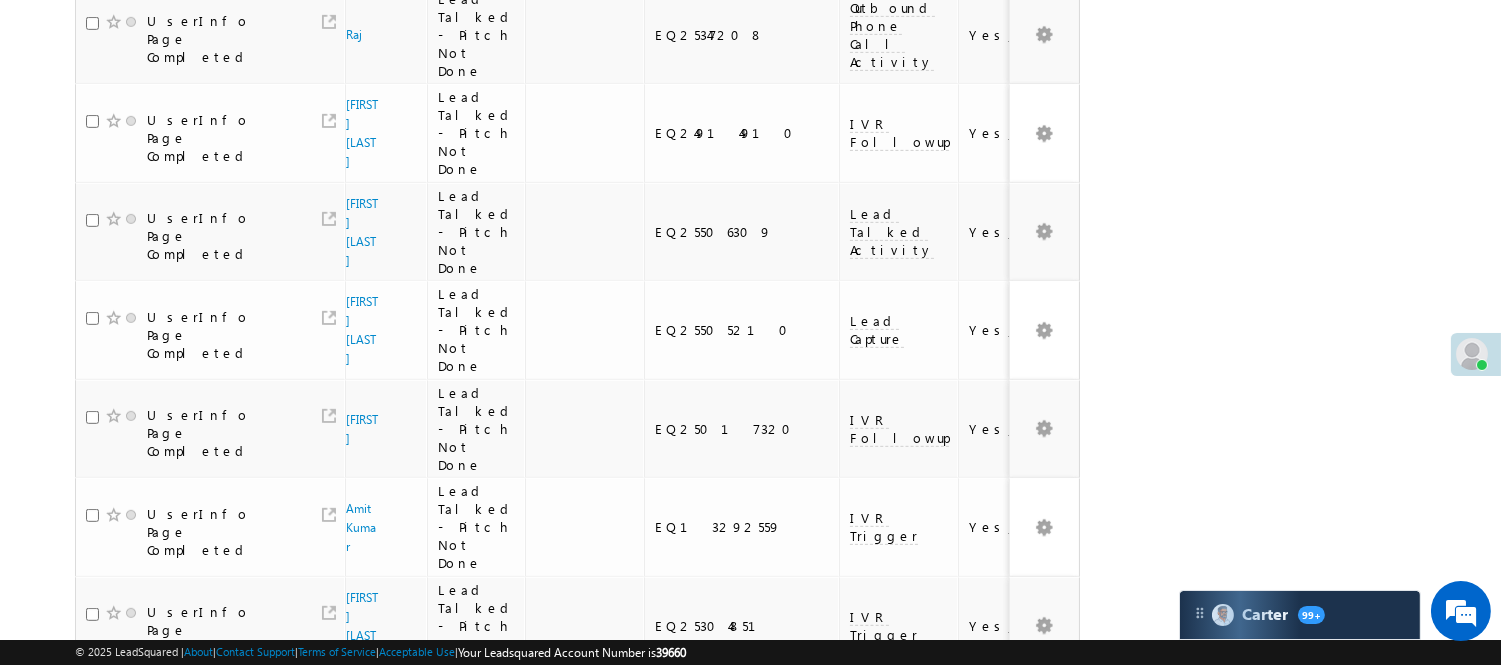 scroll, scrollTop: 1777, scrollLeft: 0, axis: vertical 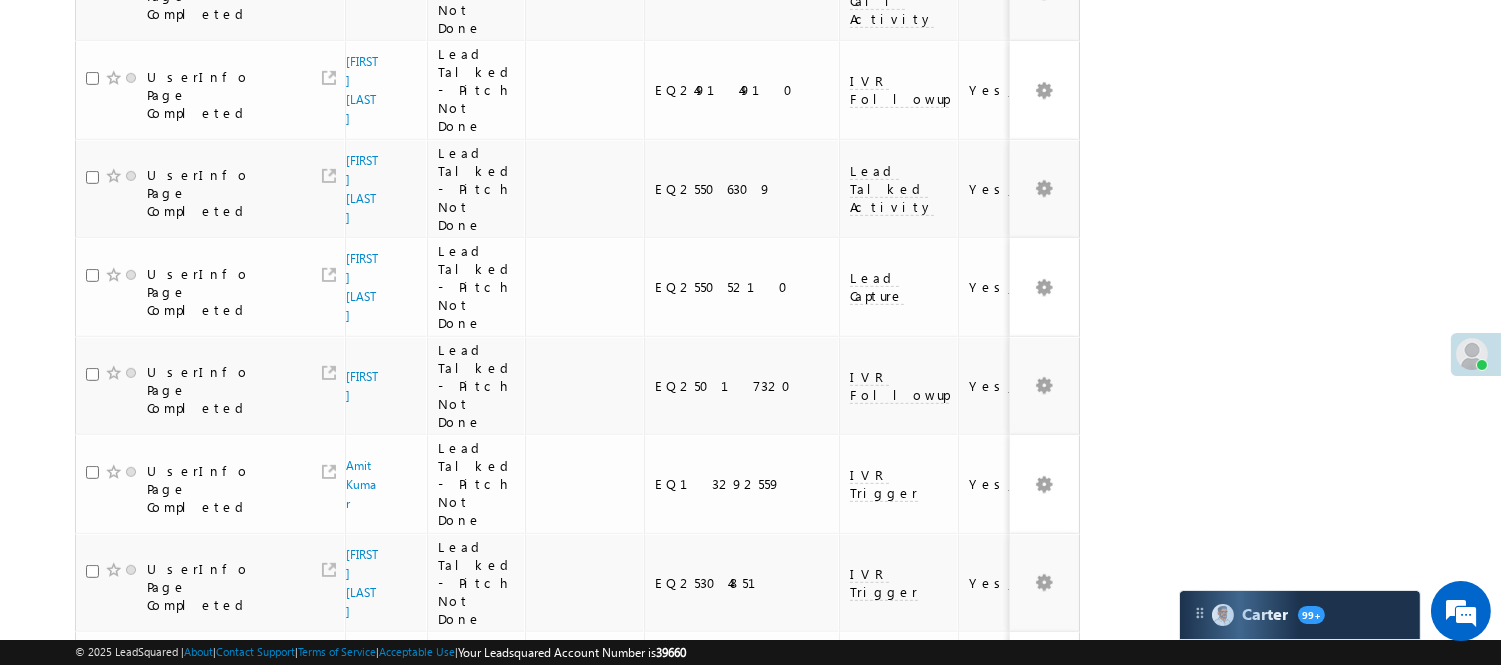 click on "2" at bounding box center (938, 966) 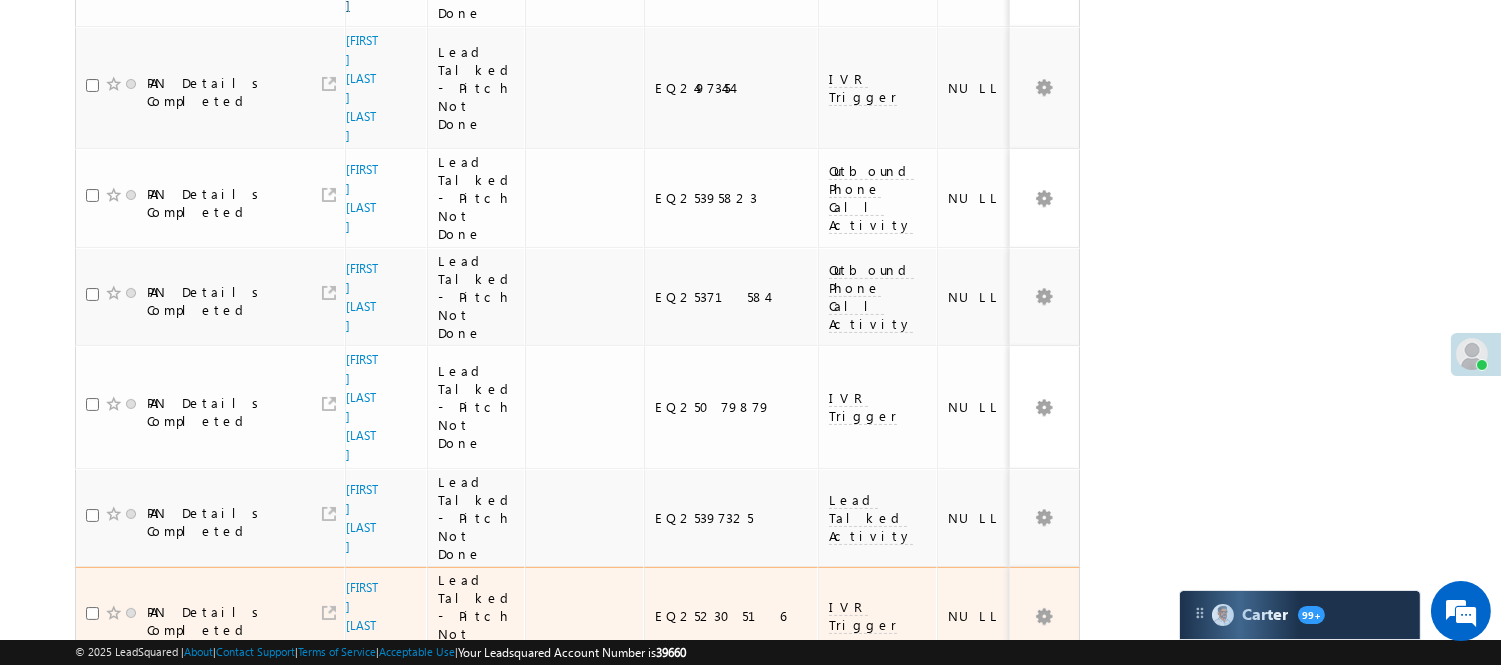 scroll, scrollTop: 0, scrollLeft: 0, axis: both 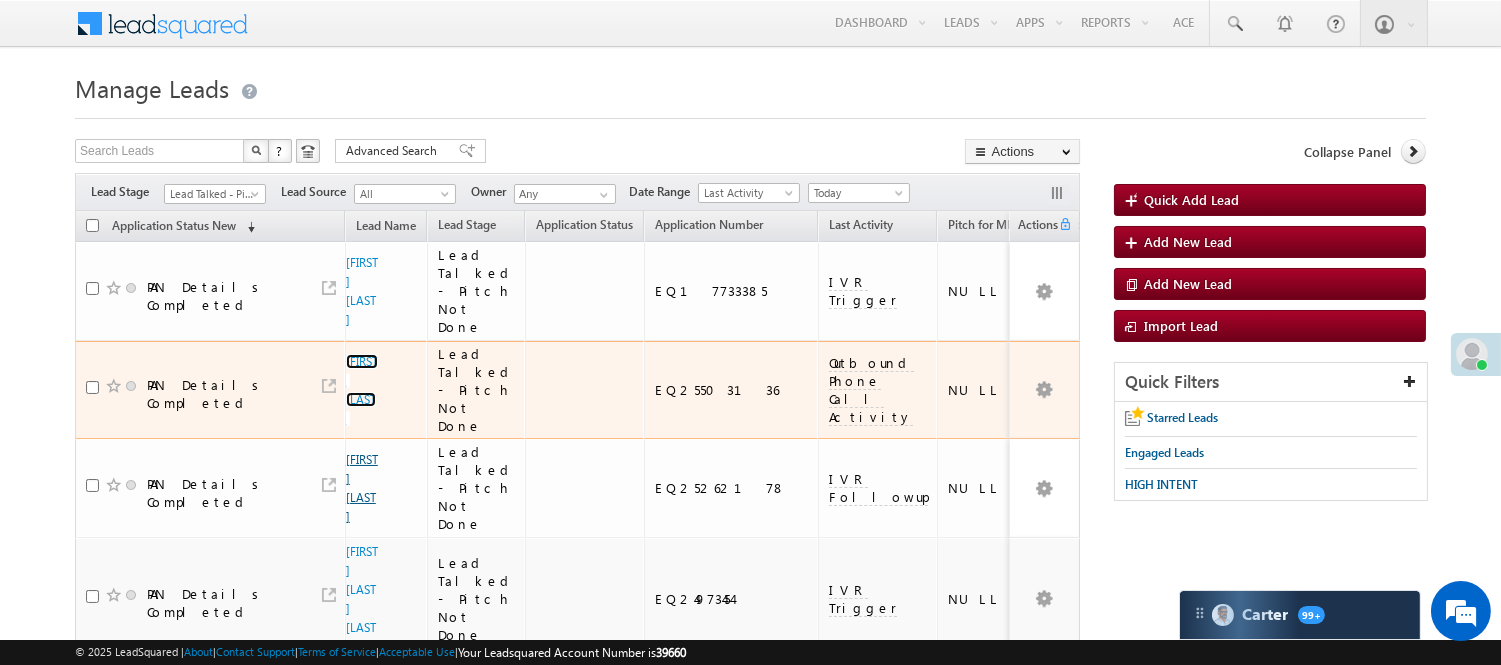 click on "Raj kumar" at bounding box center (362, 390) 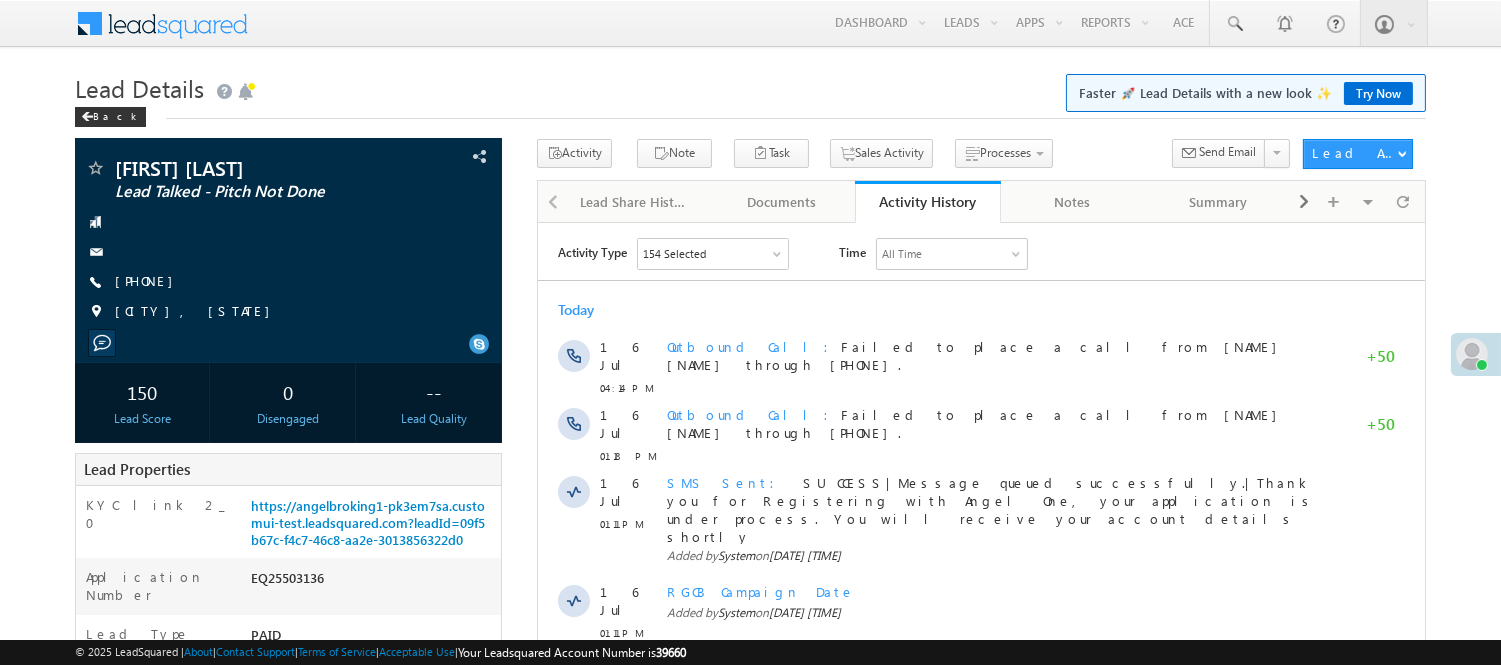 scroll, scrollTop: 0, scrollLeft: 0, axis: both 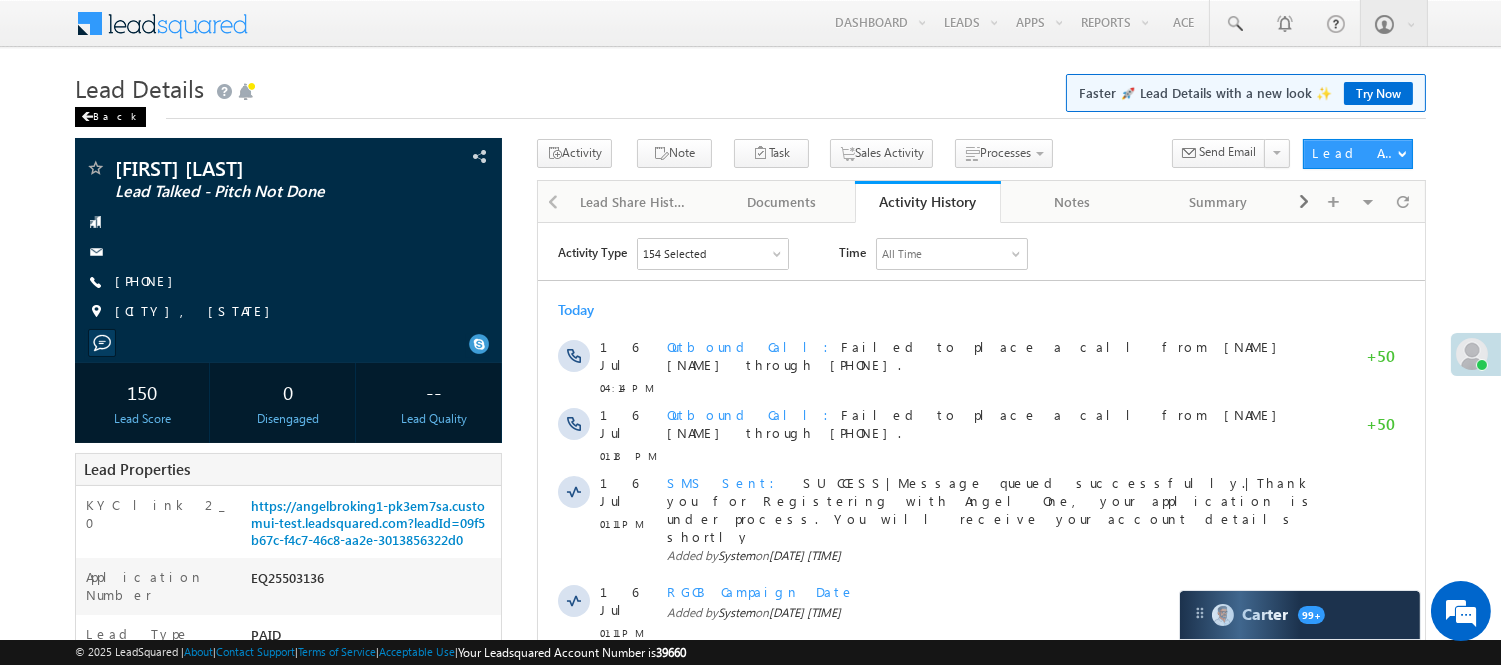 click on "Back" at bounding box center [110, 117] 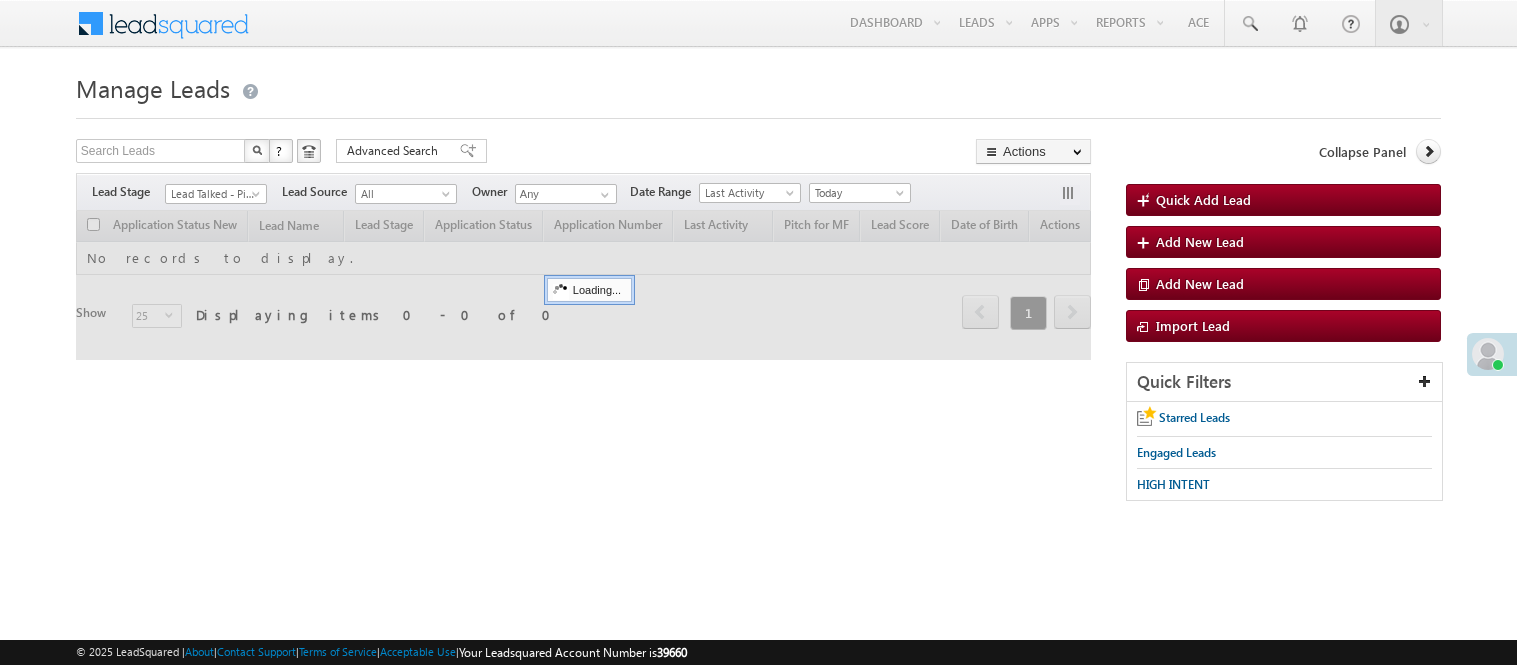 scroll, scrollTop: 0, scrollLeft: 0, axis: both 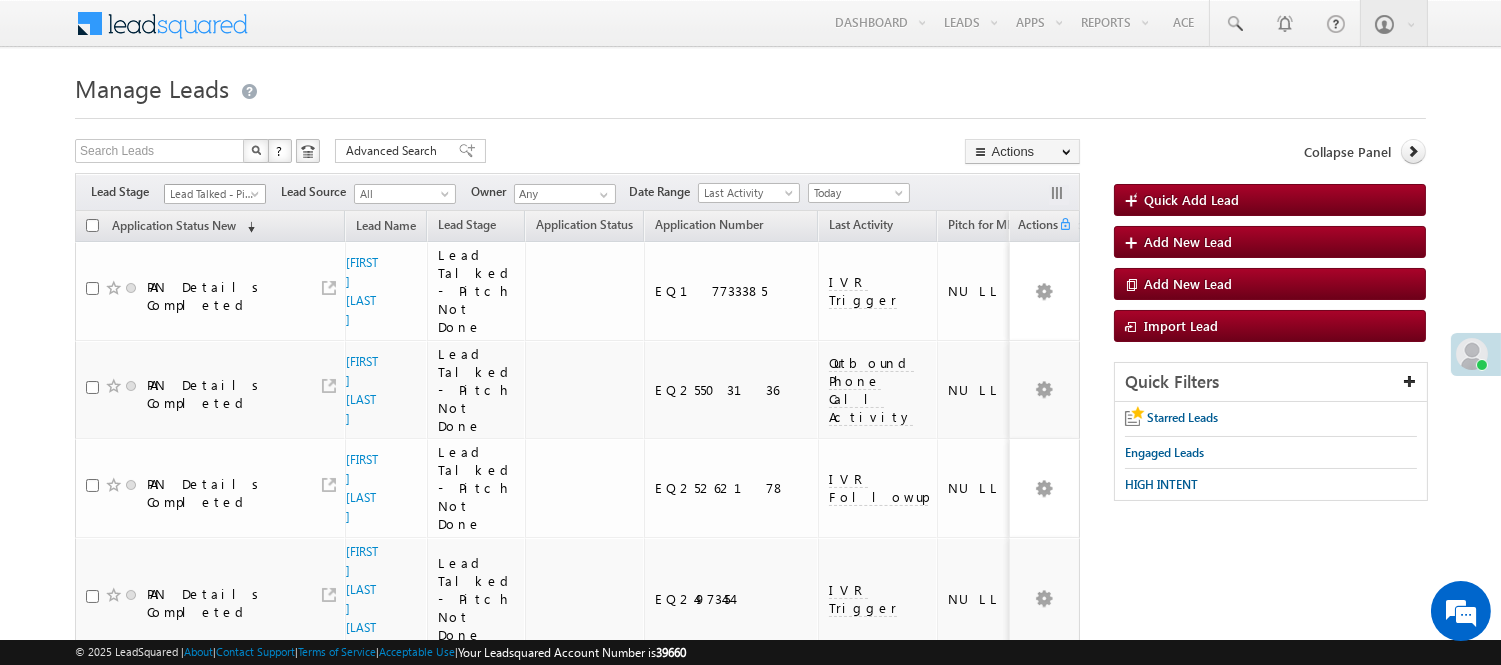 click on "Lead Talked - Pitch Not Done" at bounding box center [212, 194] 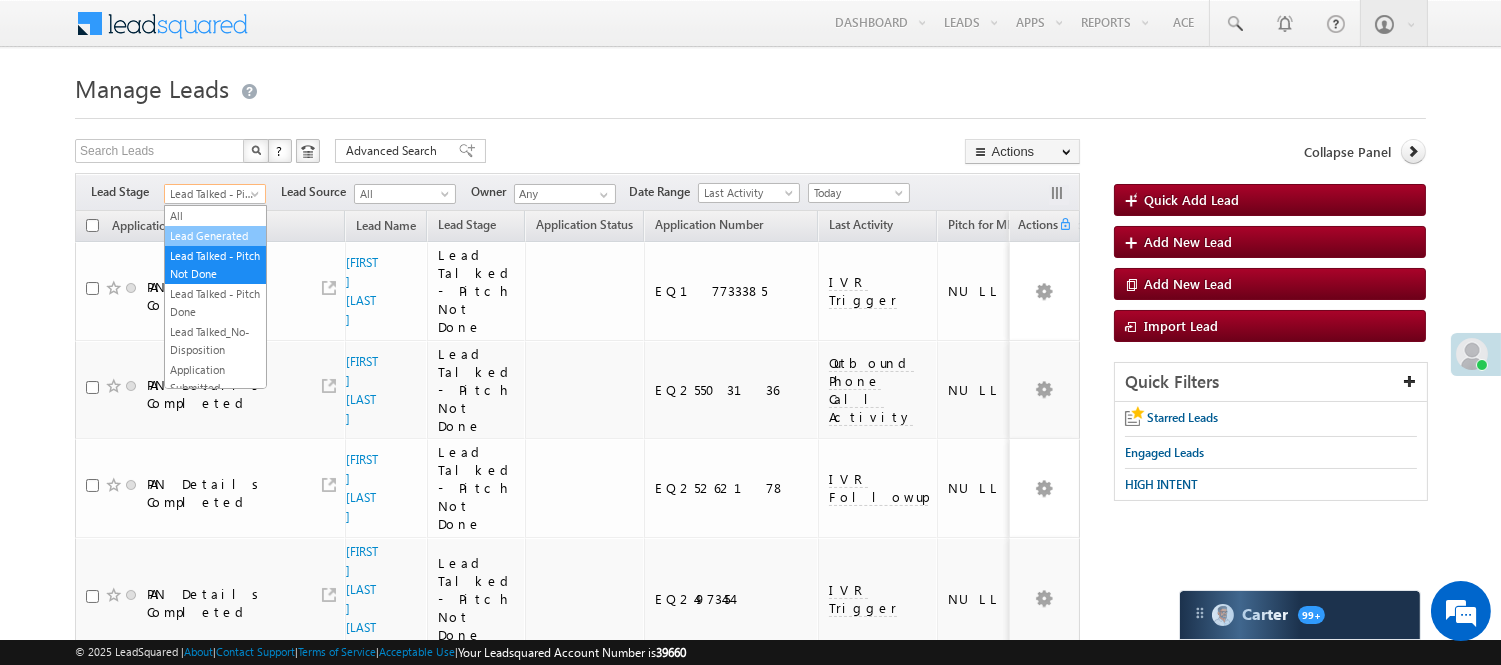 click on "Lead Generated" at bounding box center (215, 236) 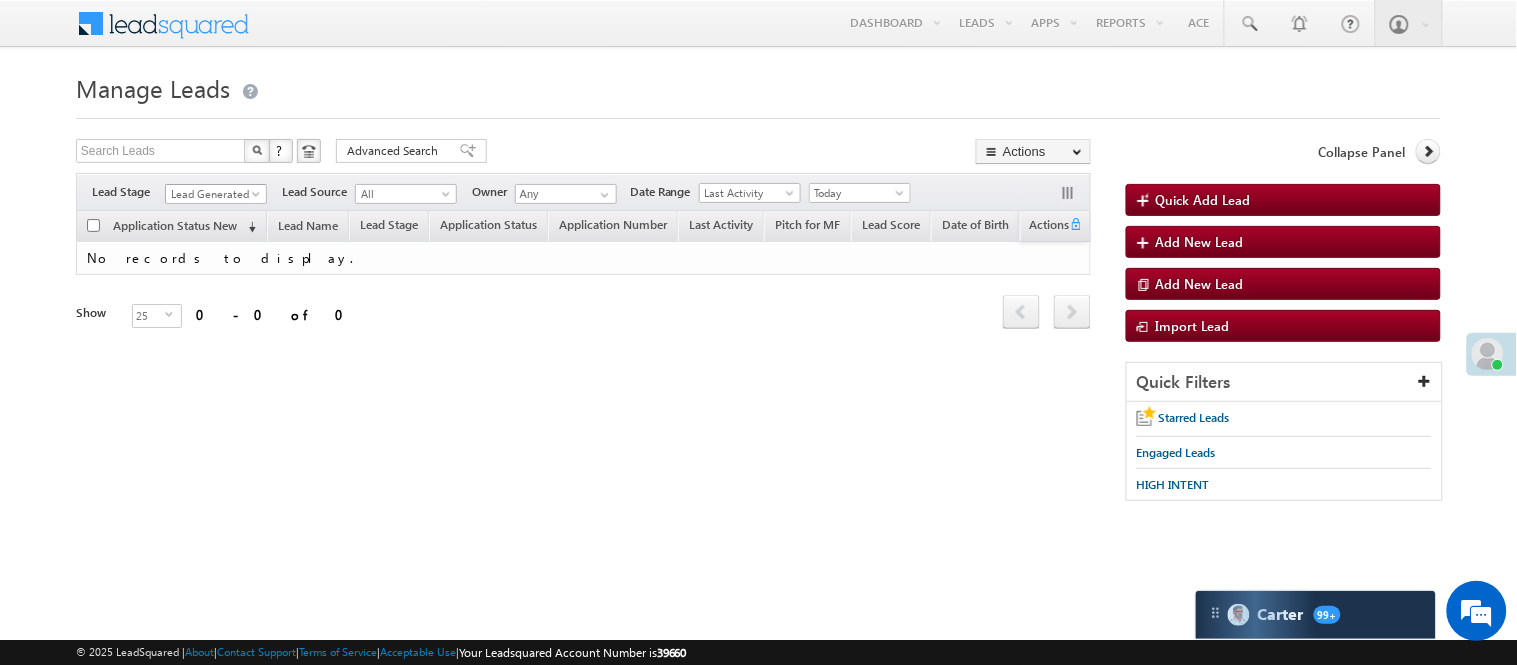 click on "Lead Generated" at bounding box center (213, 194) 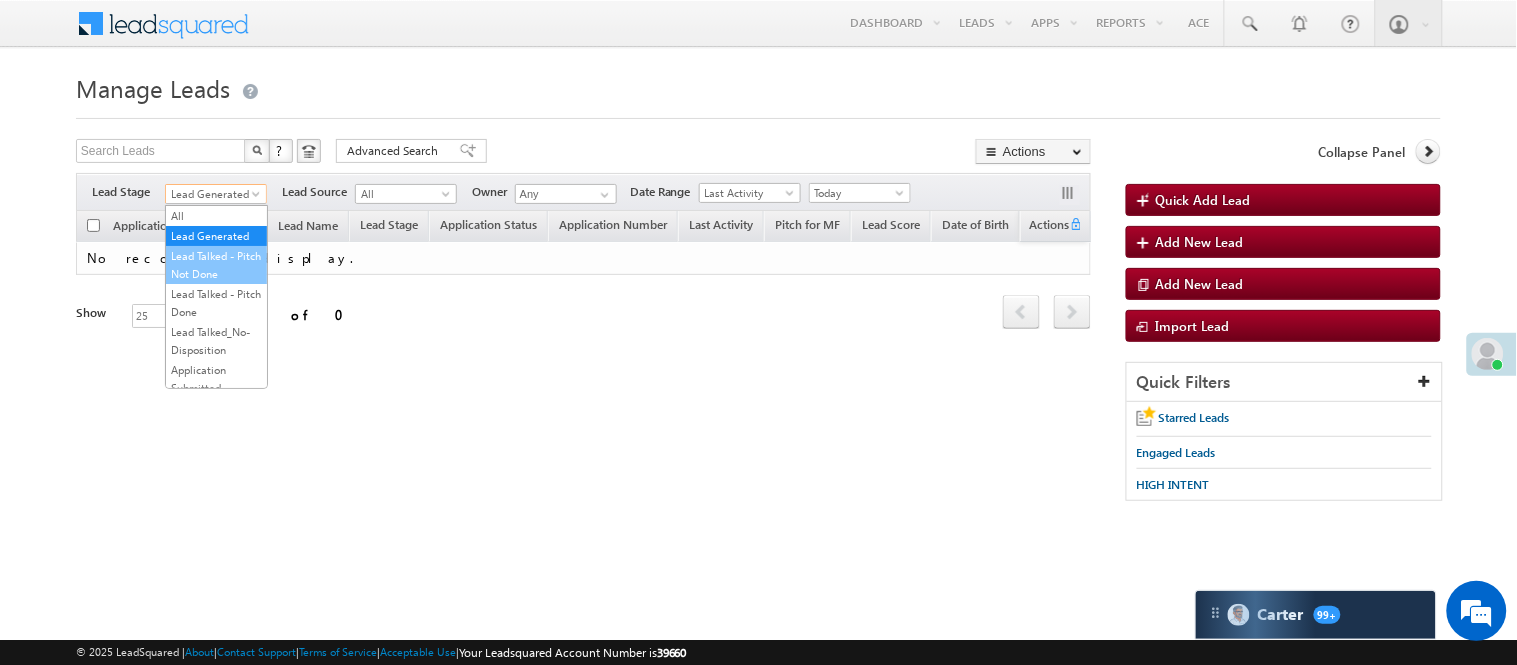 scroll, scrollTop: 0, scrollLeft: 0, axis: both 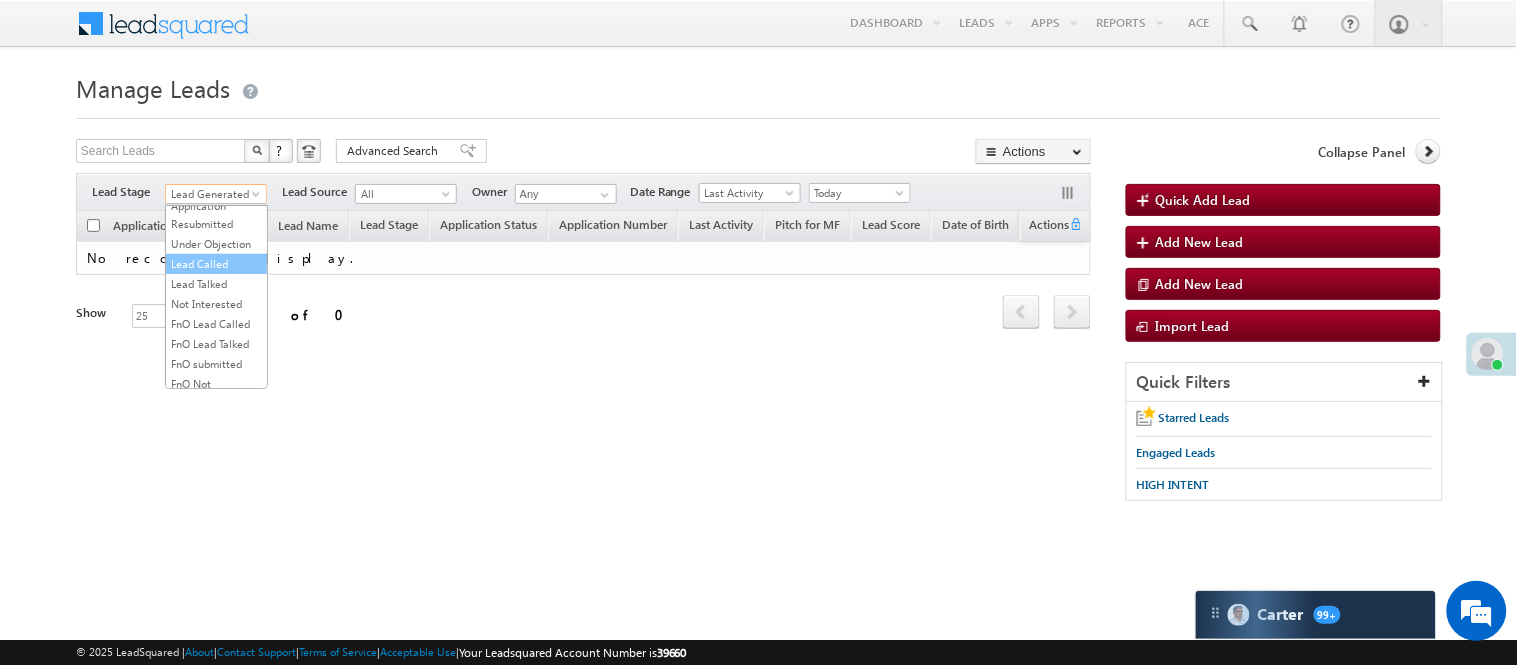 click on "Lead Called" at bounding box center (216, 264) 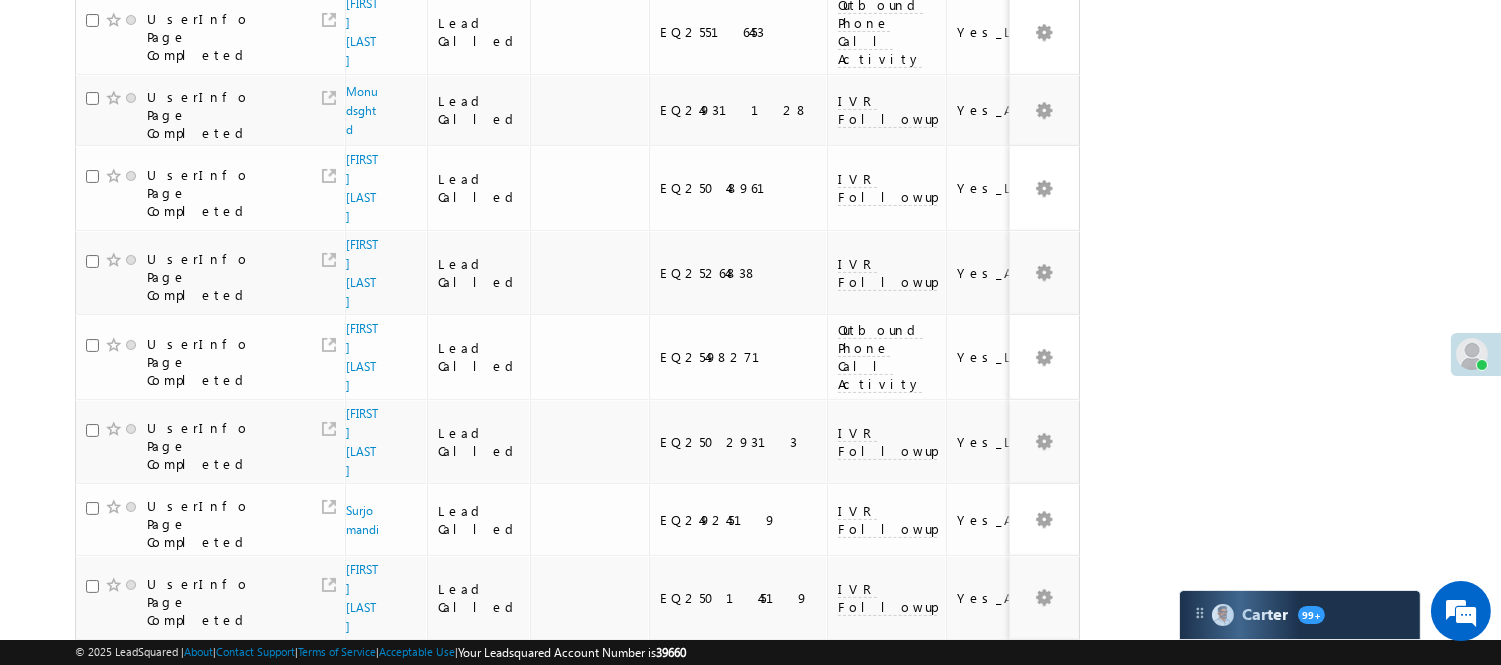 scroll, scrollTop: 1334, scrollLeft: 0, axis: vertical 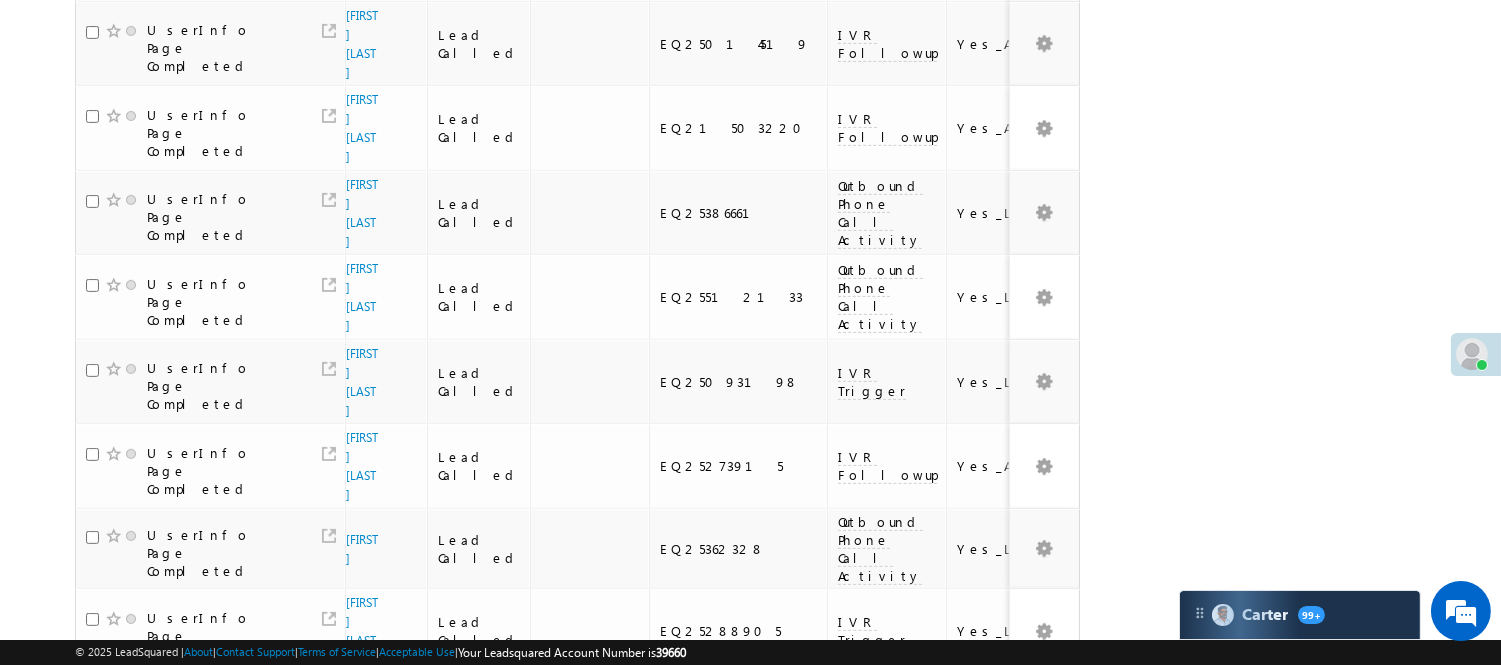 click on "3" at bounding box center [898, 1075] 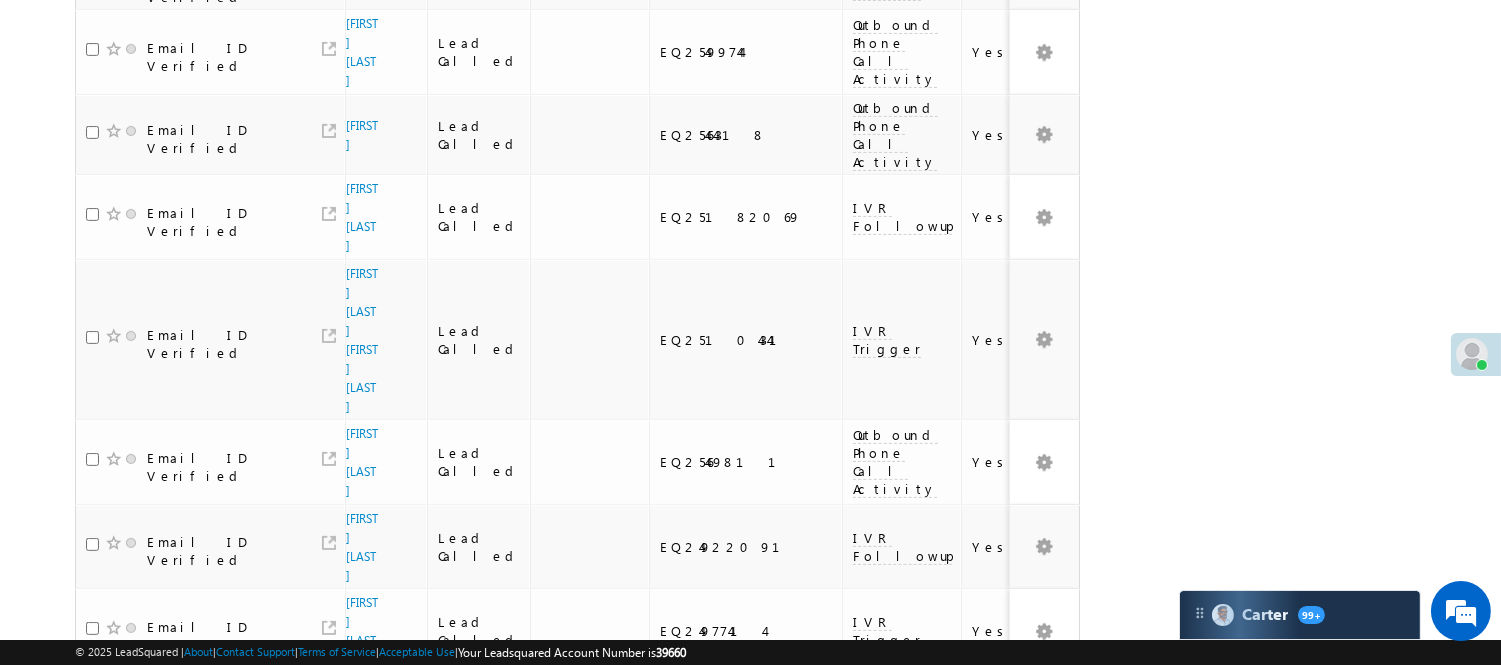 scroll, scrollTop: 1384, scrollLeft: 0, axis: vertical 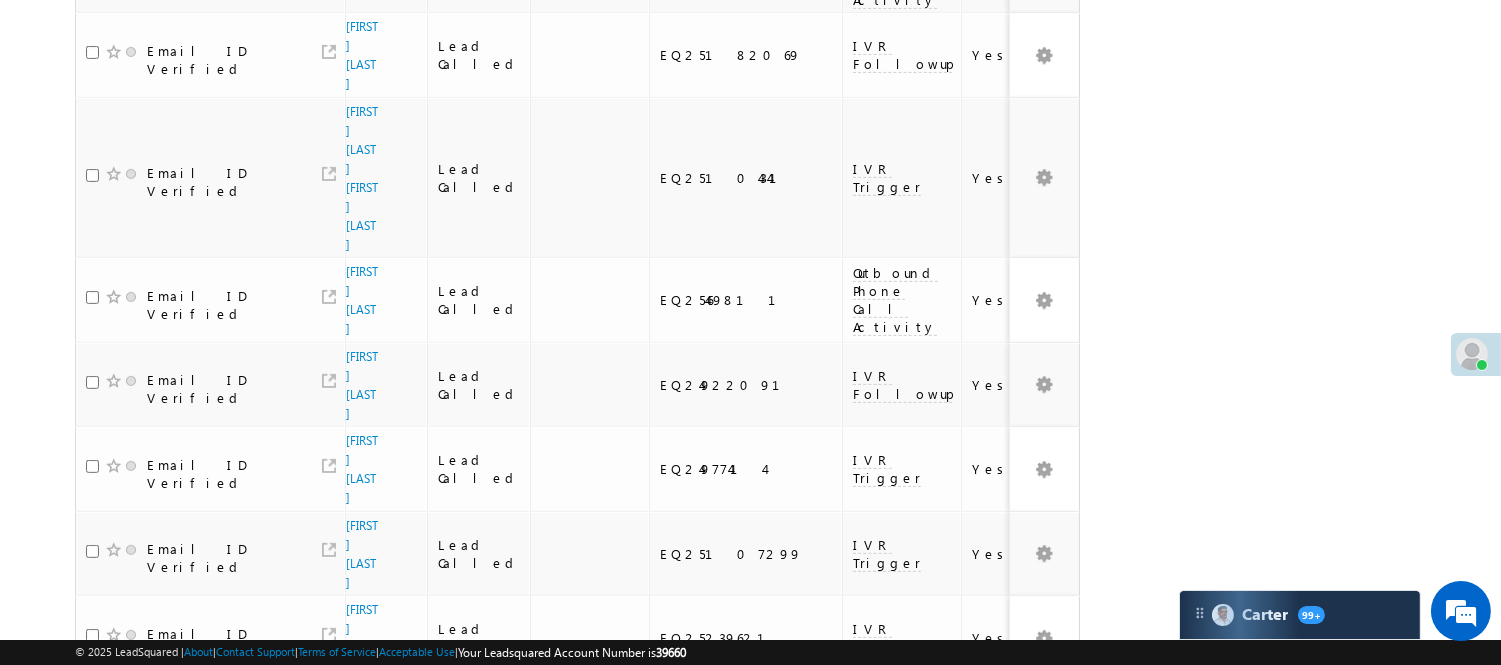 click on "4" at bounding box center (938, 1057) 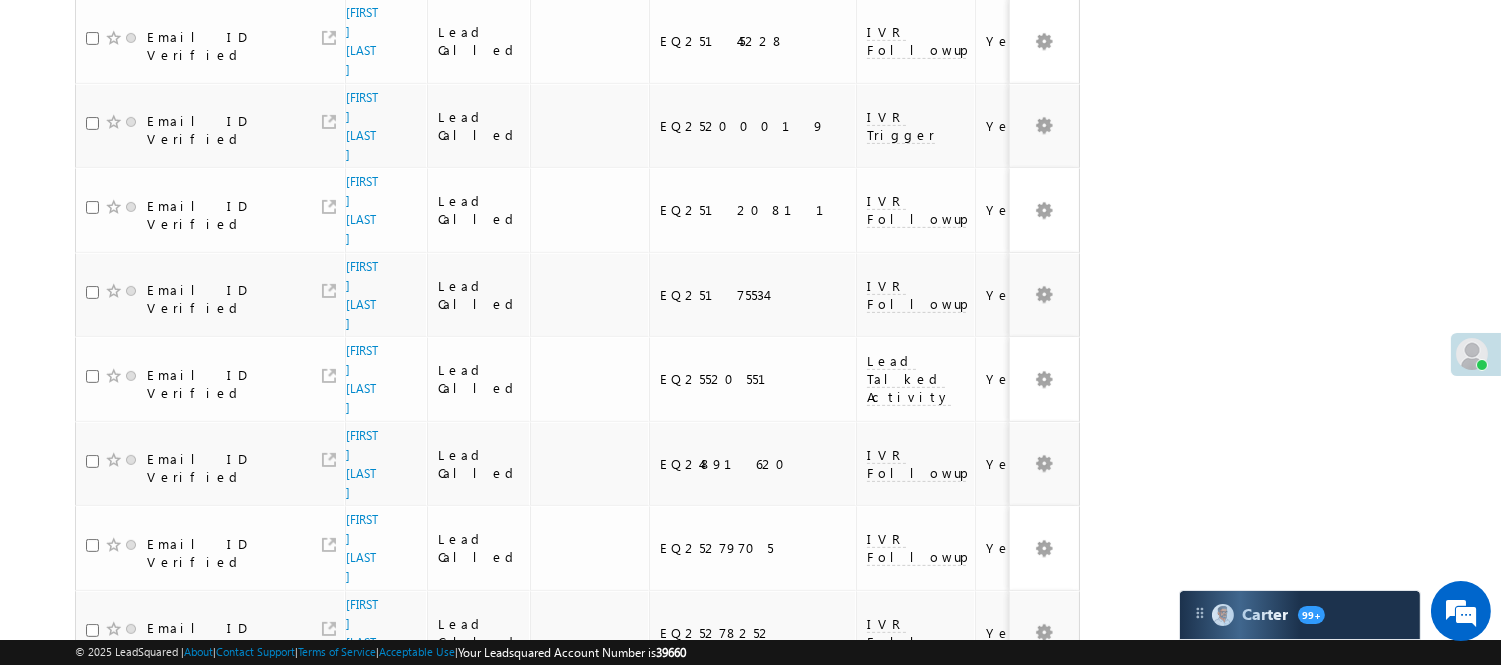 scroll, scrollTop: 1444, scrollLeft: 0, axis: vertical 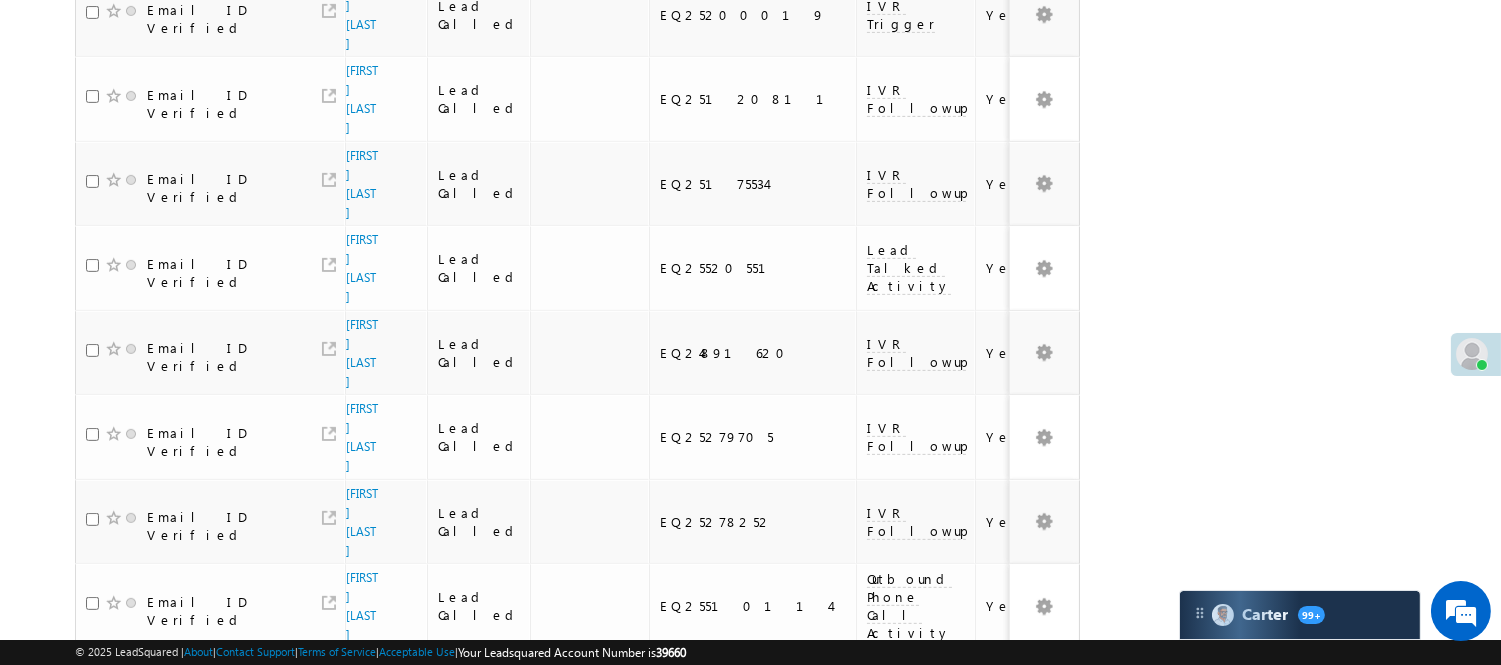 click on "5" at bounding box center (978, 1063) 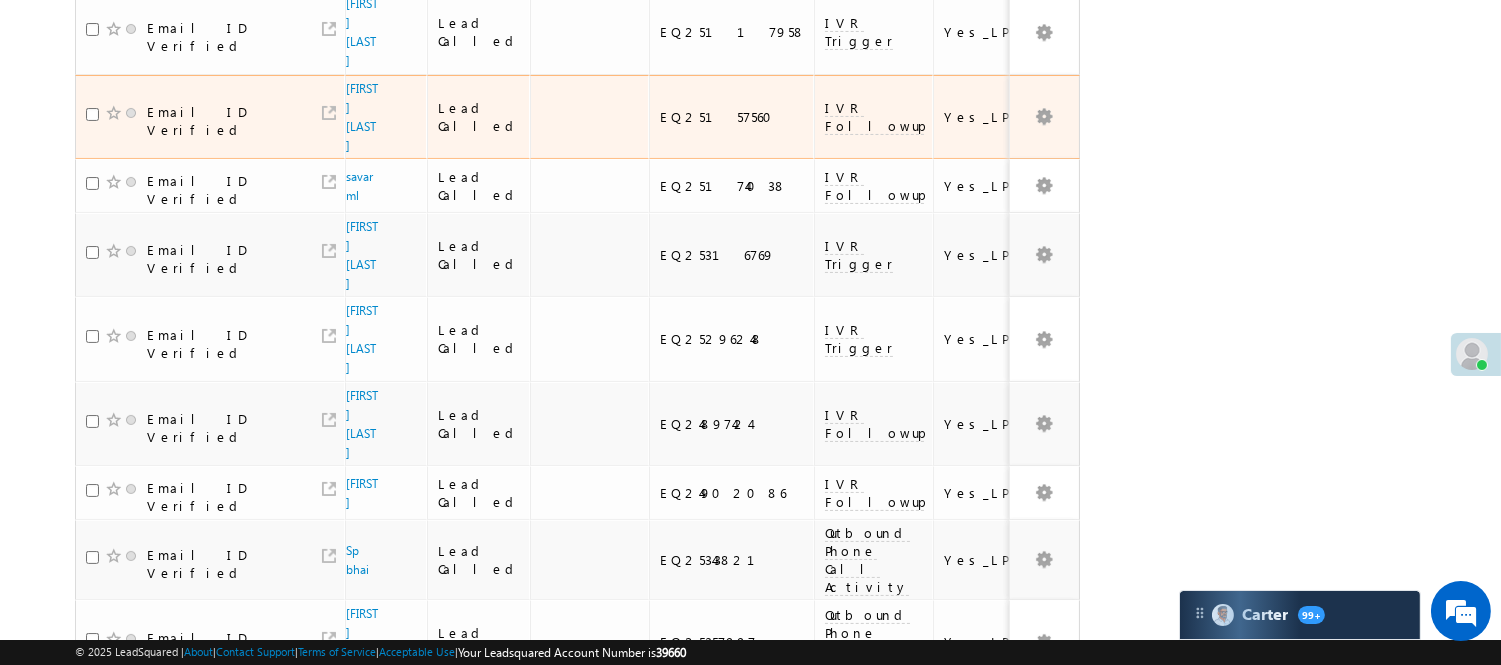 scroll, scrollTop: 0, scrollLeft: 0, axis: both 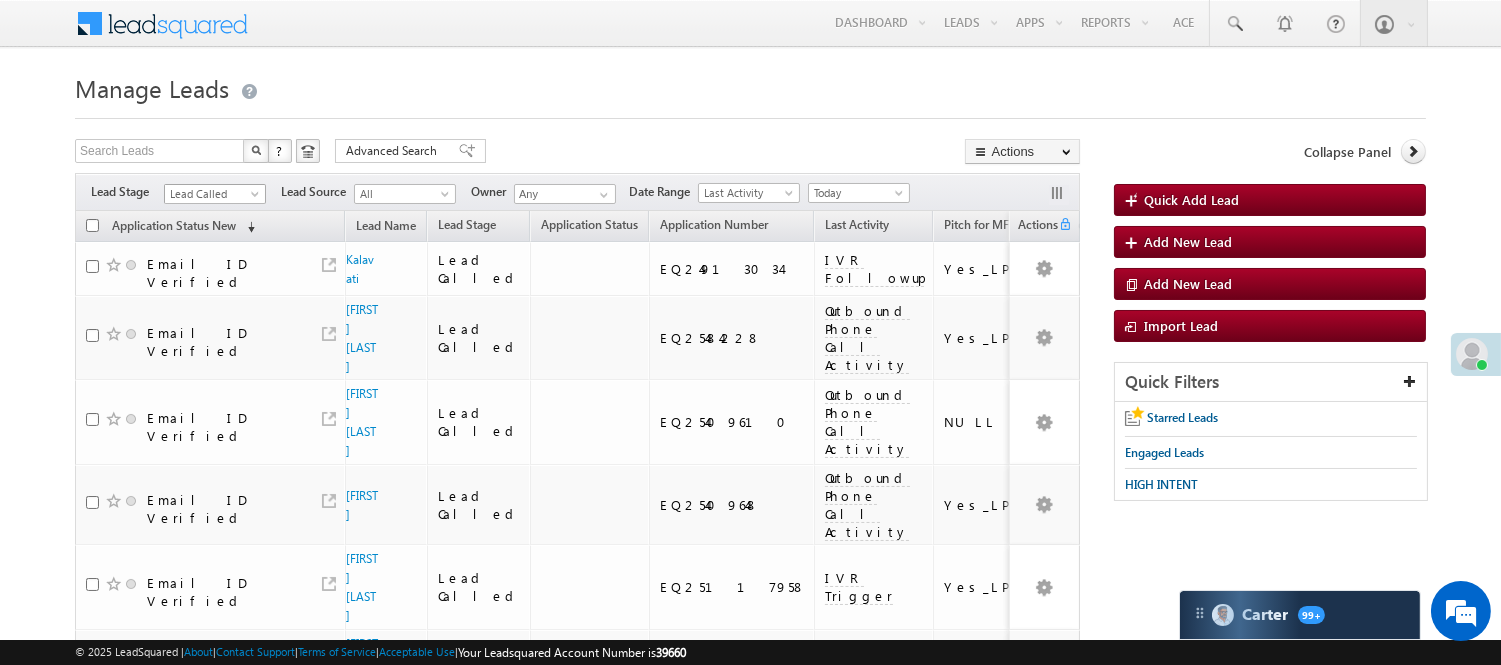 click on "Lead Called" at bounding box center [212, 194] 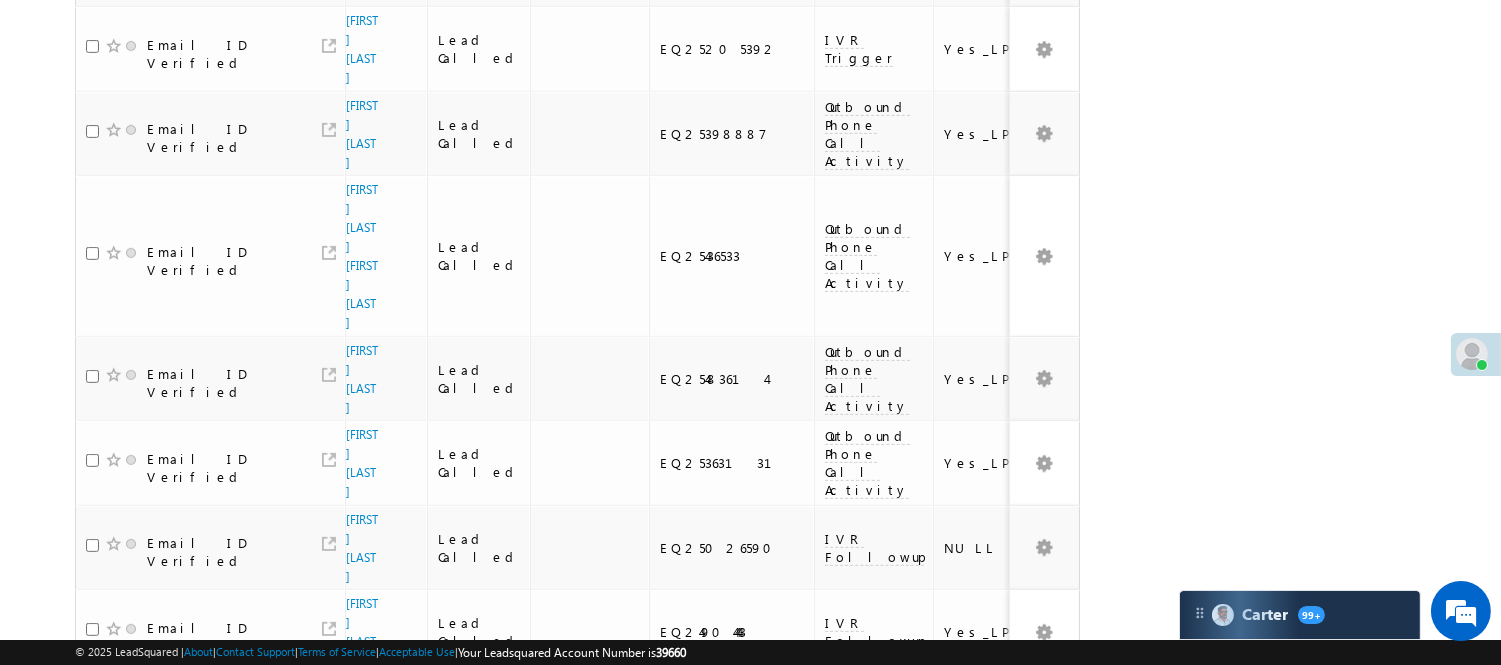 scroll, scrollTop: 1487, scrollLeft: 0, axis: vertical 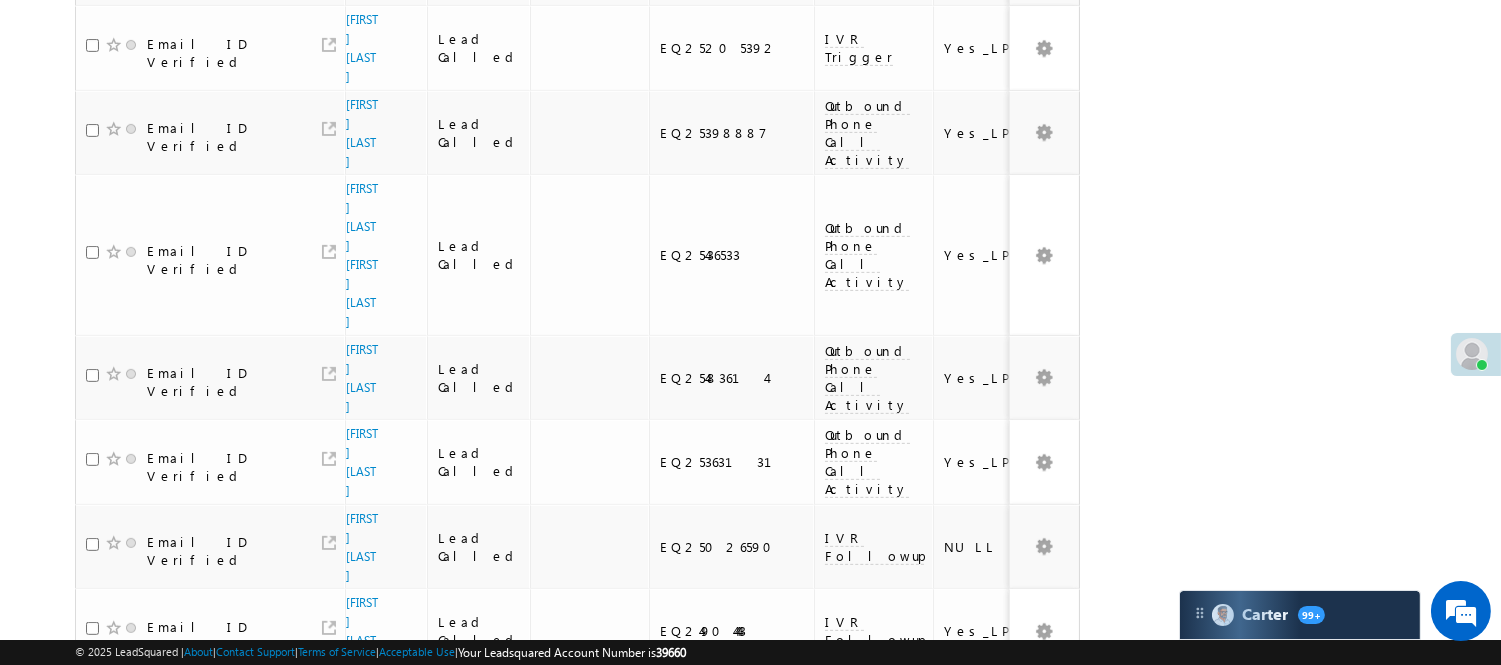 click on "6" at bounding box center (1018, 881) 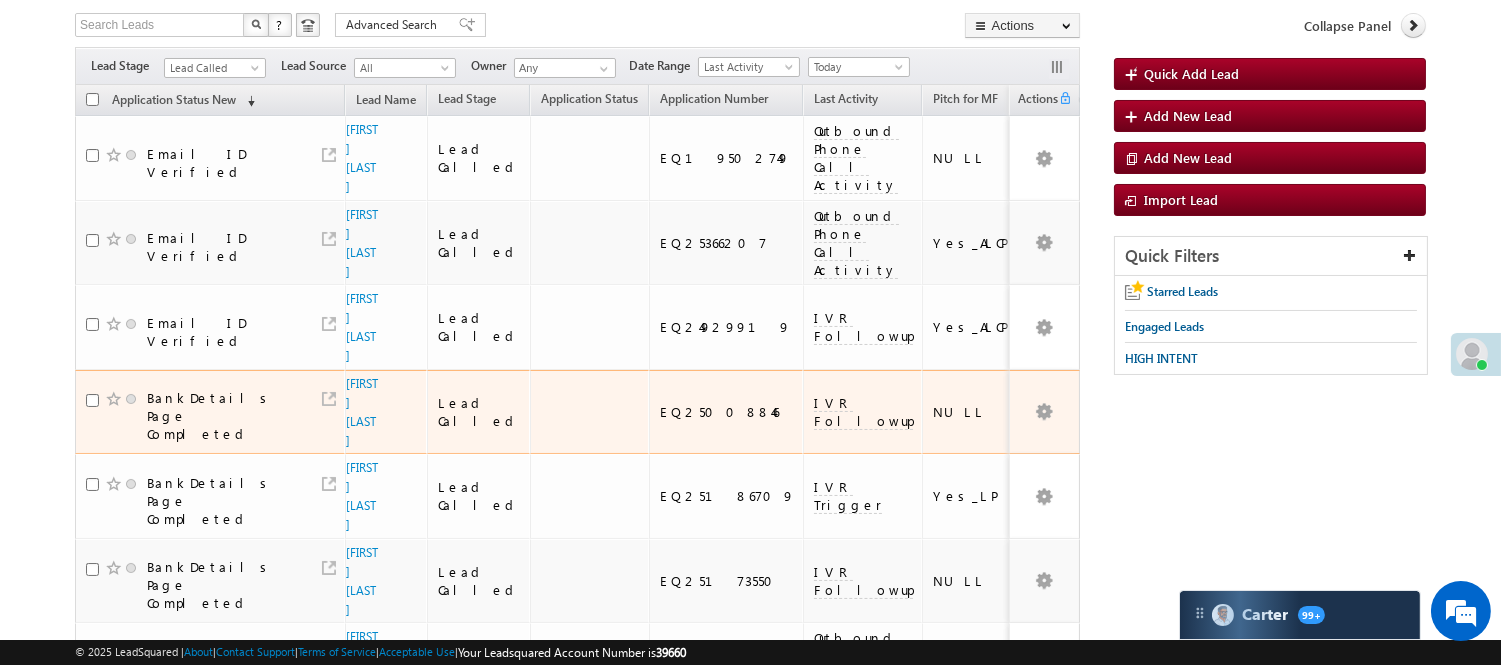 scroll, scrollTop: 0, scrollLeft: 0, axis: both 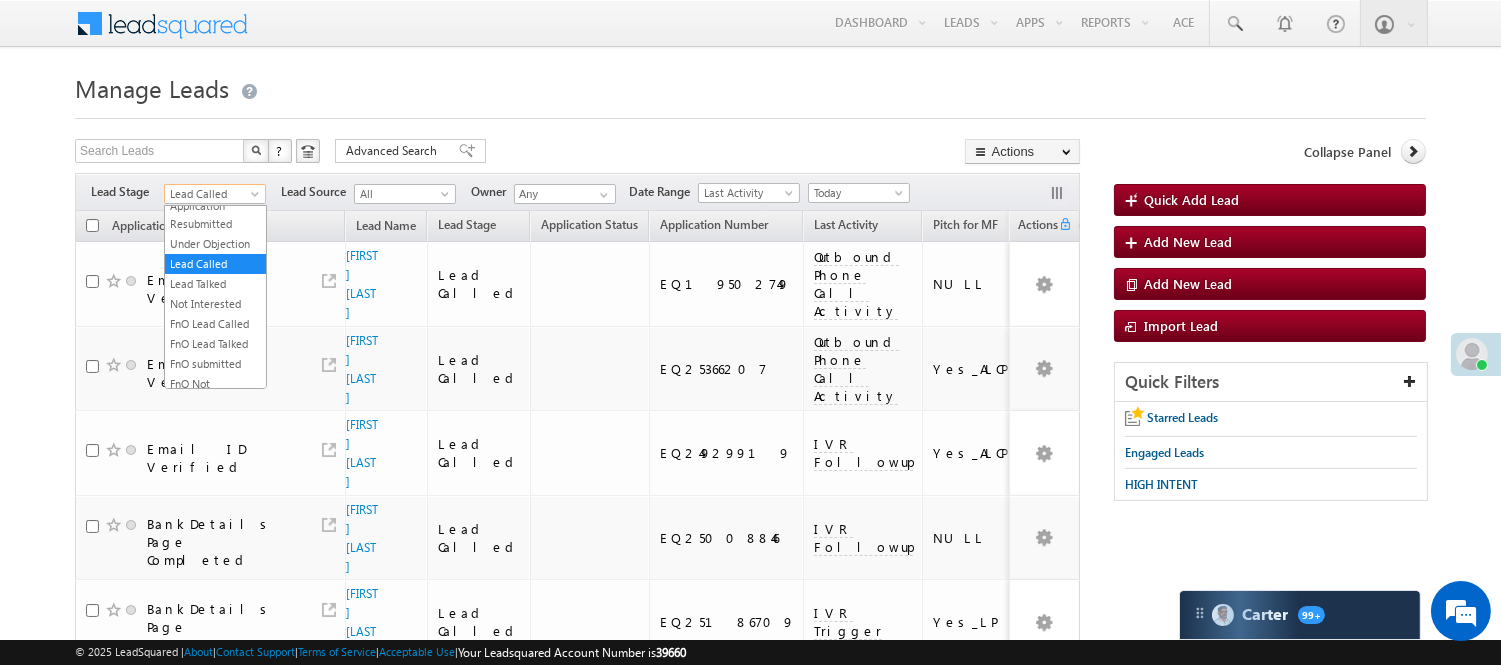 click on "Lead Called" at bounding box center [212, 194] 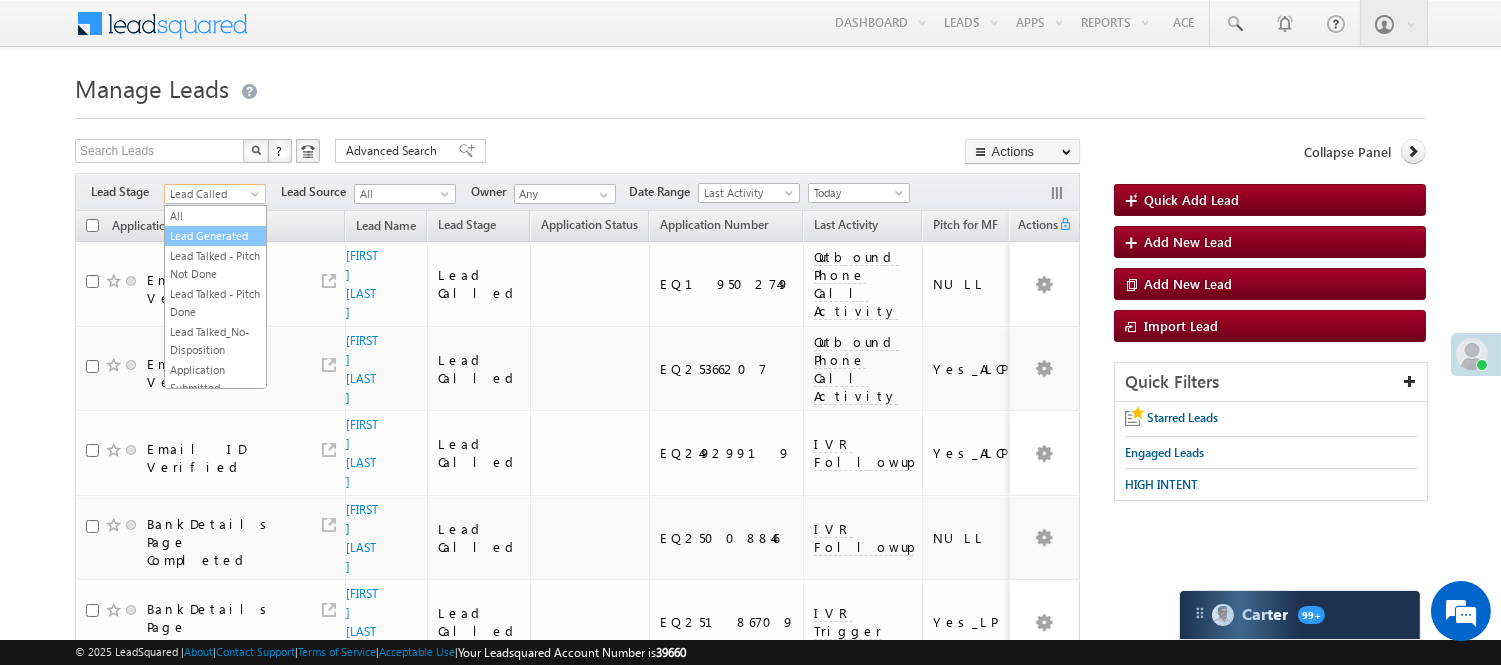 click on "Lead Generated" at bounding box center [215, 236] 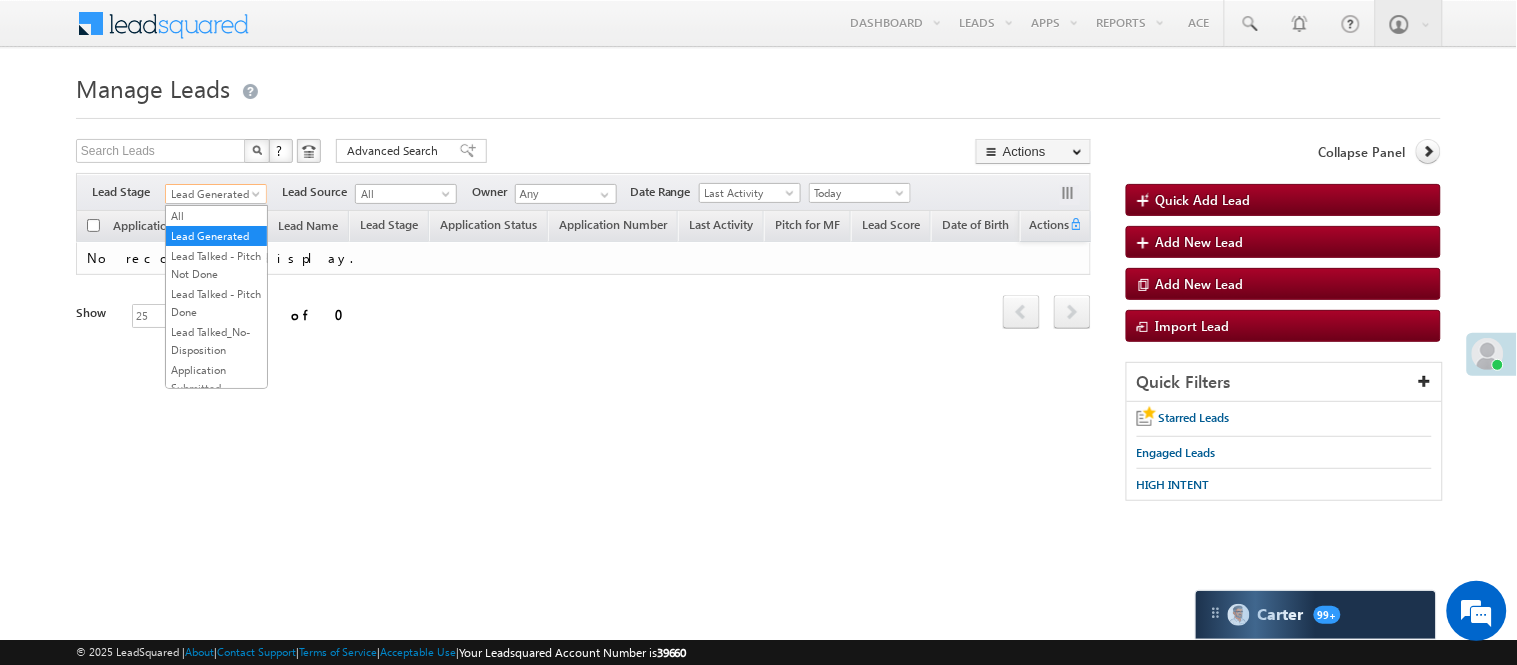click on "Lead Generated" at bounding box center (213, 194) 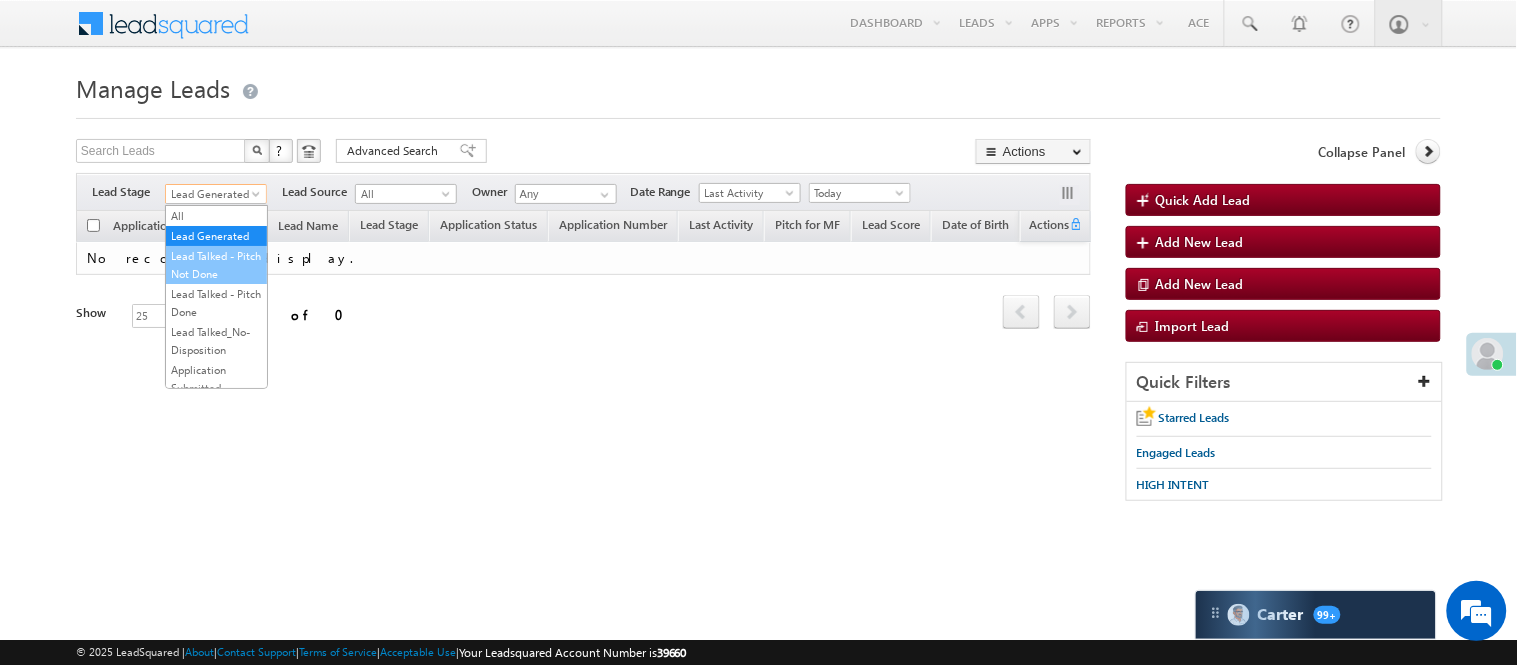 click on "Lead Talked - Pitch Not Done" at bounding box center (216, 265) 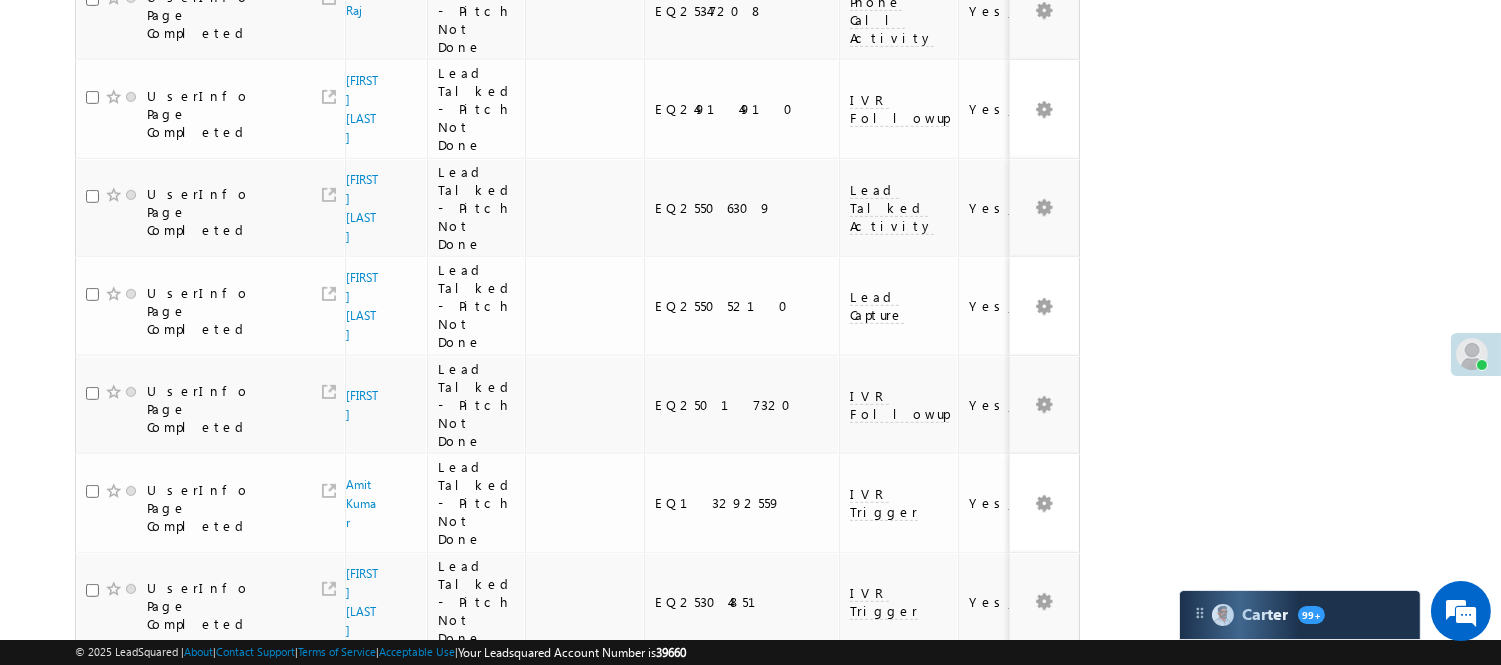 scroll, scrollTop: 1800, scrollLeft: 0, axis: vertical 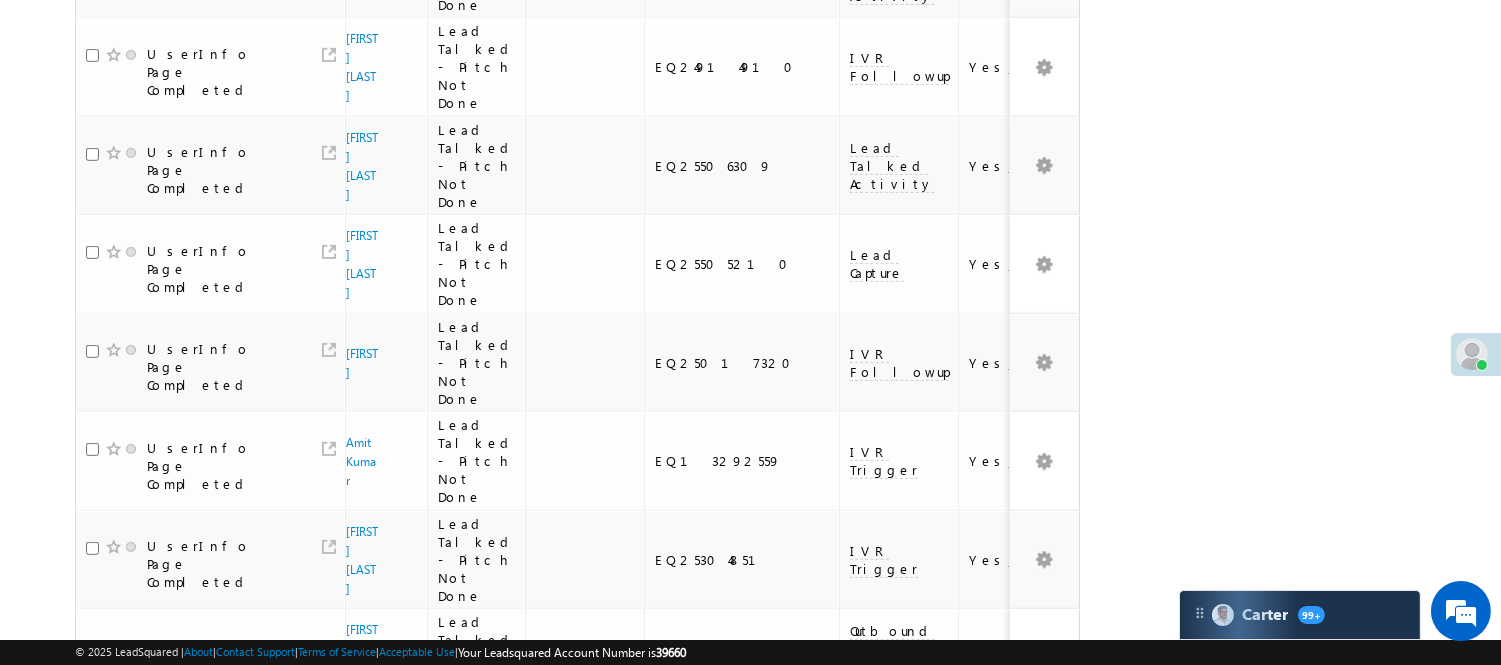 click on "3" at bounding box center (978, 943) 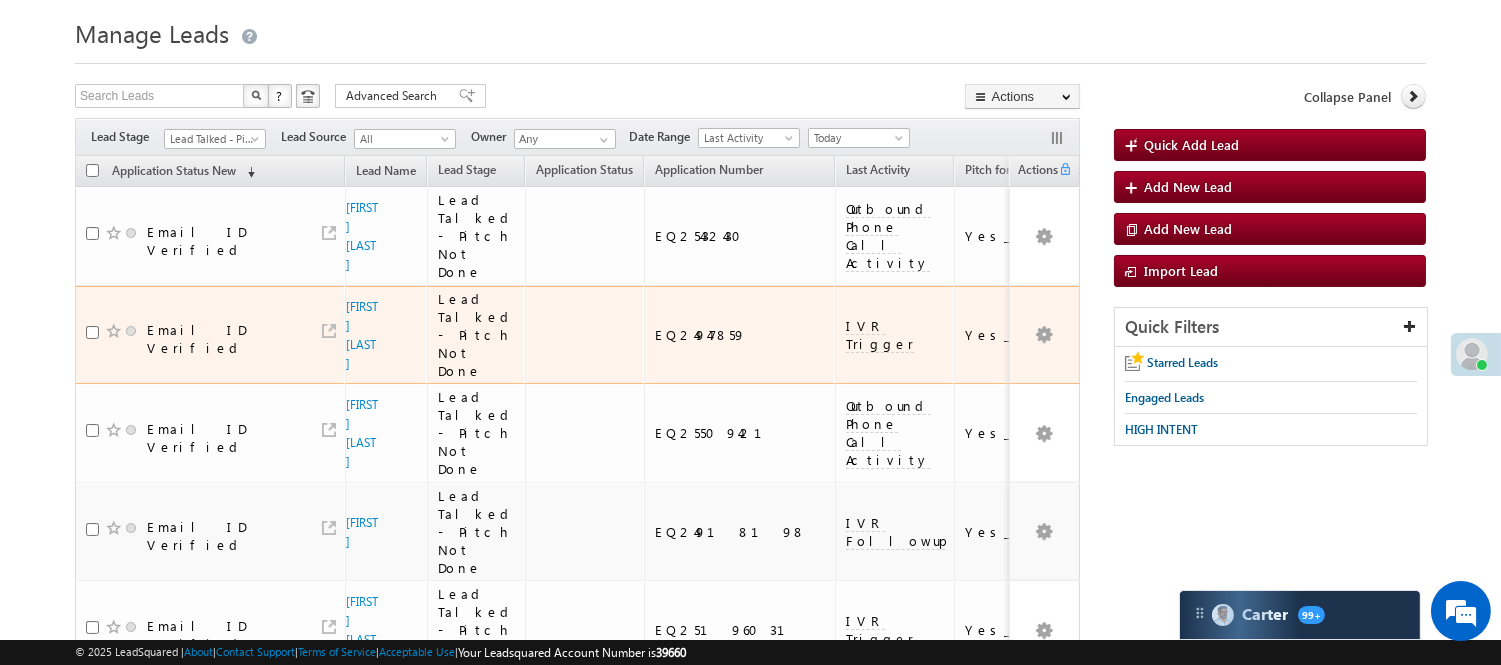 scroll, scrollTop: 8, scrollLeft: 0, axis: vertical 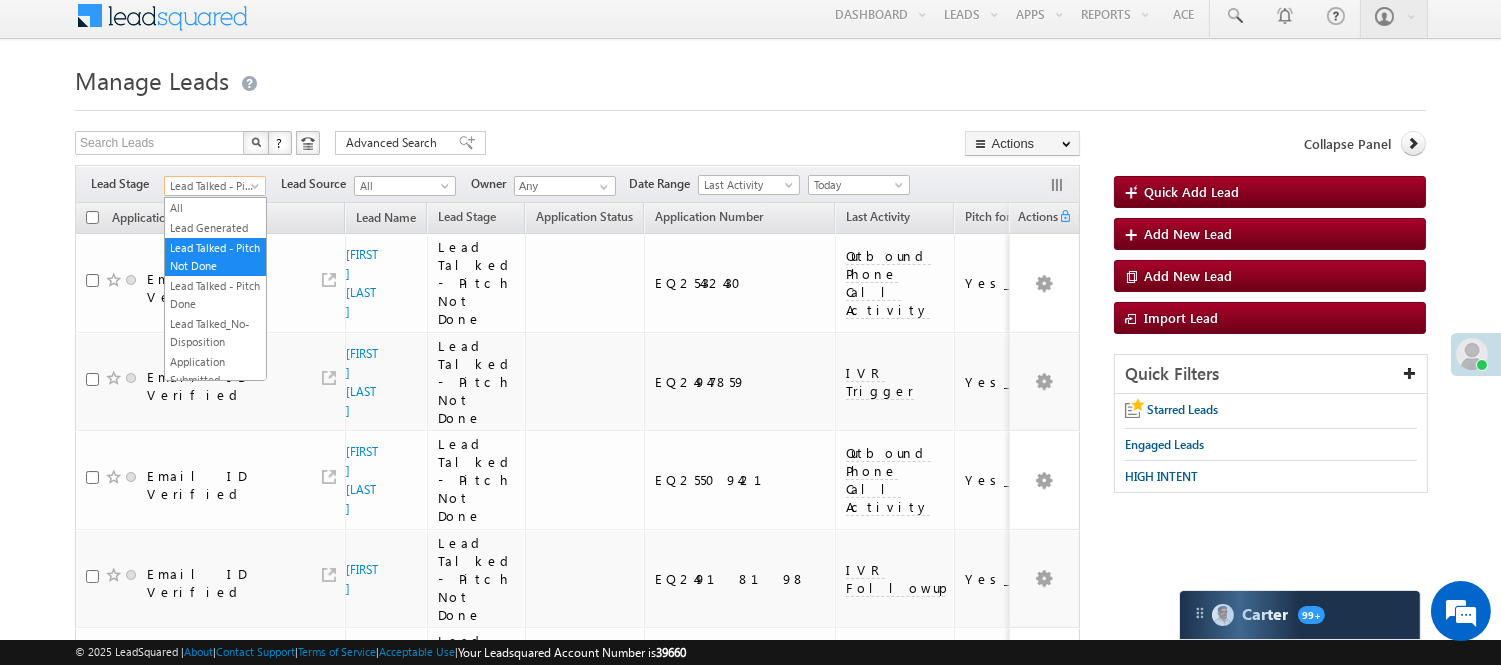 click on "Lead Talked - Pitch Not Done" at bounding box center [212, 186] 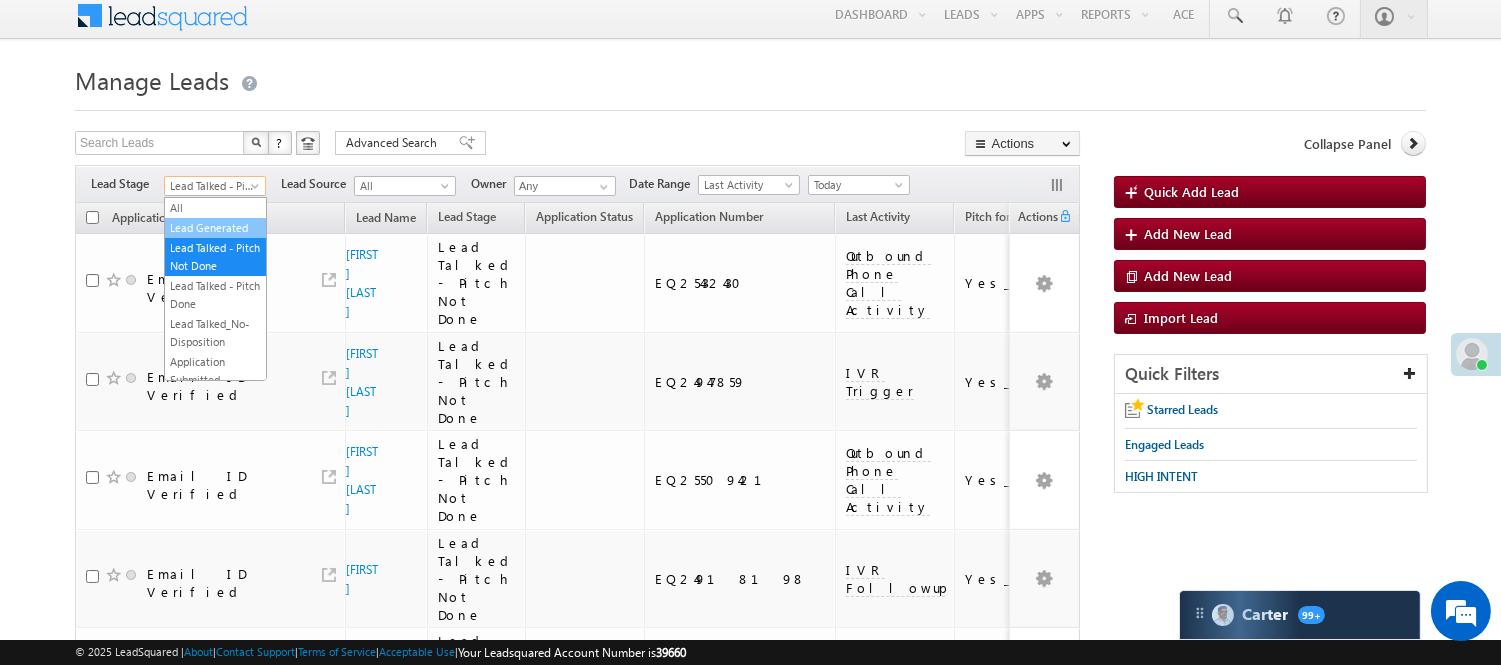 click on "Lead Generated" at bounding box center (215, 228) 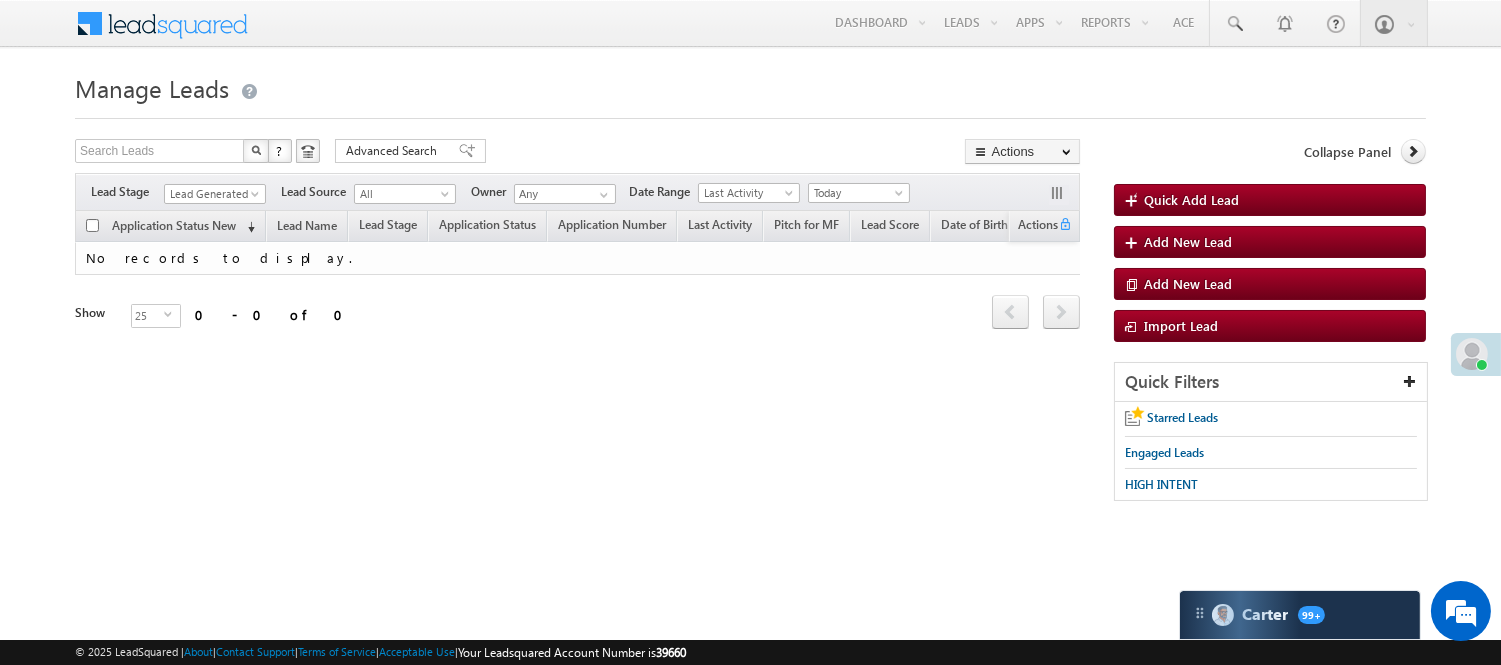 scroll, scrollTop: 0, scrollLeft: 0, axis: both 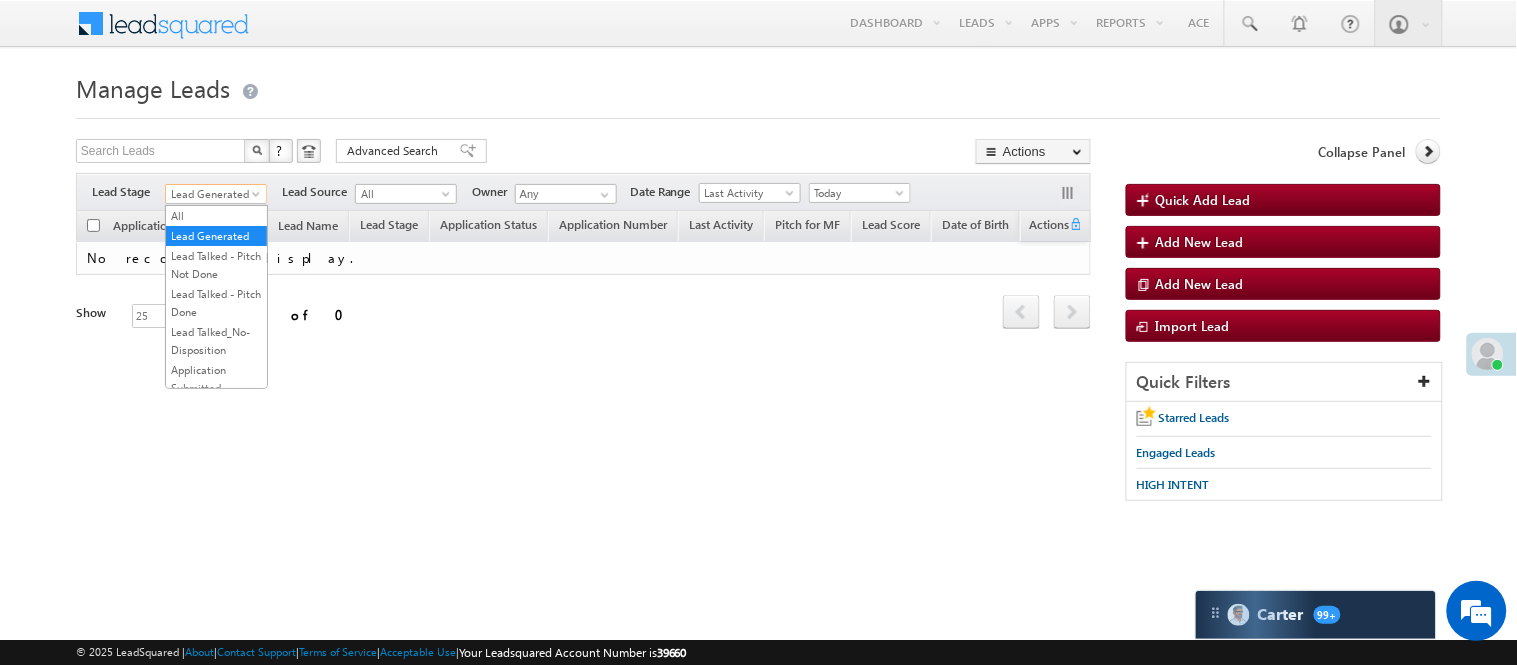 click on "Lead Generated" at bounding box center (213, 194) 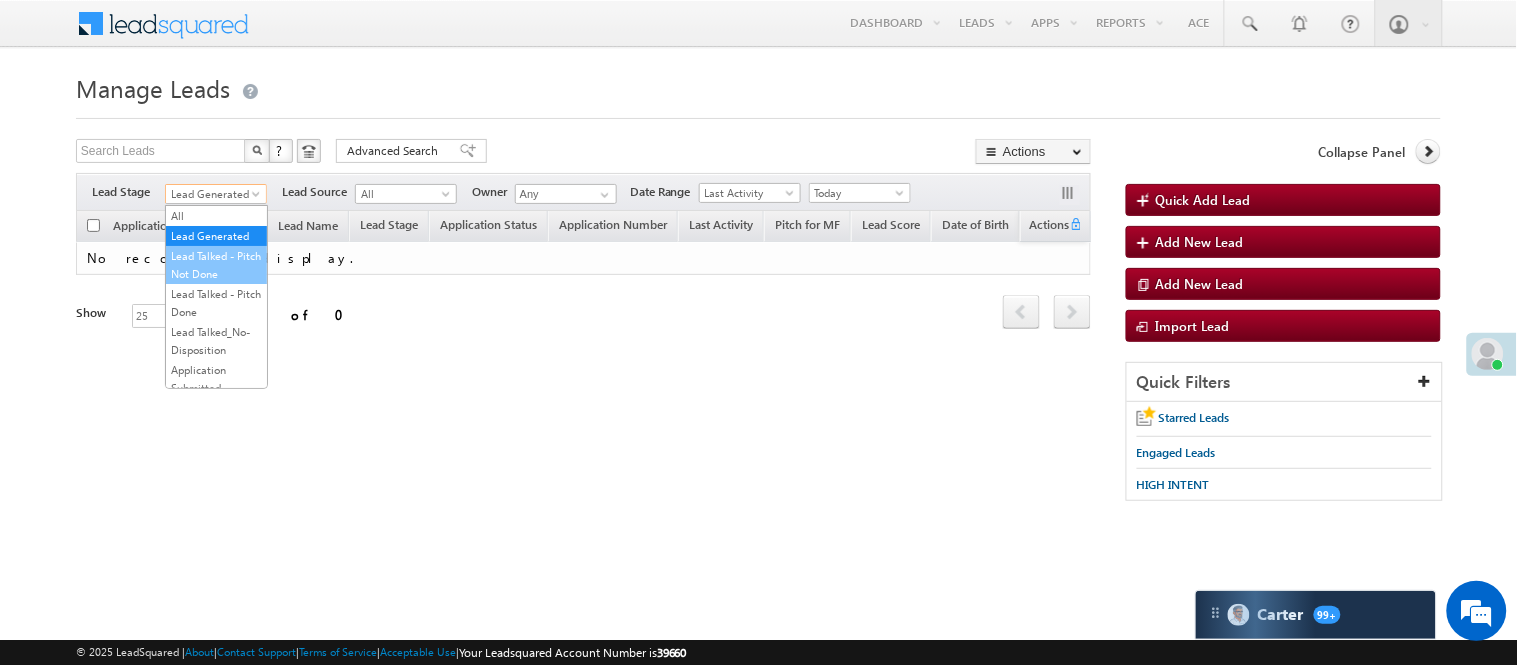 click on "Lead Talked - Pitch Not Done" at bounding box center [216, 265] 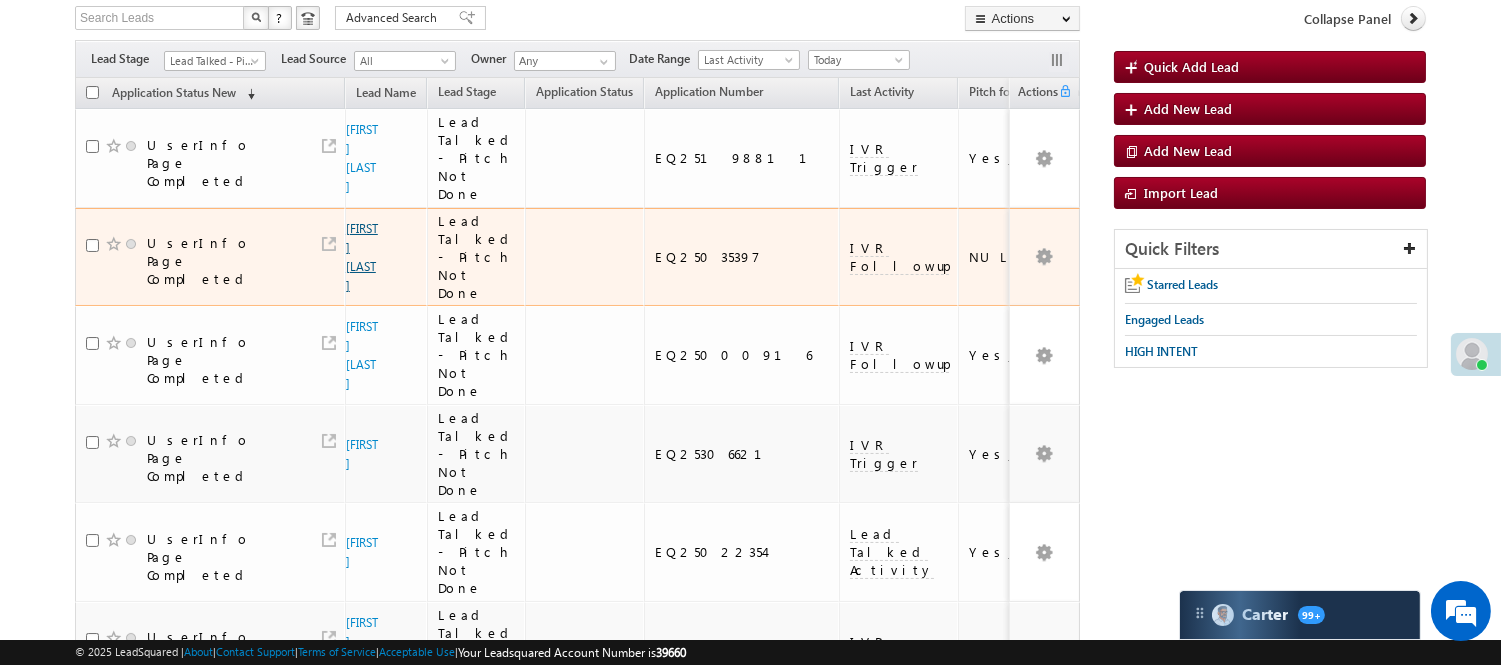 scroll, scrollTop: 0, scrollLeft: 0, axis: both 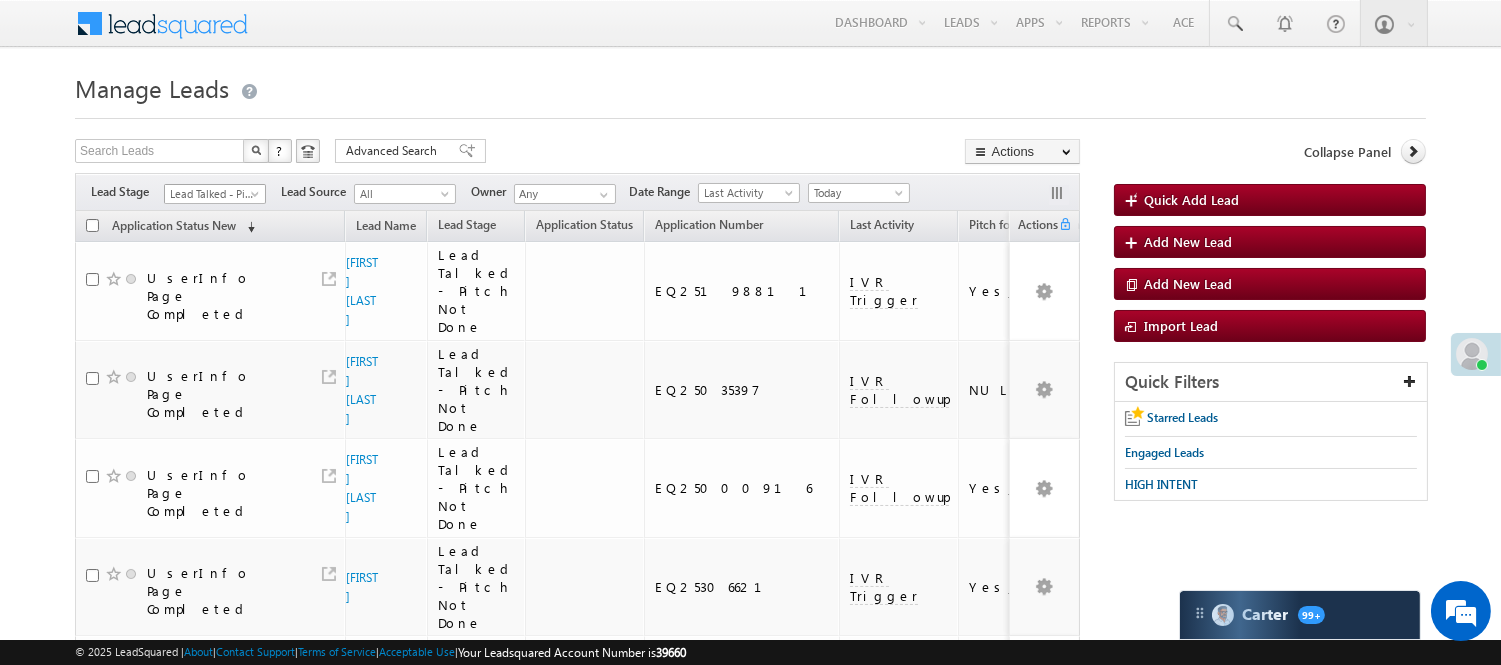 click on "Lead Talked - Pitch Not Done" at bounding box center (212, 194) 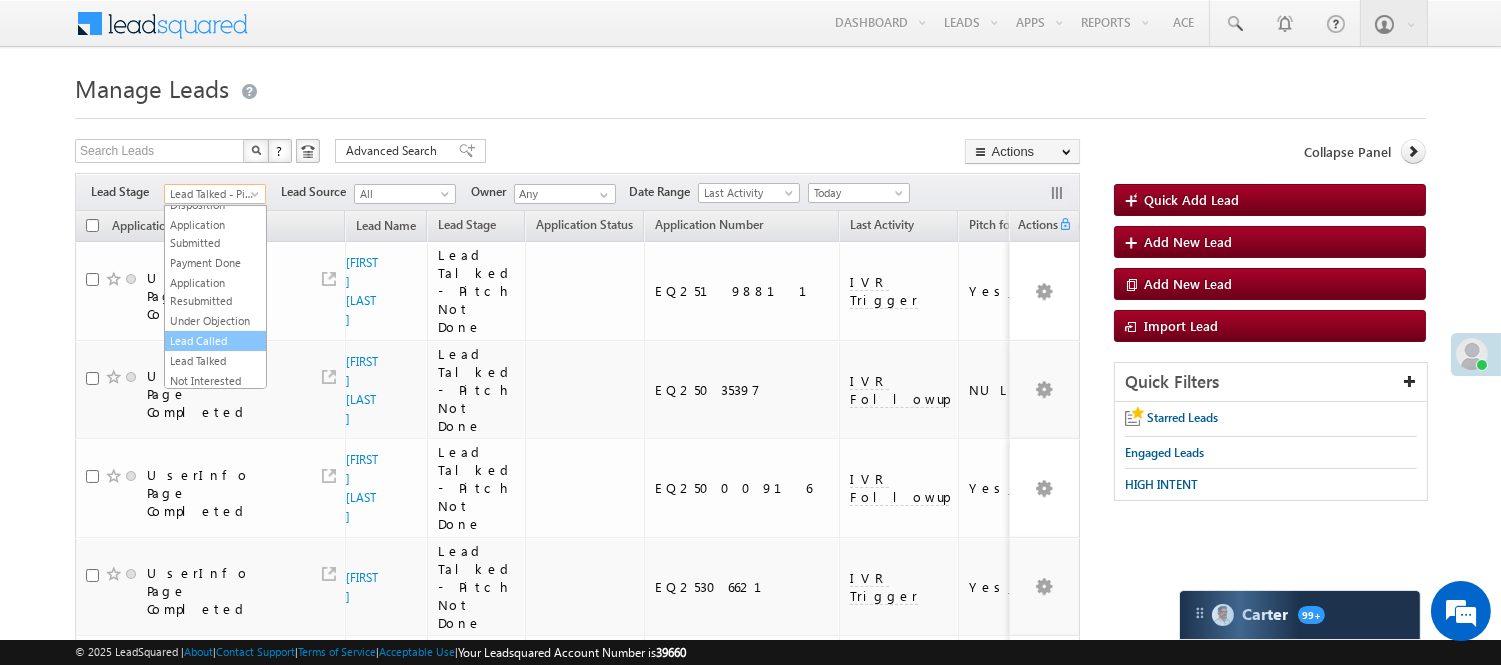 scroll, scrollTop: 333, scrollLeft: 0, axis: vertical 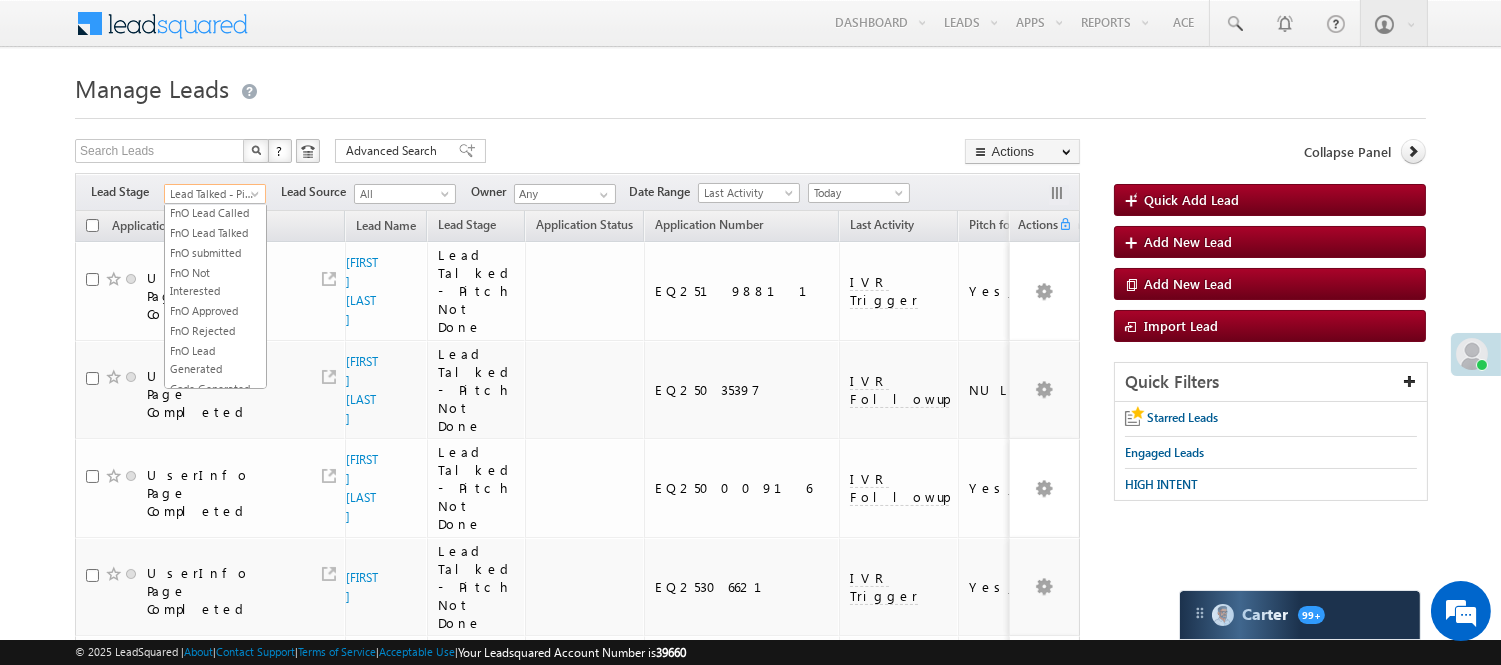 click on "Lead Called" at bounding box center (215, 153) 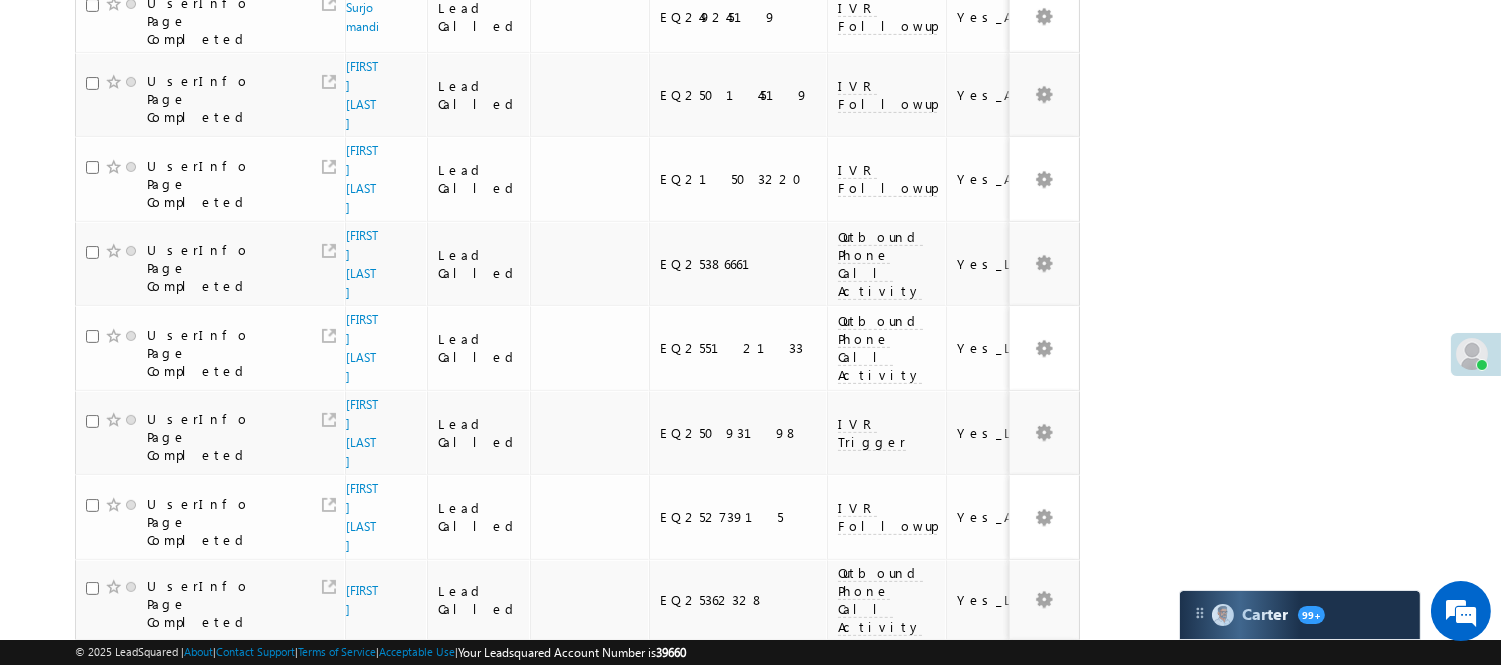 scroll, scrollTop: 1334, scrollLeft: 0, axis: vertical 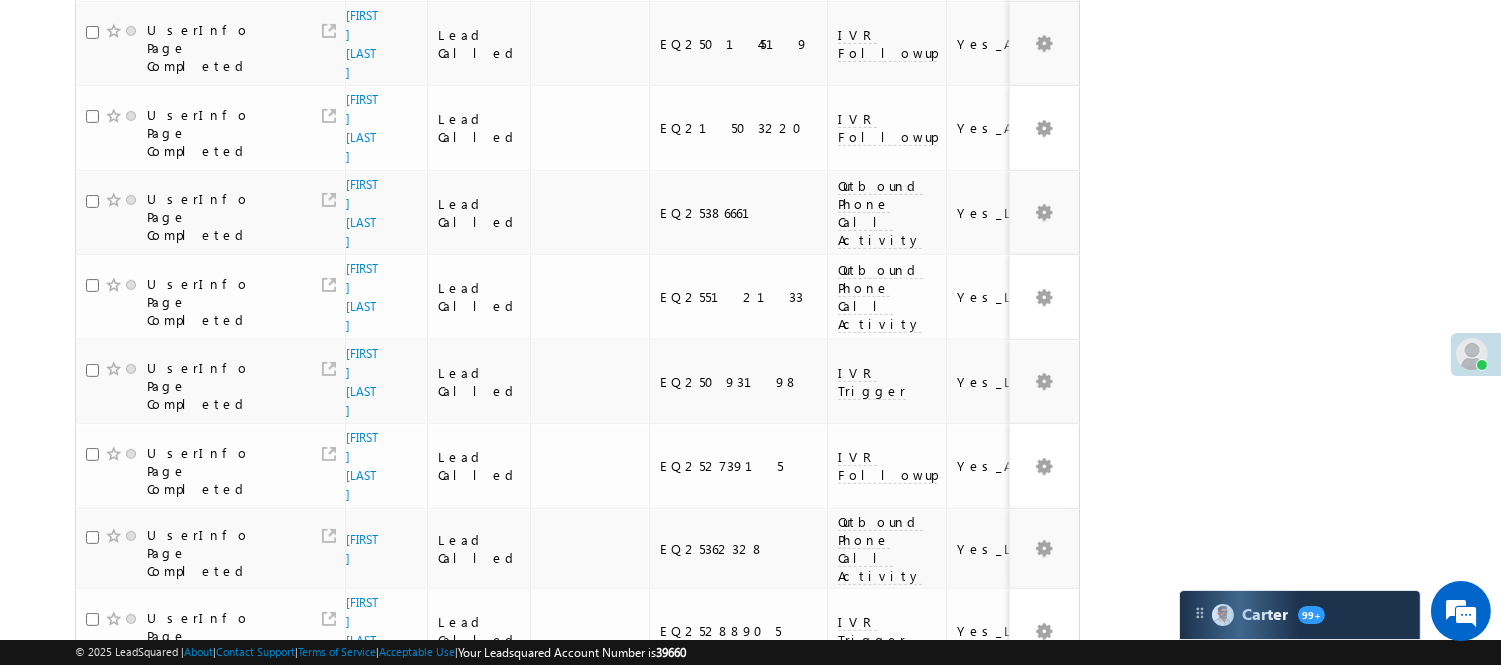 click on "3" at bounding box center (898, 1075) 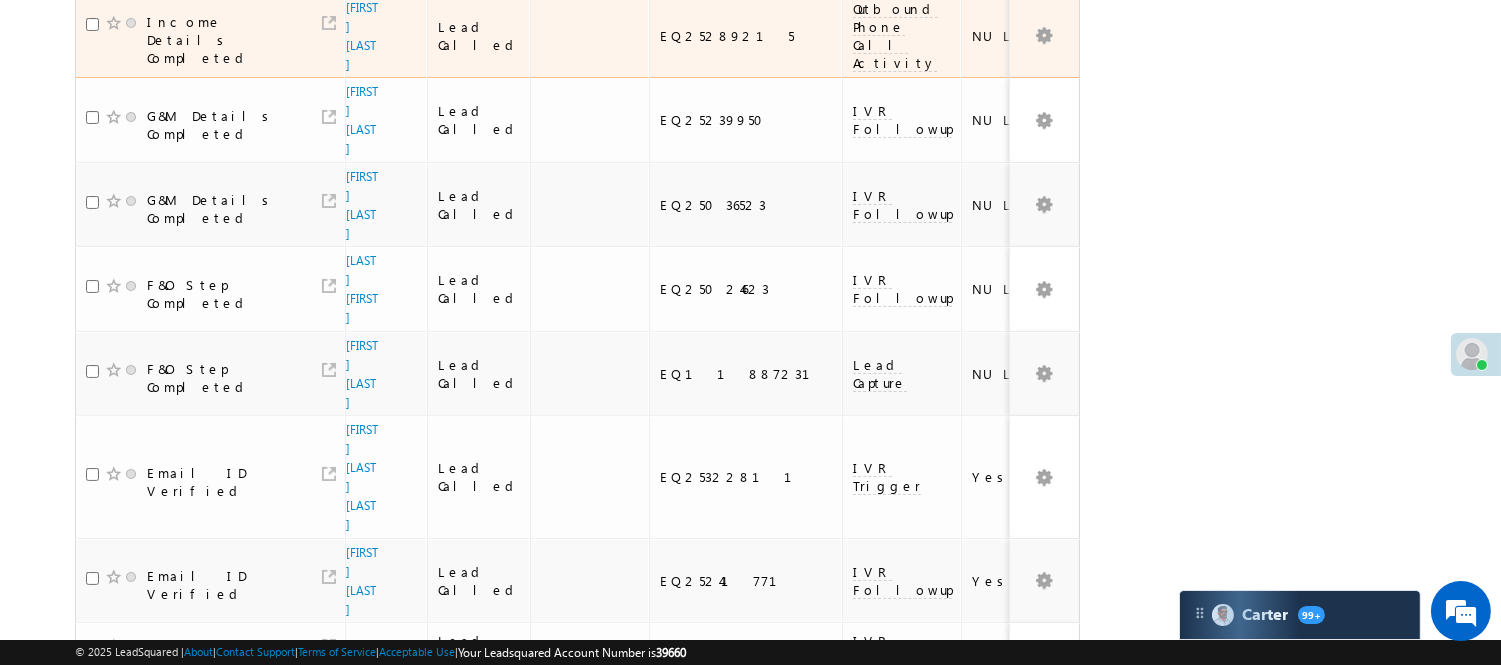 scroll, scrollTop: 0, scrollLeft: 0, axis: both 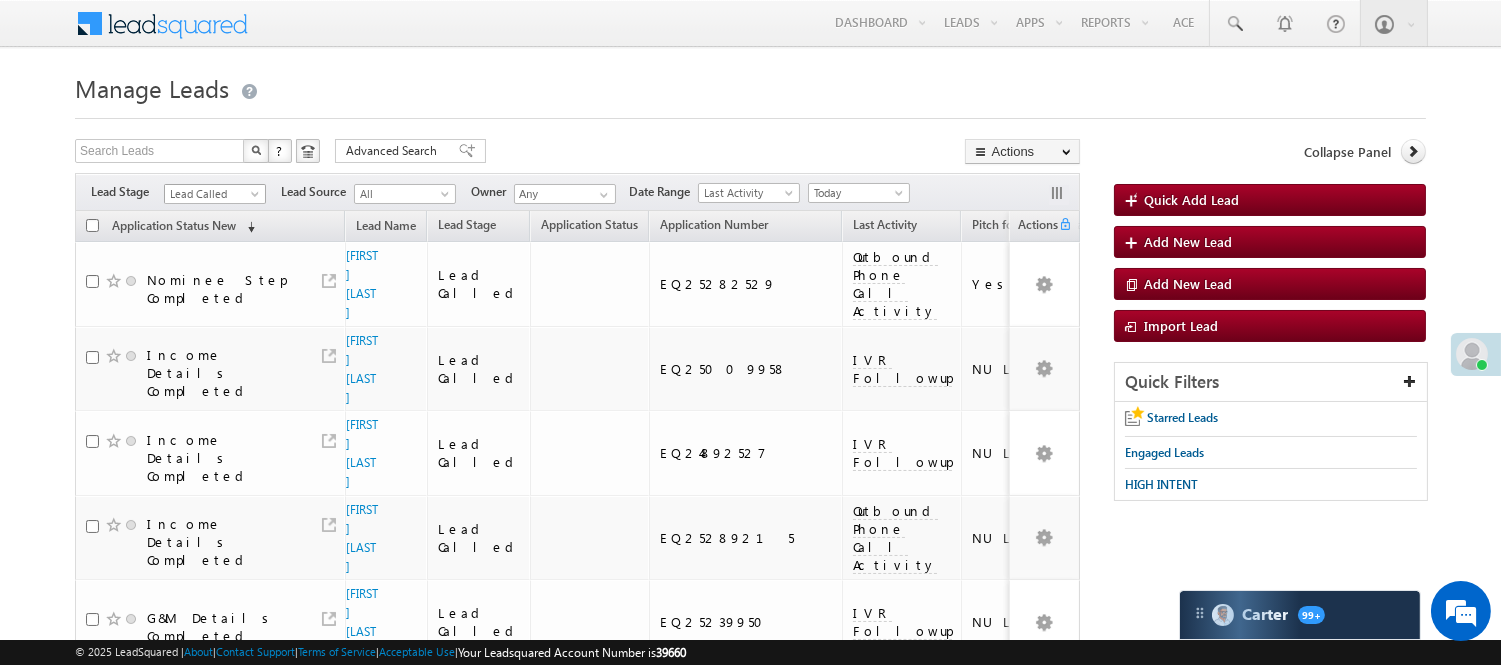 click on "Lead Called" at bounding box center [212, 194] 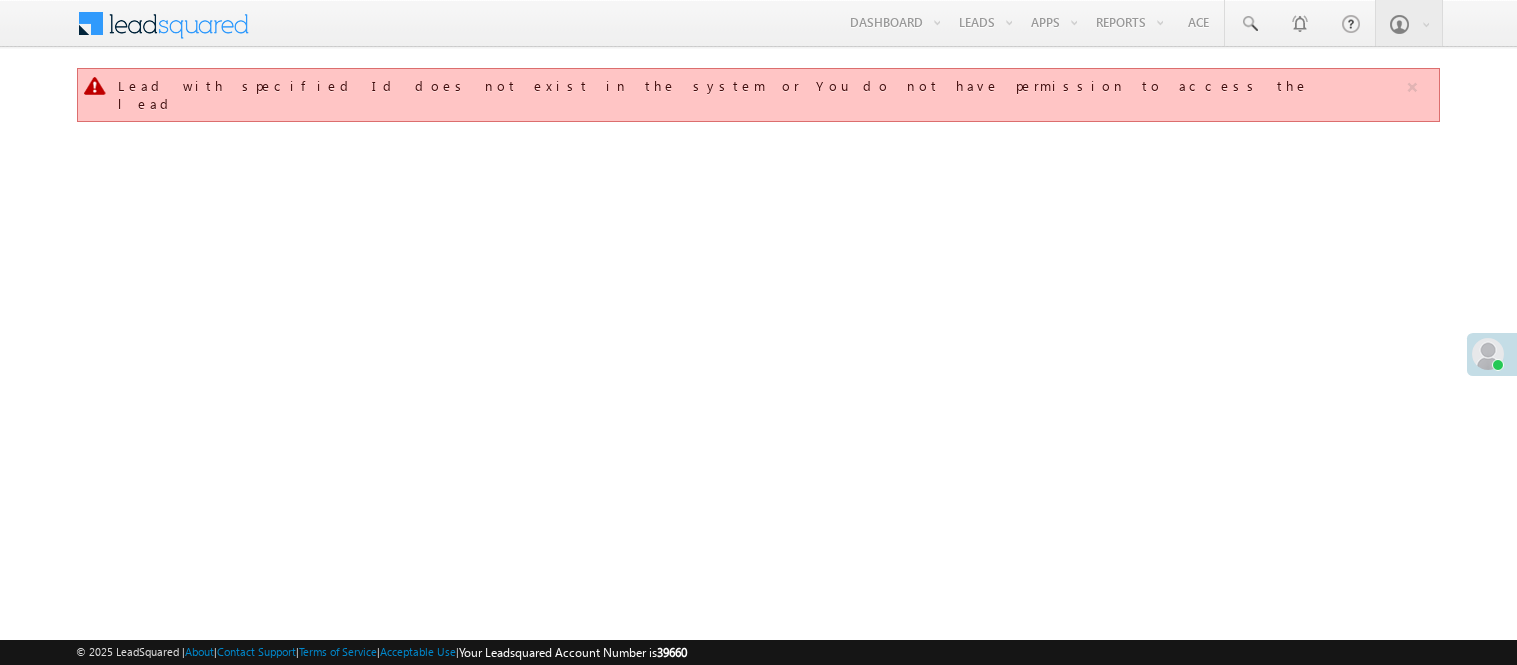 scroll, scrollTop: 0, scrollLeft: 0, axis: both 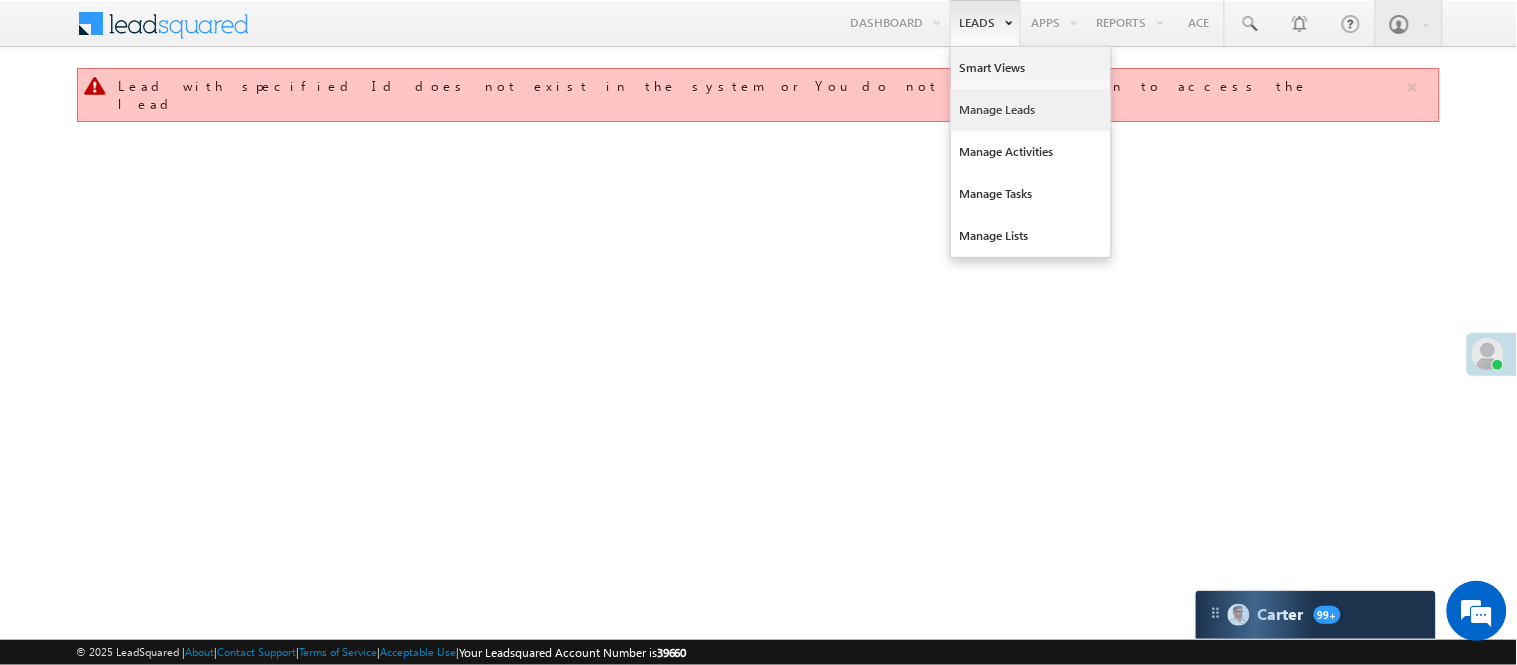 click on "Manage Leads" at bounding box center (1031, 110) 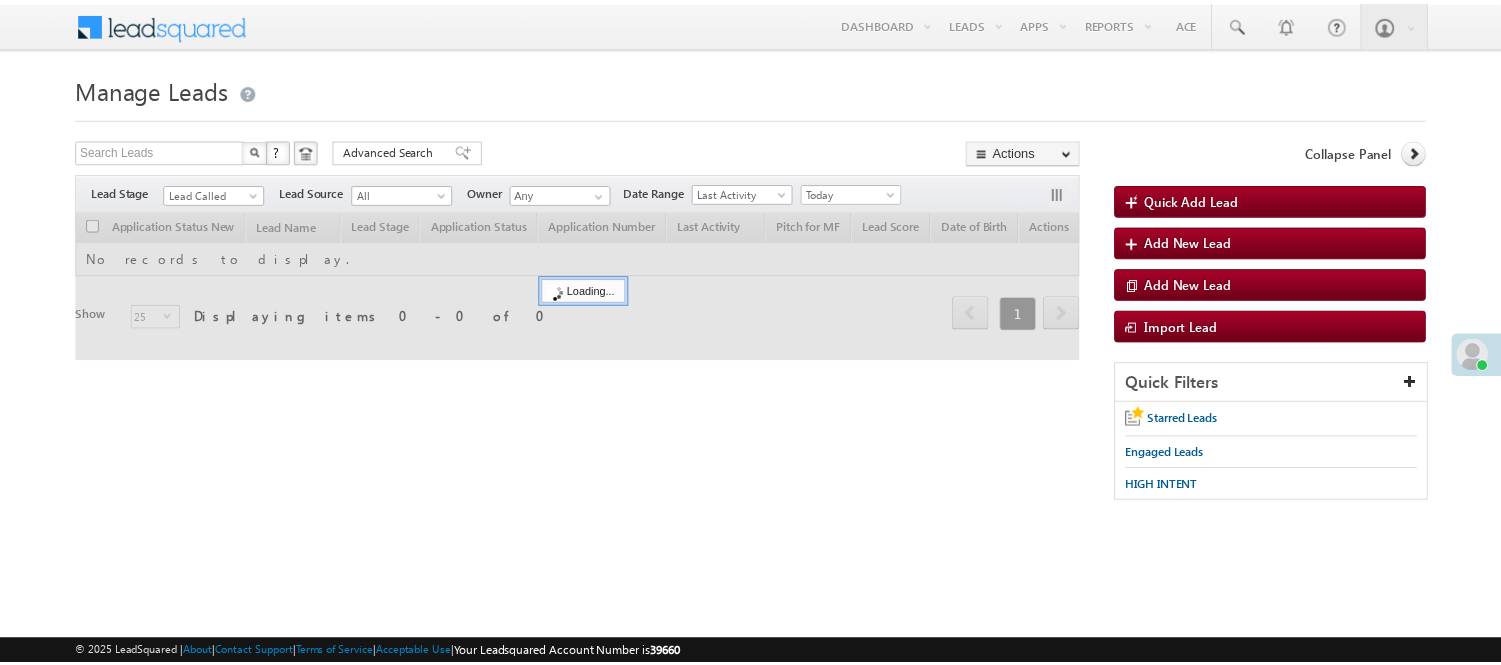 scroll, scrollTop: 0, scrollLeft: 0, axis: both 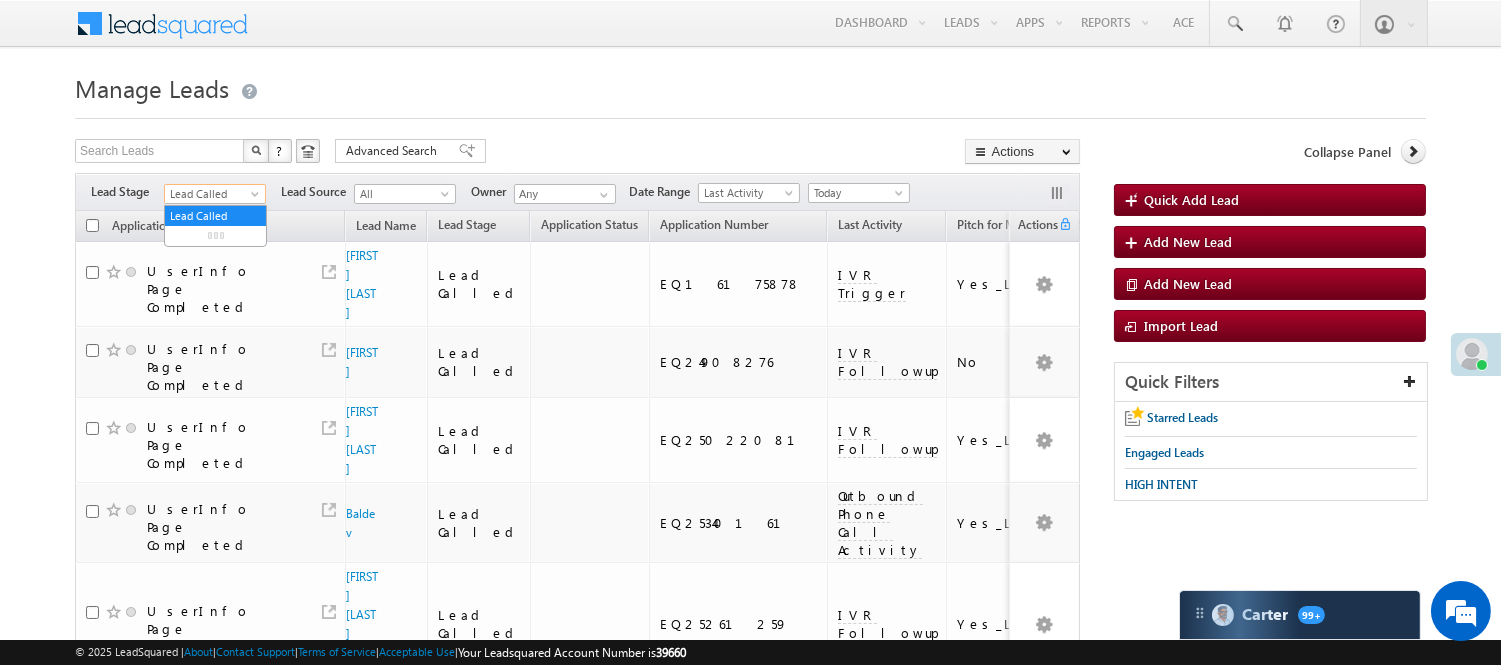 click on "Lead Called" at bounding box center [212, 194] 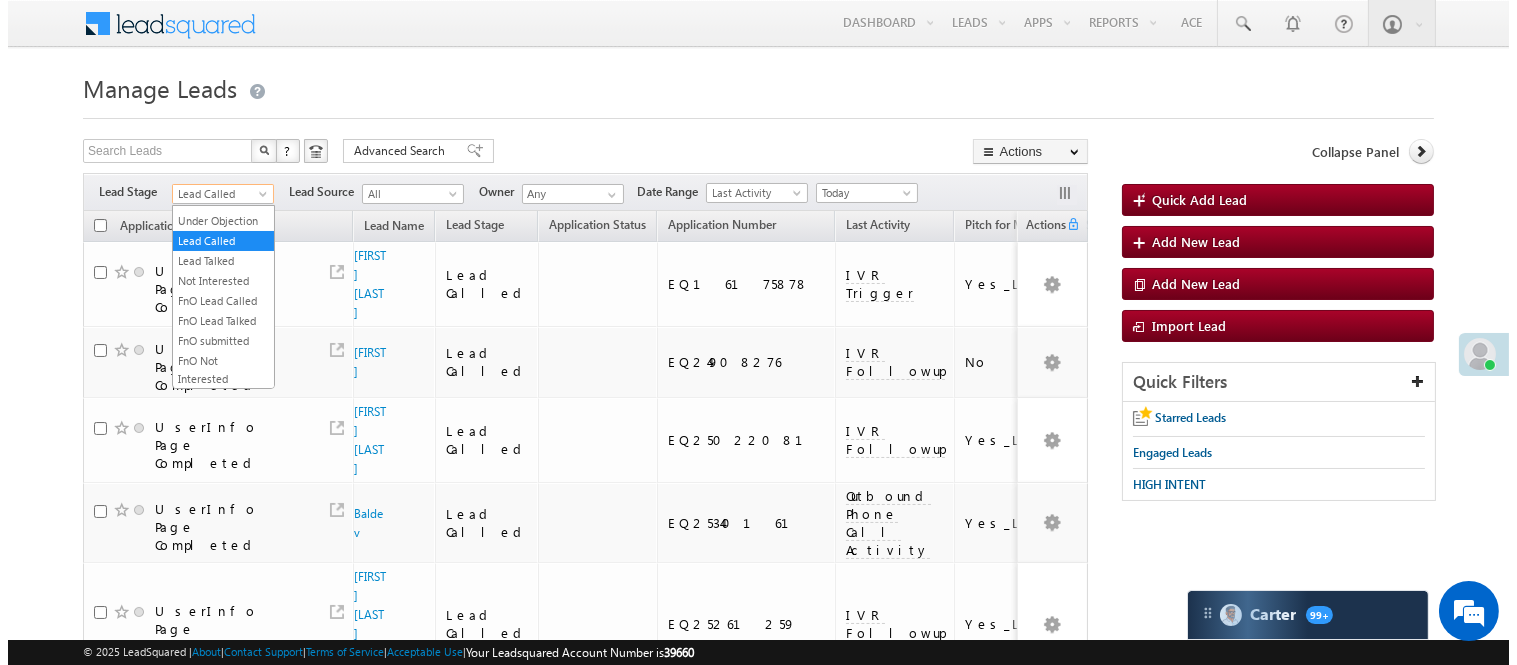 scroll, scrollTop: 0, scrollLeft: 0, axis: both 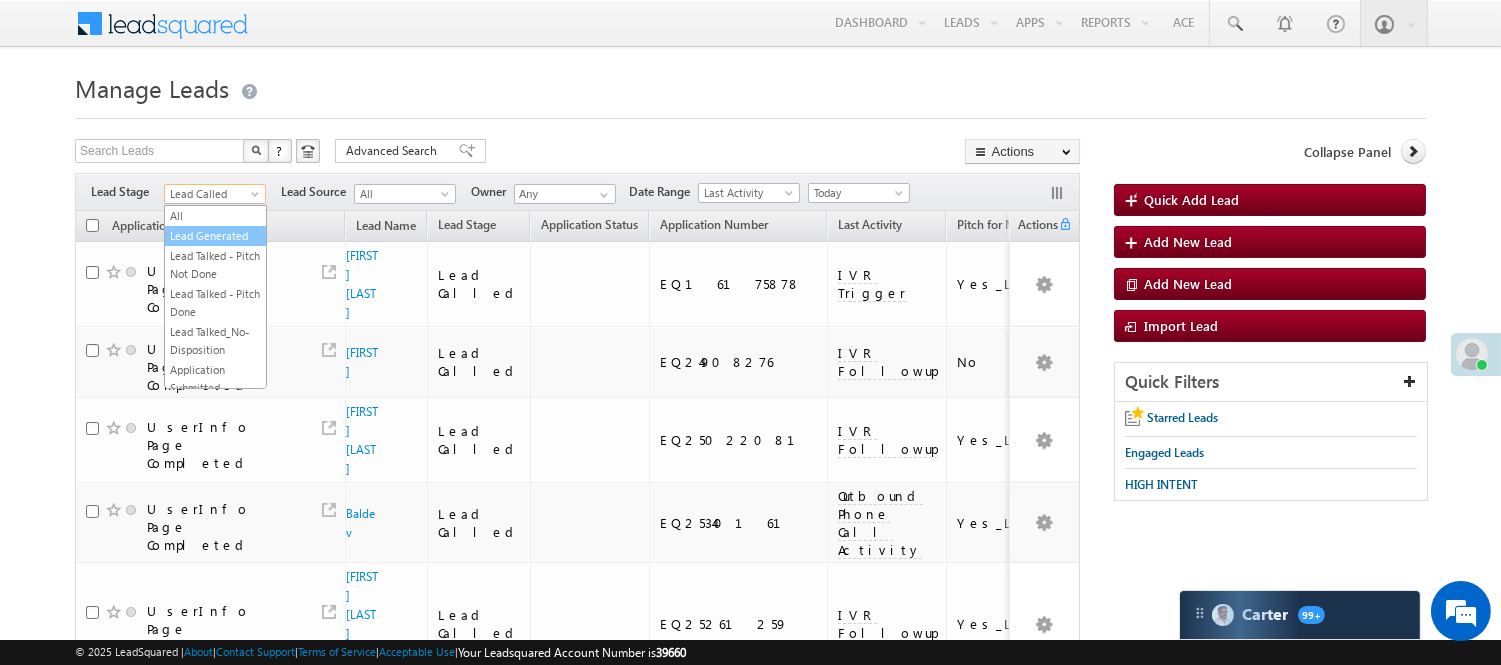 click on "Lead Generated" at bounding box center [215, 236] 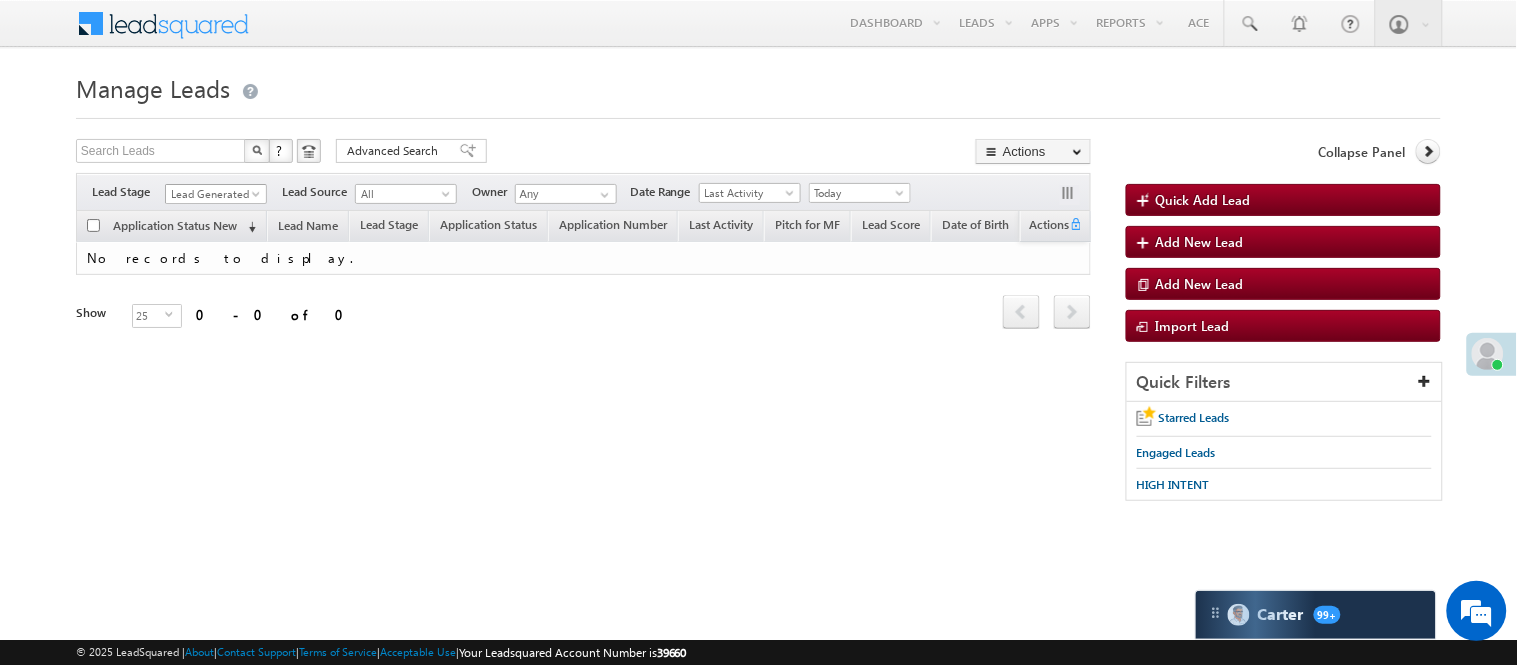 click on "Lead Generated" at bounding box center [213, 194] 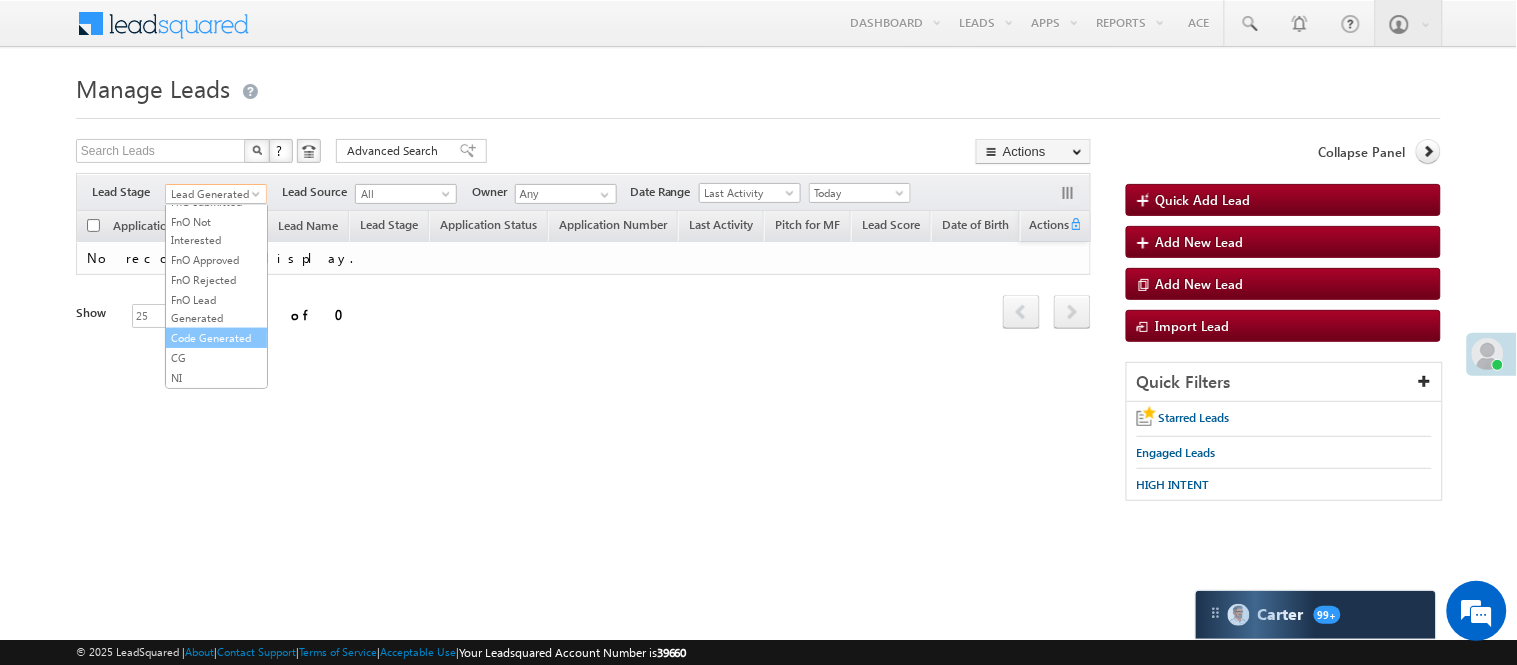 scroll, scrollTop: 496, scrollLeft: 0, axis: vertical 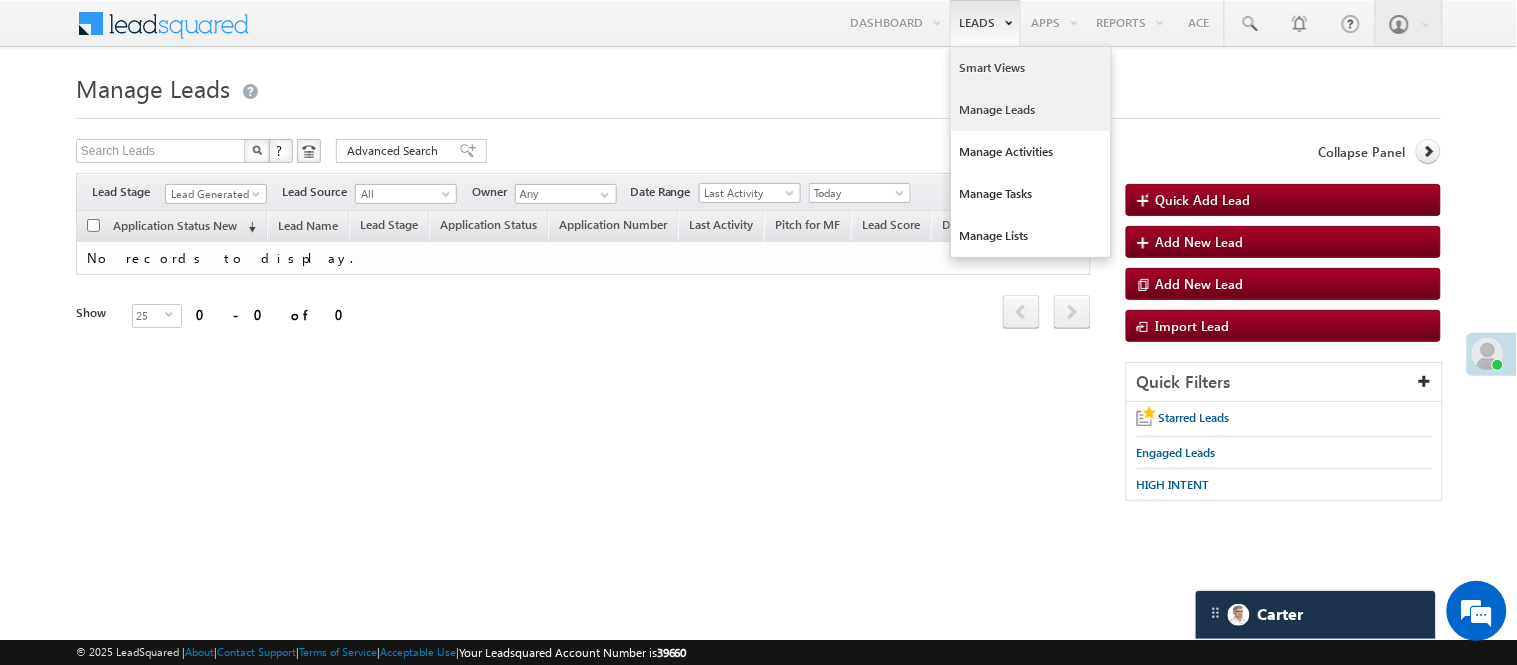 click on "Smart Views" at bounding box center [1031, 68] 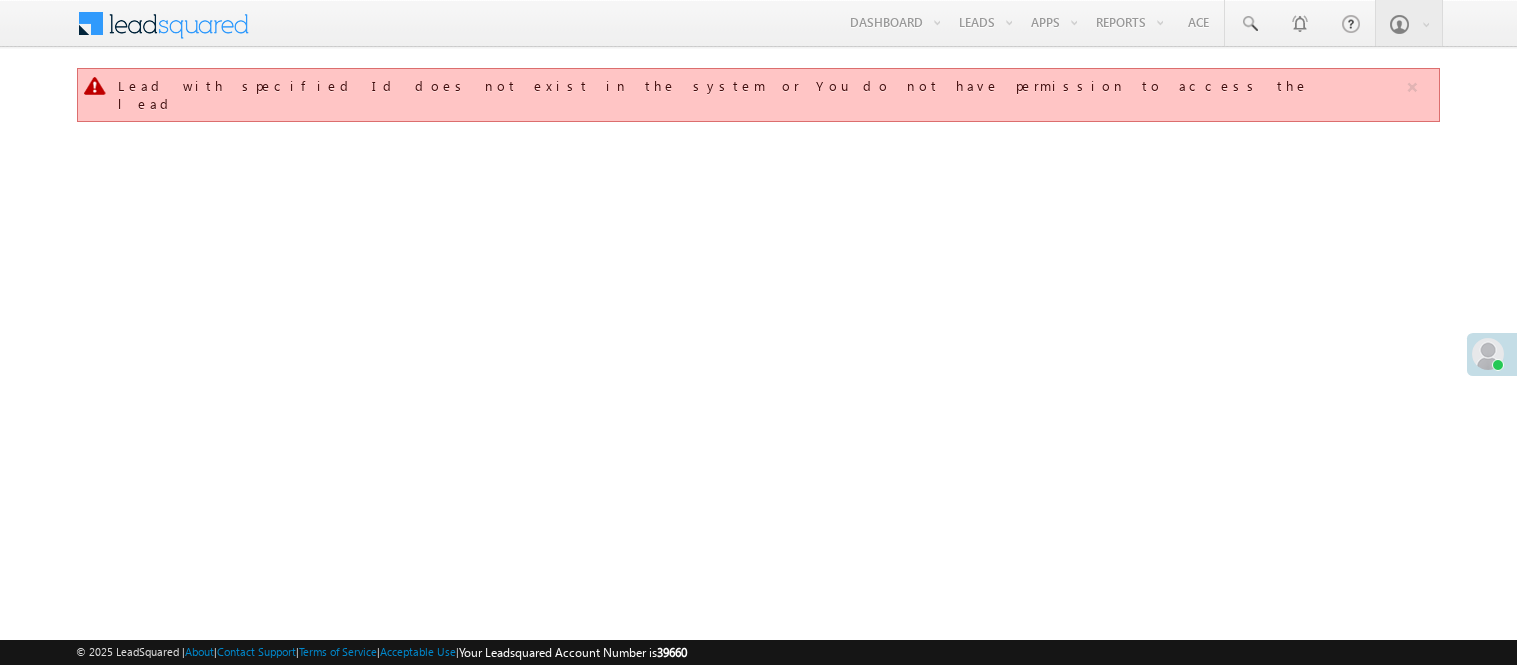 scroll, scrollTop: 0, scrollLeft: 0, axis: both 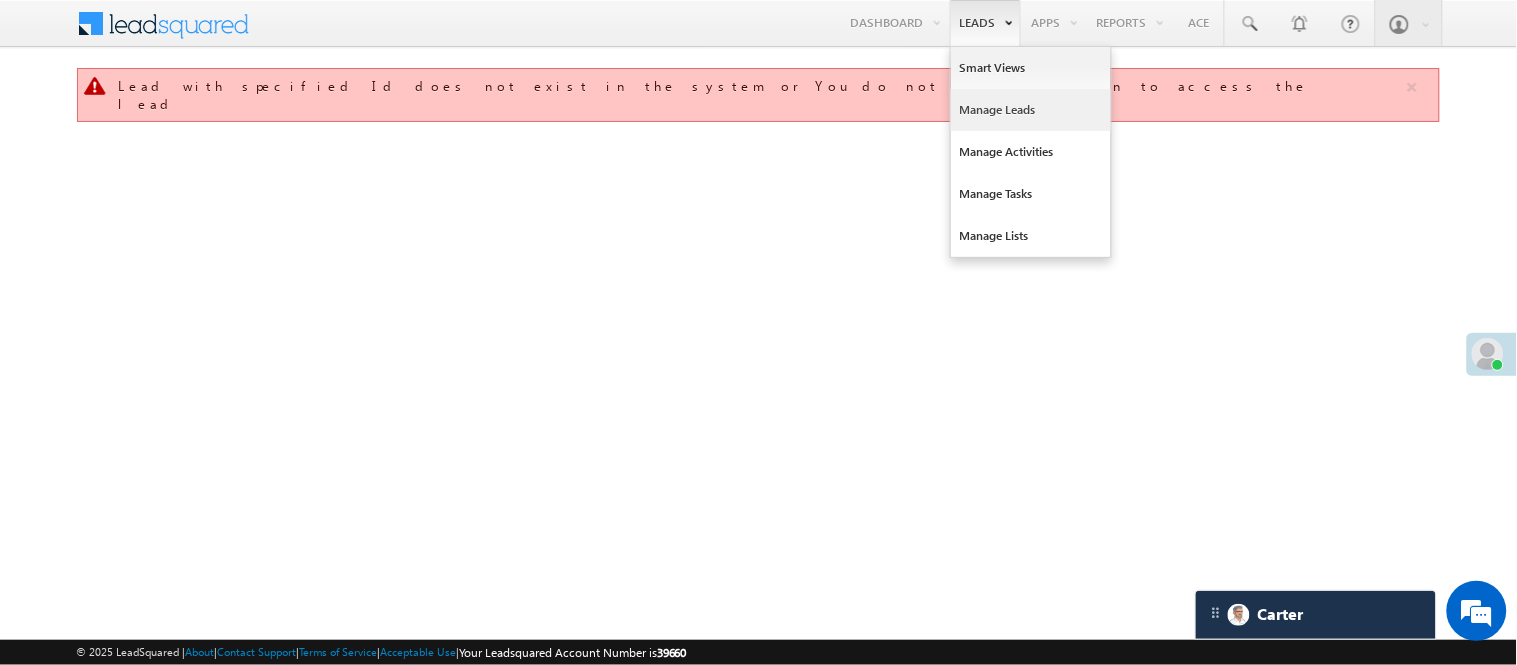 click on "Manage Leads" at bounding box center [1031, 110] 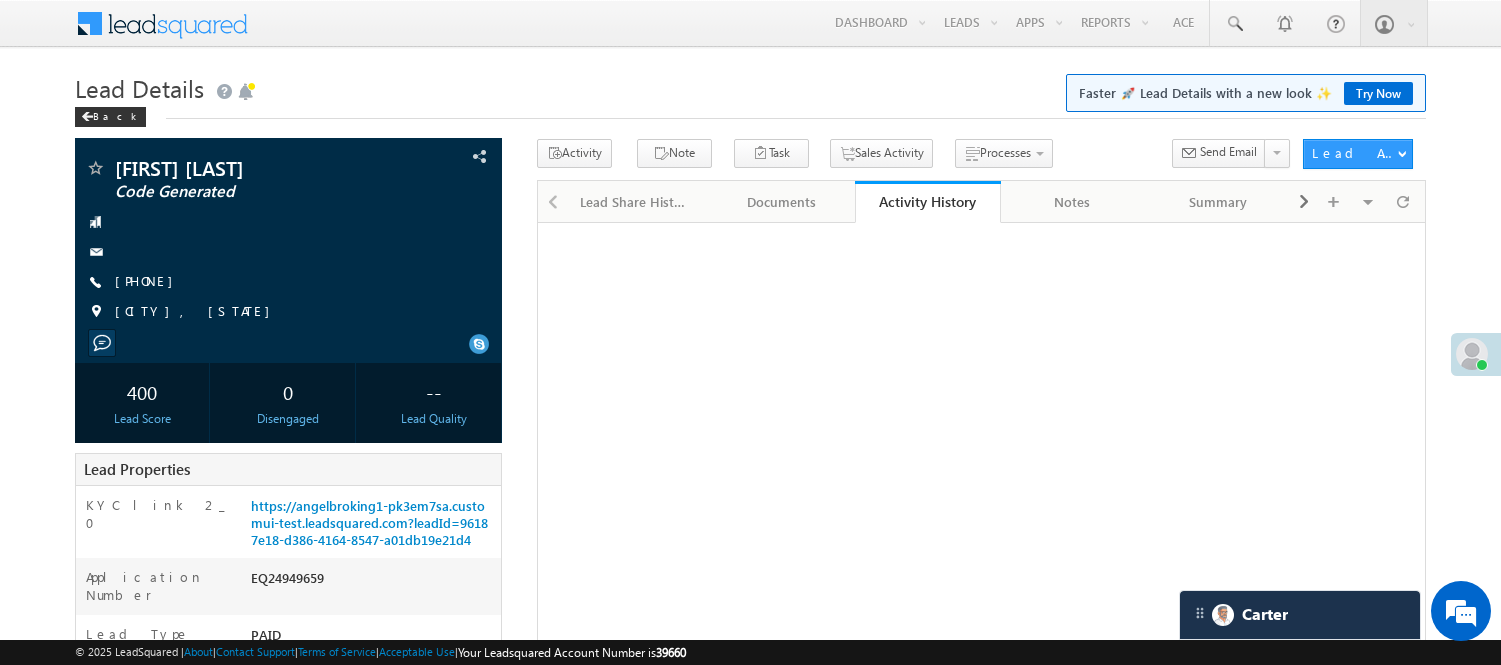 scroll, scrollTop: 0, scrollLeft: 0, axis: both 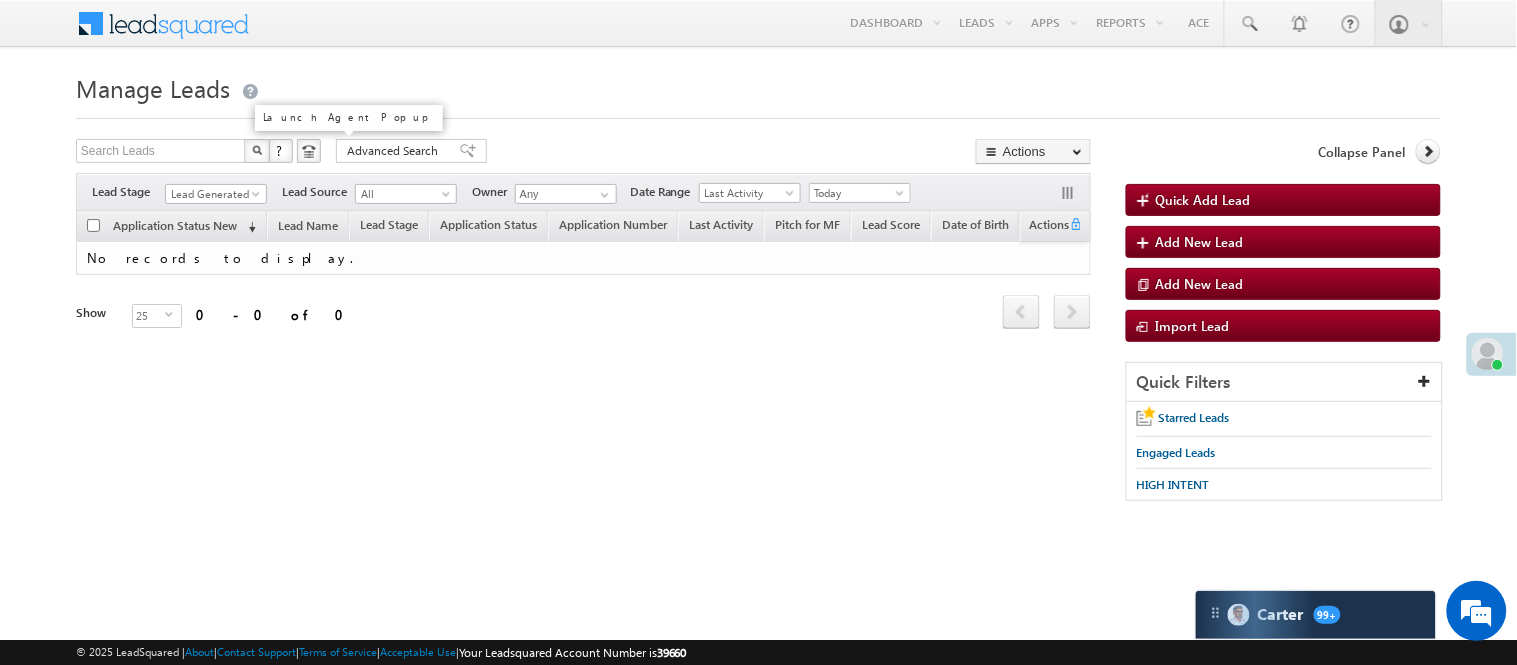 click on "Lead Generated" at bounding box center (213, 194) 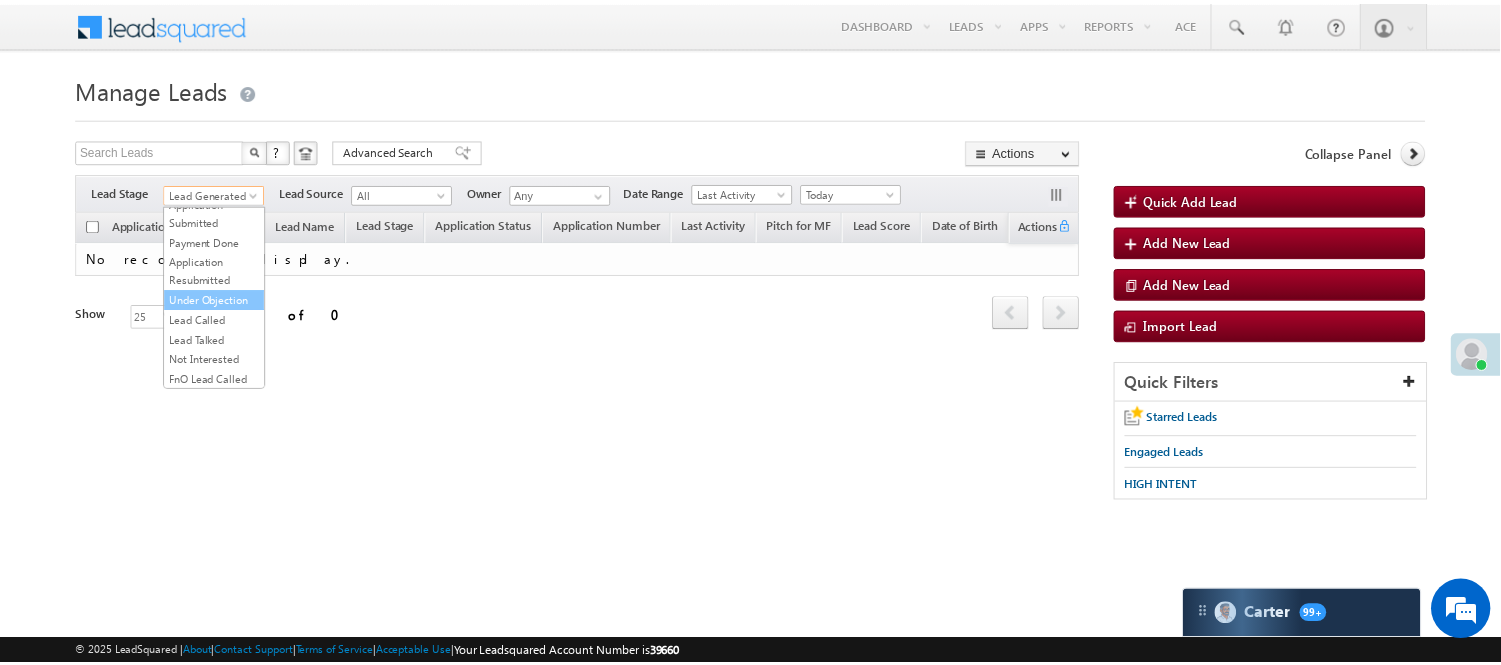 scroll, scrollTop: 163, scrollLeft: 0, axis: vertical 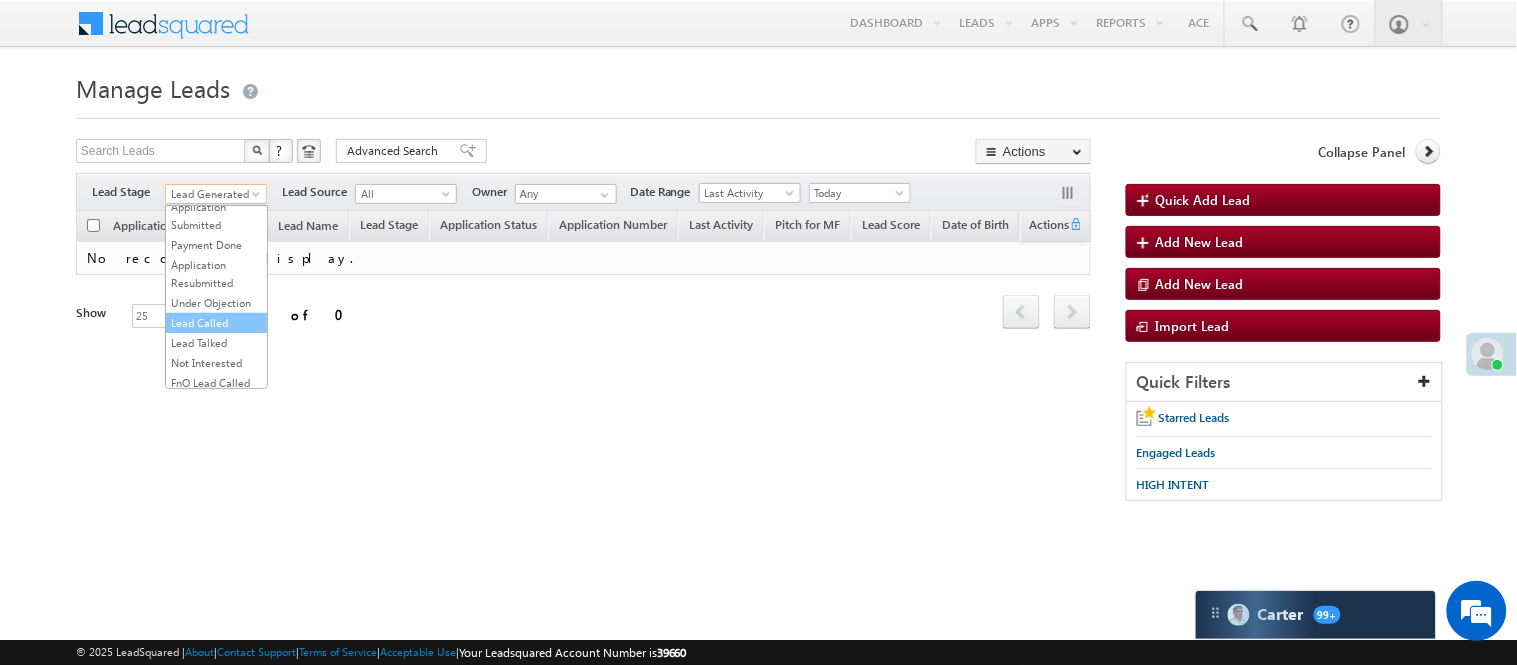 click on "Lead Called" at bounding box center (216, 323) 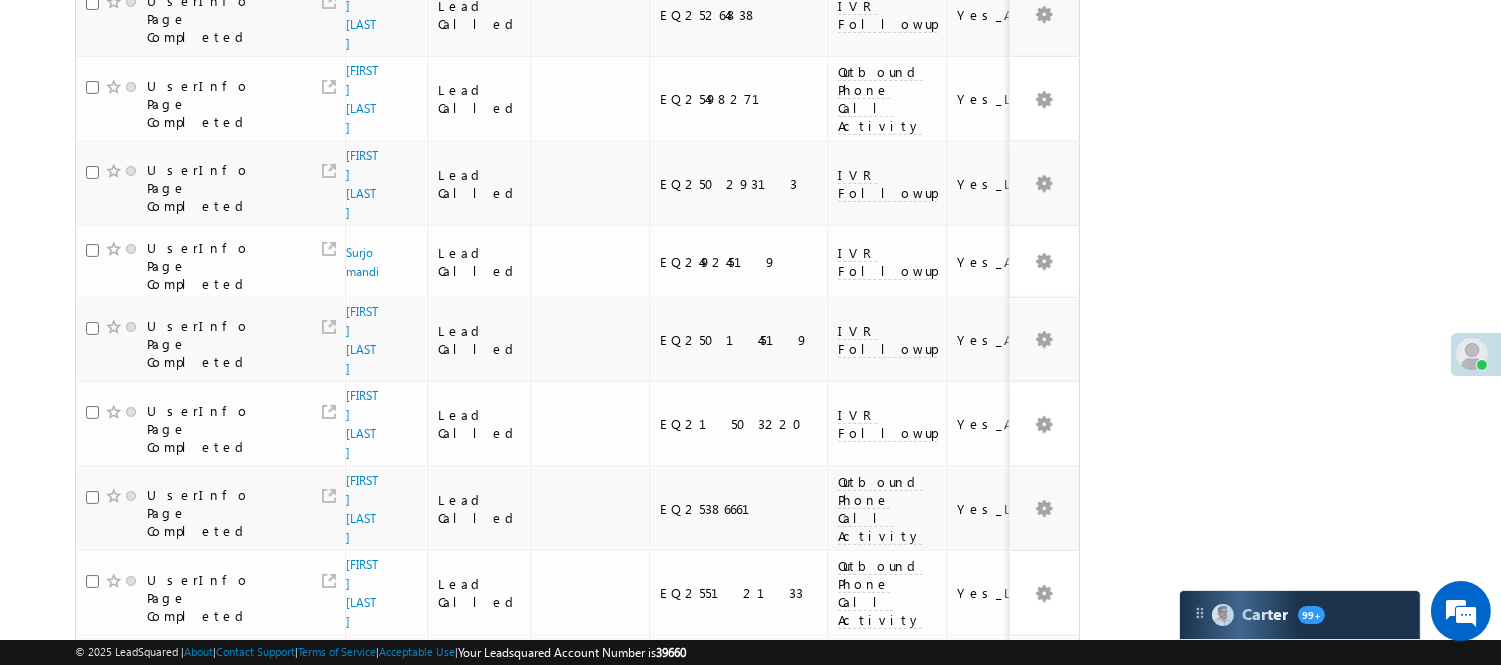 scroll, scrollTop: 1334, scrollLeft: 0, axis: vertical 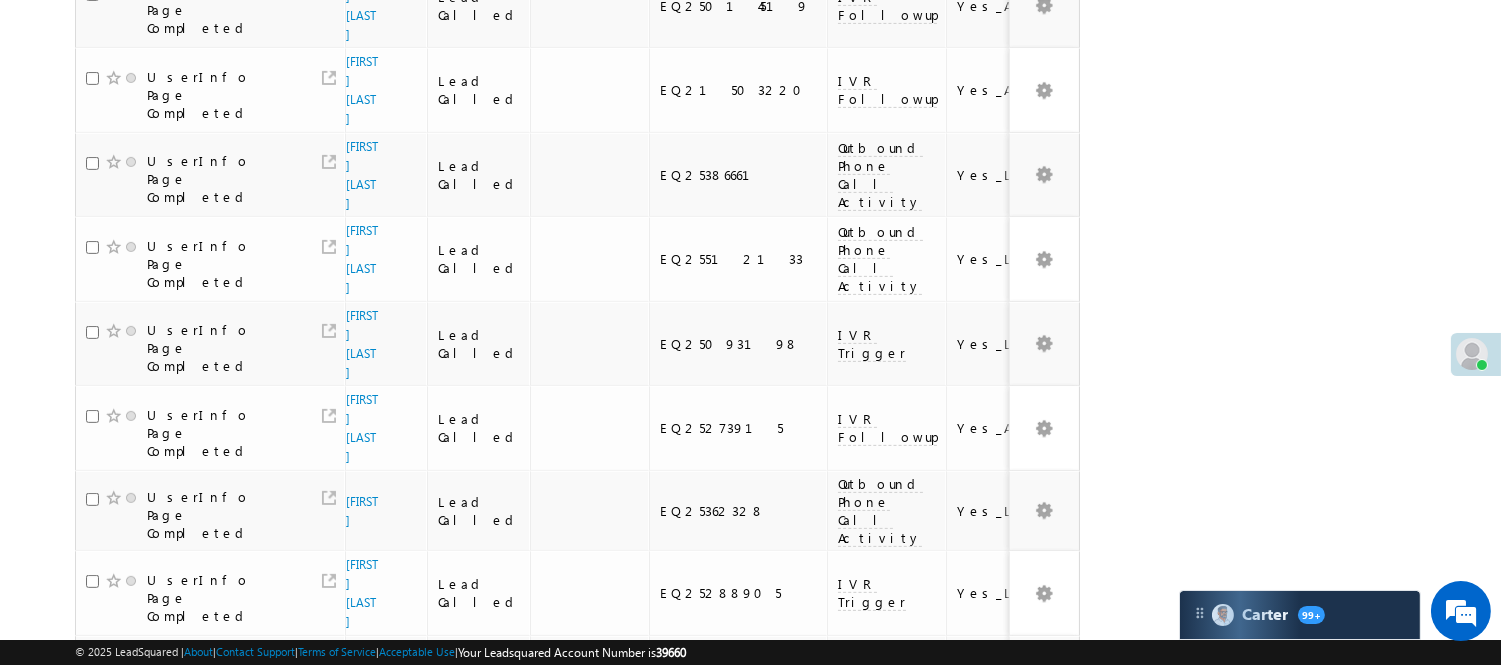 click on "6" at bounding box center [1018, 1037] 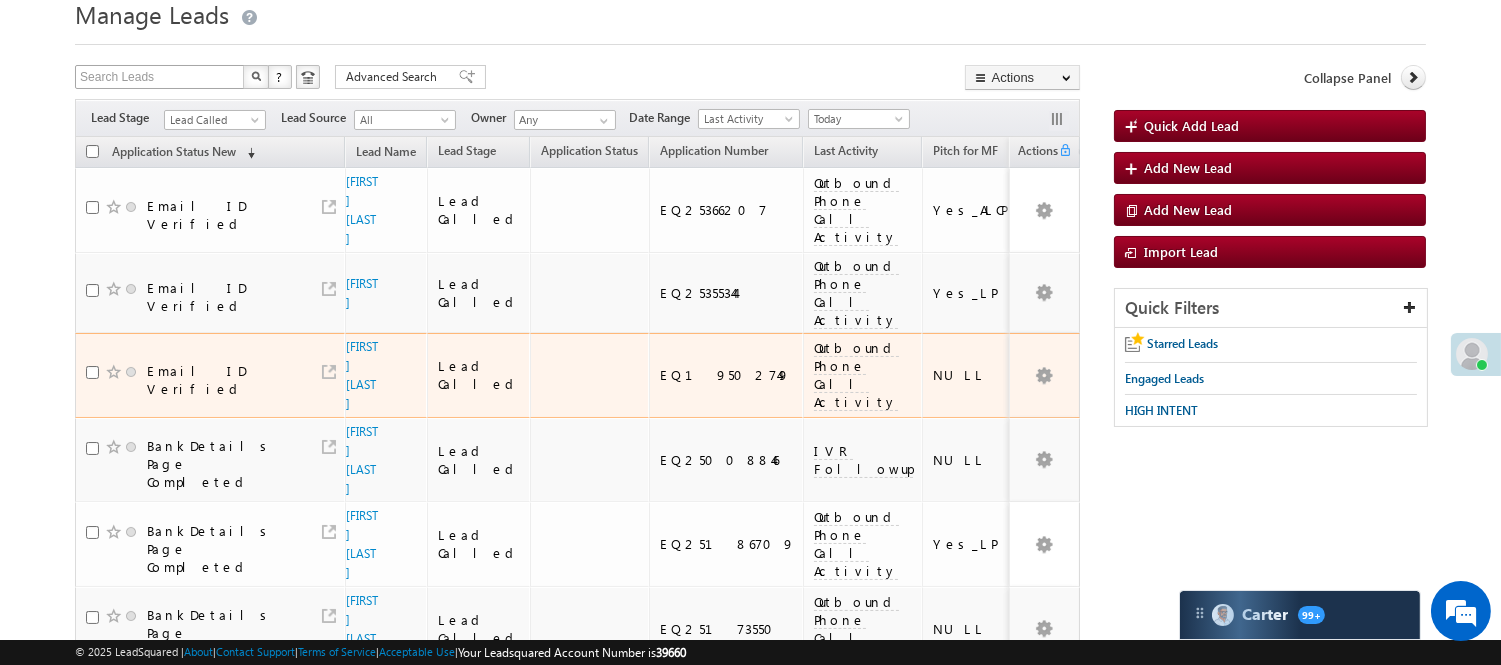scroll, scrollTop: 0, scrollLeft: 0, axis: both 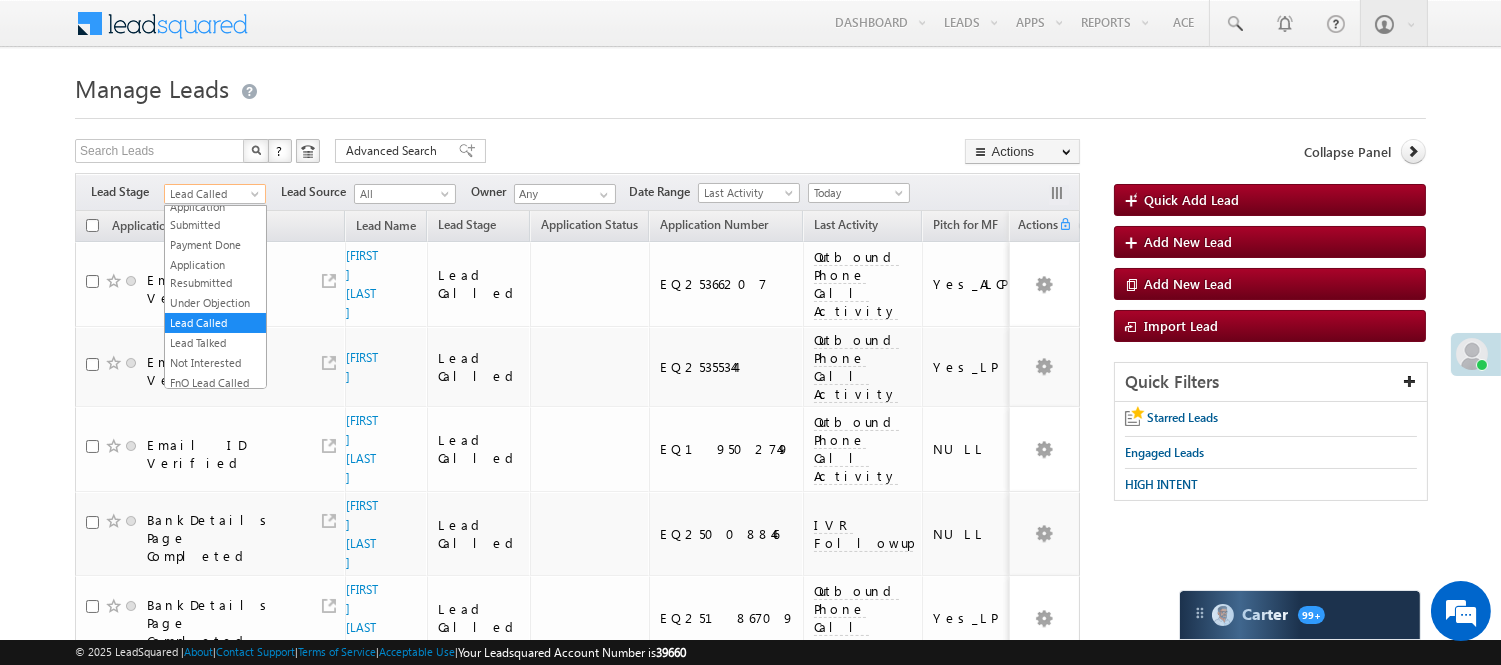 click on "Lead Called" at bounding box center (212, 194) 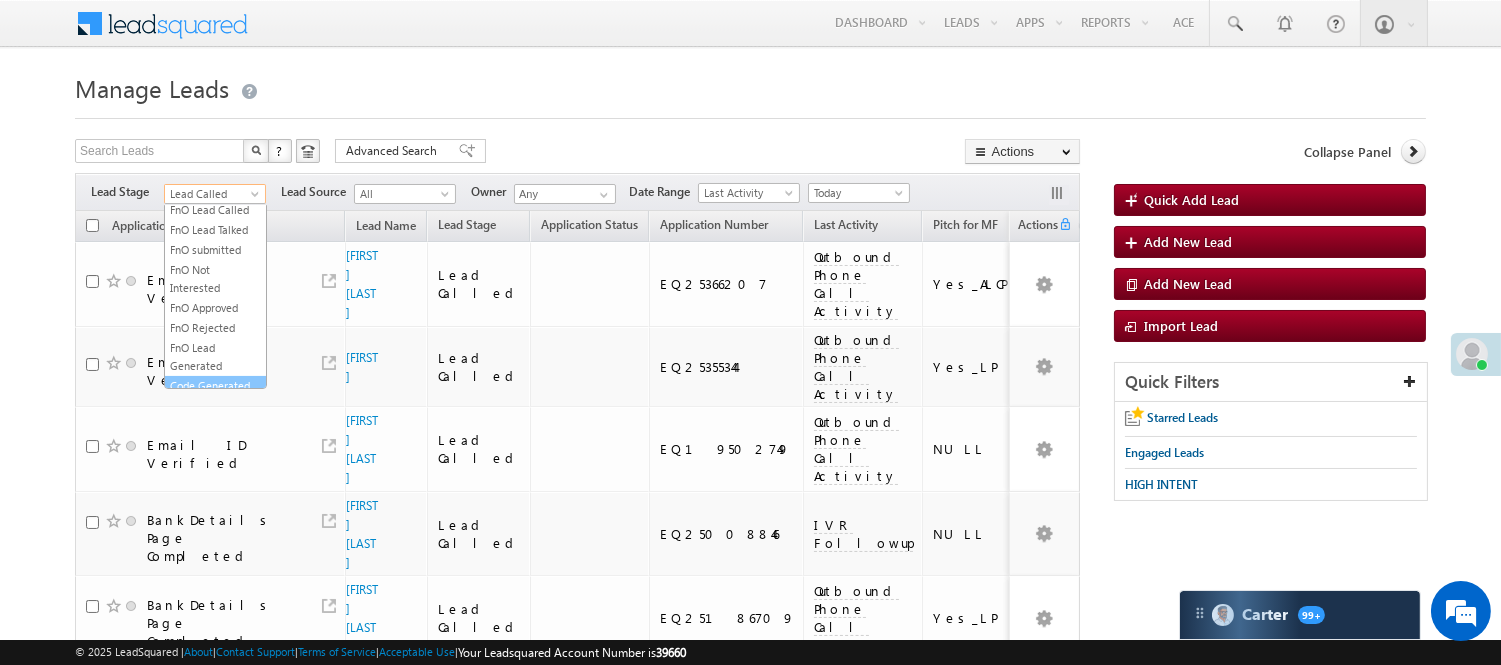 scroll, scrollTop: 496, scrollLeft: 0, axis: vertical 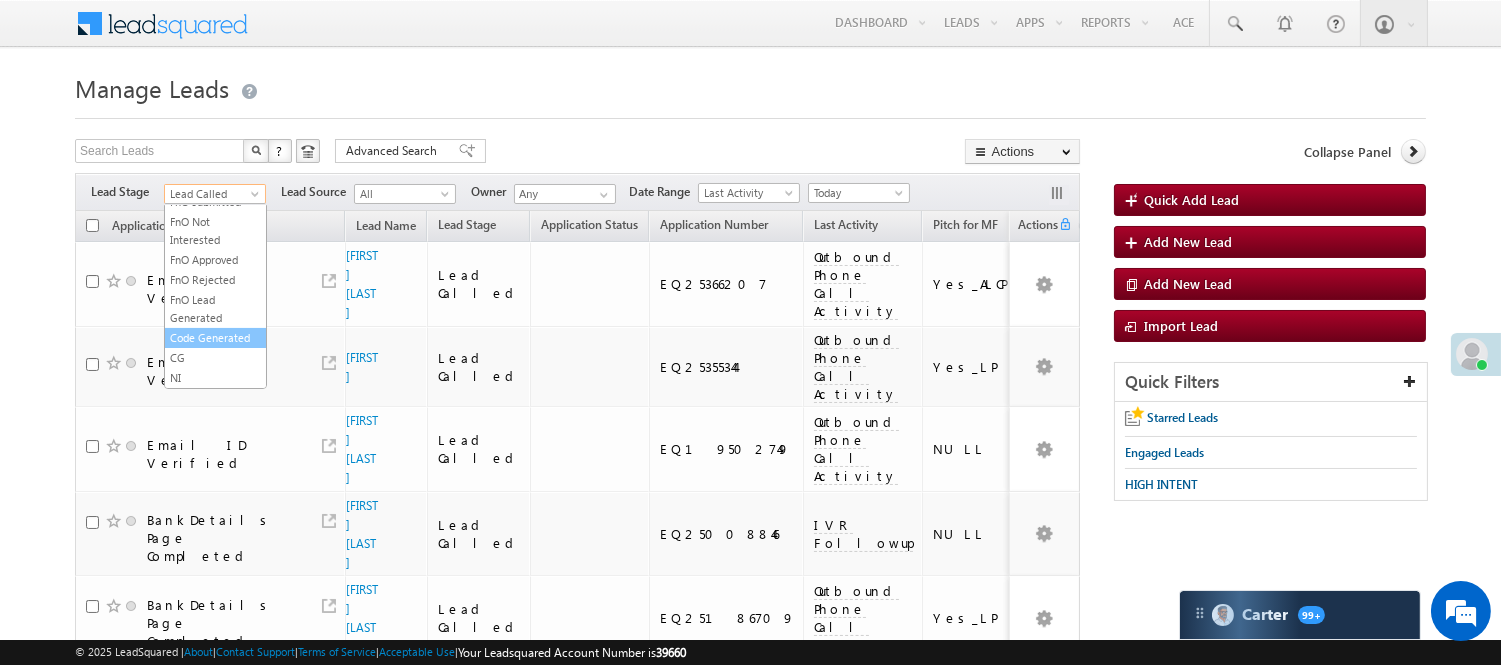 click on "Code Generated" at bounding box center [215, 338] 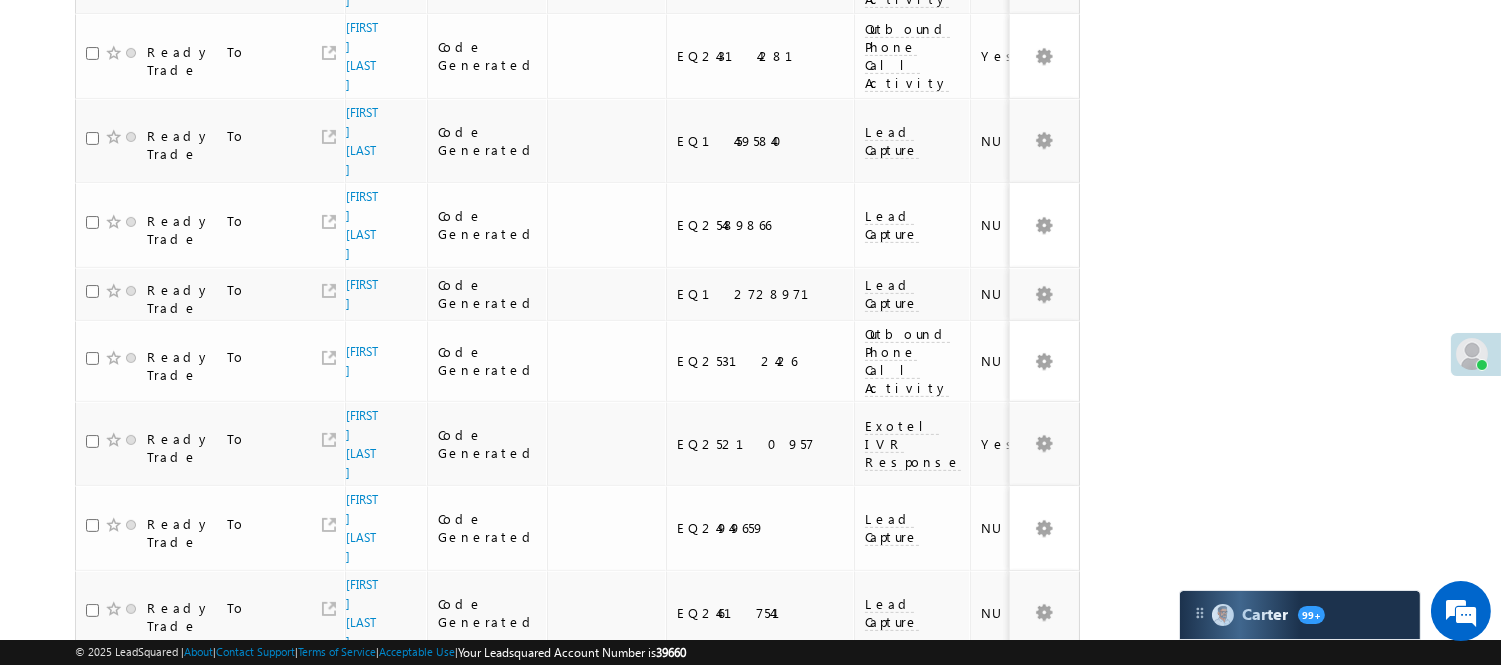 scroll, scrollTop: 1464, scrollLeft: 0, axis: vertical 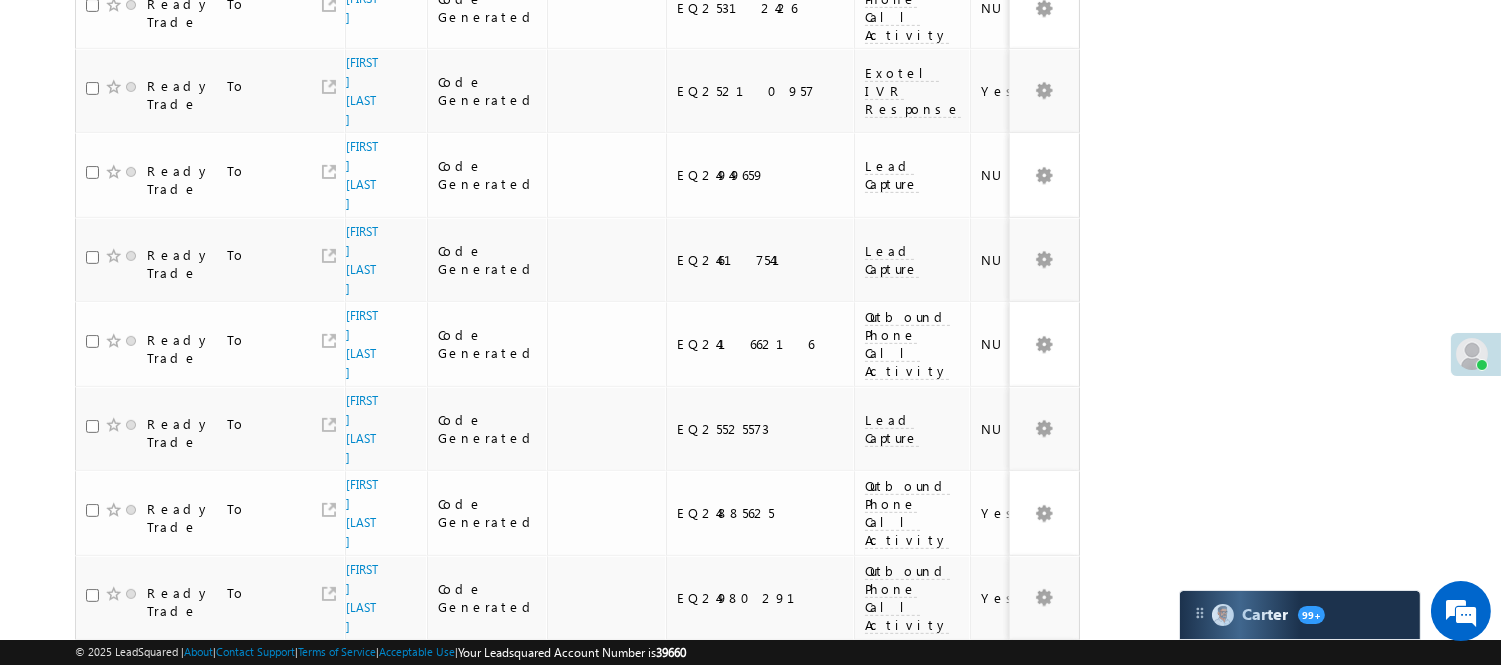 click on "3" at bounding box center (1018, 901) 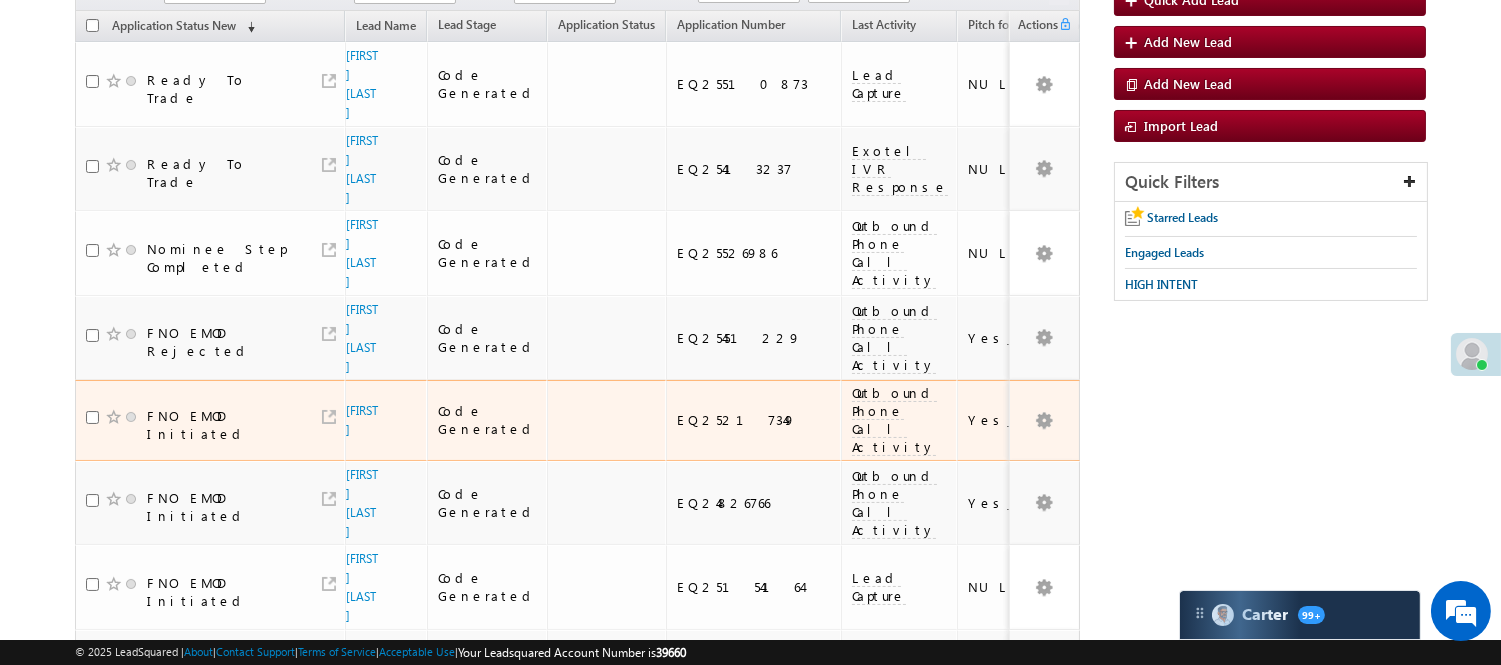 scroll, scrollTop: 165, scrollLeft: 0, axis: vertical 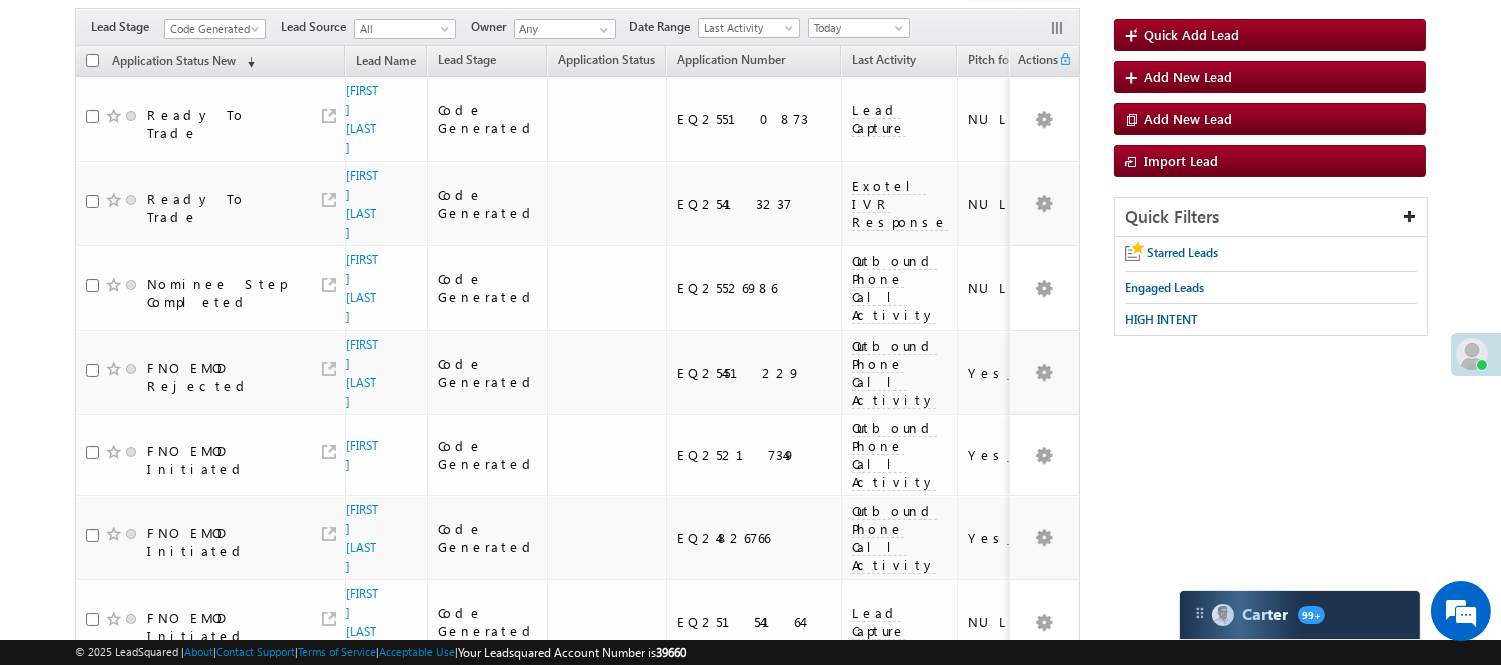 click on "Code Generated" at bounding box center (212, 29) 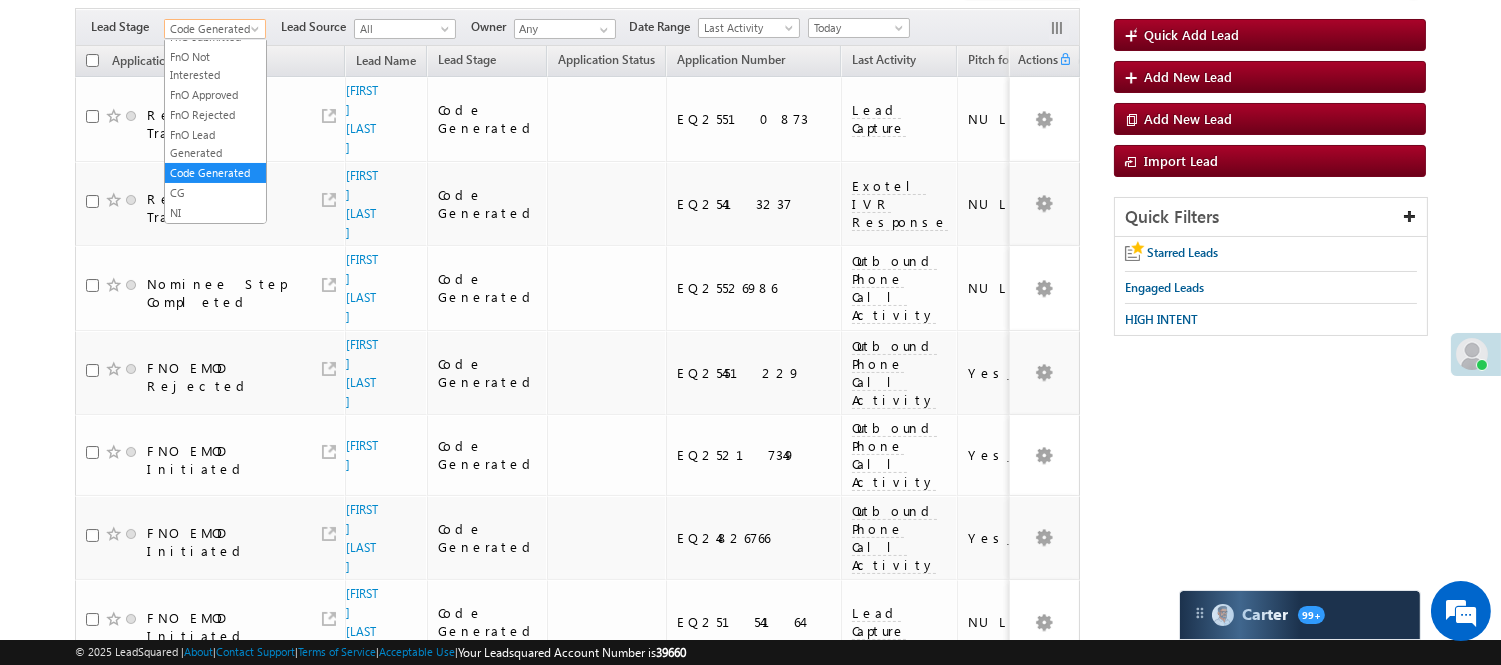 scroll, scrollTop: 0, scrollLeft: 0, axis: both 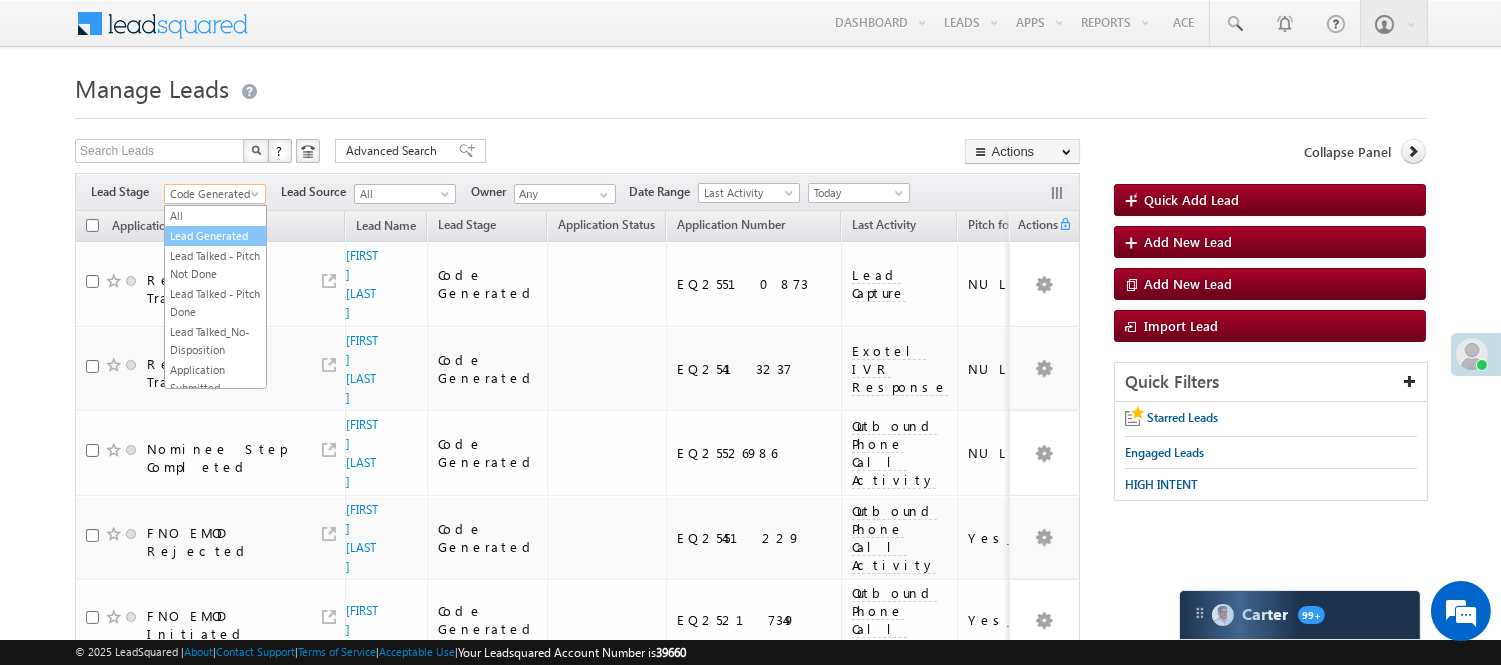 click on "Lead Generated" at bounding box center (215, 236) 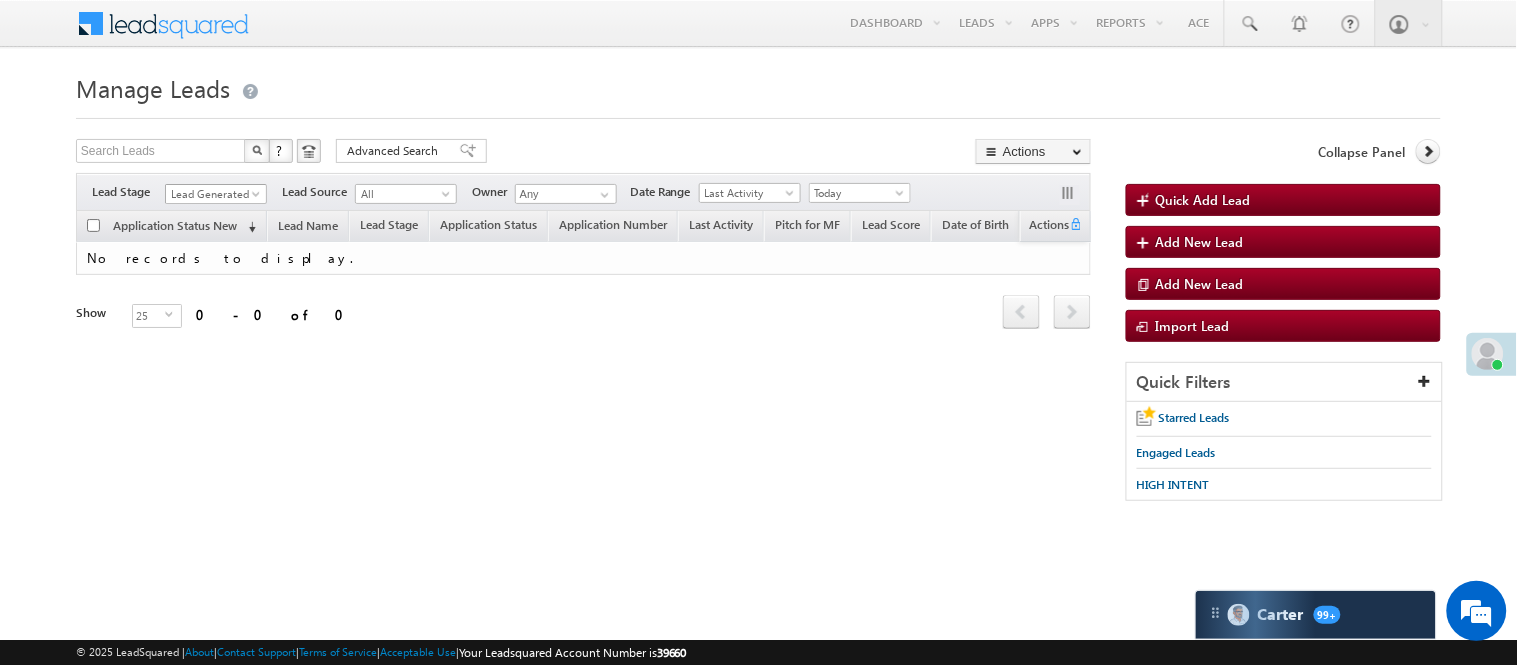 click on "Lead Generated" at bounding box center (213, 194) 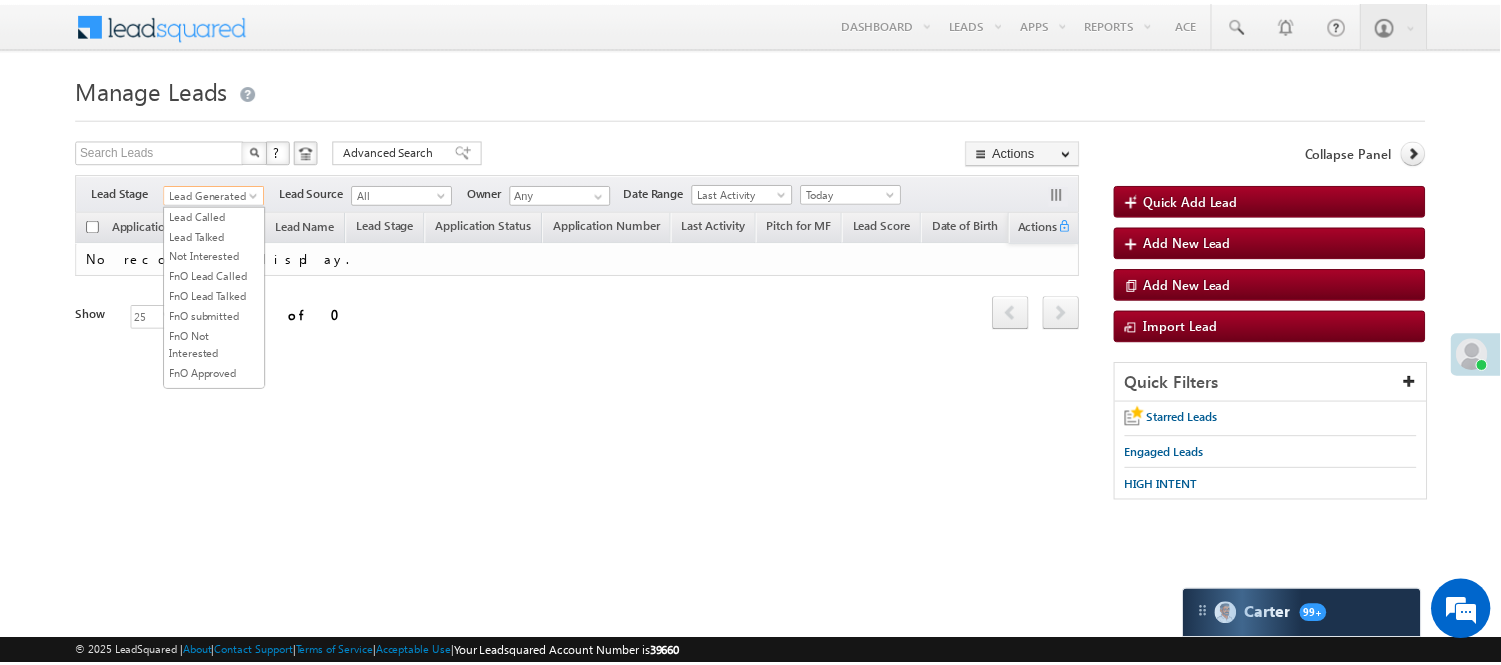 scroll, scrollTop: 496, scrollLeft: 0, axis: vertical 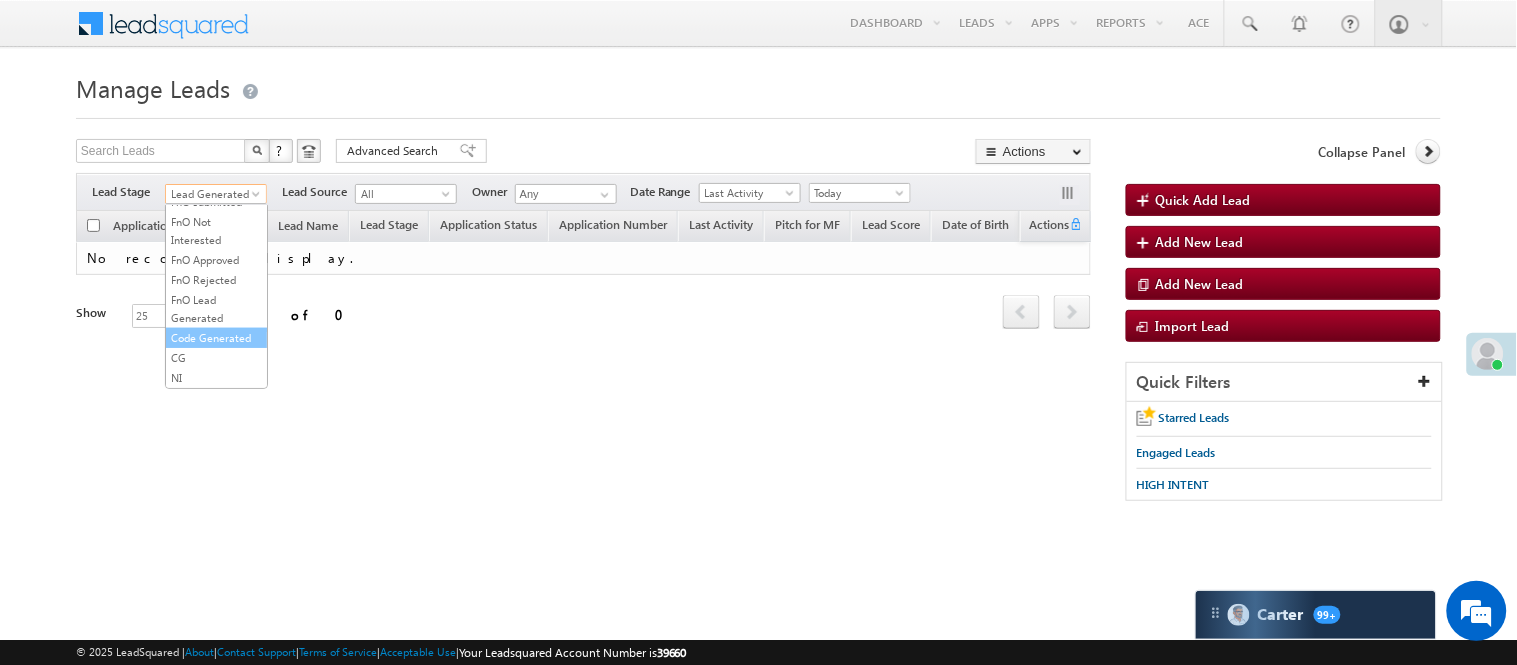 click on "Code Generated" at bounding box center (216, 338) 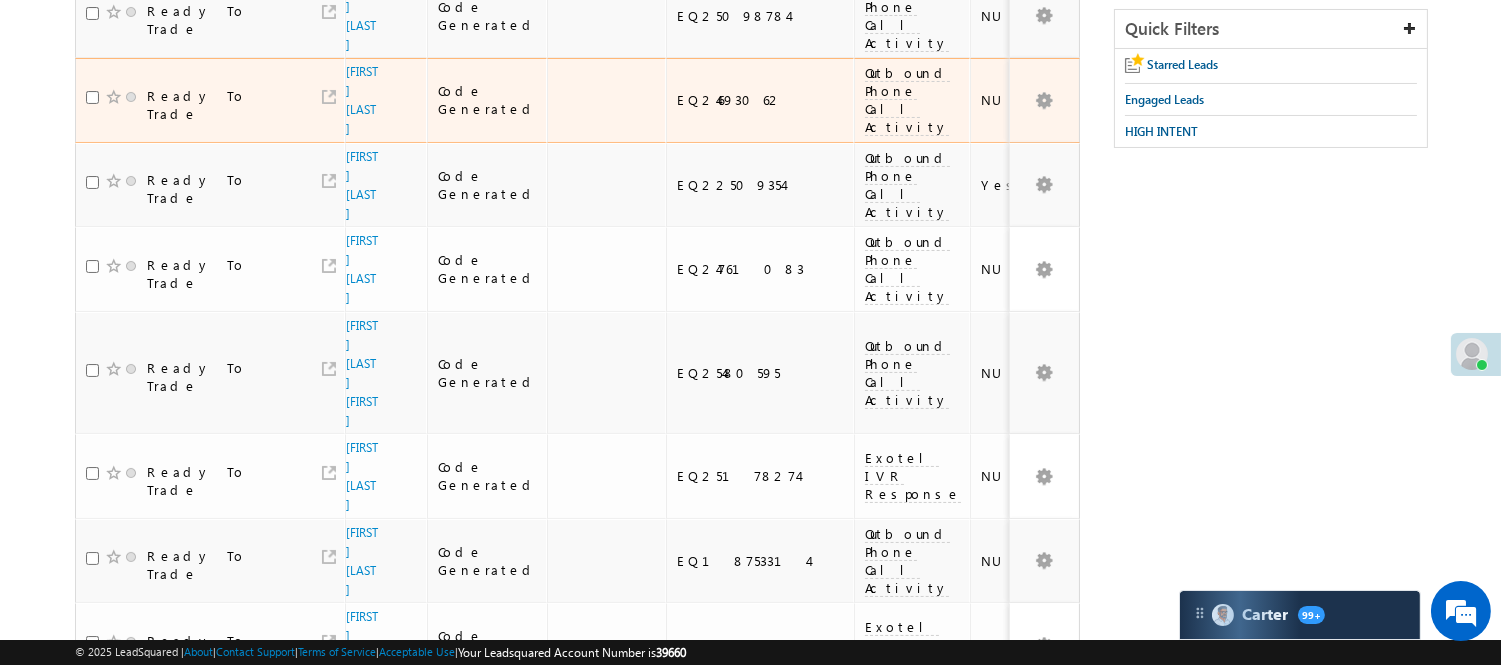 scroll, scrollTop: 0, scrollLeft: 0, axis: both 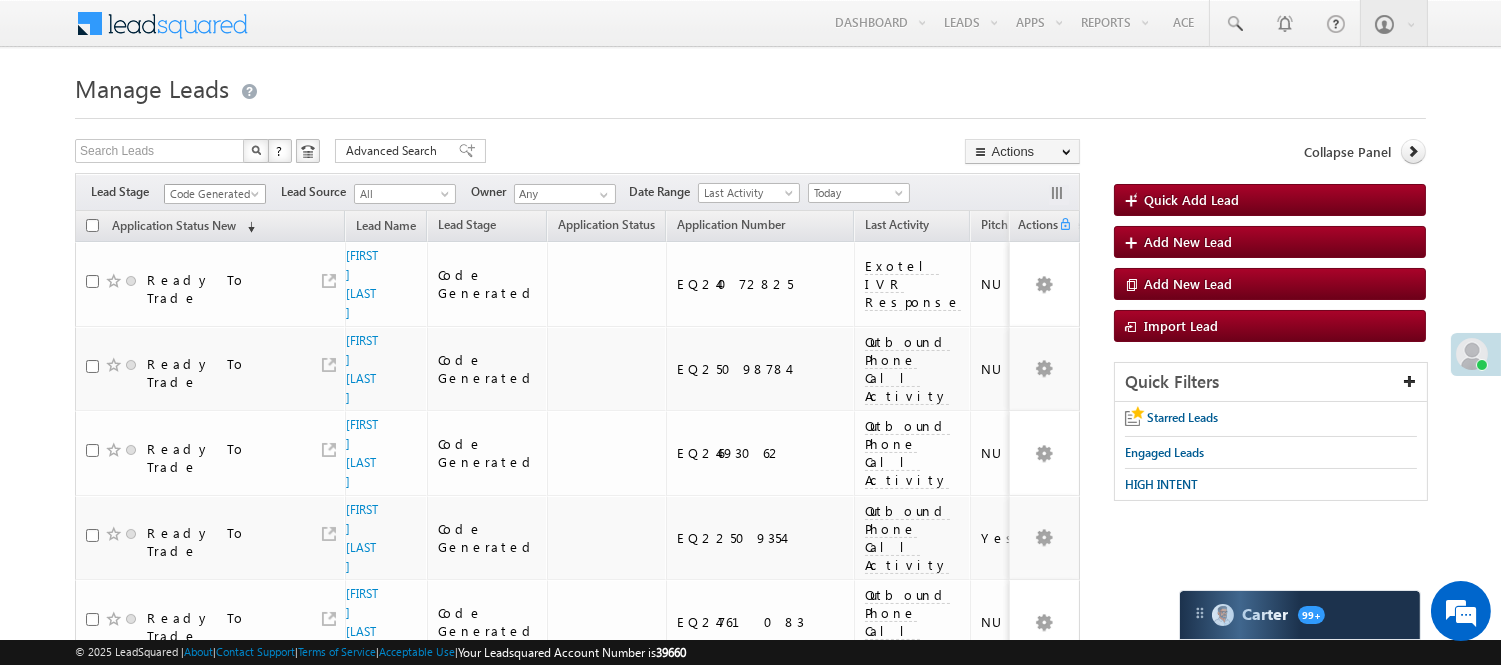 click on "Code Generated" at bounding box center (212, 194) 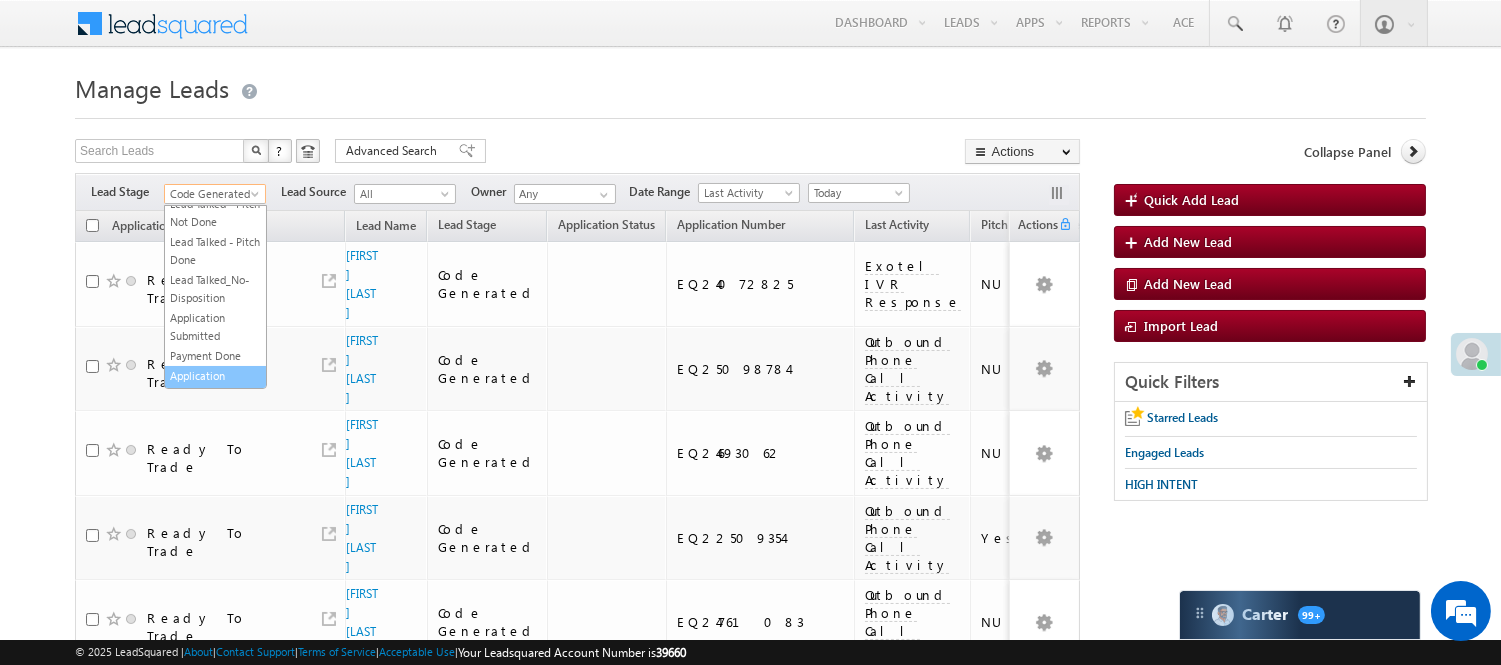 scroll, scrollTop: 274, scrollLeft: 0, axis: vertical 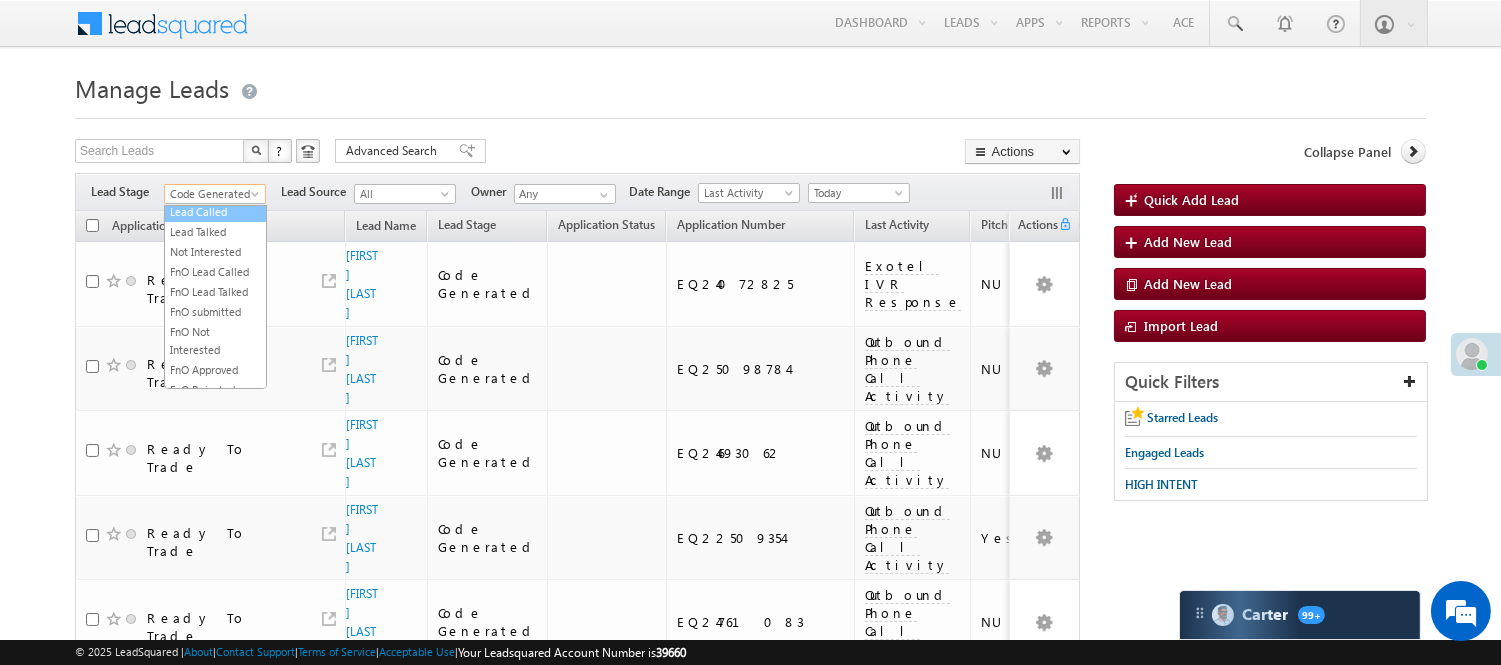 click on "Lead Called" at bounding box center (215, 212) 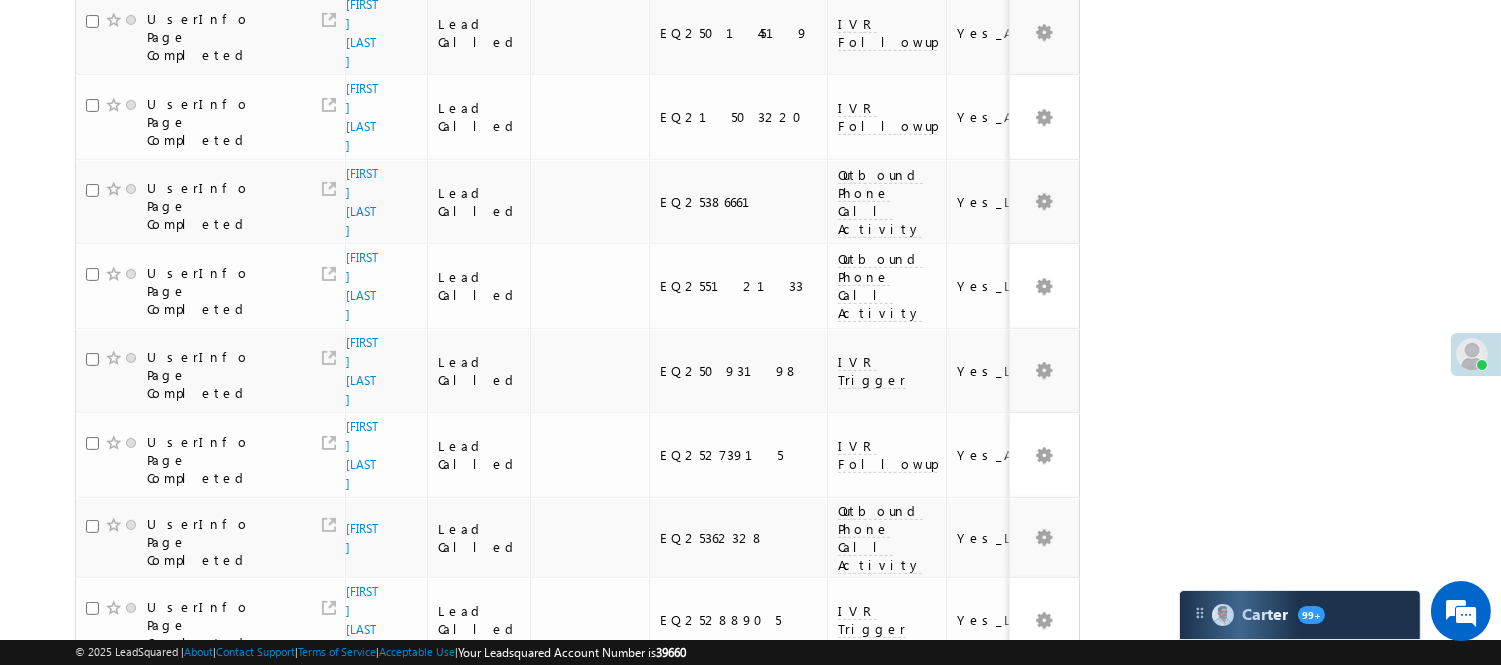 scroll, scrollTop: 1334, scrollLeft: 0, axis: vertical 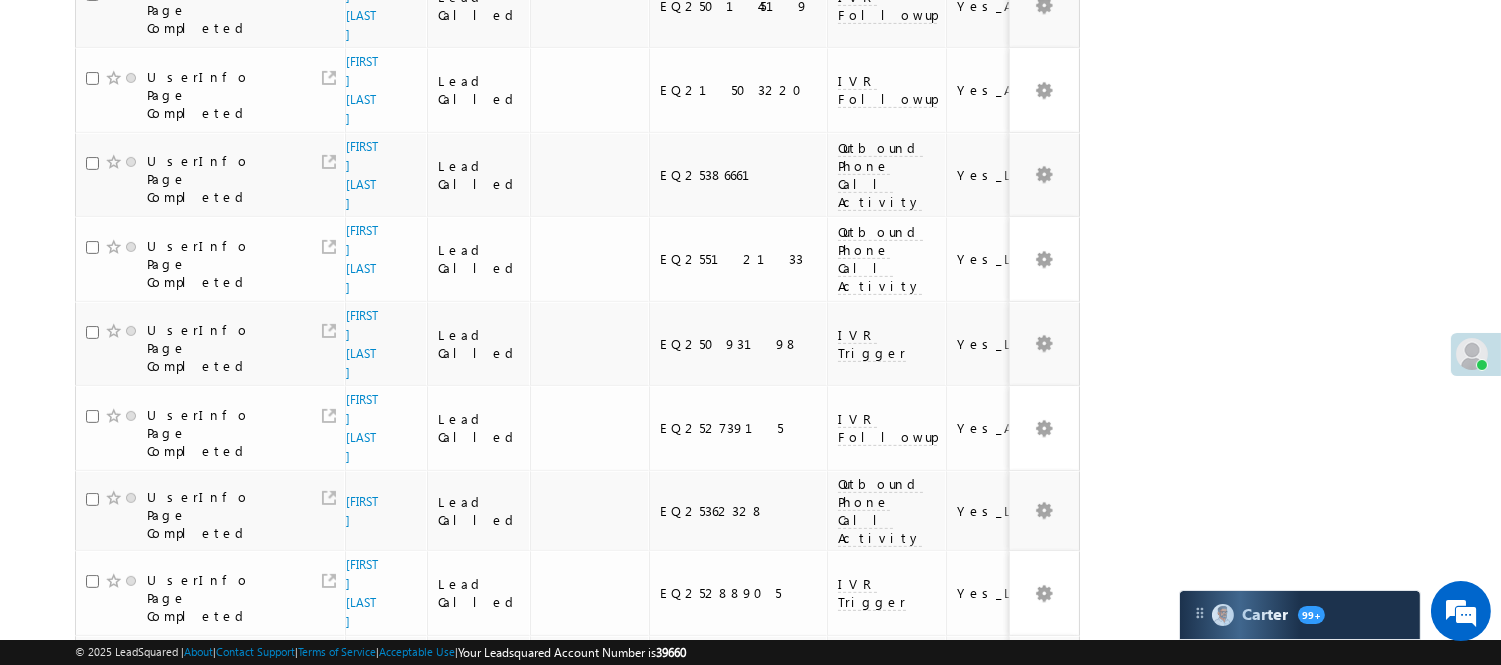 click on "5" at bounding box center [978, 1037] 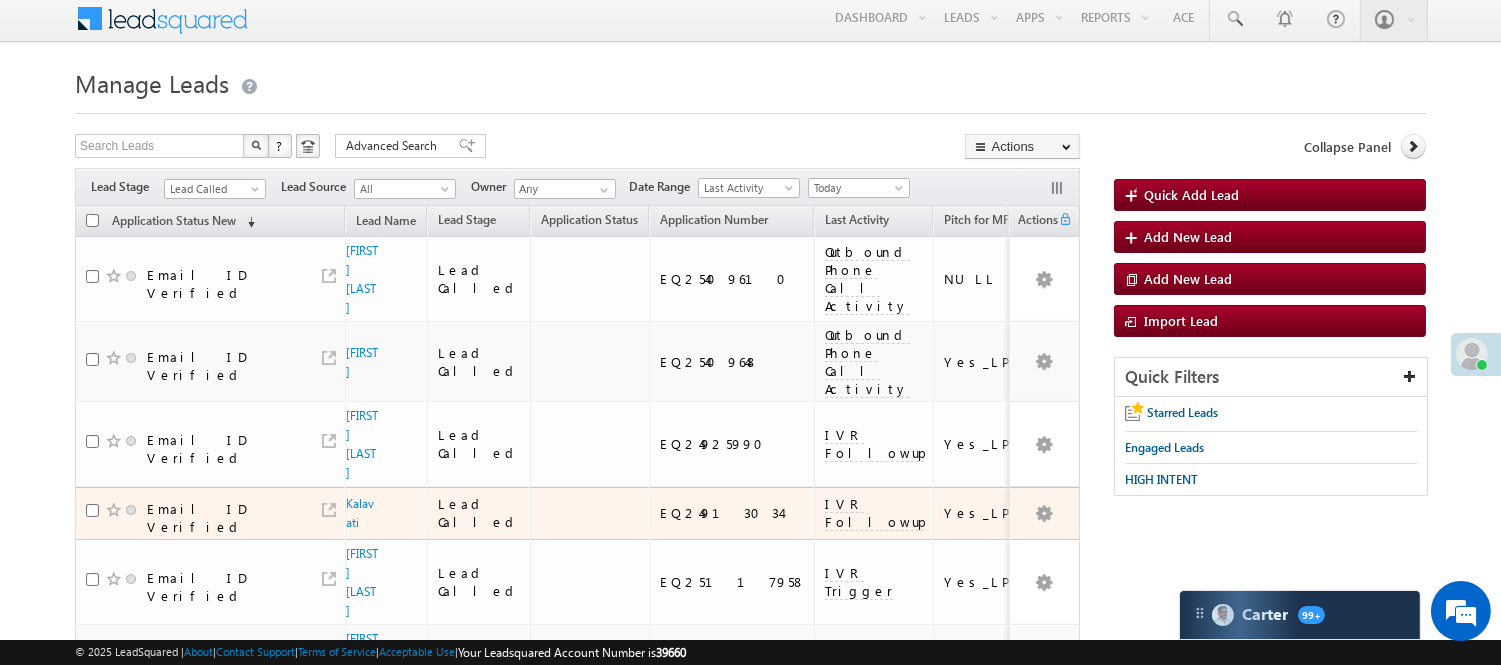 scroll, scrollTop: 0, scrollLeft: 0, axis: both 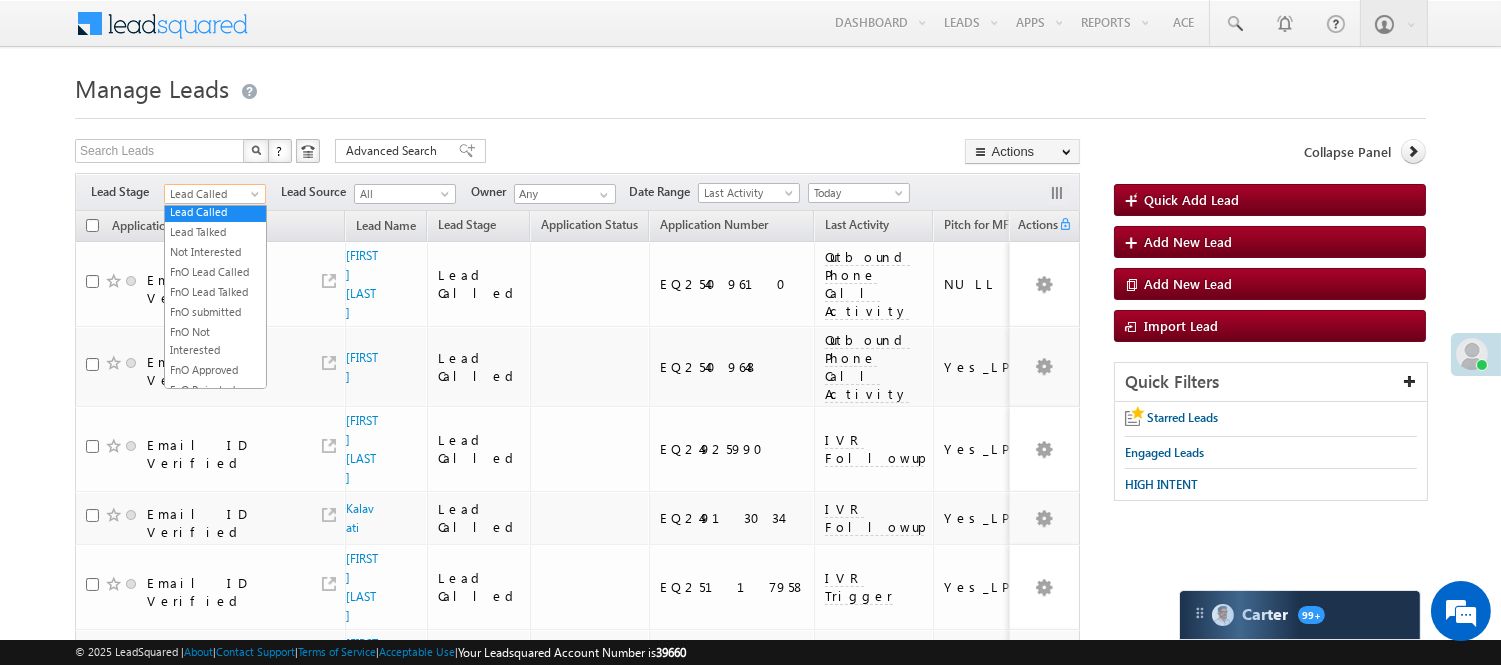 click on "Lead Called" at bounding box center [212, 194] 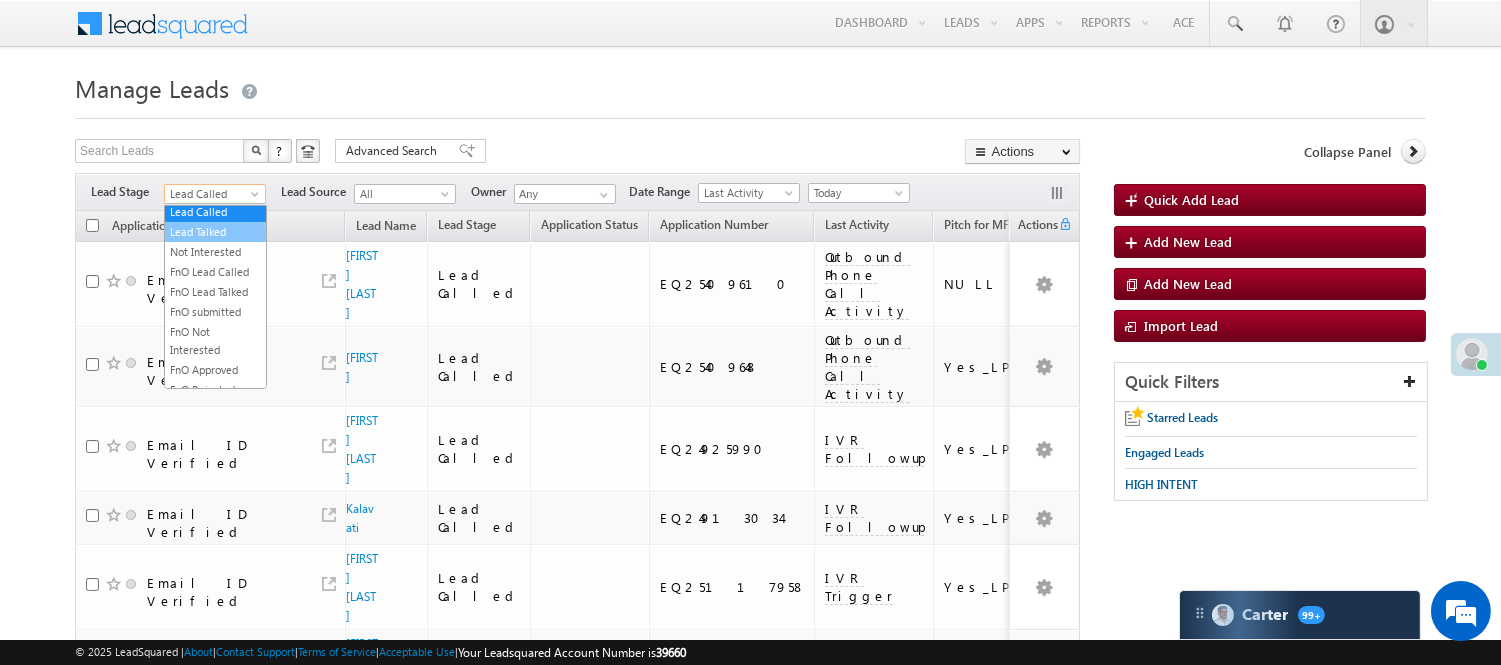 click on "Lead Talked" at bounding box center (215, 232) 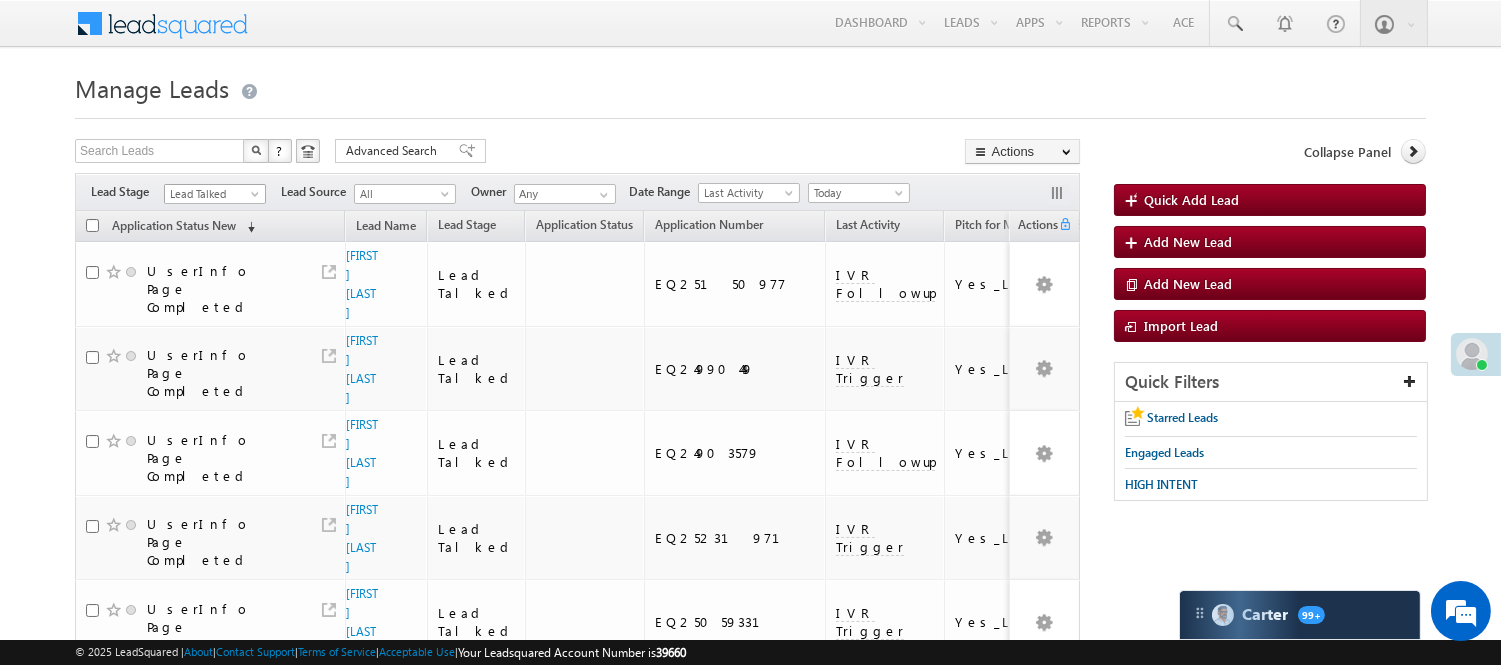 click on "Lead Talked" at bounding box center (212, 194) 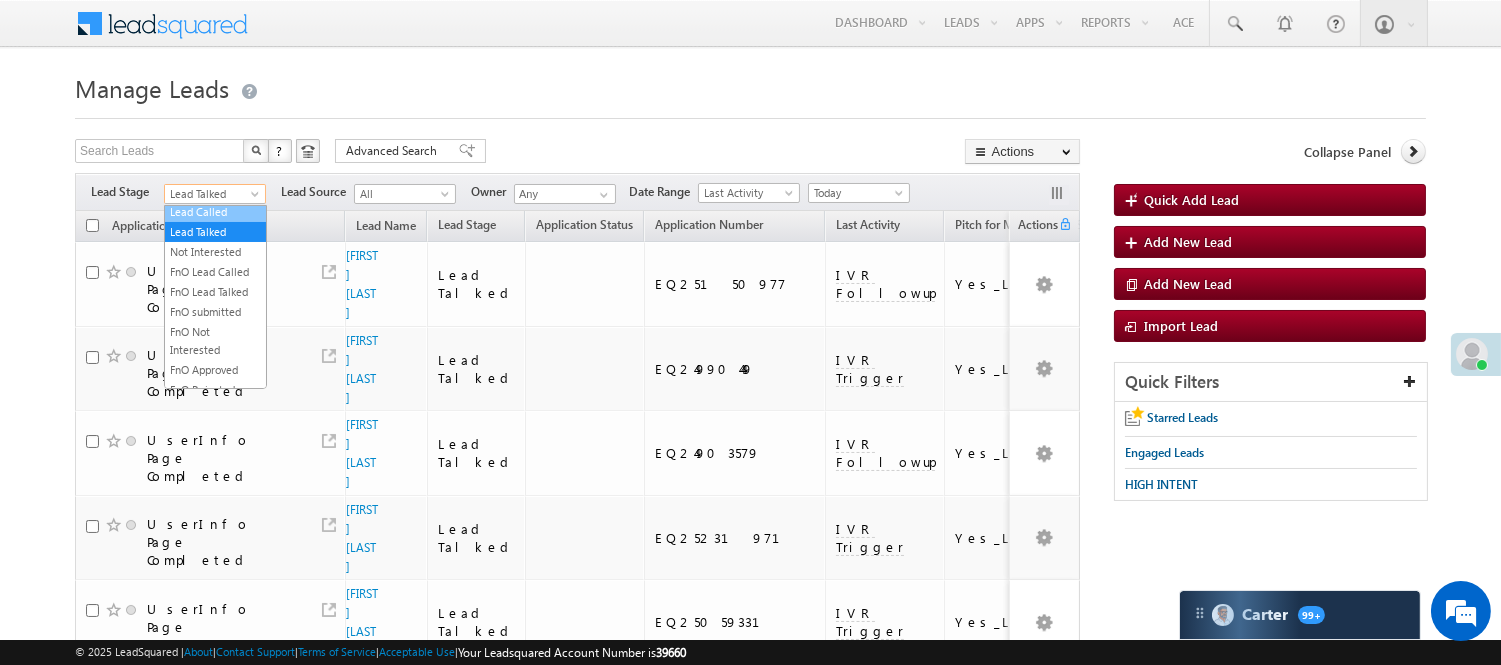 click on "Lead Called" at bounding box center (215, 212) 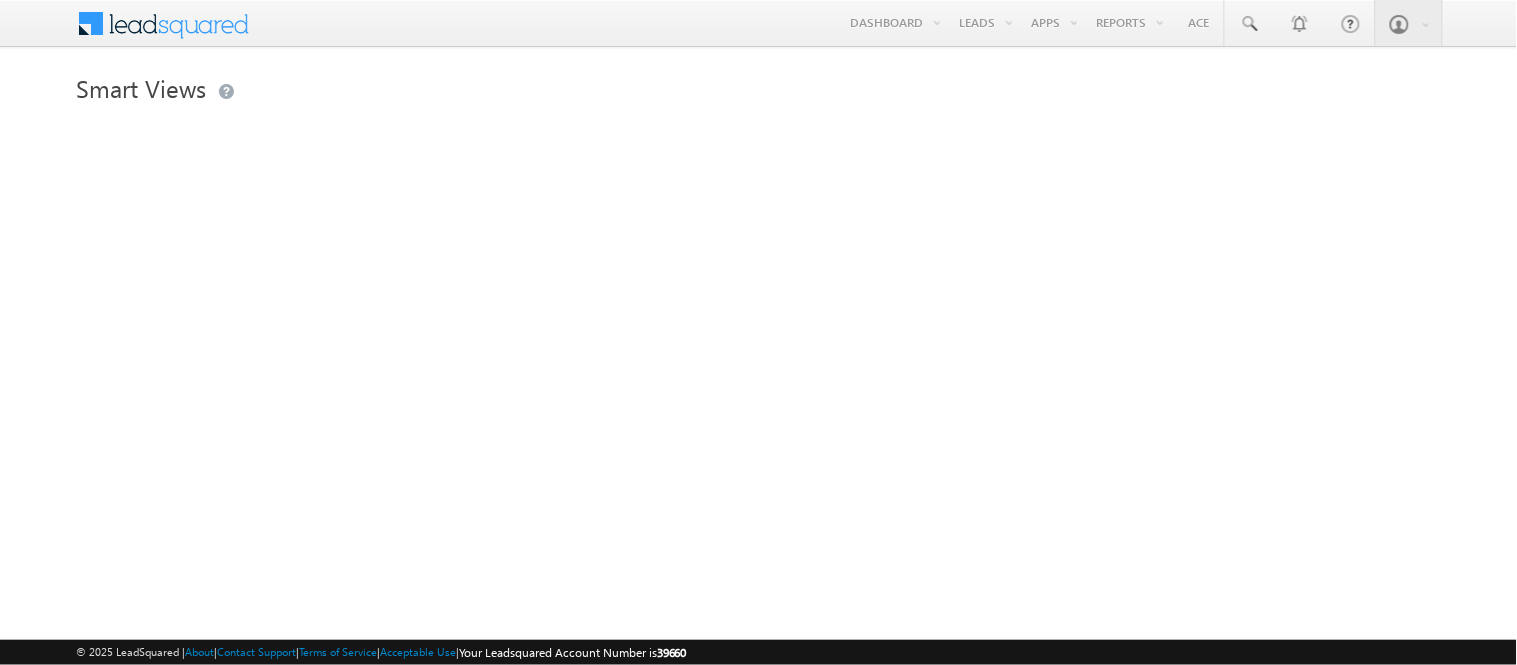scroll, scrollTop: 0, scrollLeft: 0, axis: both 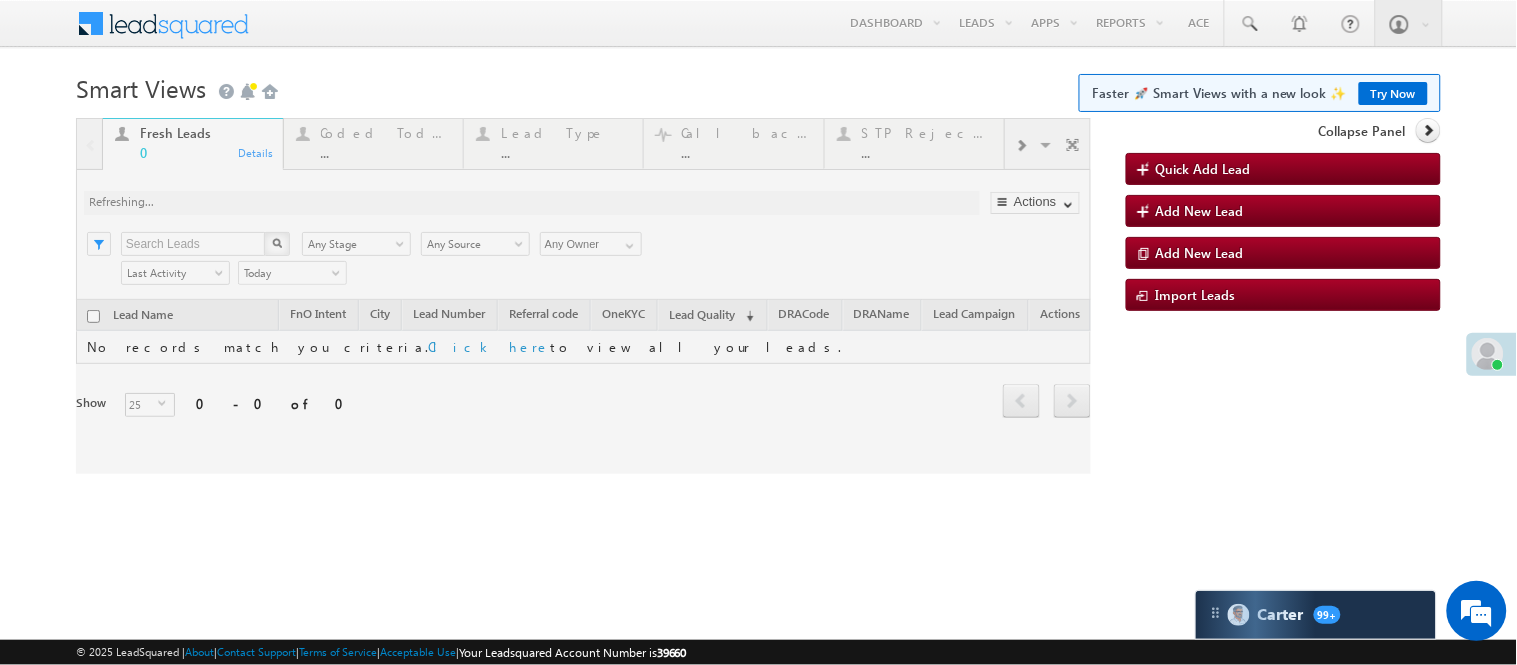 click at bounding box center (583, 296) 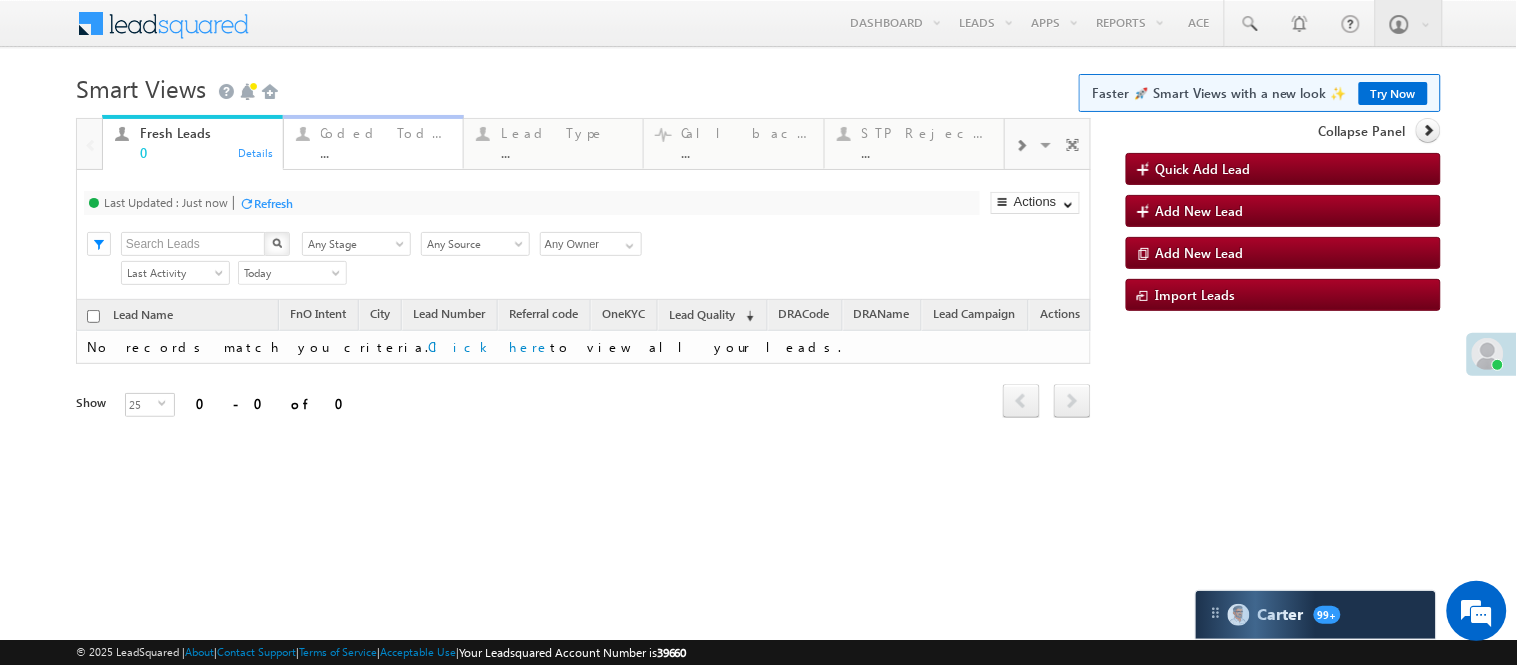 scroll, scrollTop: 0, scrollLeft: 0, axis: both 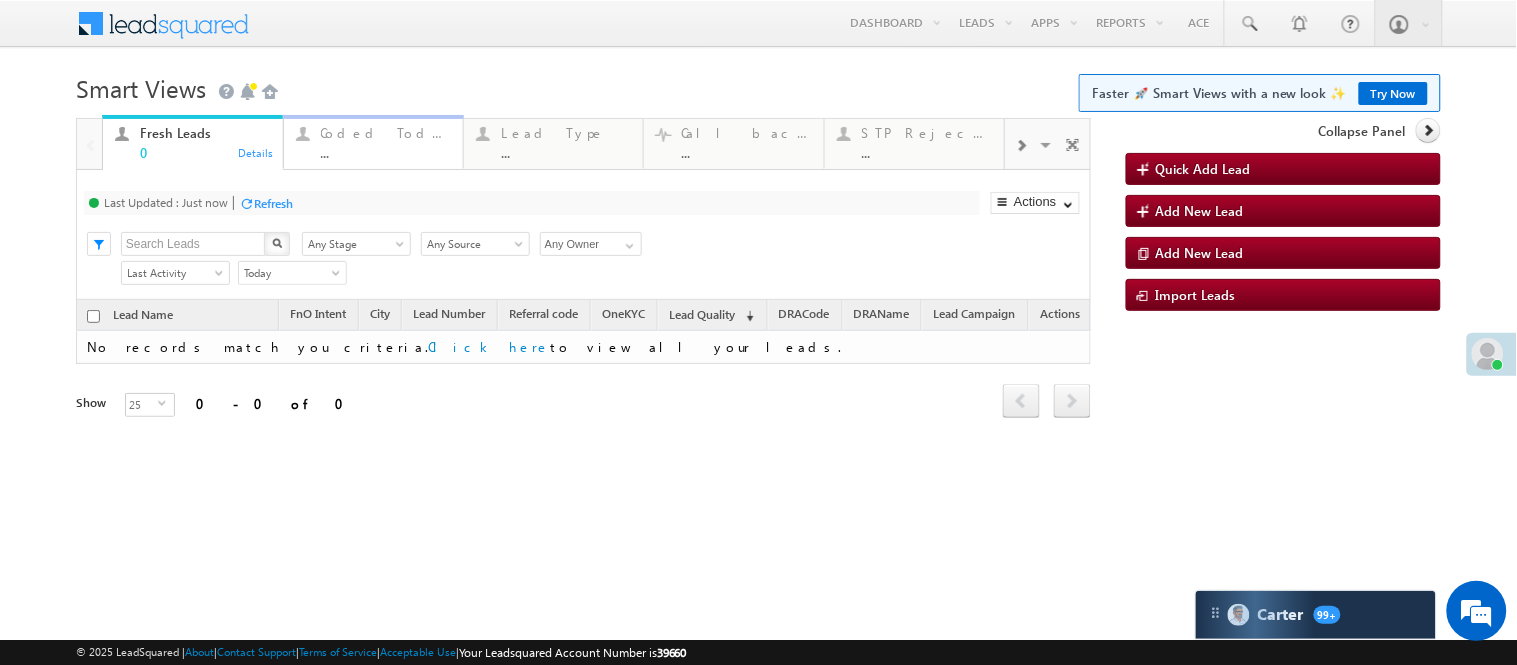 click on "Coded Today ..." at bounding box center [386, 140] 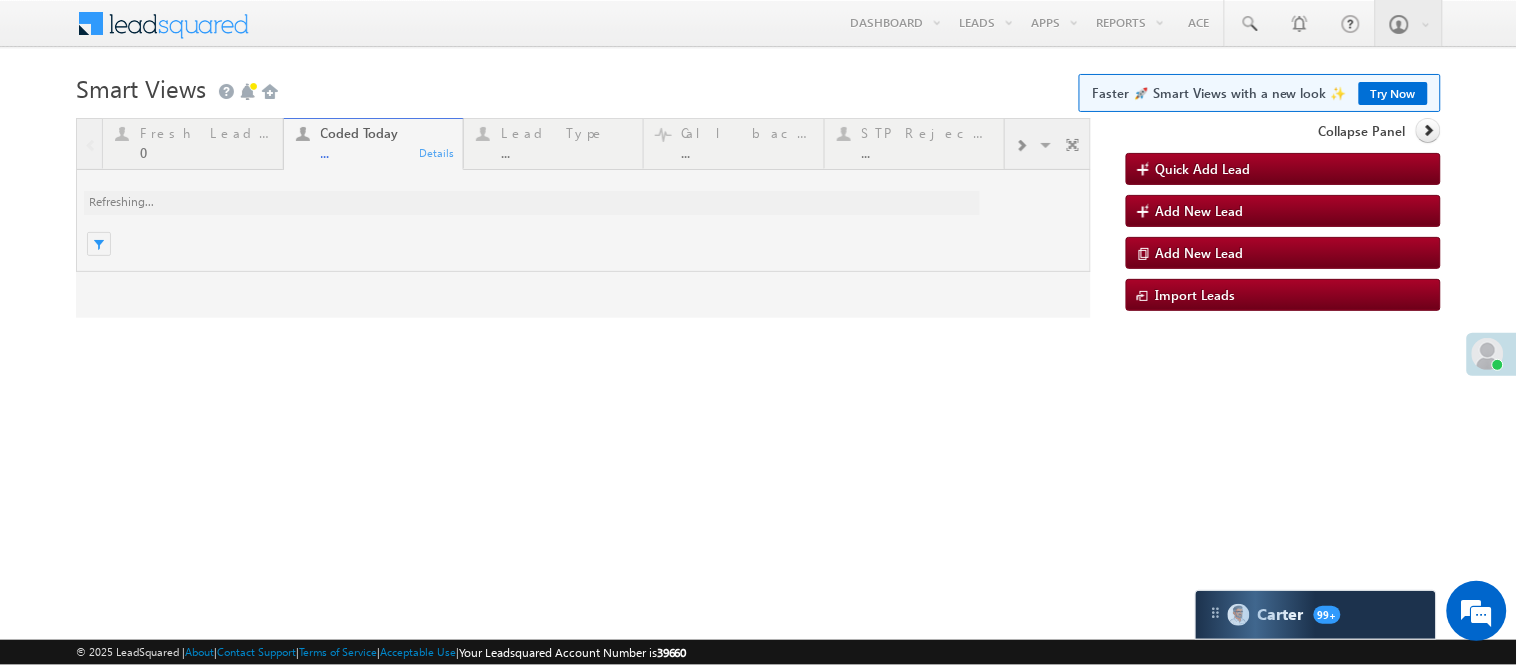 scroll, scrollTop: 0, scrollLeft: 0, axis: both 